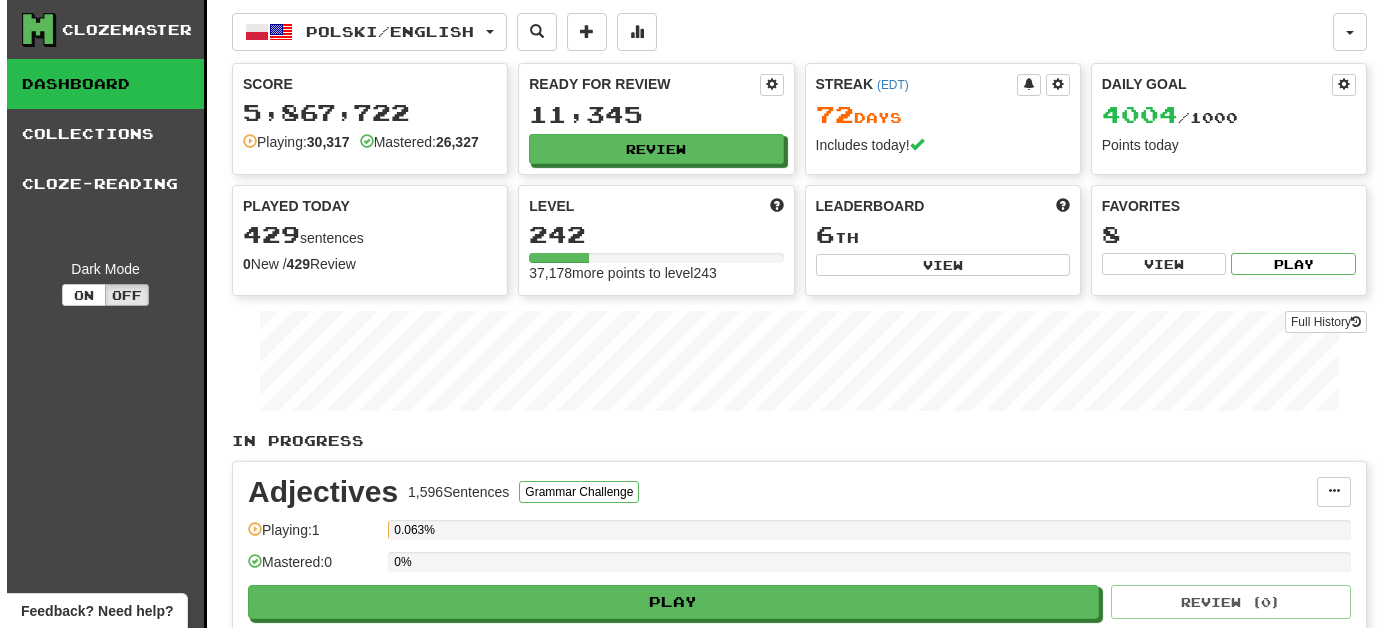 scroll, scrollTop: 0, scrollLeft: 0, axis: both 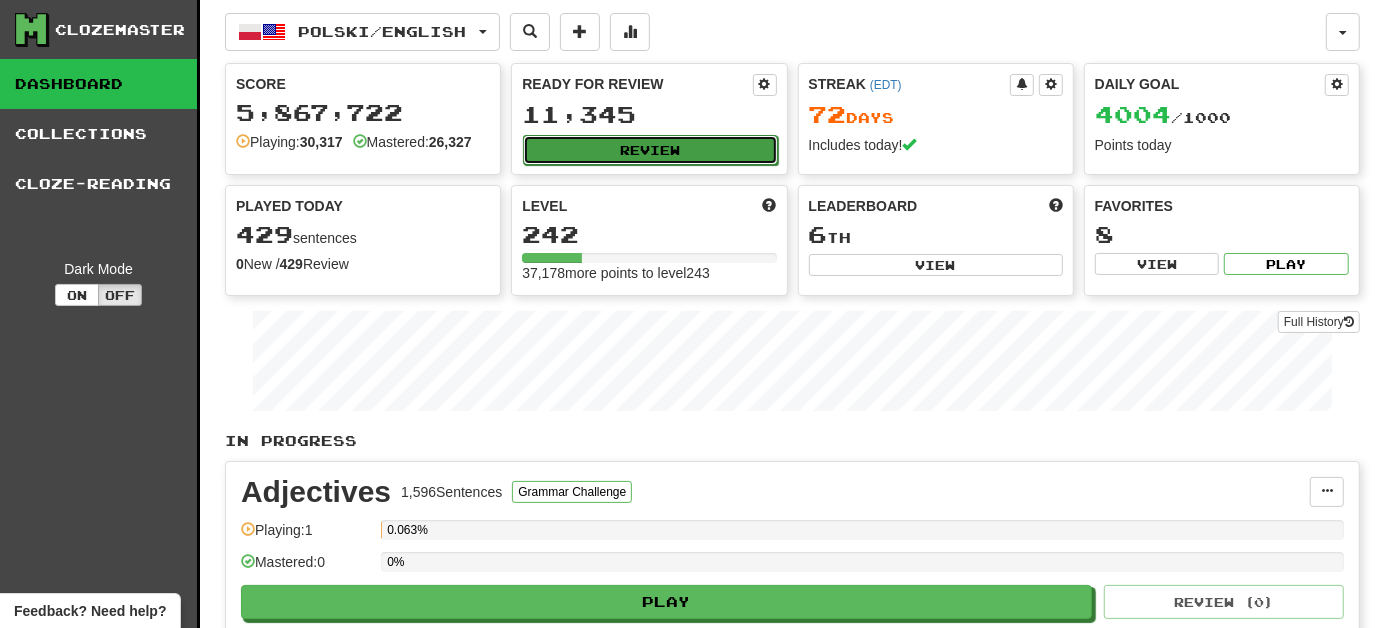 click on "Review" at bounding box center [650, 150] 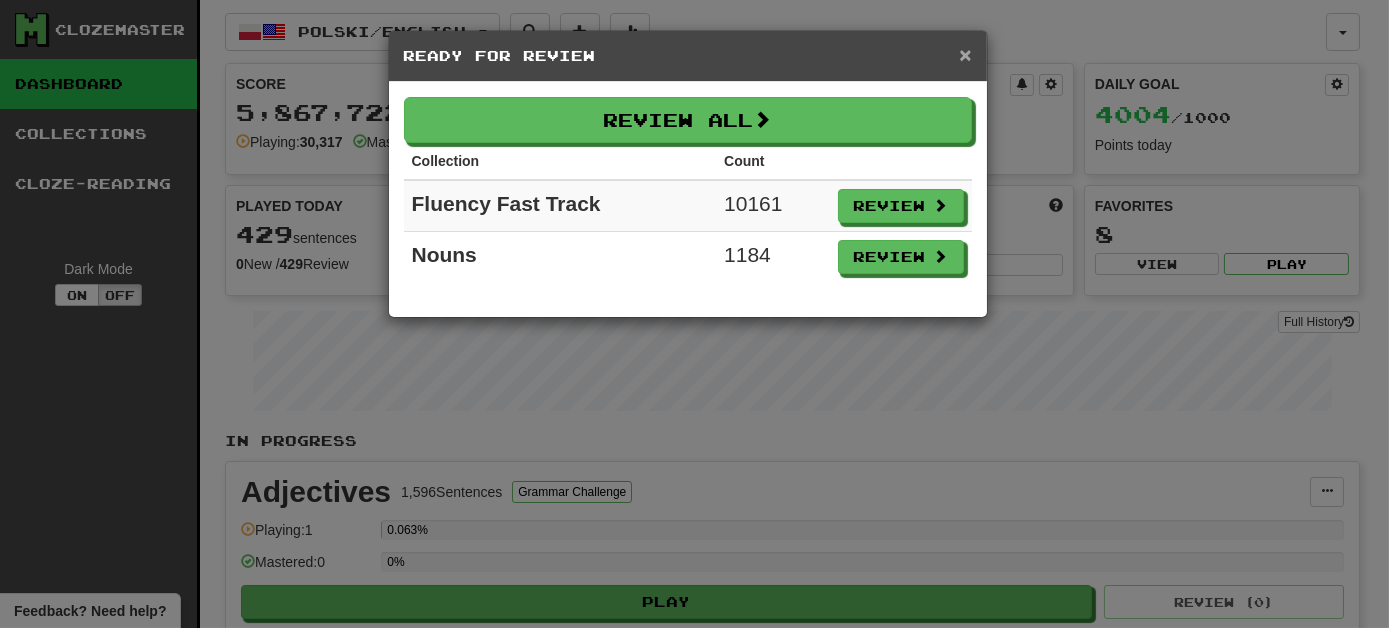 drag, startPoint x: 966, startPoint y: 54, endPoint x: 933, endPoint y: 60, distance: 33.54102 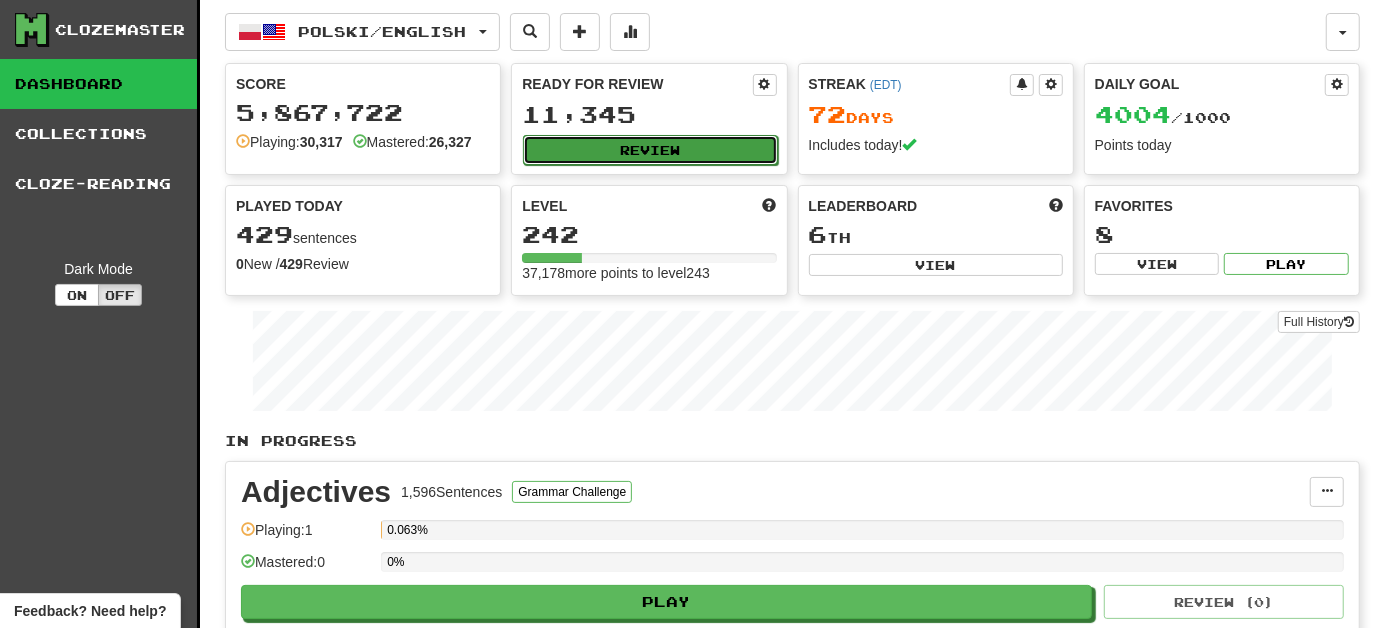 click on "Review" at bounding box center (650, 150) 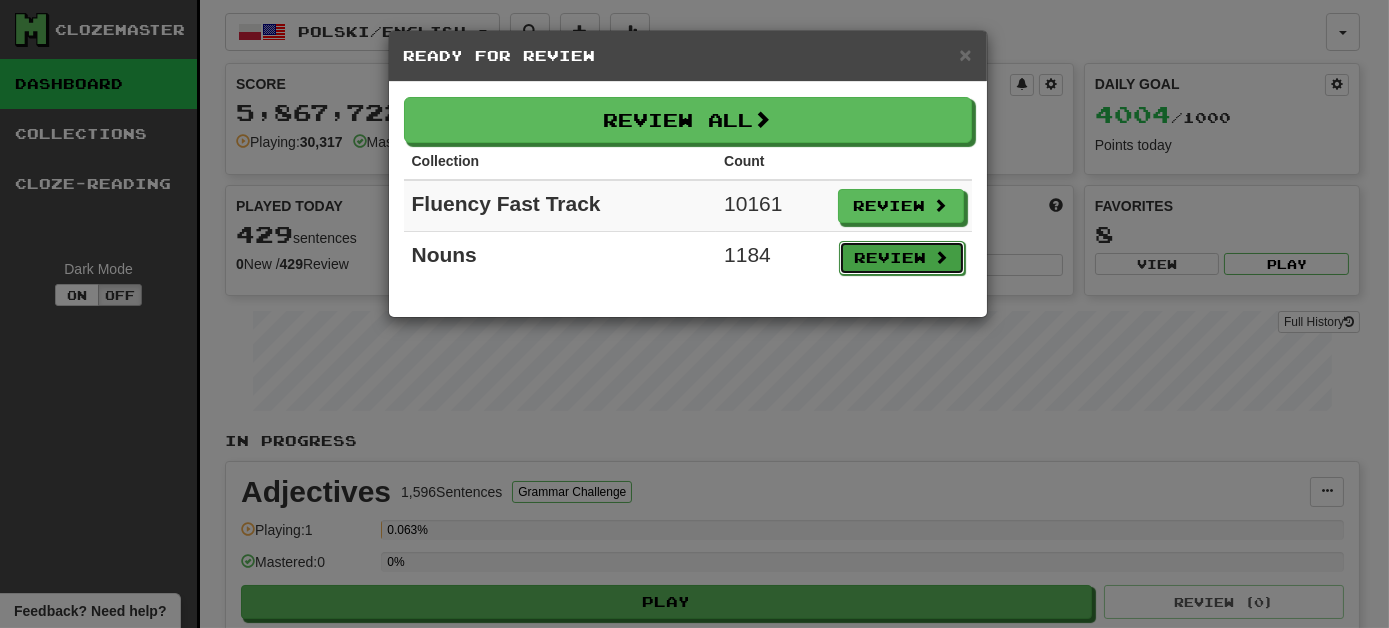 click on "Review" at bounding box center (902, 258) 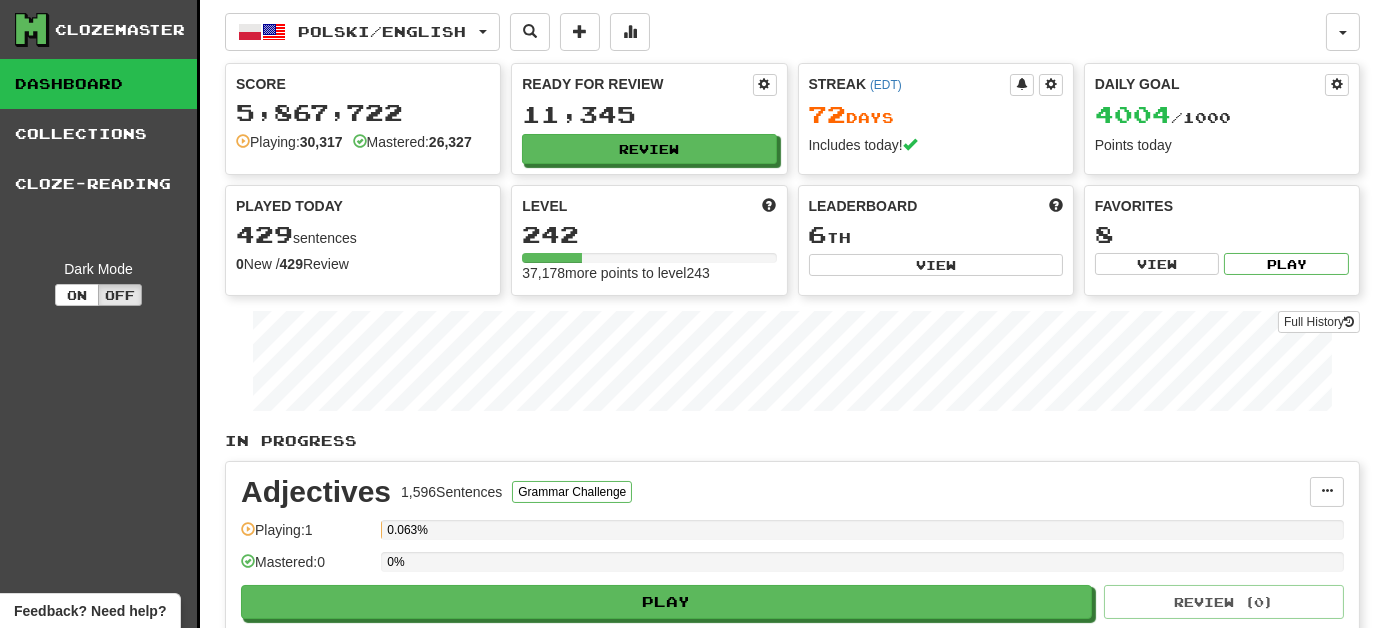 select on "***" 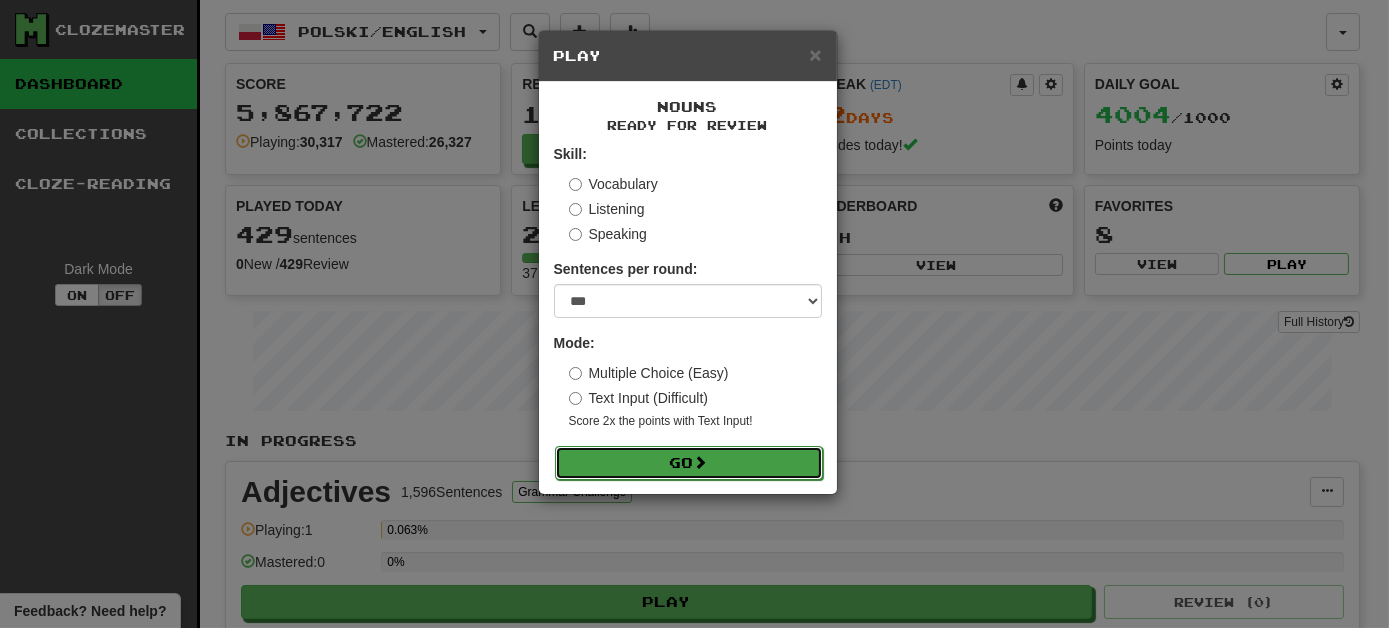 click on "Go" at bounding box center [689, 463] 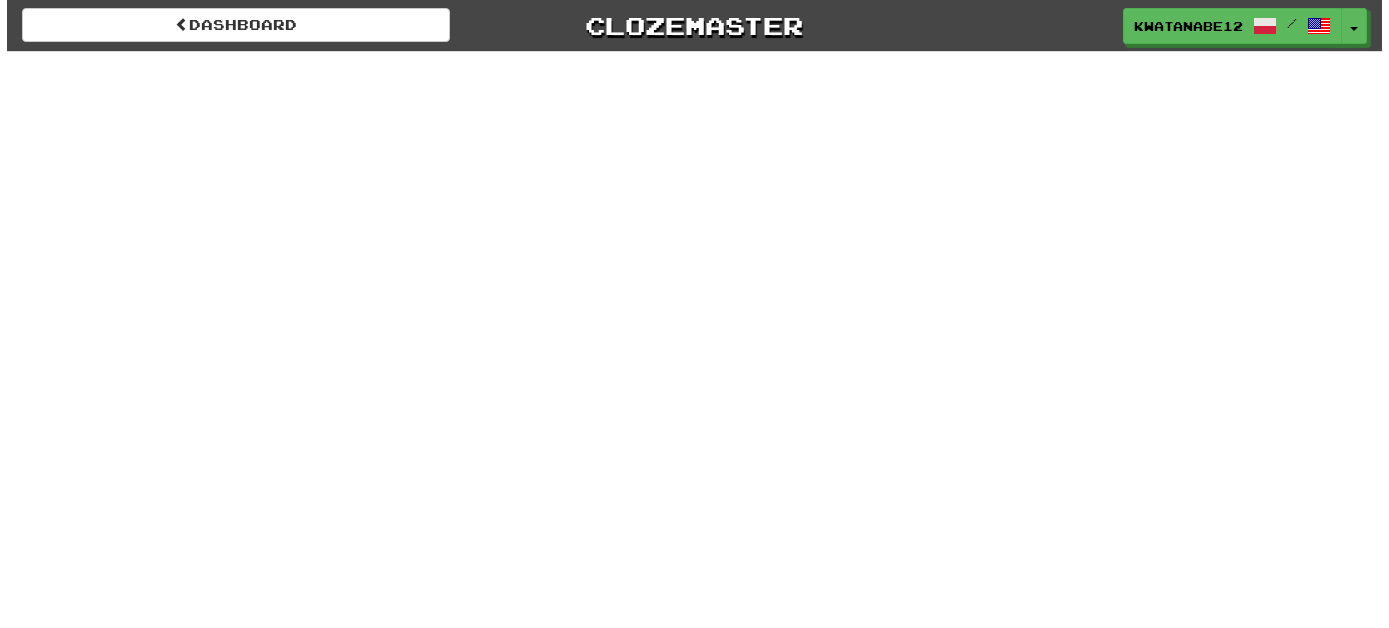 scroll, scrollTop: 0, scrollLeft: 0, axis: both 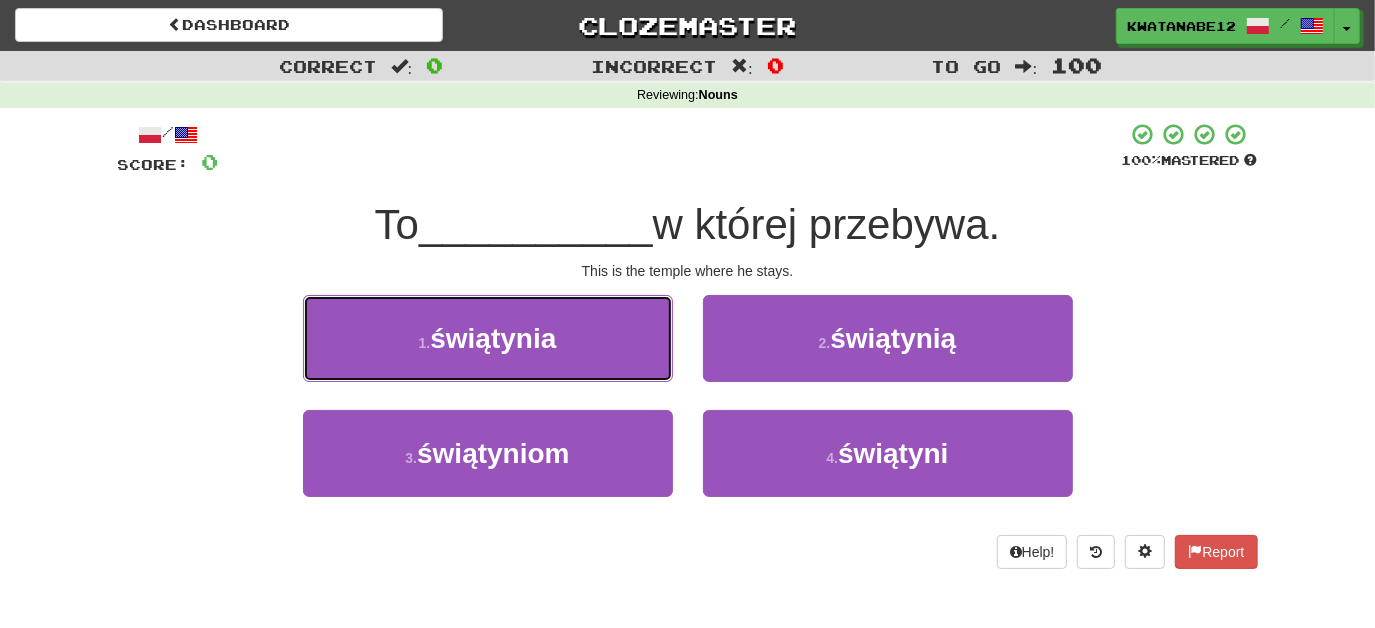 drag, startPoint x: 621, startPoint y: 338, endPoint x: 642, endPoint y: 336, distance: 21.095022 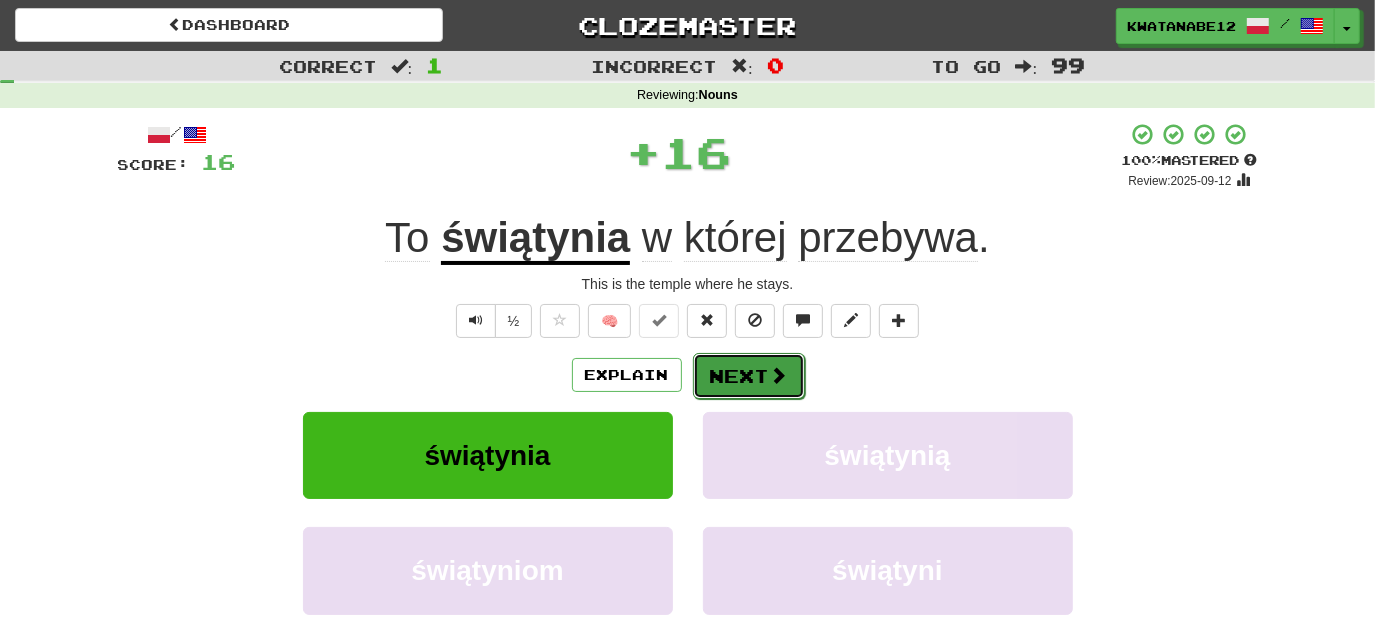 click on "Next" at bounding box center (749, 376) 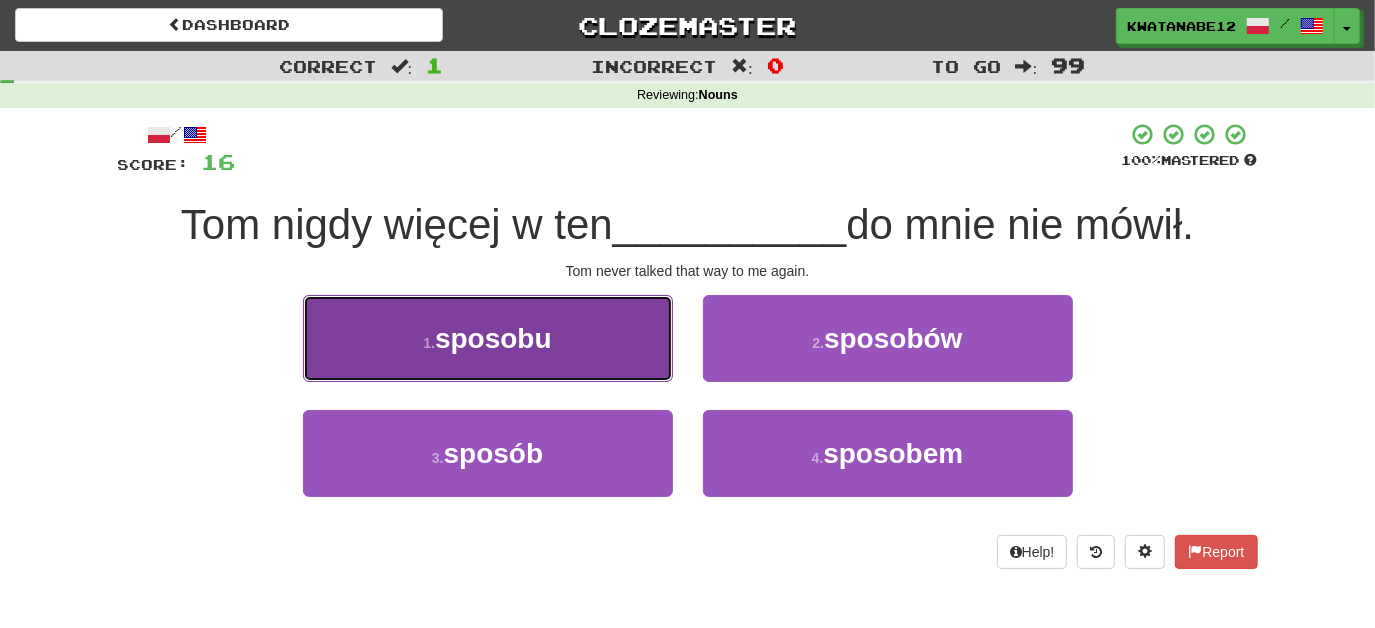 click on "1 .  sposobu" at bounding box center [488, 338] 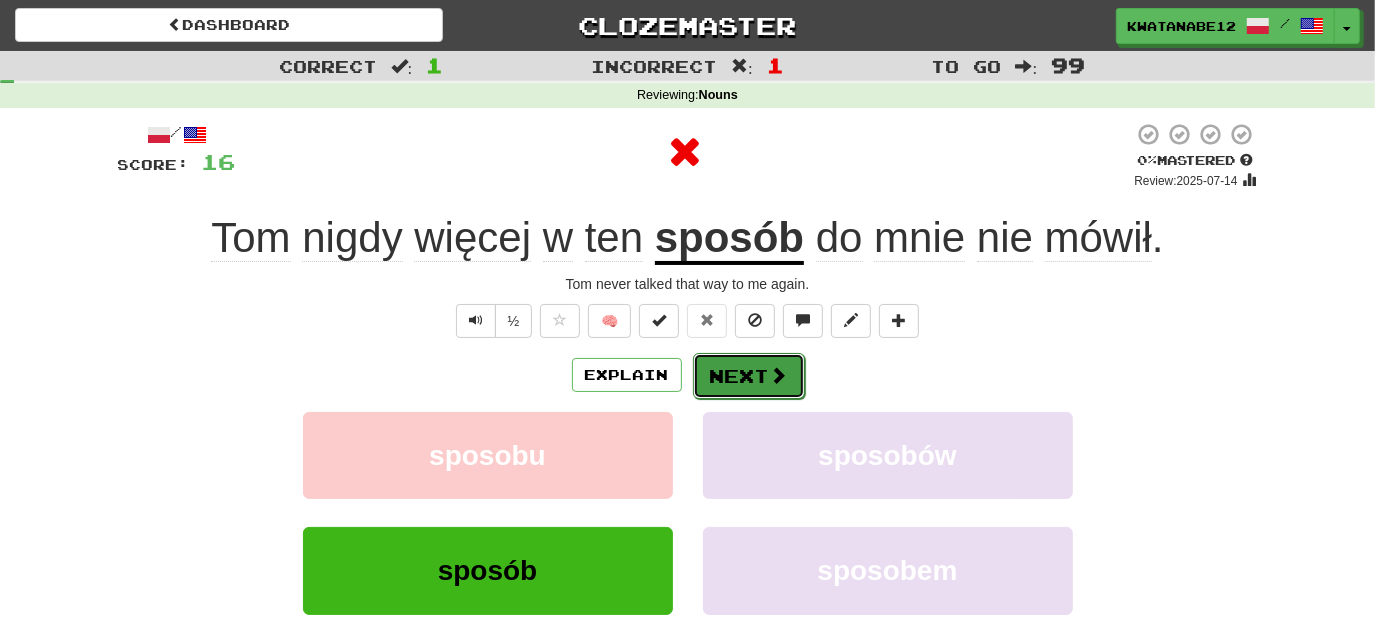 click on "Next" at bounding box center [749, 376] 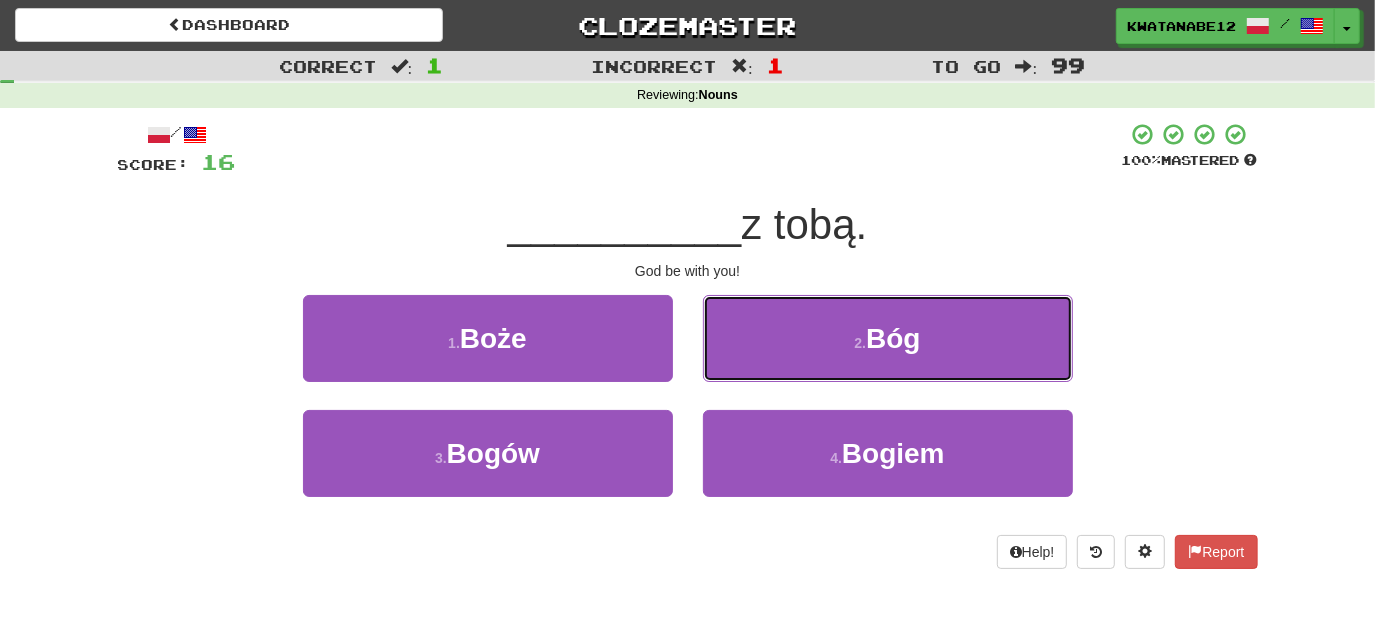 drag, startPoint x: 779, startPoint y: 330, endPoint x: 760, endPoint y: 346, distance: 24.839485 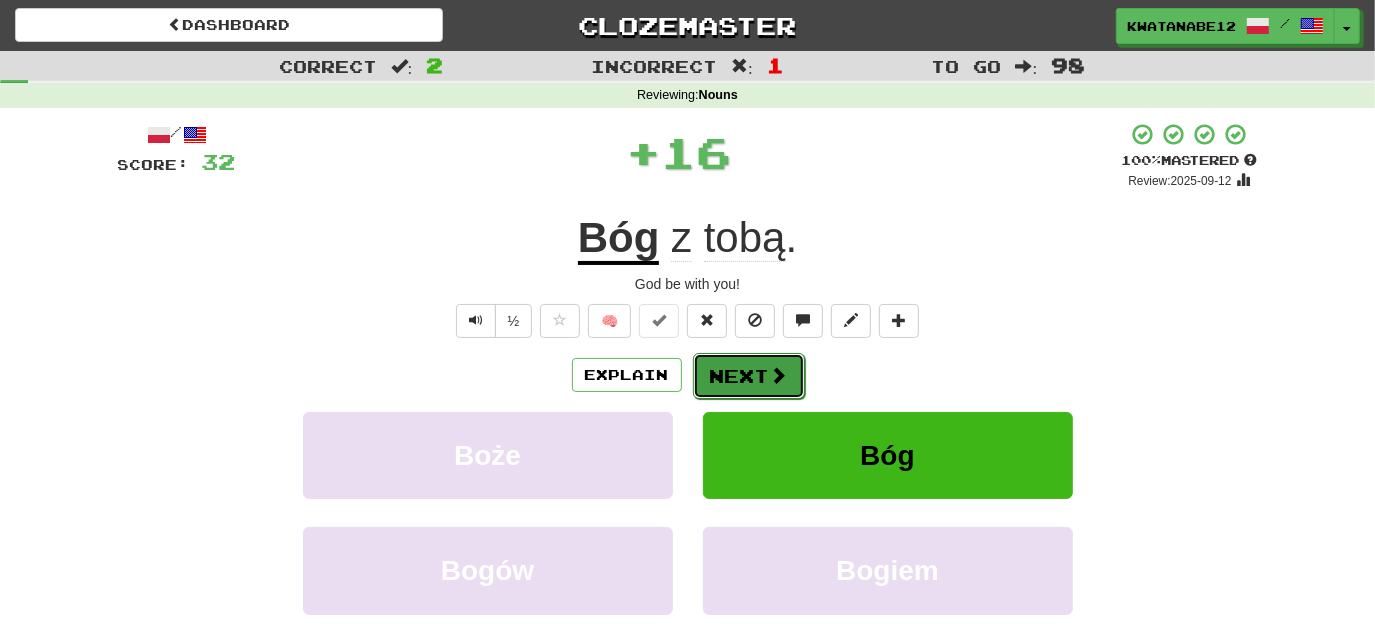 click on "Next" at bounding box center (749, 376) 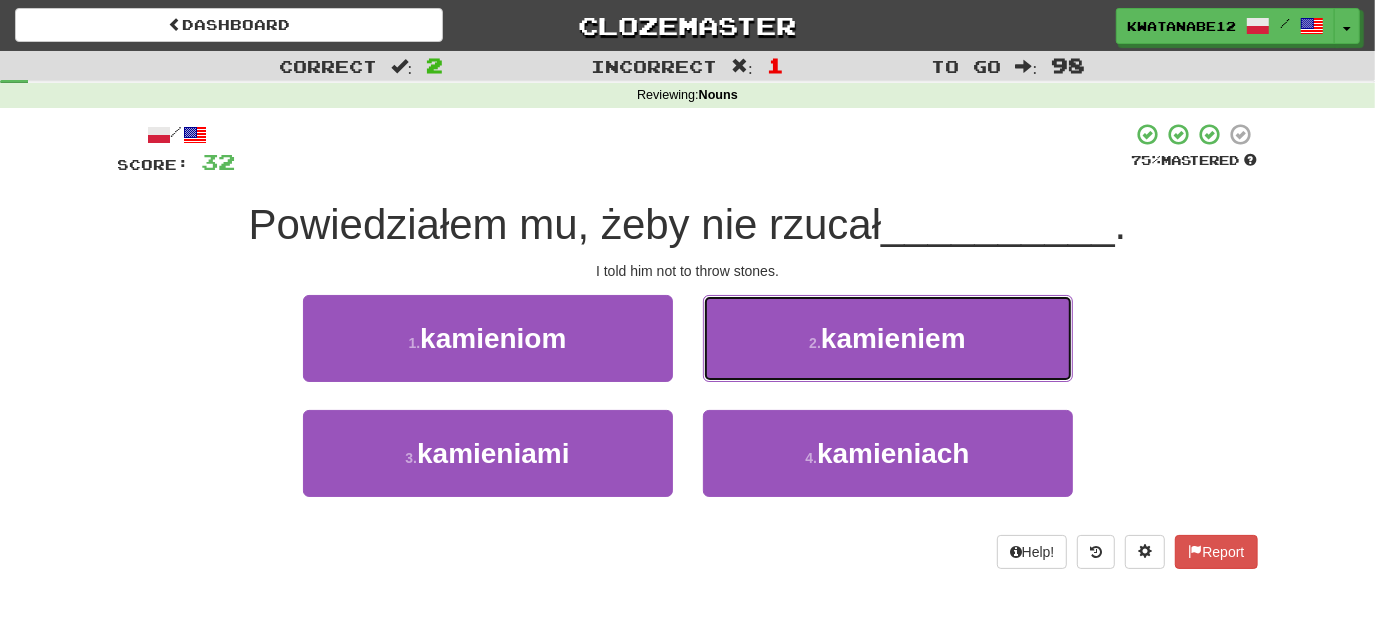 click on "2 .  kamieniem" at bounding box center (888, 338) 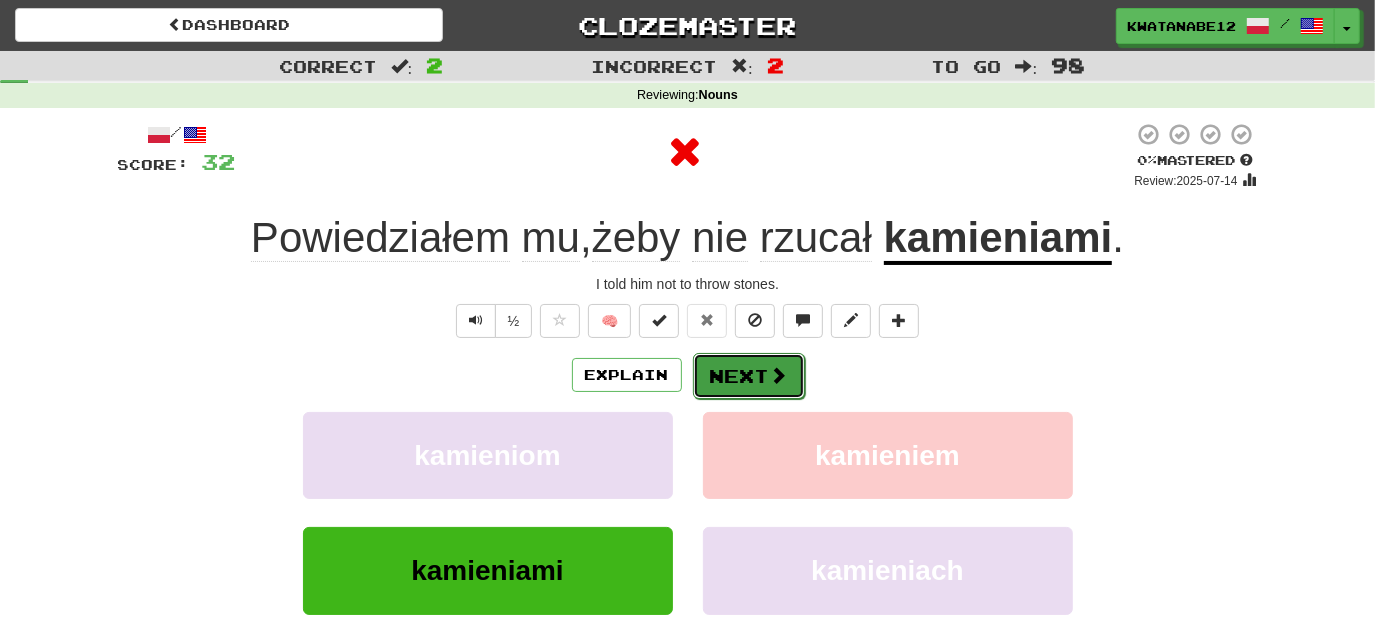 click on "Next" at bounding box center [749, 376] 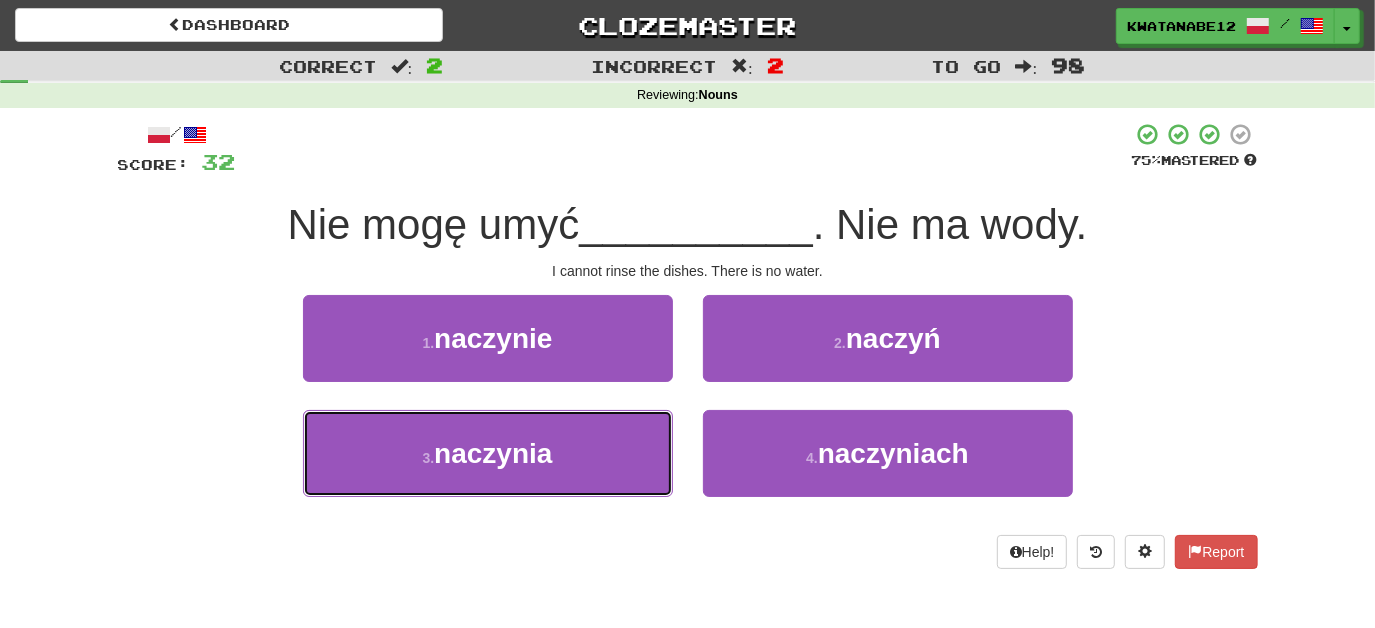 drag, startPoint x: 617, startPoint y: 425, endPoint x: 686, endPoint y: 386, distance: 79.25907 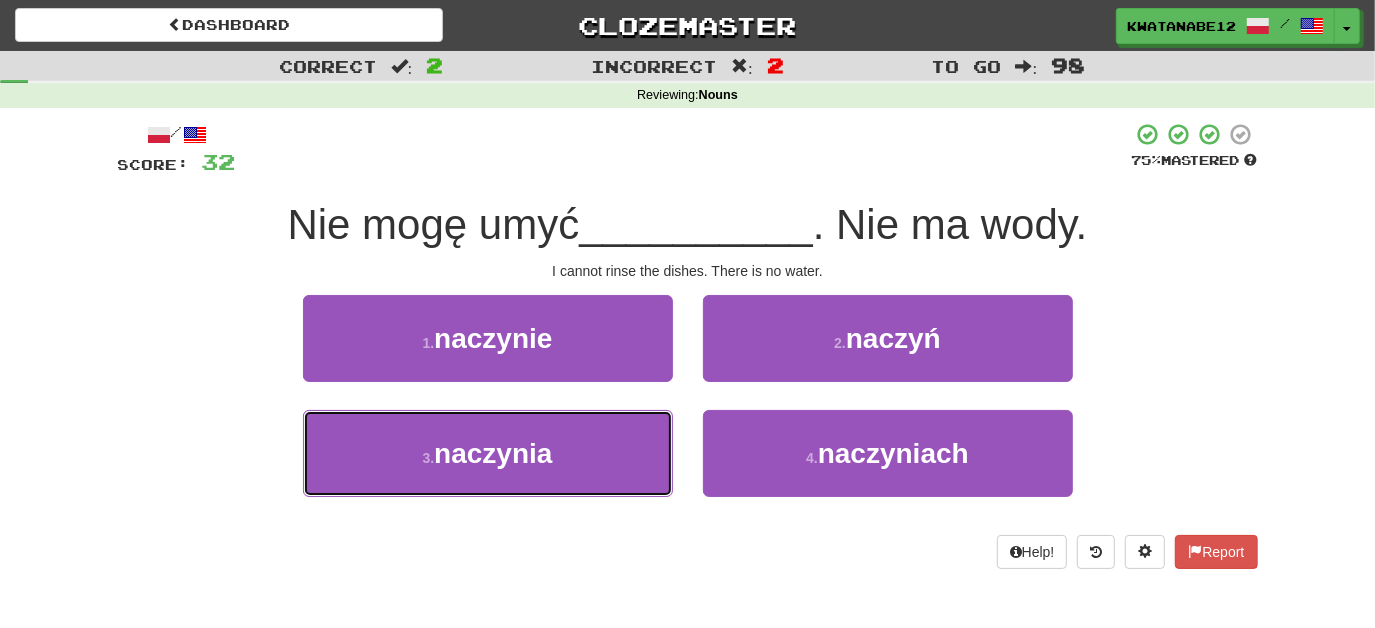 drag, startPoint x: 612, startPoint y: 440, endPoint x: 688, endPoint y: 410, distance: 81.706795 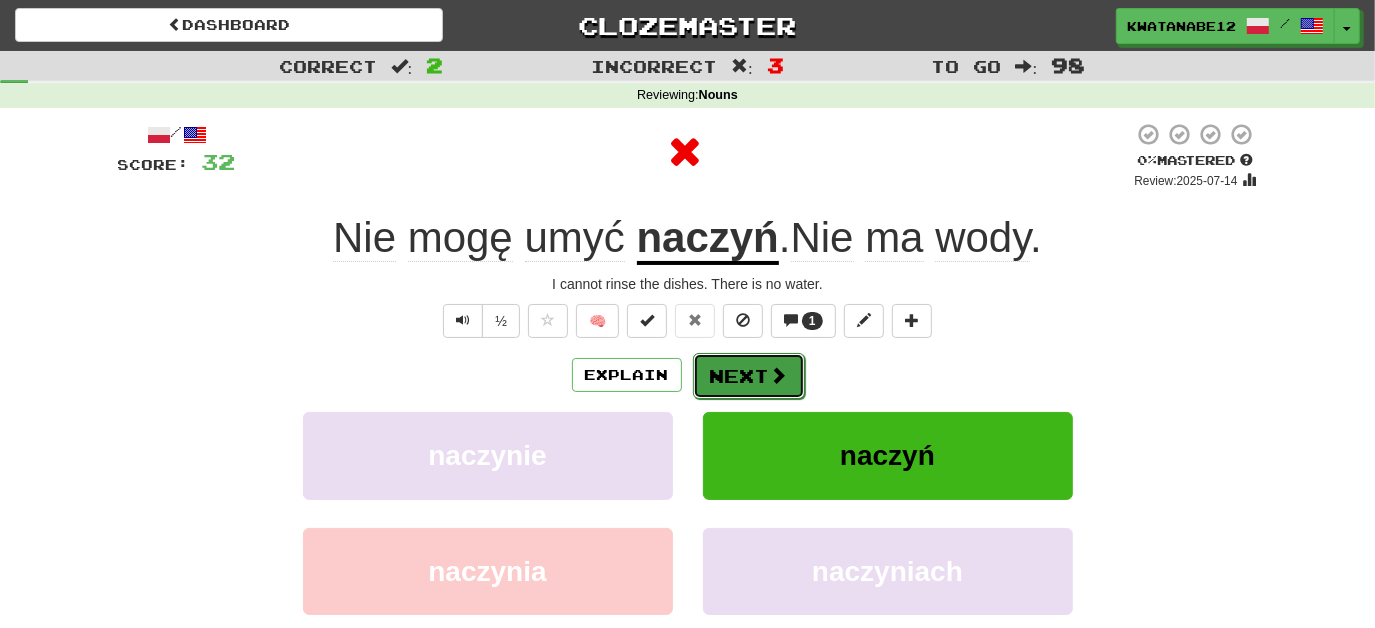 click on "Next" at bounding box center [749, 376] 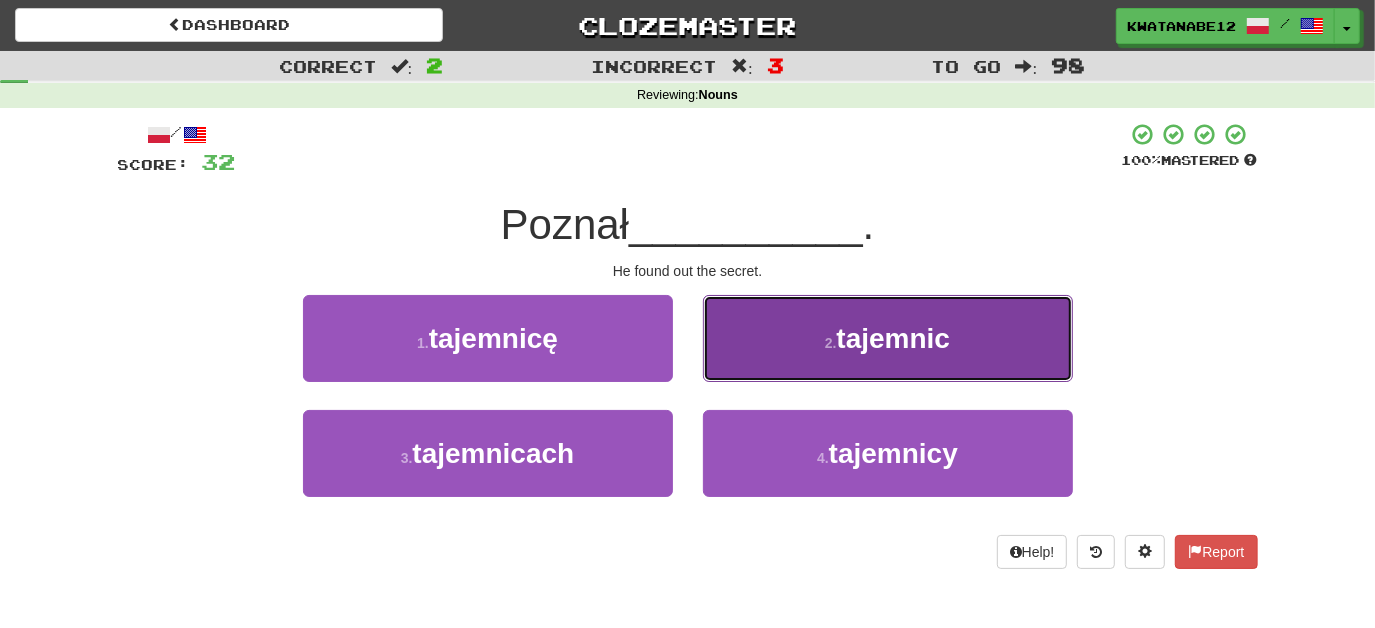 click on "2 .  tajemnic" at bounding box center [888, 338] 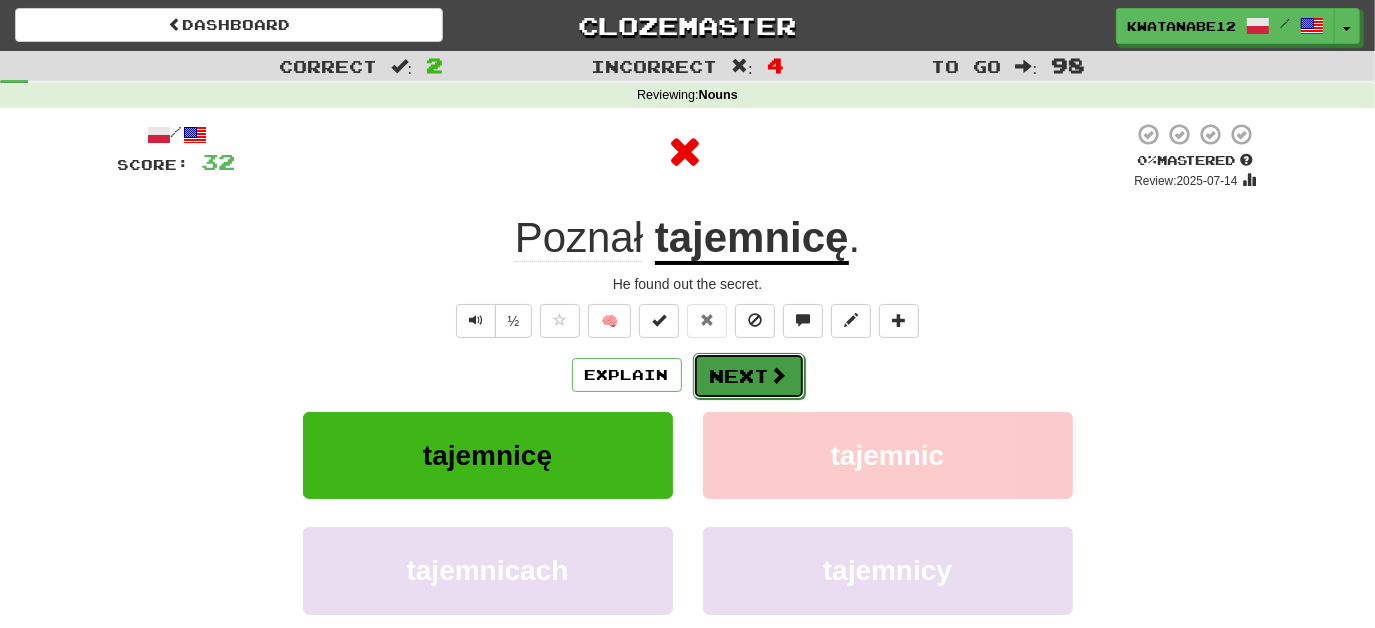 click on "Next" at bounding box center (749, 376) 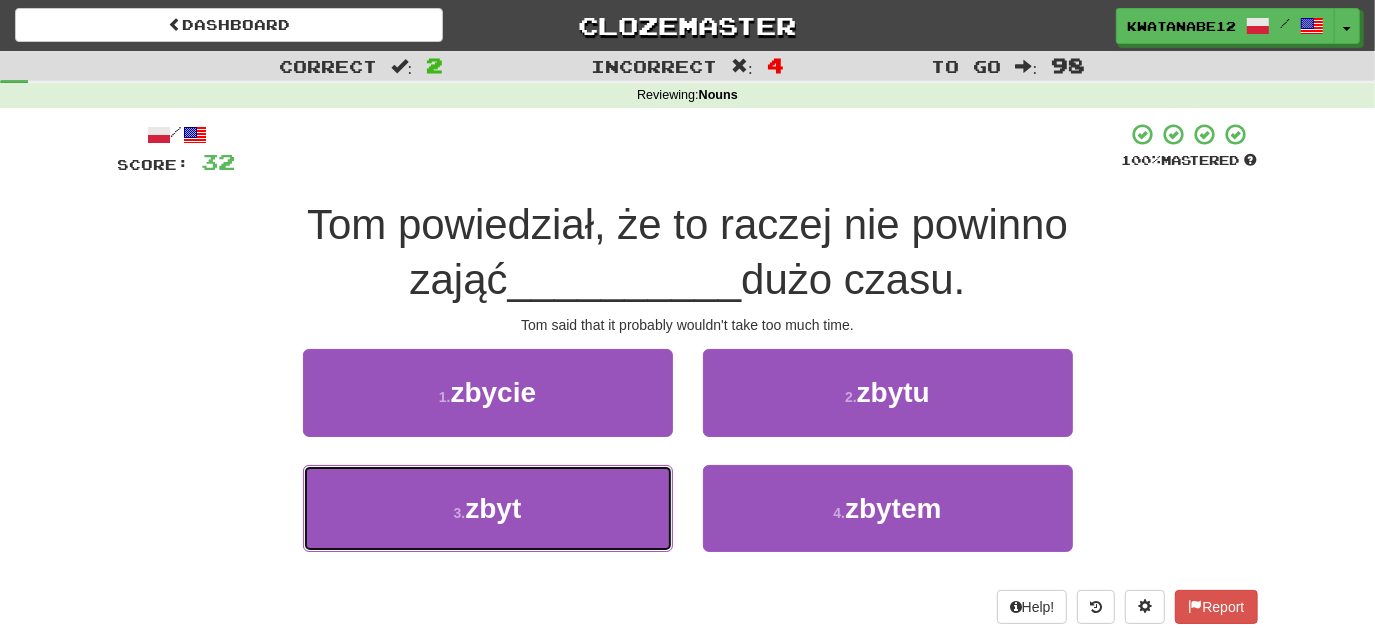 drag, startPoint x: 620, startPoint y: 476, endPoint x: 649, endPoint y: 459, distance: 33.61547 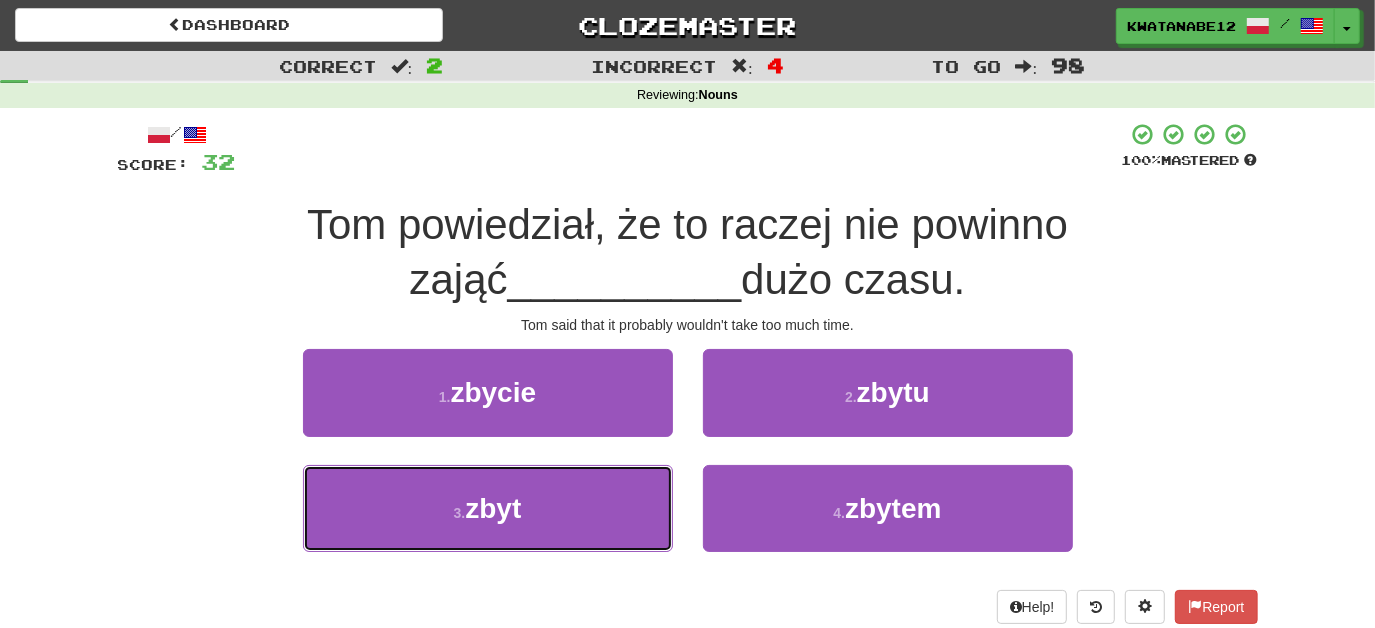 drag, startPoint x: 577, startPoint y: 510, endPoint x: 674, endPoint y: 455, distance: 111.50785 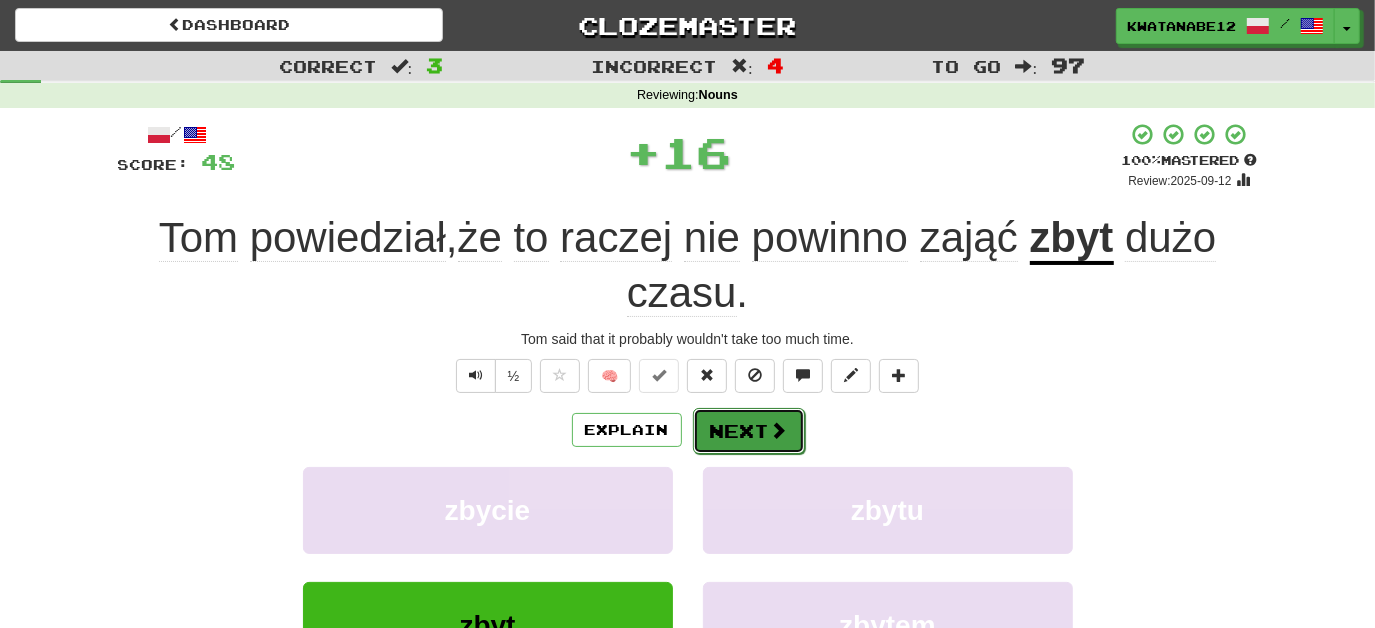 drag, startPoint x: 709, startPoint y: 429, endPoint x: 720, endPoint y: 426, distance: 11.401754 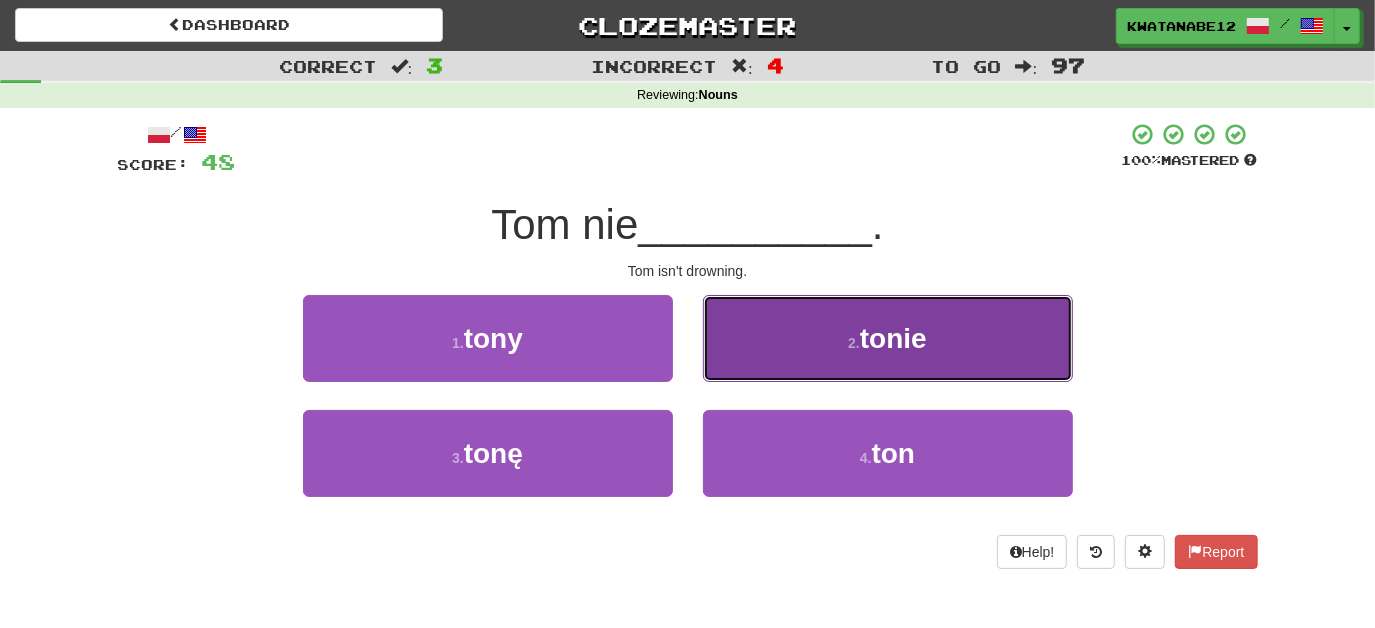 click on "2 .  tonie" at bounding box center (888, 338) 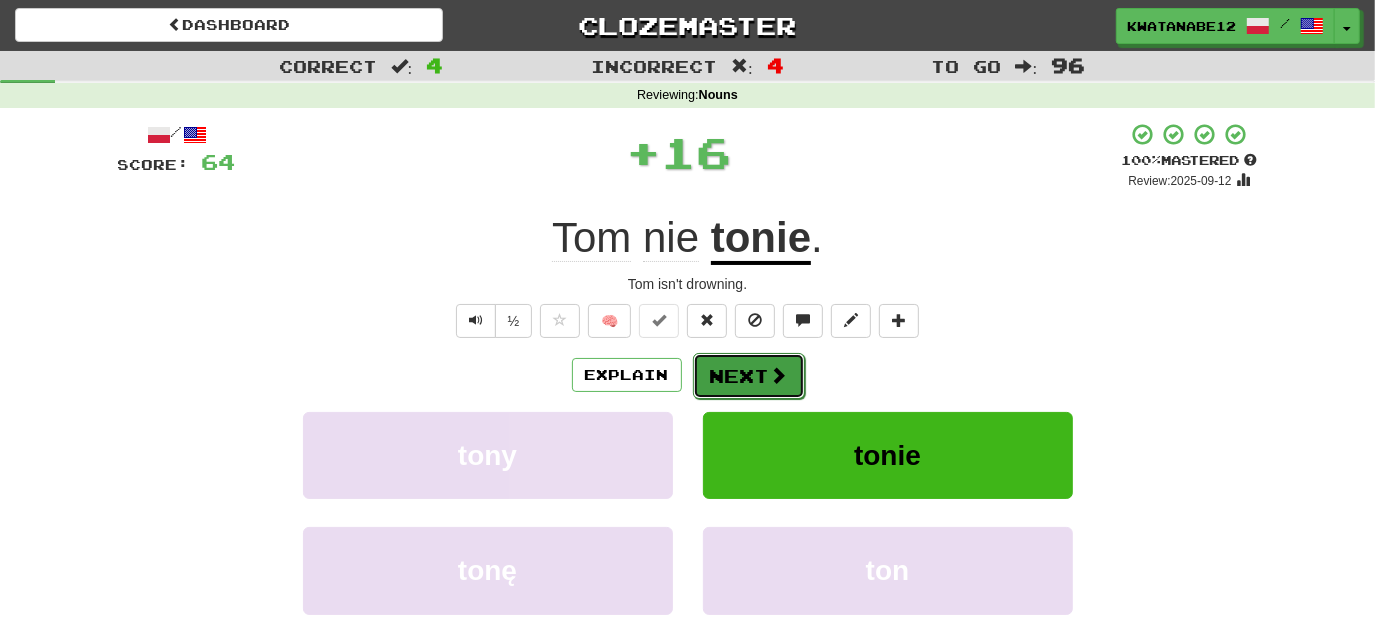 click on "Next" at bounding box center (749, 376) 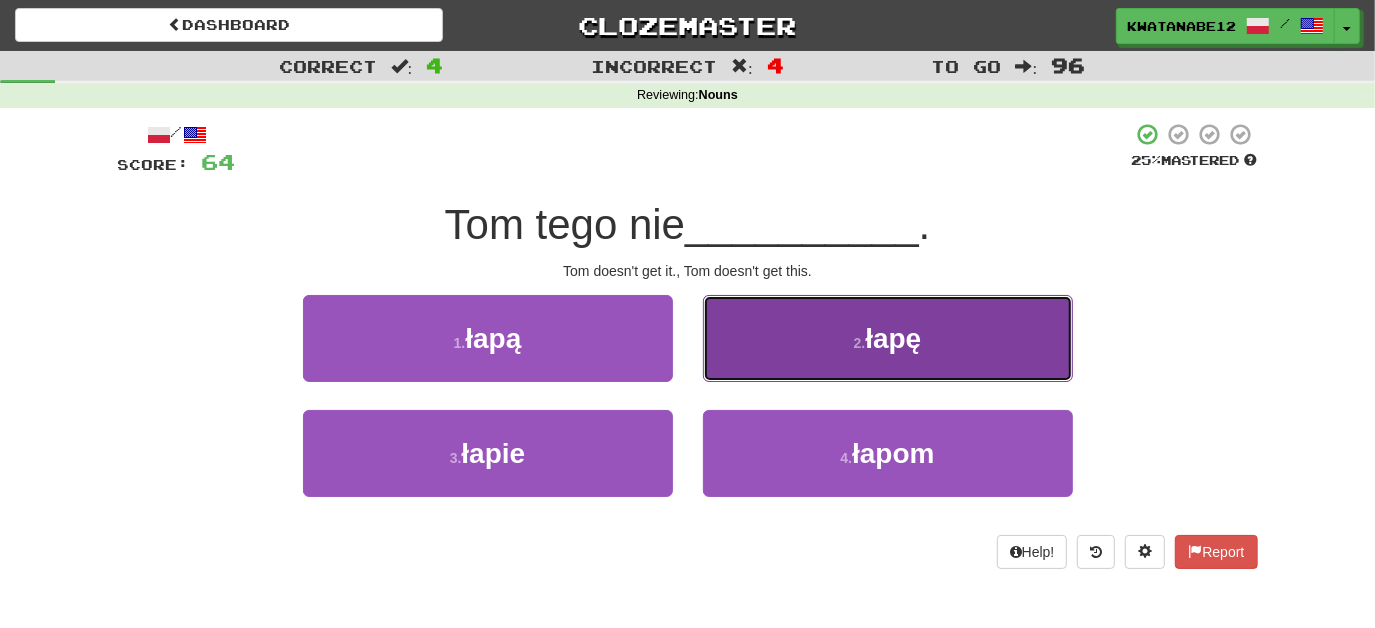 click on "2 .  łapę" at bounding box center (888, 338) 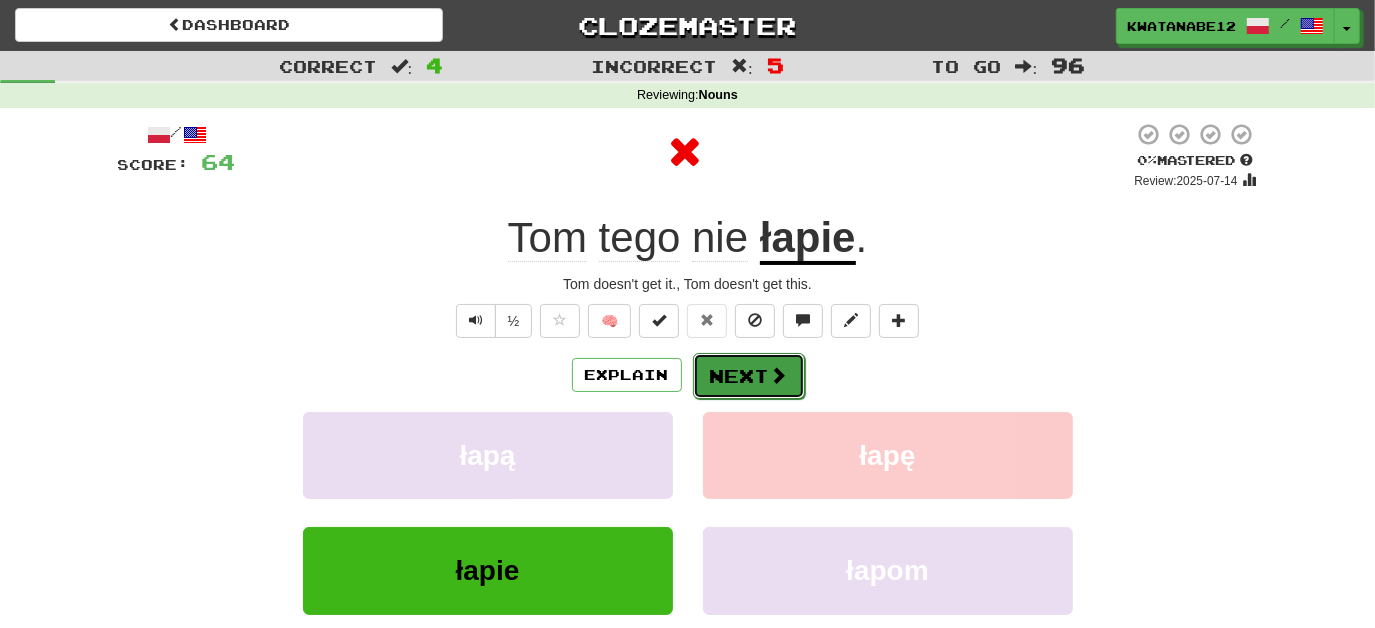 click on "Next" at bounding box center (749, 376) 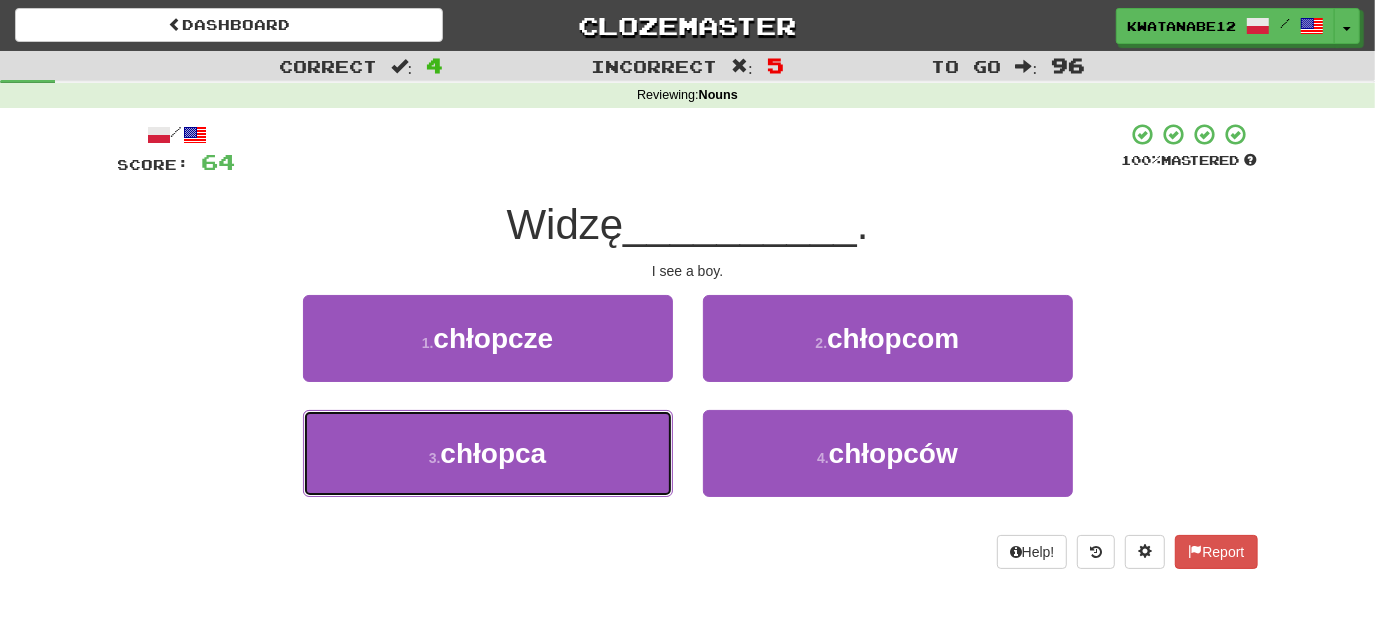 drag, startPoint x: 623, startPoint y: 446, endPoint x: 651, endPoint y: 409, distance: 46.400433 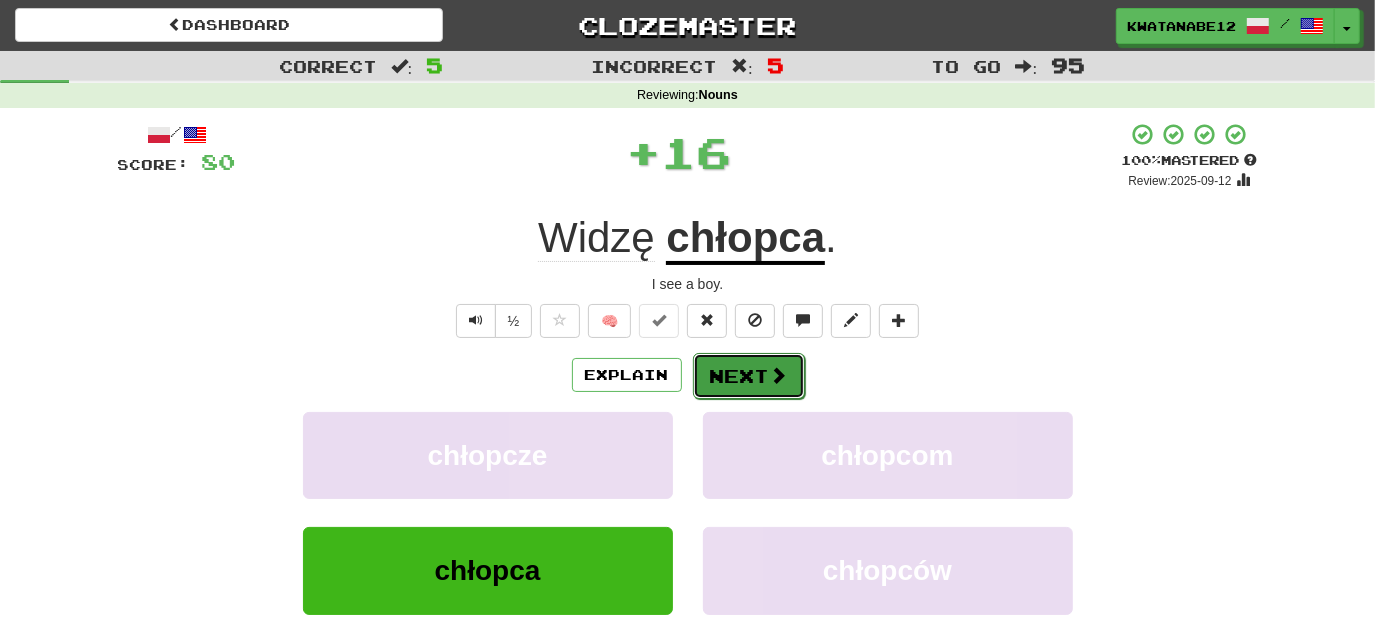 click on "Next" at bounding box center [749, 376] 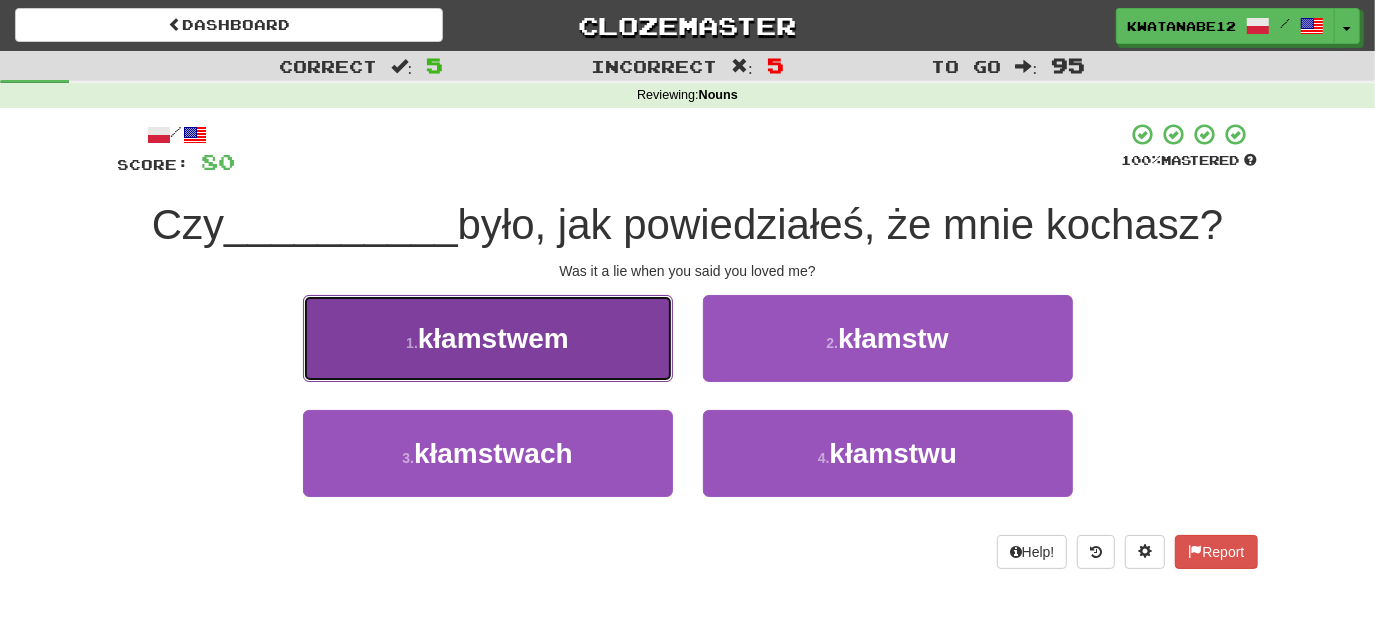drag, startPoint x: 605, startPoint y: 354, endPoint x: 657, endPoint y: 364, distance: 52.95281 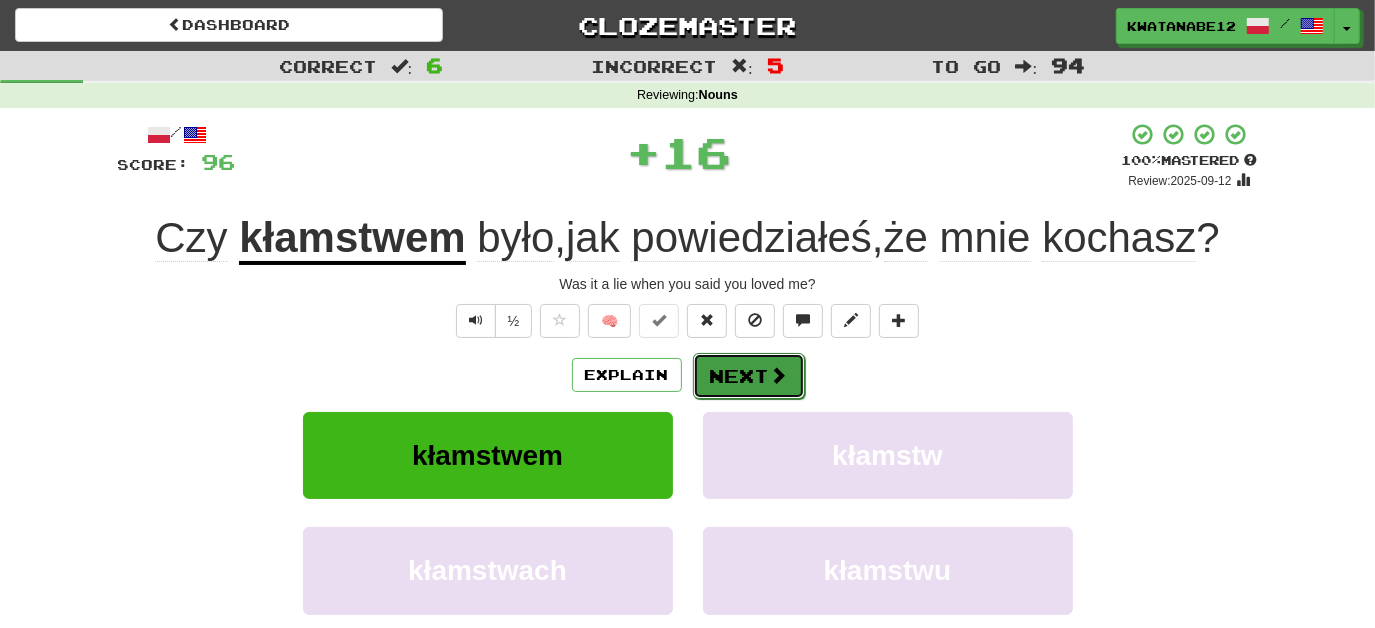 drag, startPoint x: 752, startPoint y: 391, endPoint x: 744, endPoint y: 369, distance: 23.409399 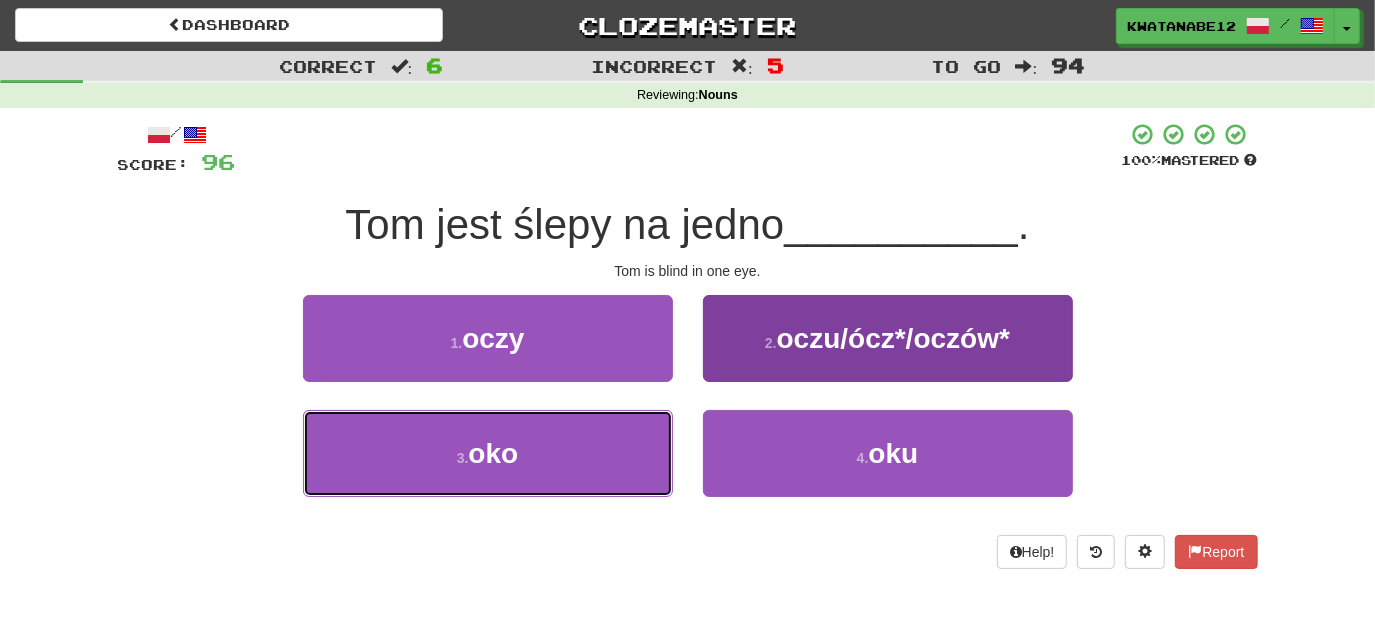 drag, startPoint x: 593, startPoint y: 458, endPoint x: 723, endPoint y: 377, distance: 153.16985 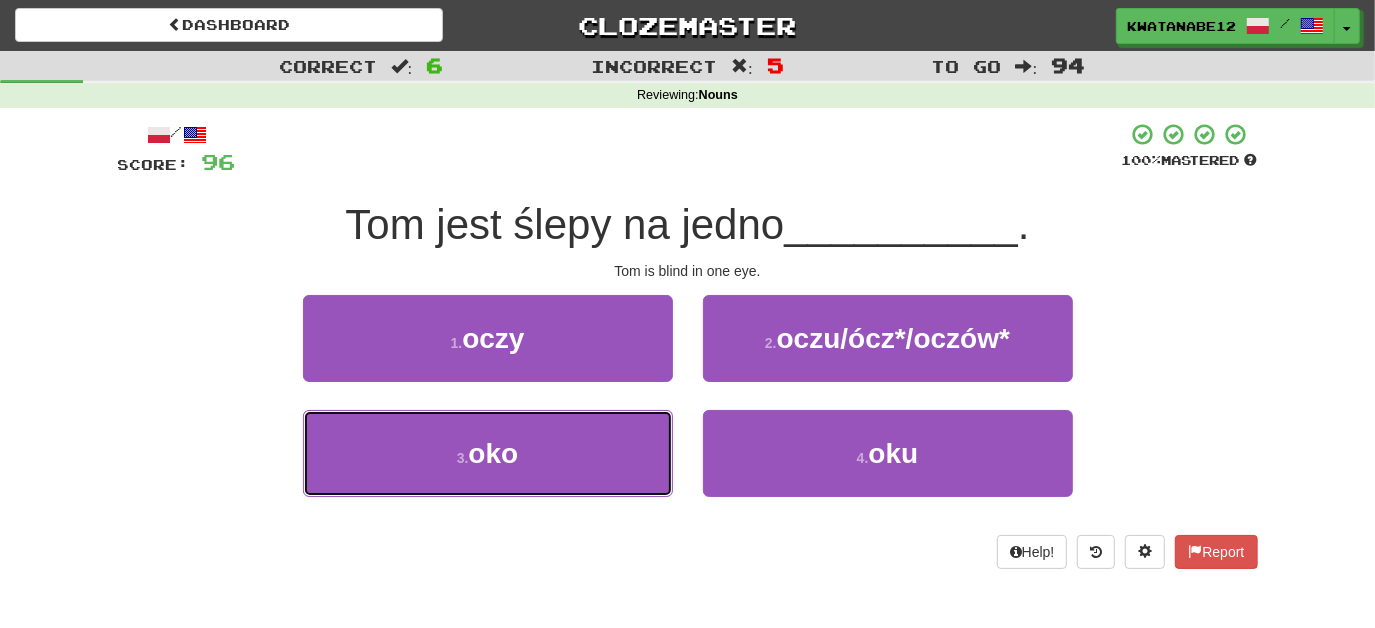 drag, startPoint x: 606, startPoint y: 450, endPoint x: 709, endPoint y: 400, distance: 114.494545 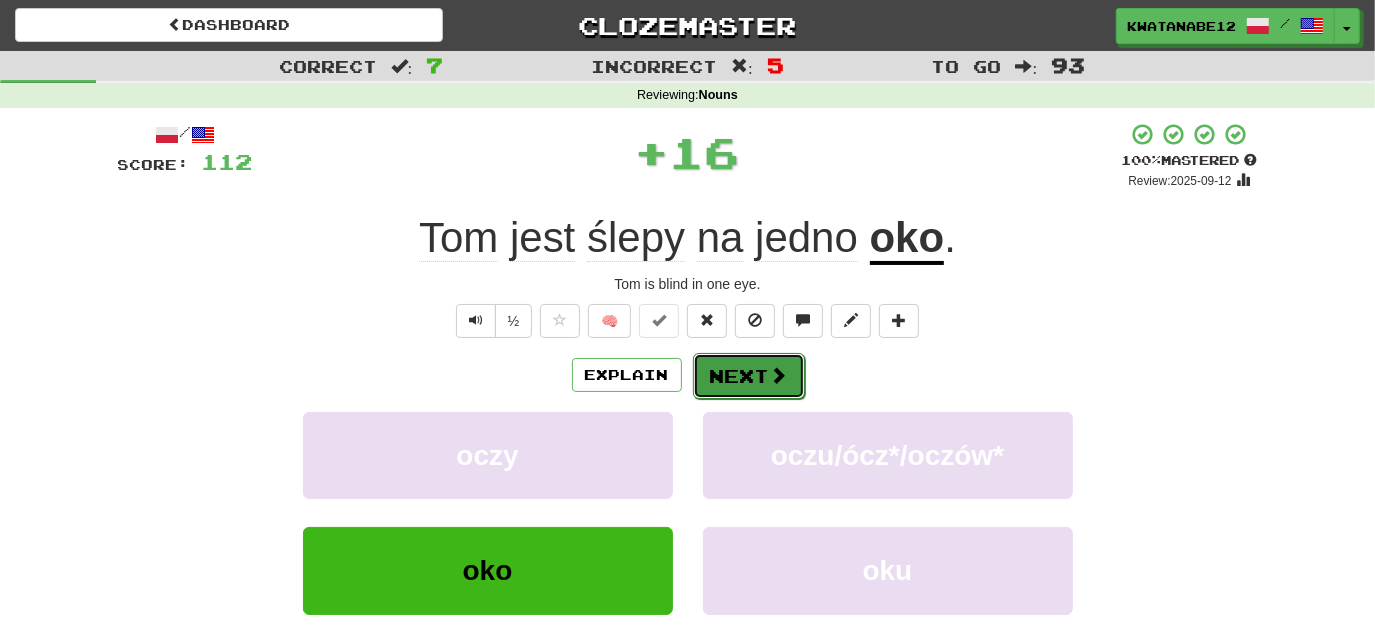 click on "Next" at bounding box center (749, 376) 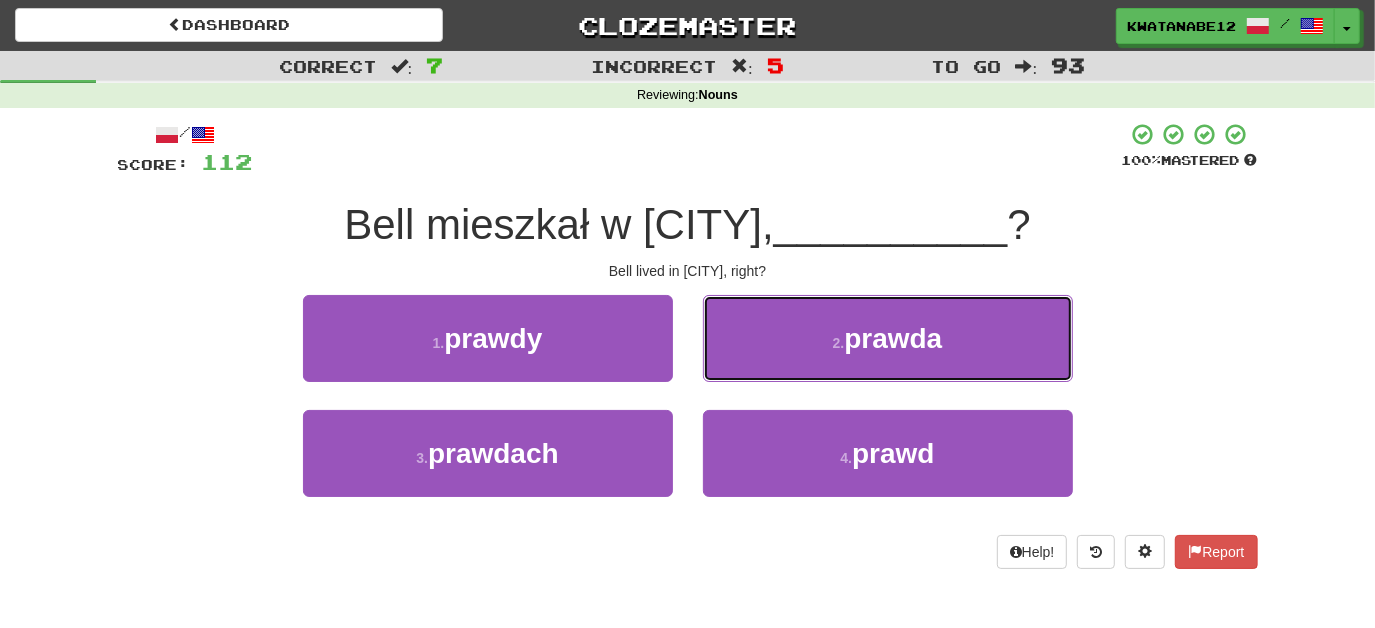 drag, startPoint x: 813, startPoint y: 334, endPoint x: 805, endPoint y: 349, distance: 17 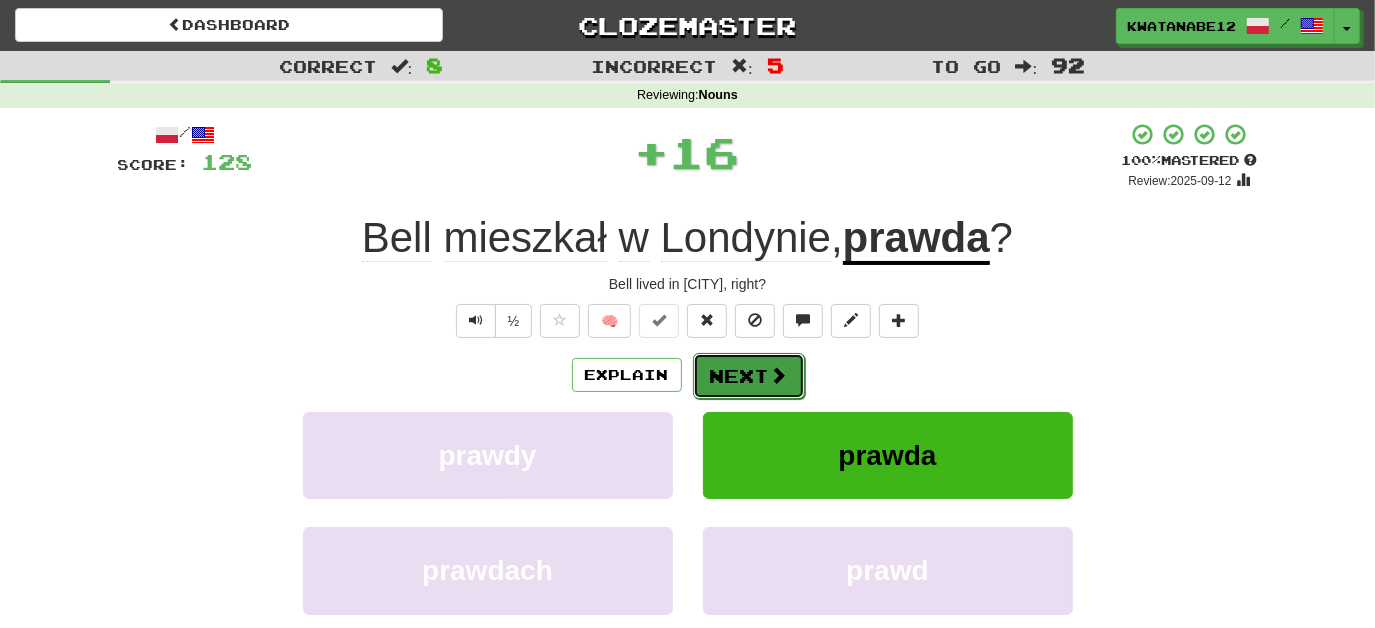 click at bounding box center (779, 375) 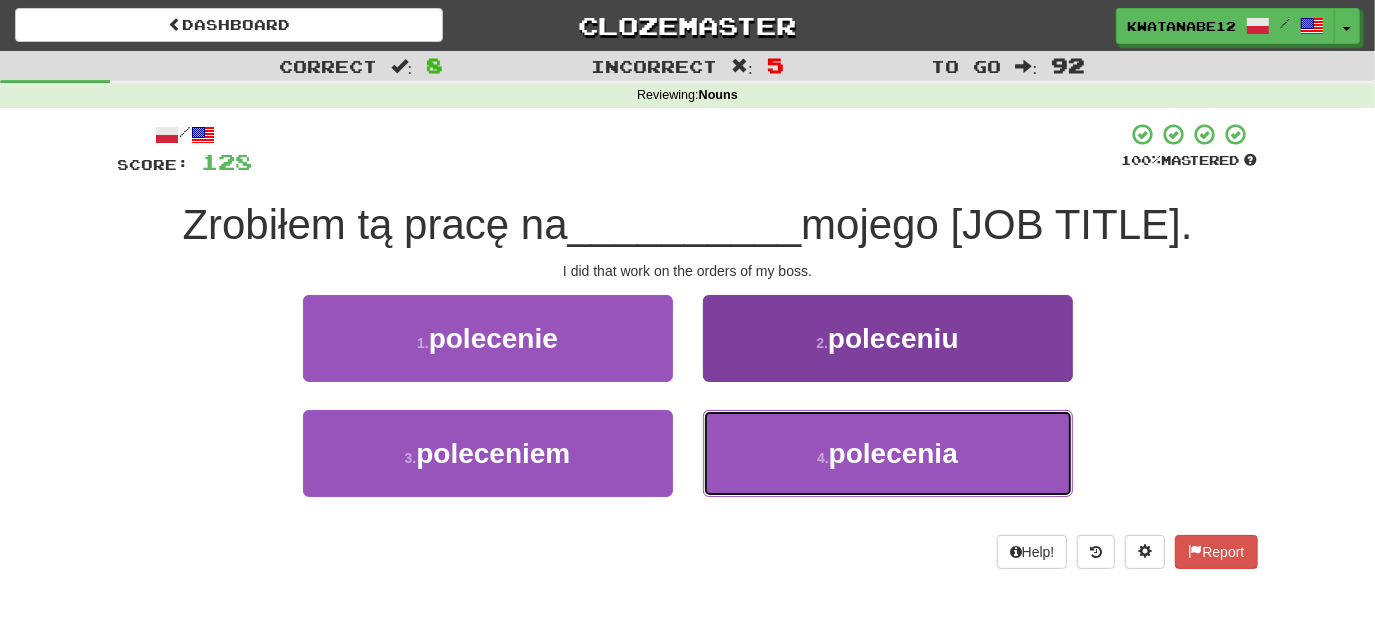 click on "4 .  polecenia" at bounding box center [888, 453] 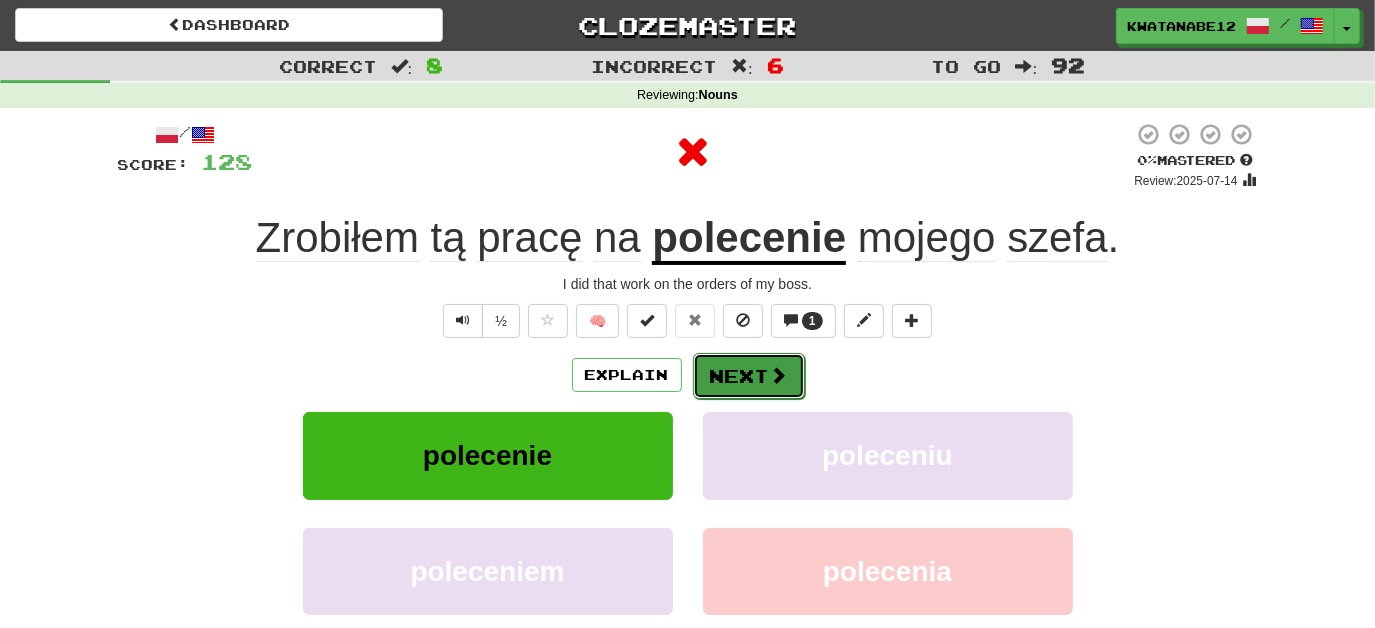 click at bounding box center [779, 375] 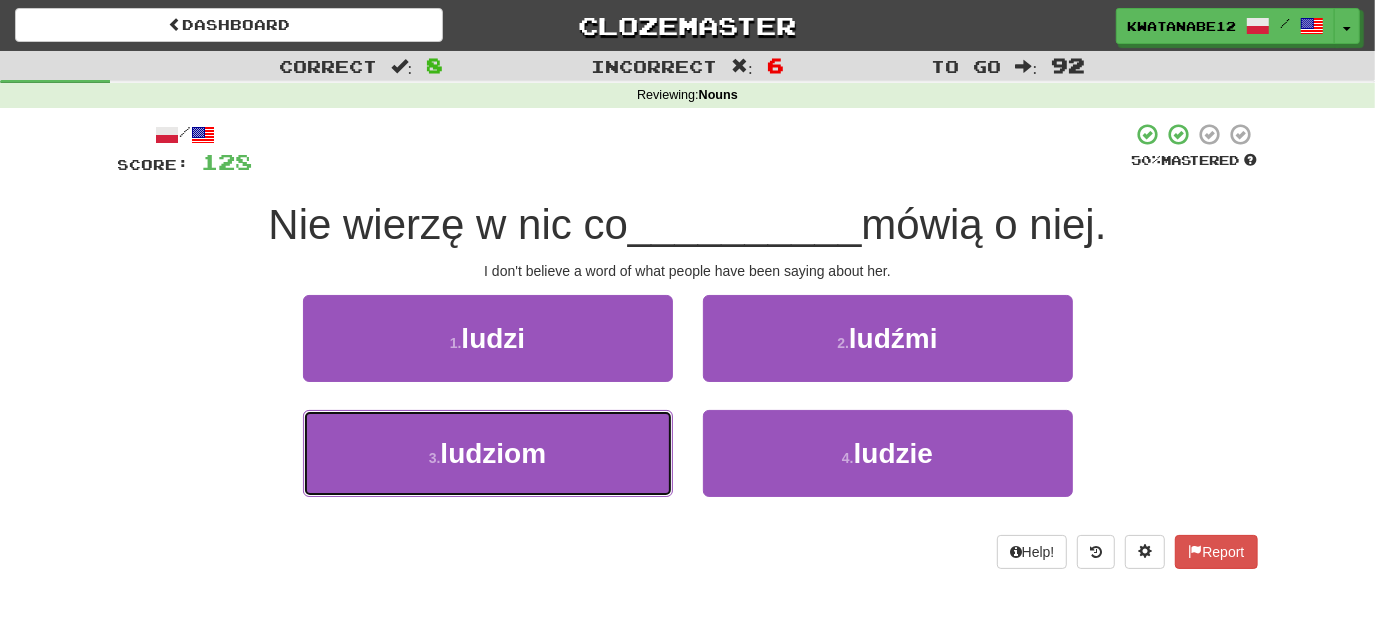 drag, startPoint x: 634, startPoint y: 422, endPoint x: 690, endPoint y: 388, distance: 65.51336 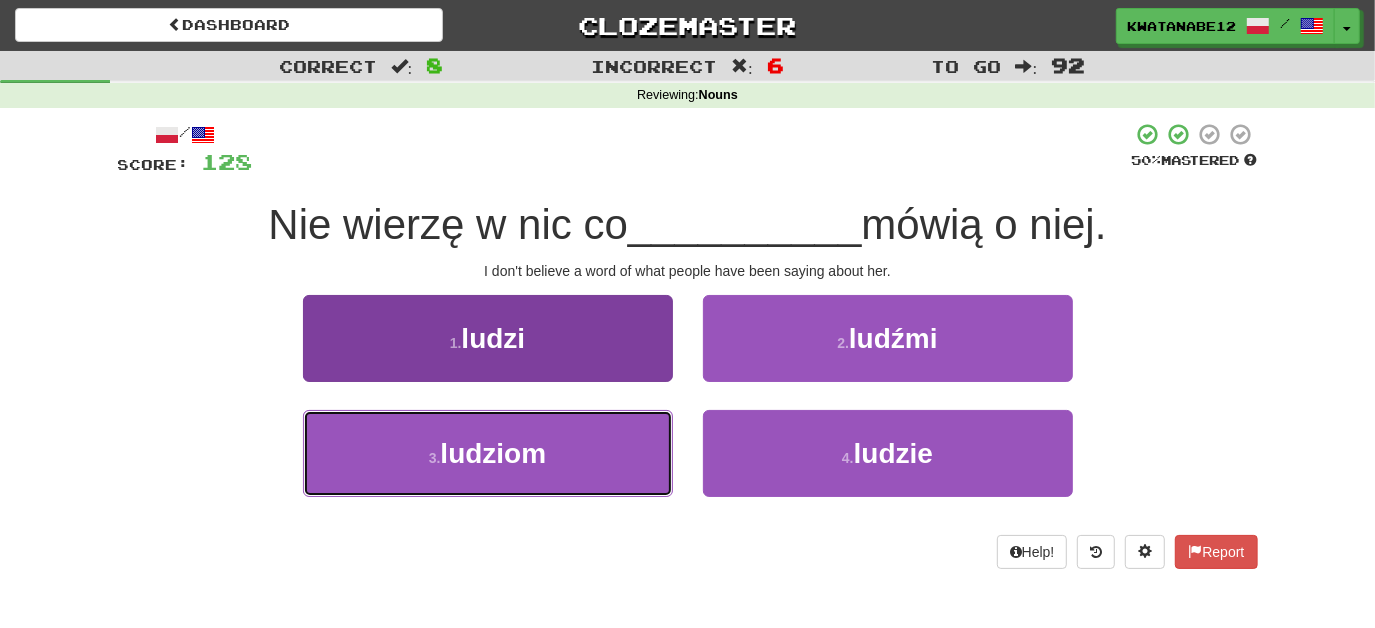 drag, startPoint x: 606, startPoint y: 439, endPoint x: 649, endPoint y: 416, distance: 48.76474 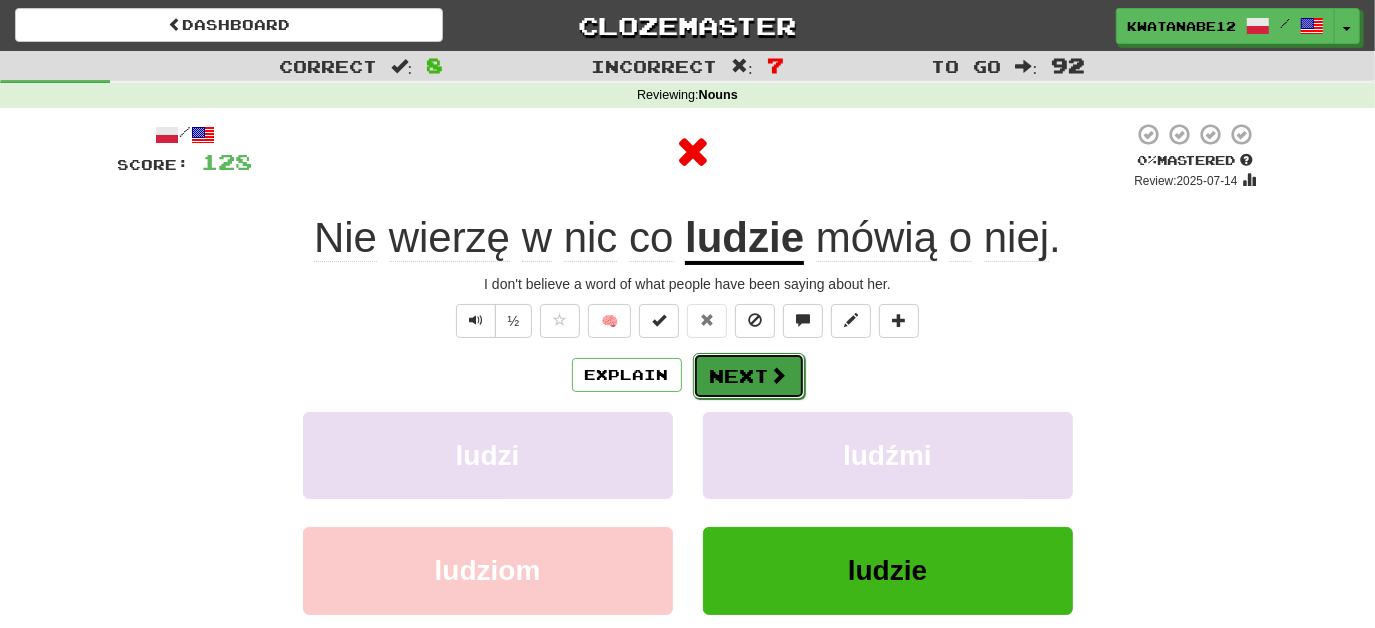 click on "Next" at bounding box center (749, 376) 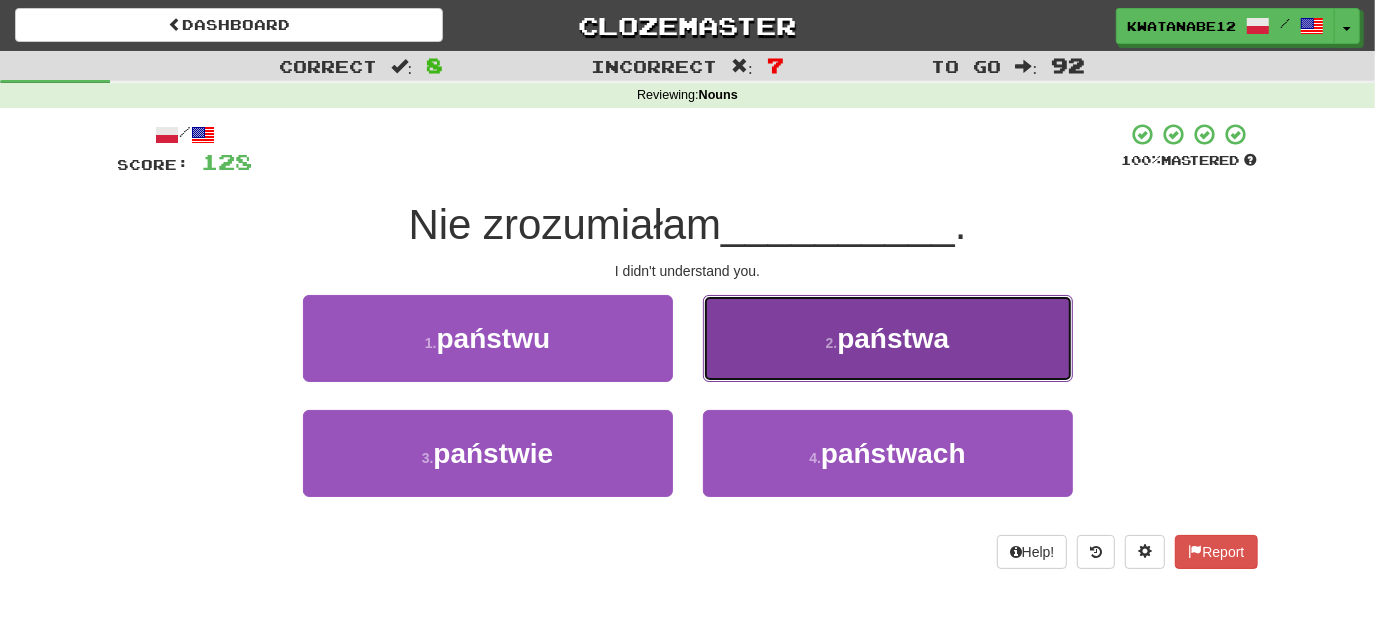 click on "2 .  państwa" at bounding box center [888, 338] 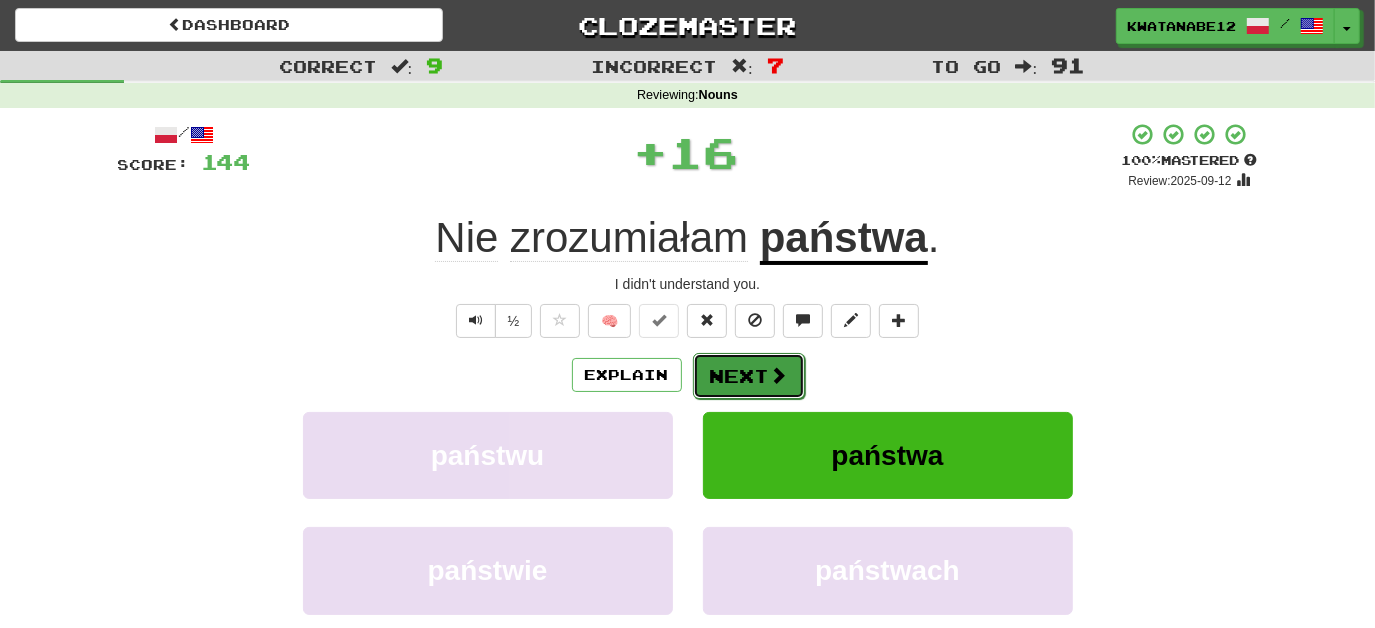 click on "Next" at bounding box center [749, 376] 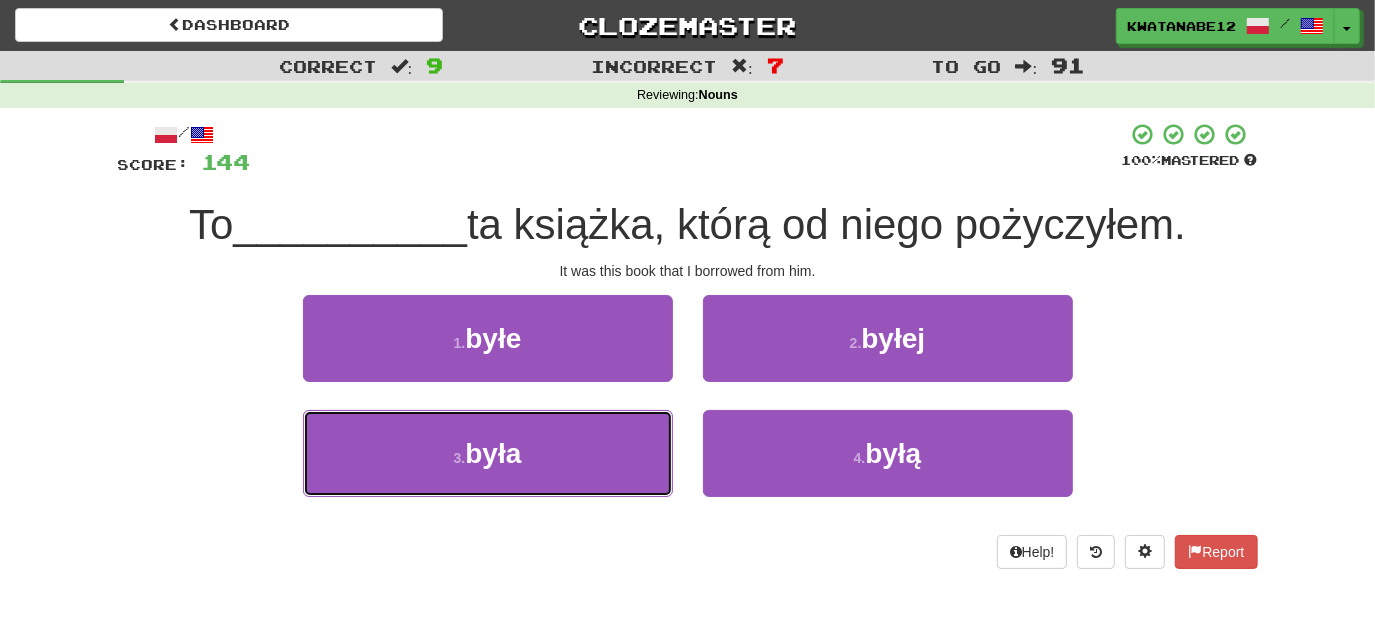 drag, startPoint x: 600, startPoint y: 432, endPoint x: 677, endPoint y: 416, distance: 78.64477 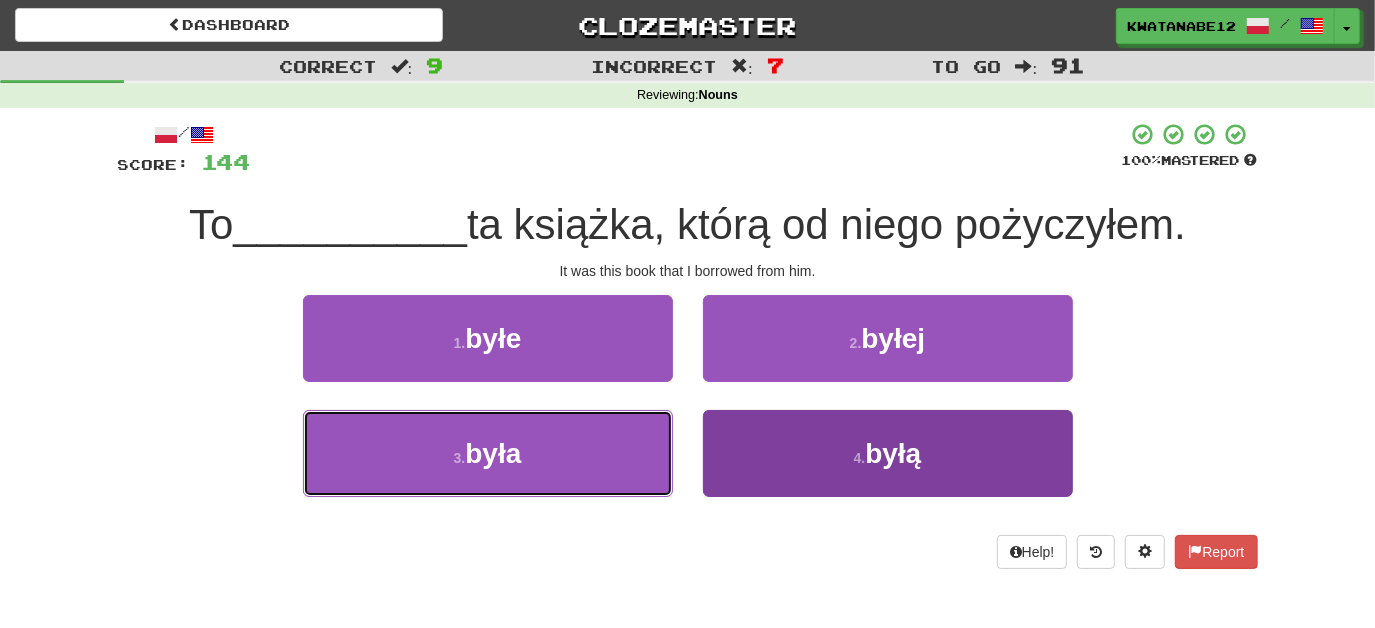 drag, startPoint x: 571, startPoint y: 462, endPoint x: 727, endPoint y: 415, distance: 162.92636 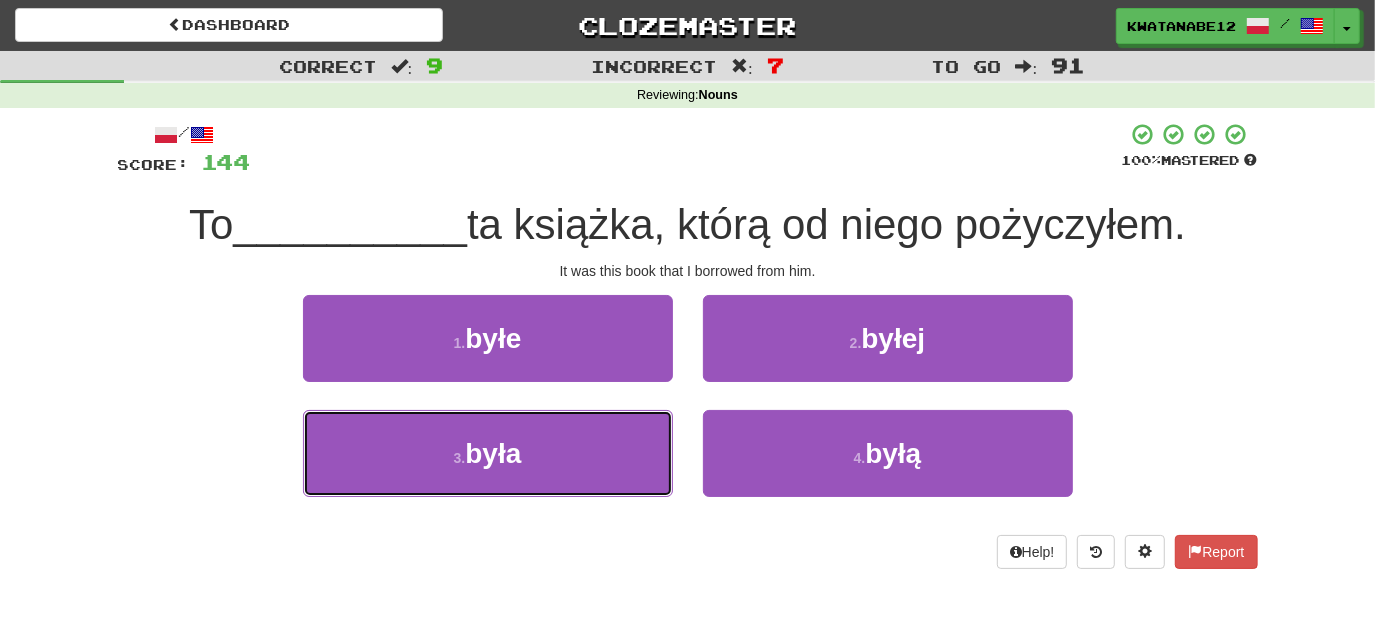 drag, startPoint x: 584, startPoint y: 447, endPoint x: 679, endPoint y: 399, distance: 106.437775 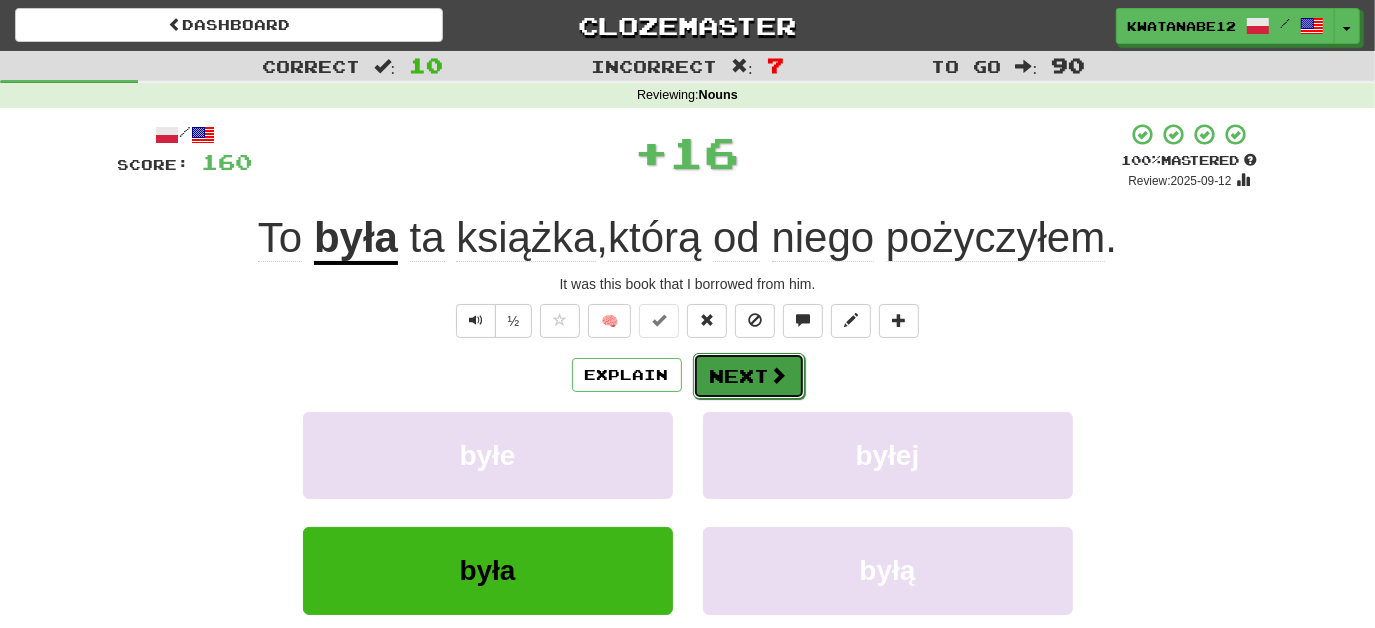 click on "Next" at bounding box center [749, 376] 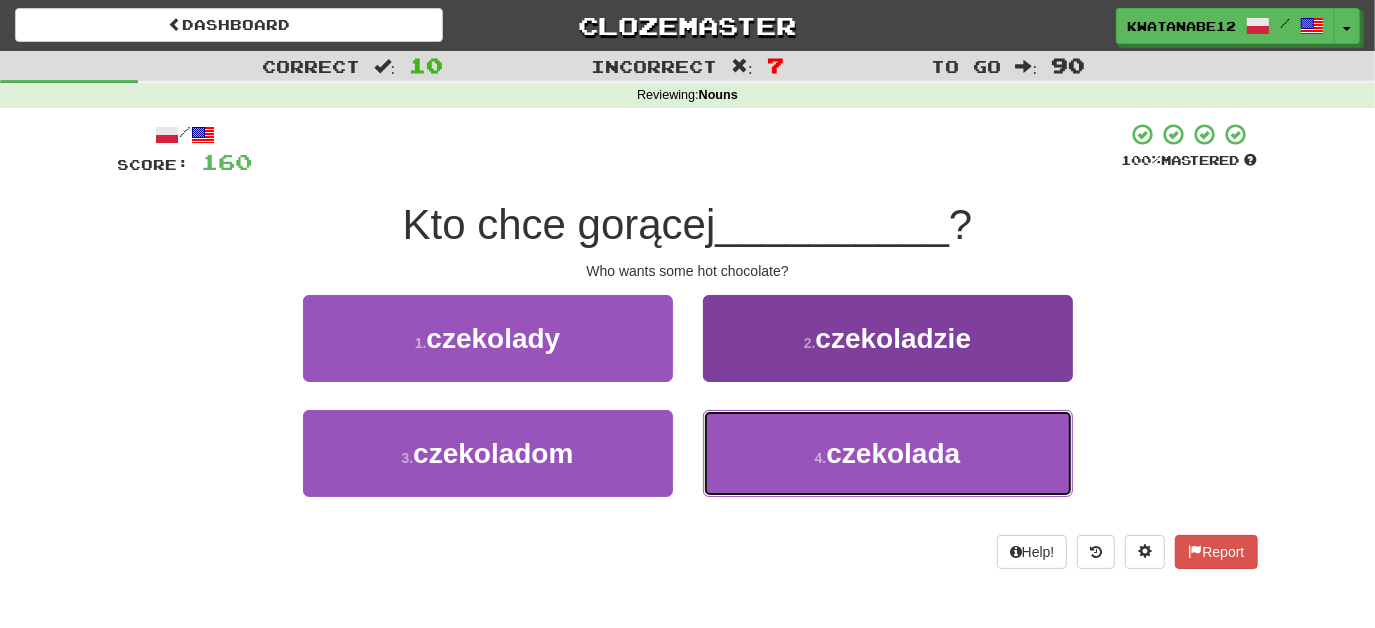 click on "4 .  czekolada" at bounding box center [888, 453] 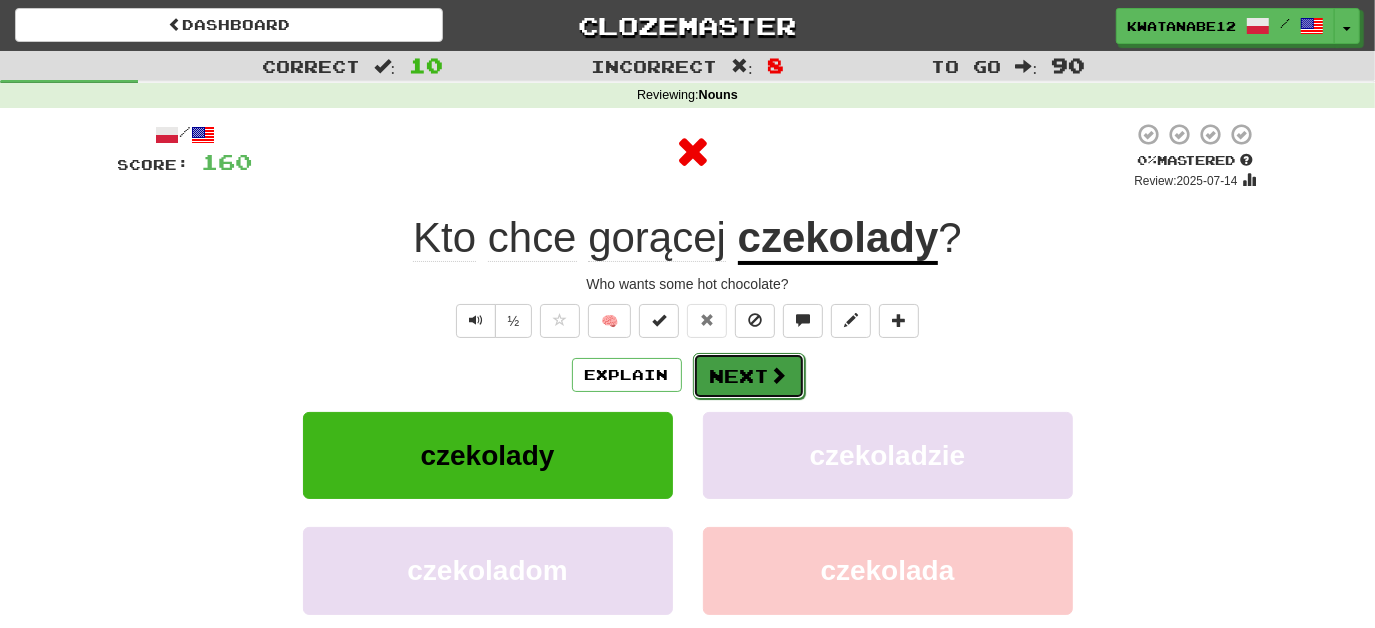 click on "Next" at bounding box center [749, 376] 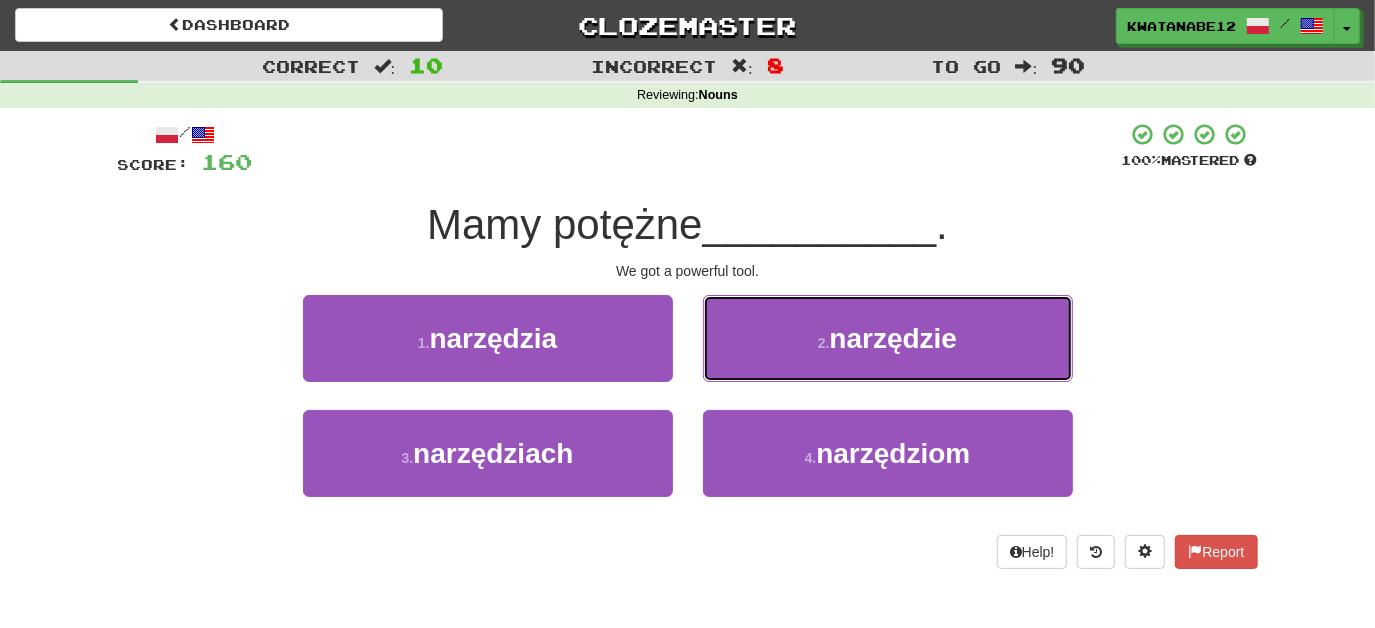 drag, startPoint x: 754, startPoint y: 337, endPoint x: 744, endPoint y: 348, distance: 14.866069 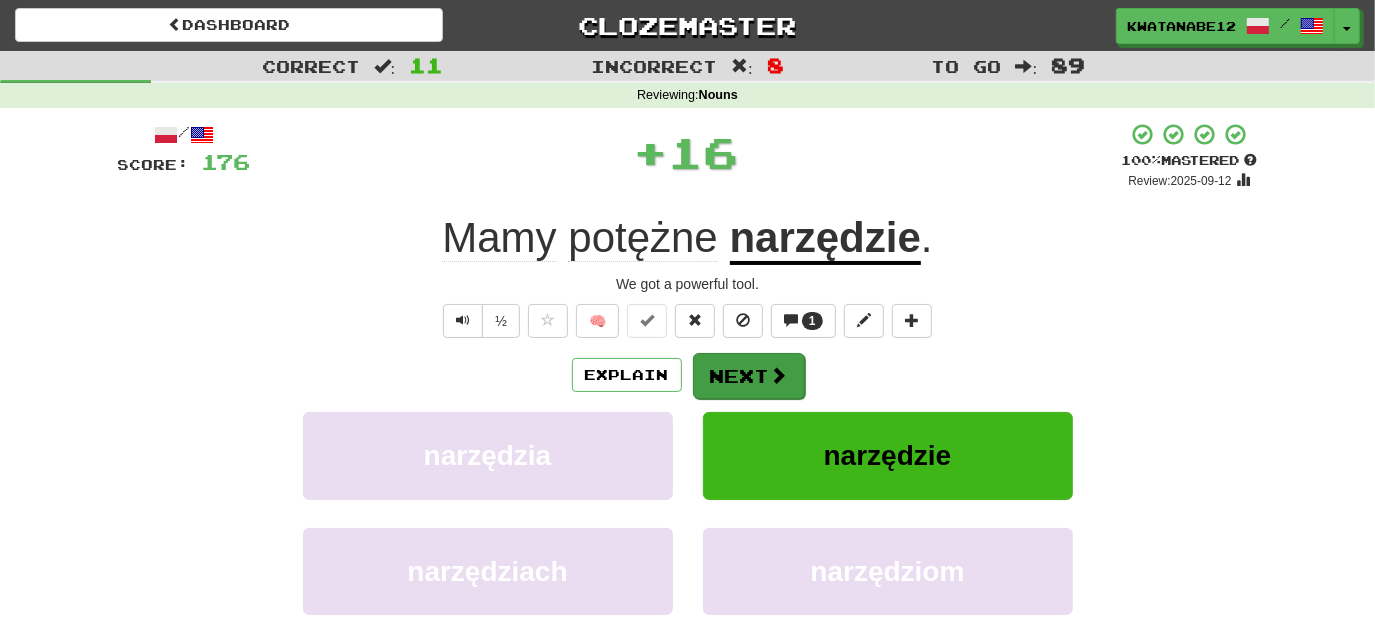 click on "Next" at bounding box center (749, 376) 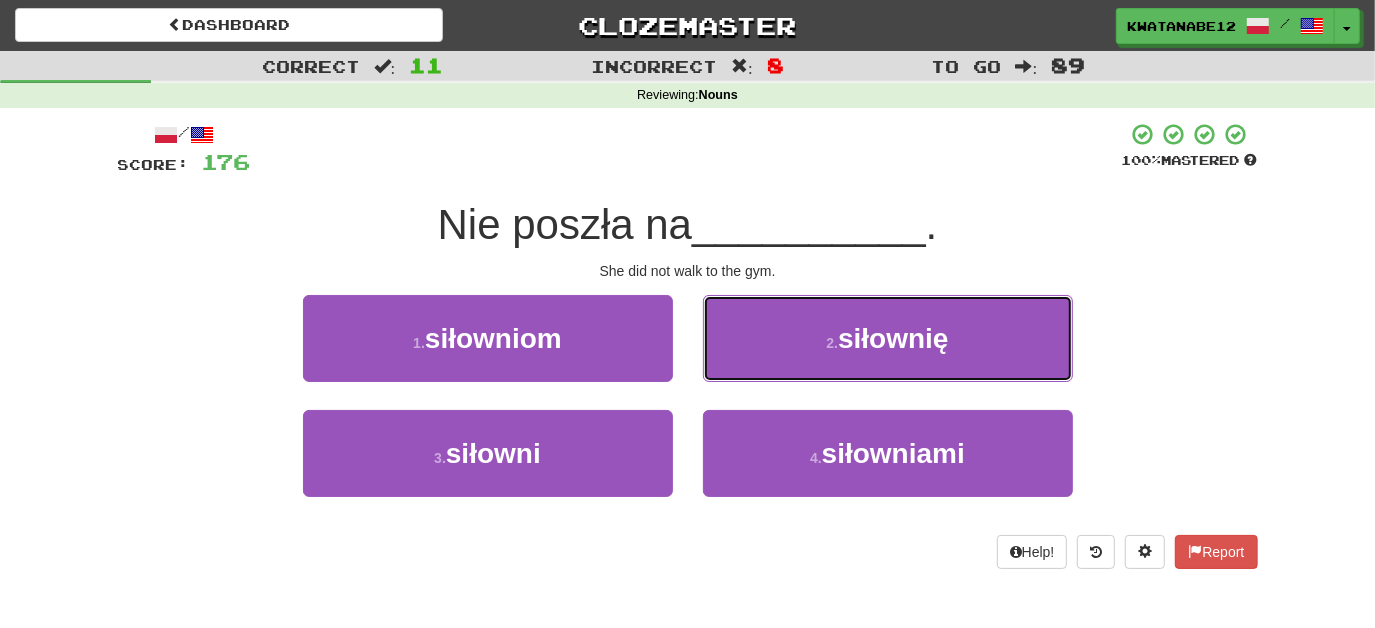 click on "2 .  siłownię" at bounding box center [888, 338] 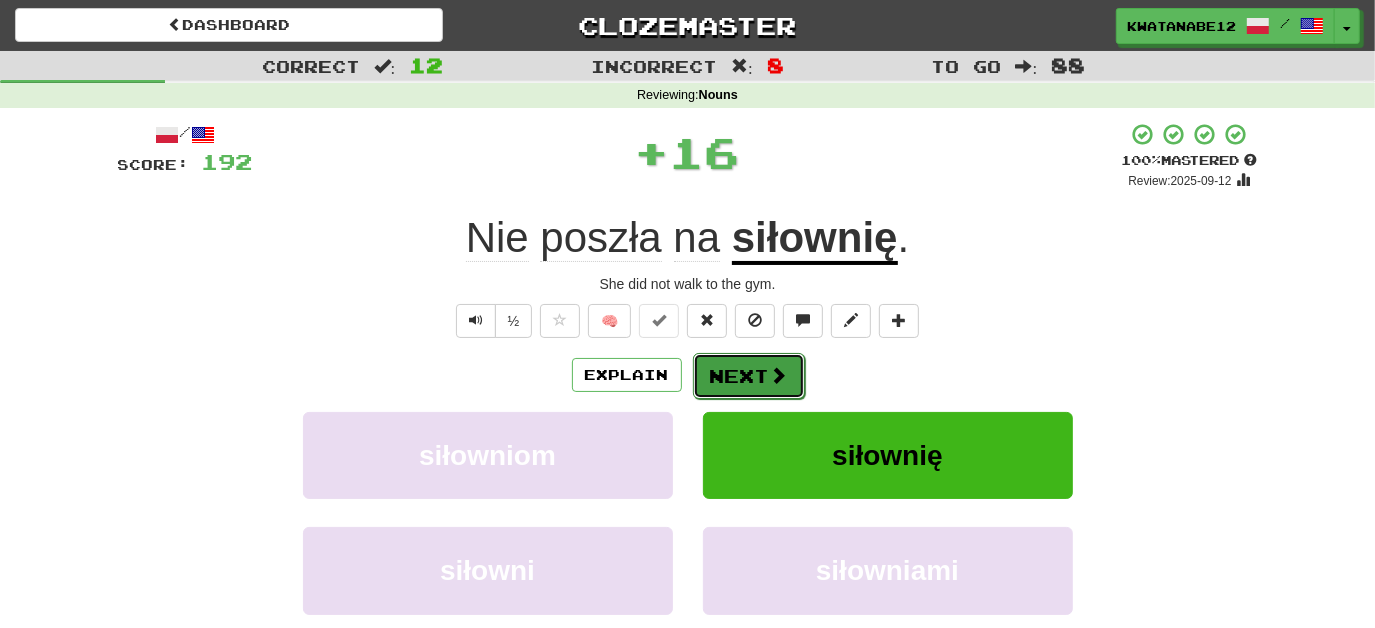 click on "Next" at bounding box center [749, 376] 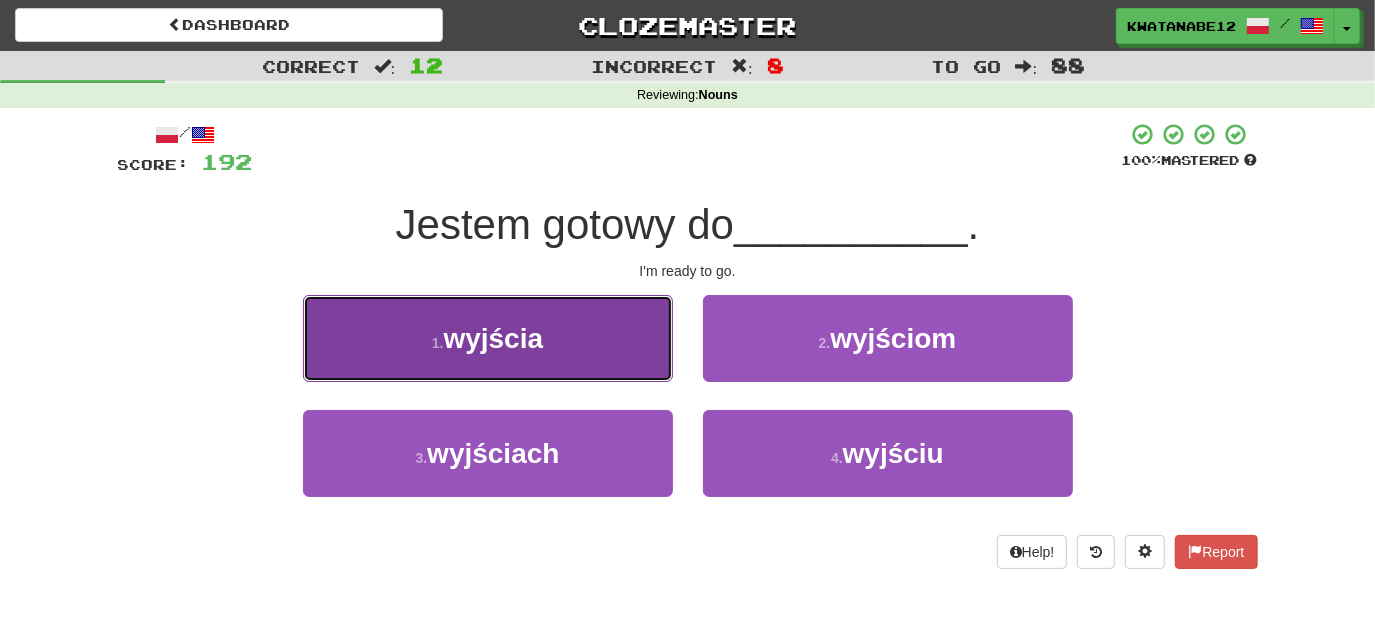 drag, startPoint x: 615, startPoint y: 338, endPoint x: 640, endPoint y: 350, distance: 27.730848 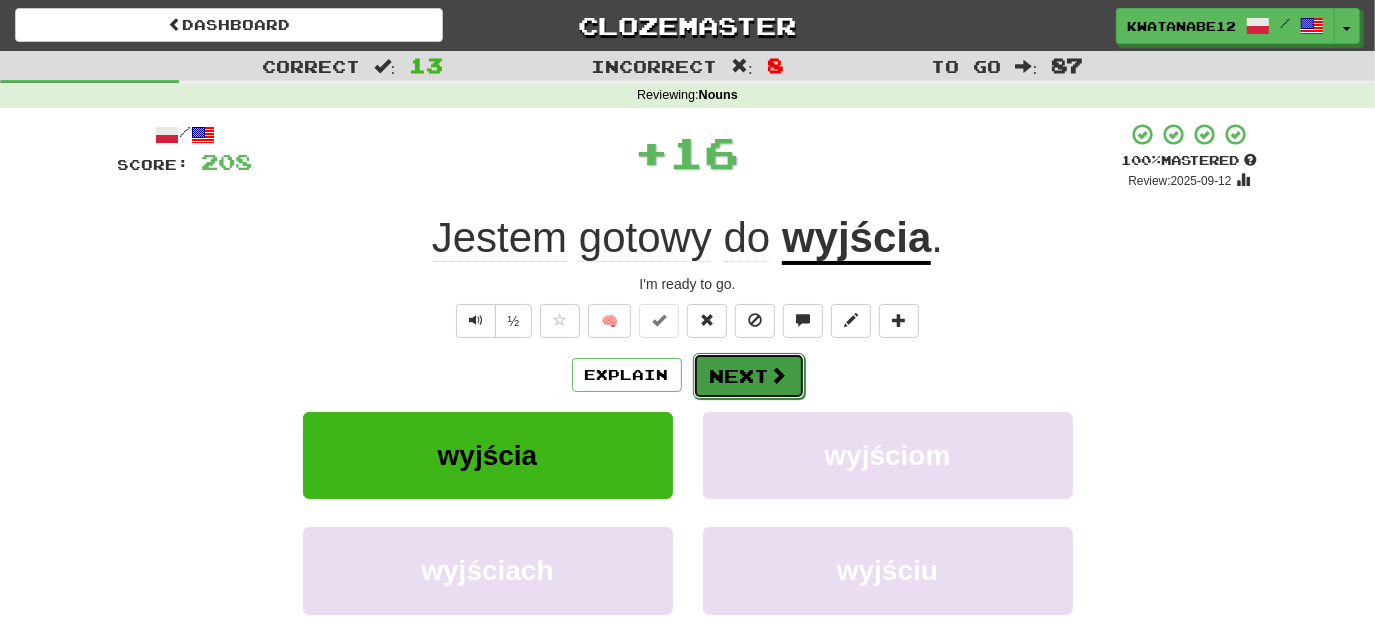 click on "Next" at bounding box center (749, 376) 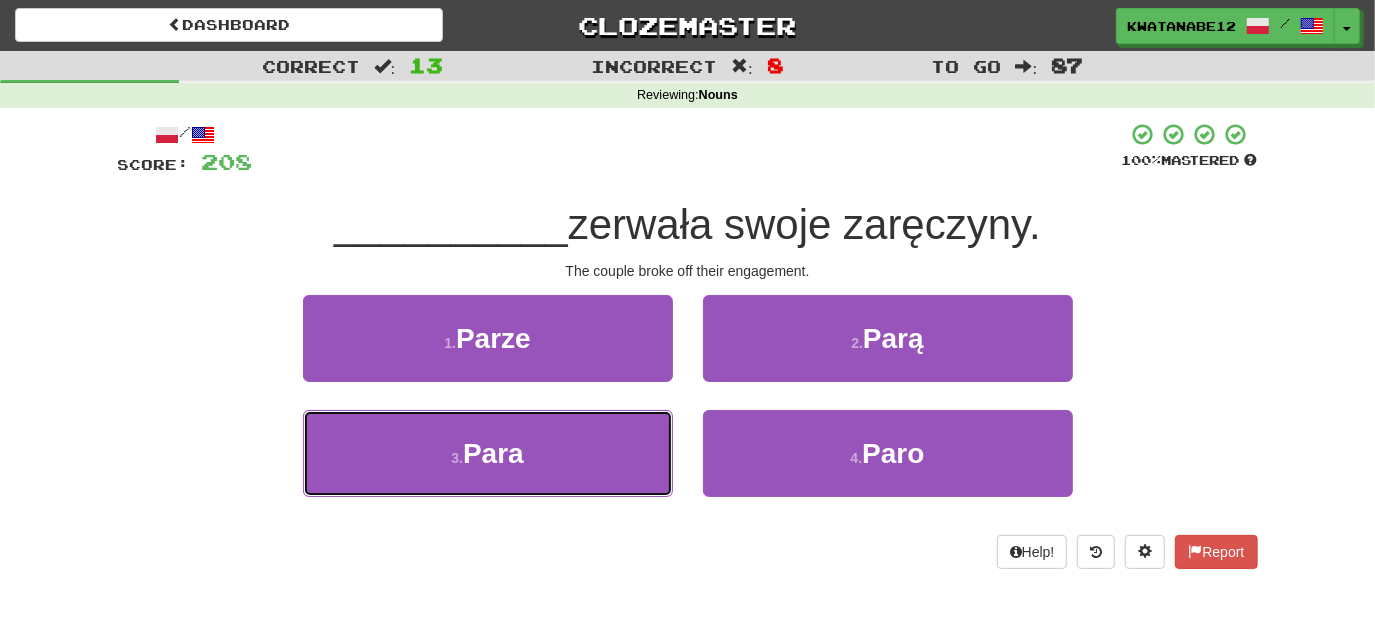 drag, startPoint x: 576, startPoint y: 423, endPoint x: 659, endPoint y: 392, distance: 88.60023 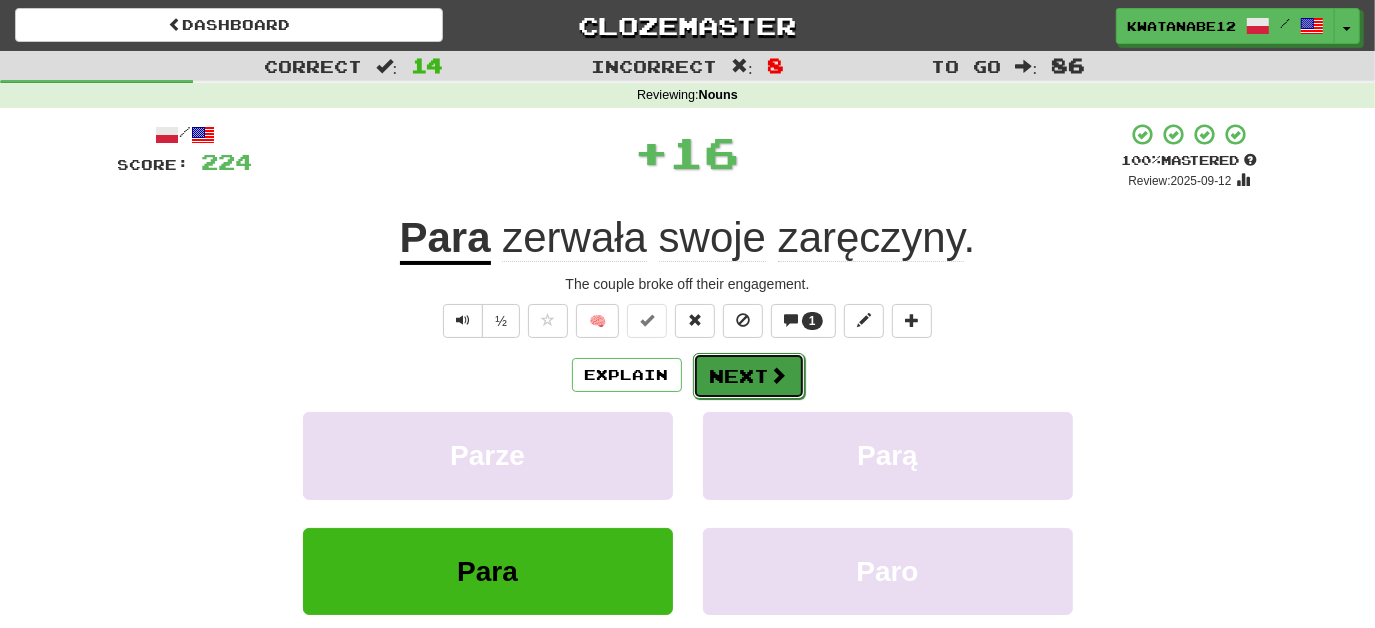 click on "Next" at bounding box center [749, 376] 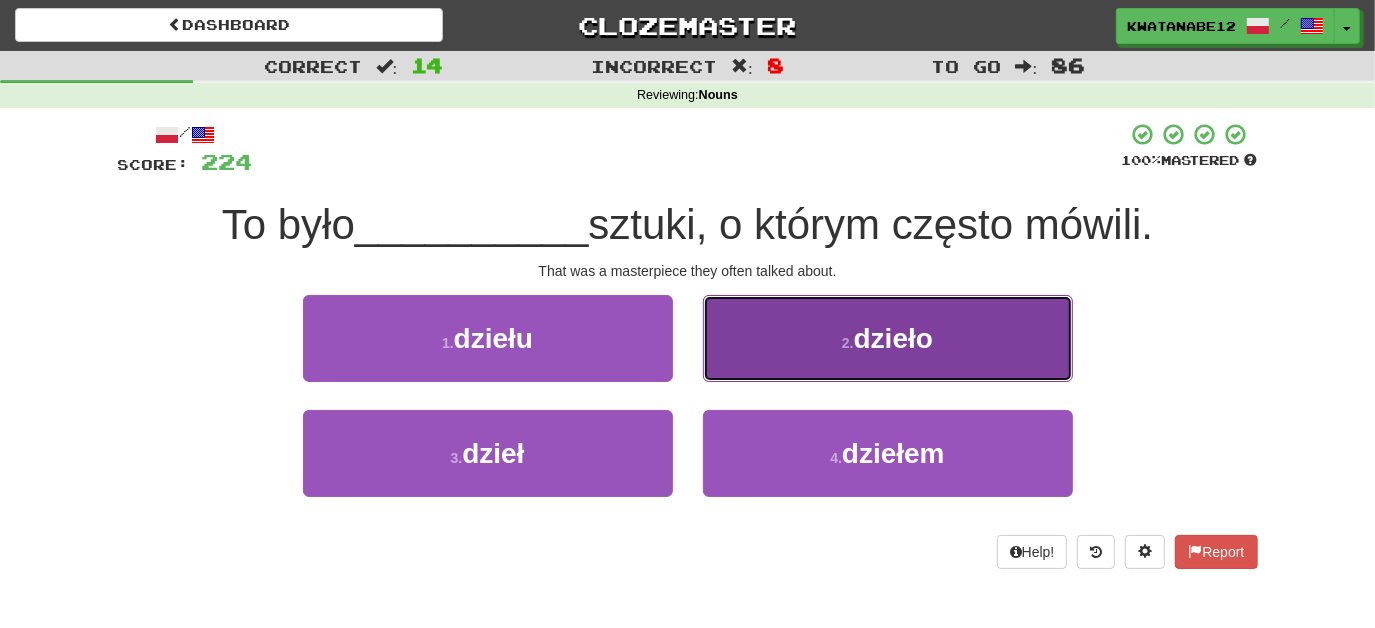 click on "2 .  dzieło" at bounding box center [888, 338] 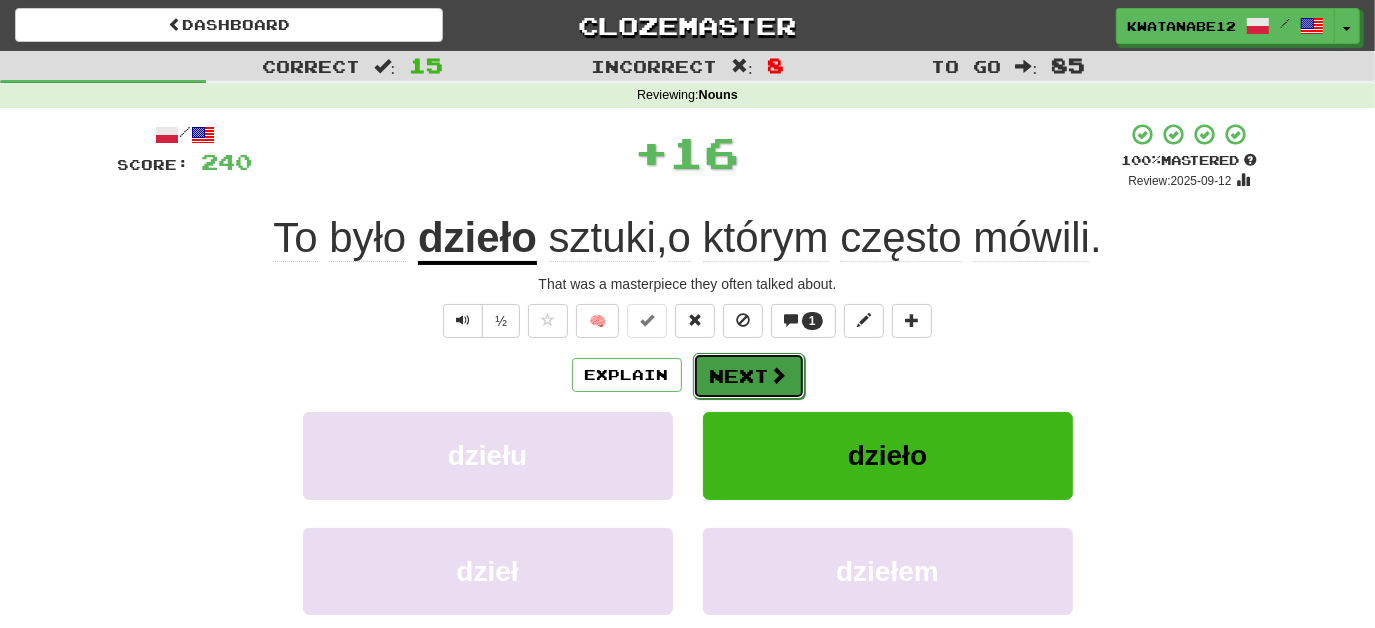 drag, startPoint x: 778, startPoint y: 370, endPoint x: 751, endPoint y: 383, distance: 29.966648 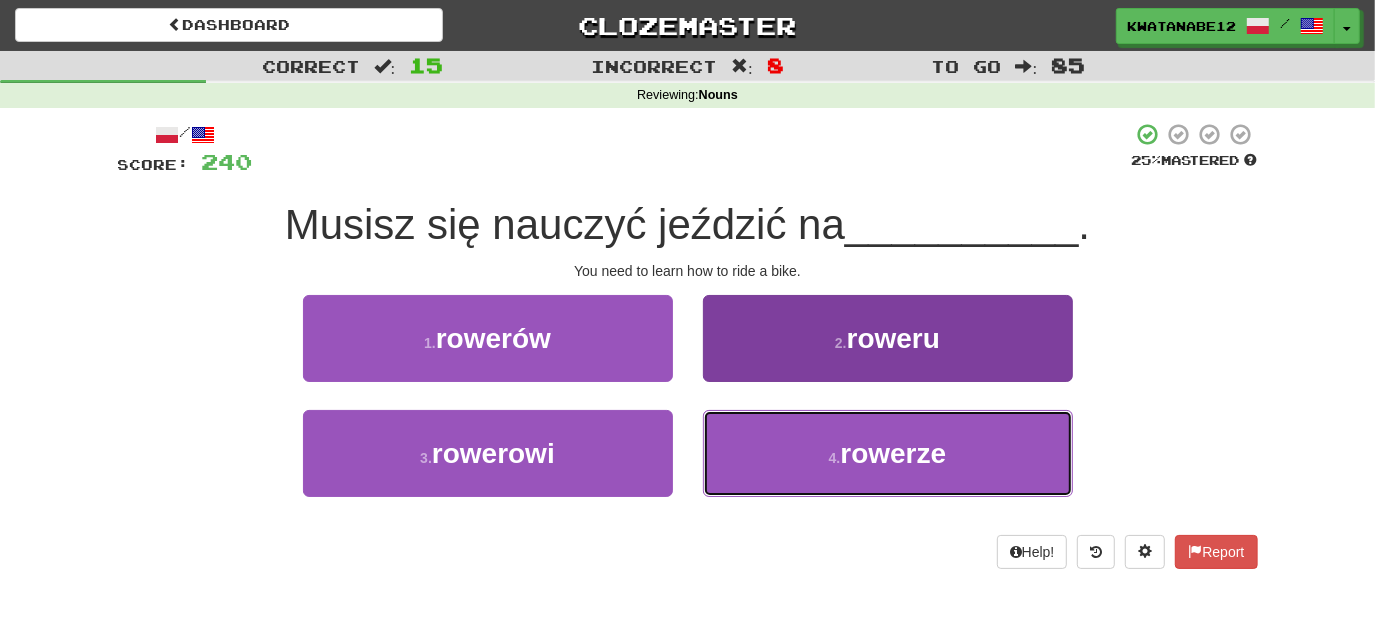drag, startPoint x: 777, startPoint y: 450, endPoint x: 773, endPoint y: 424, distance: 26.305893 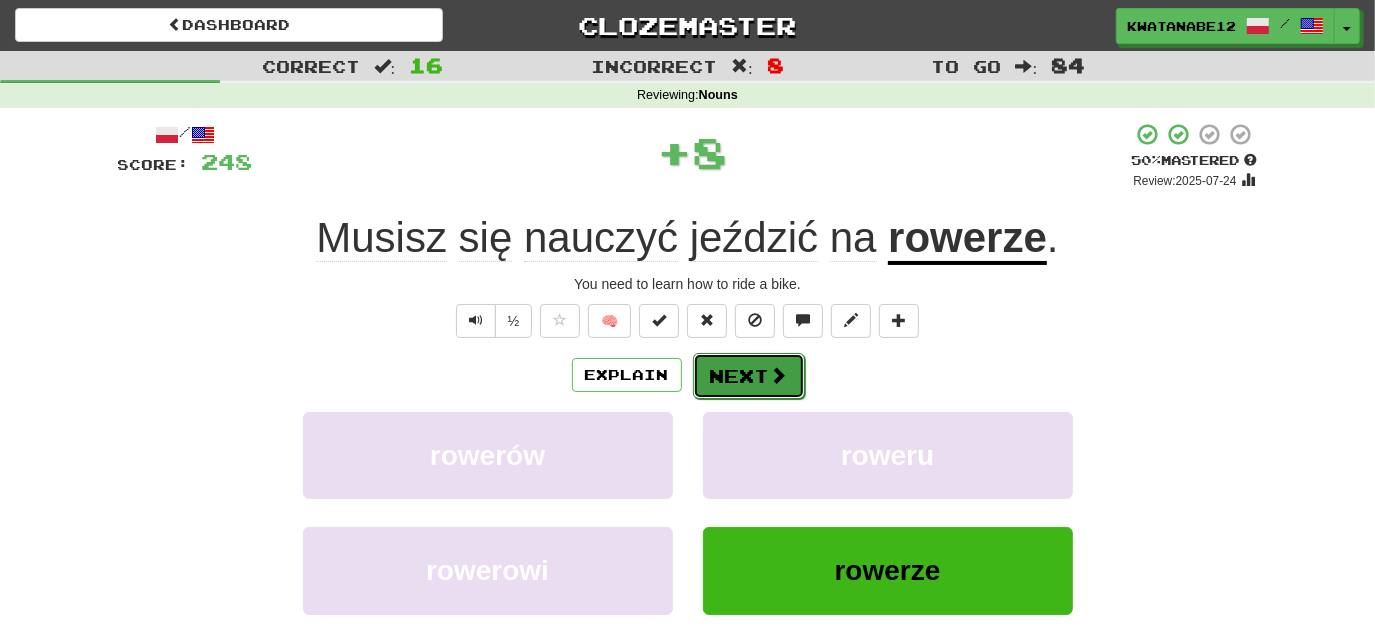 click on "Next" at bounding box center [749, 376] 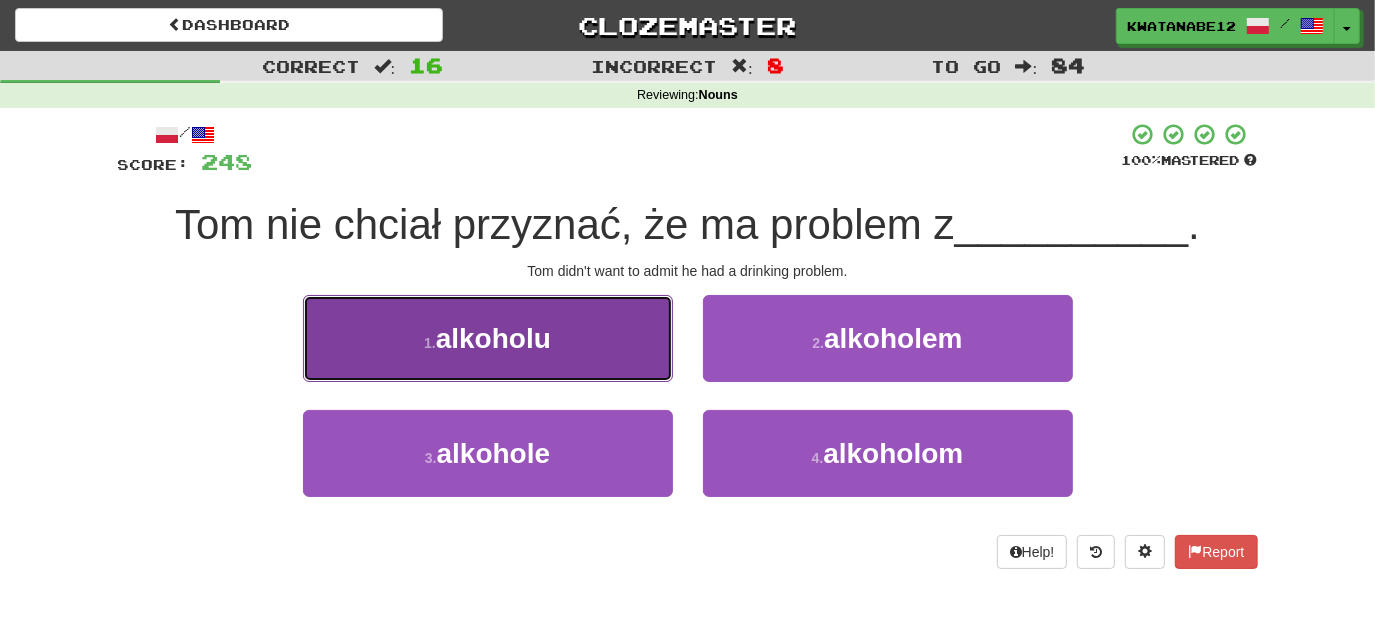 click on "1 .  alkoholu" at bounding box center [488, 338] 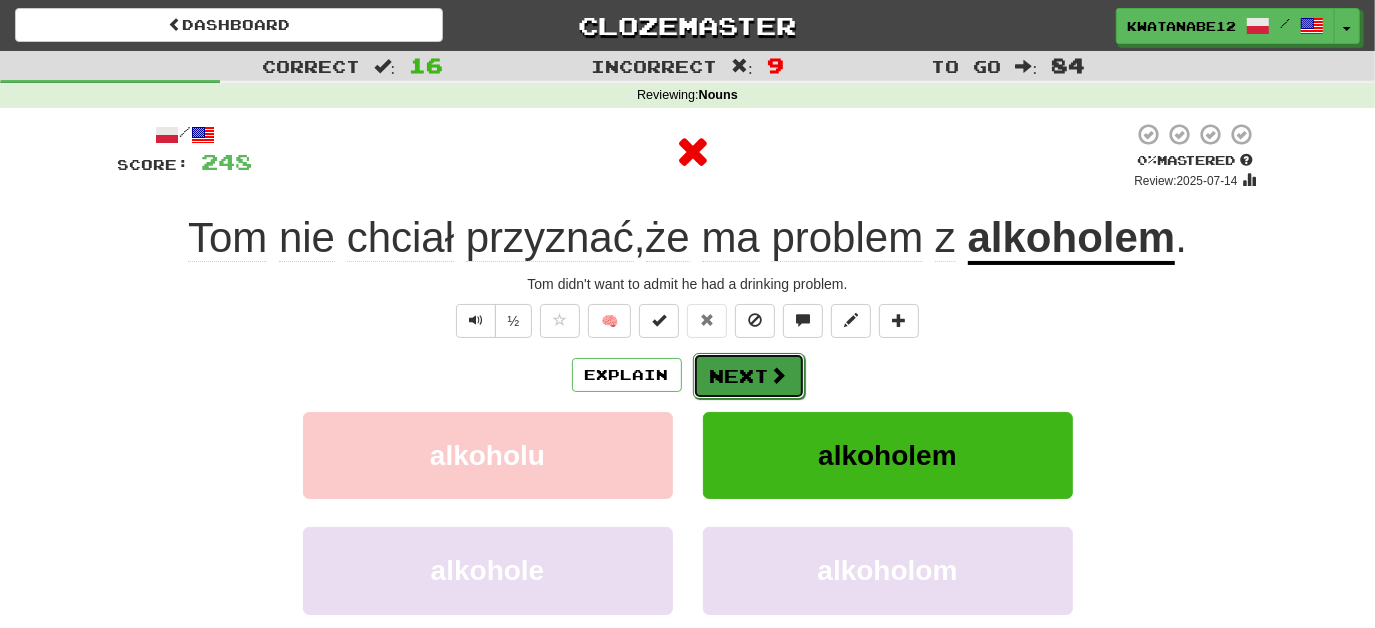 click on "Next" at bounding box center [749, 376] 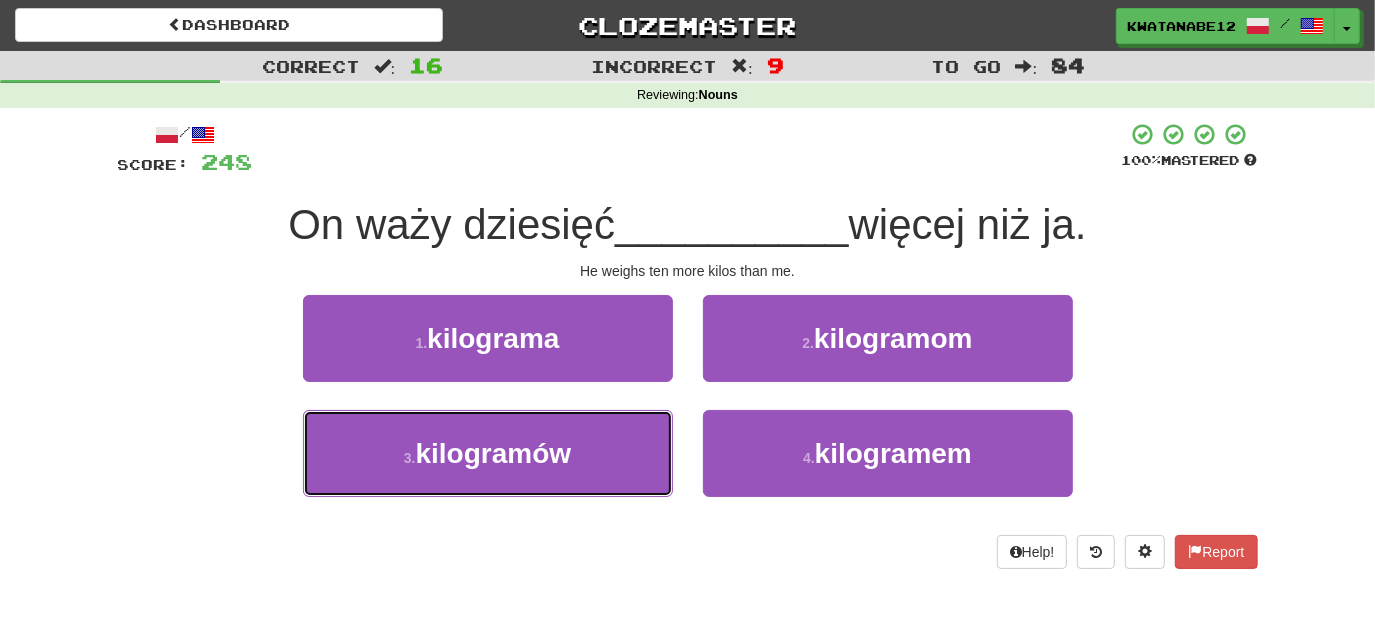 drag, startPoint x: 615, startPoint y: 463, endPoint x: 703, endPoint y: 404, distance: 105.9481 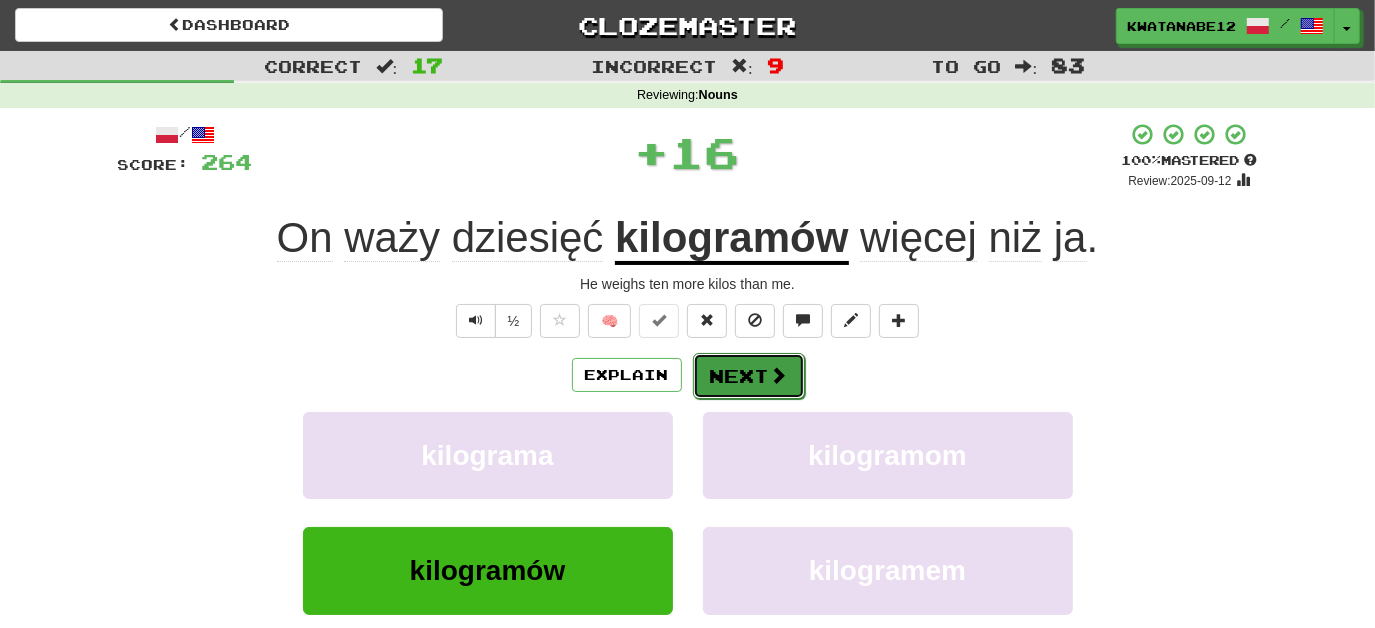 click on "Next" at bounding box center (749, 376) 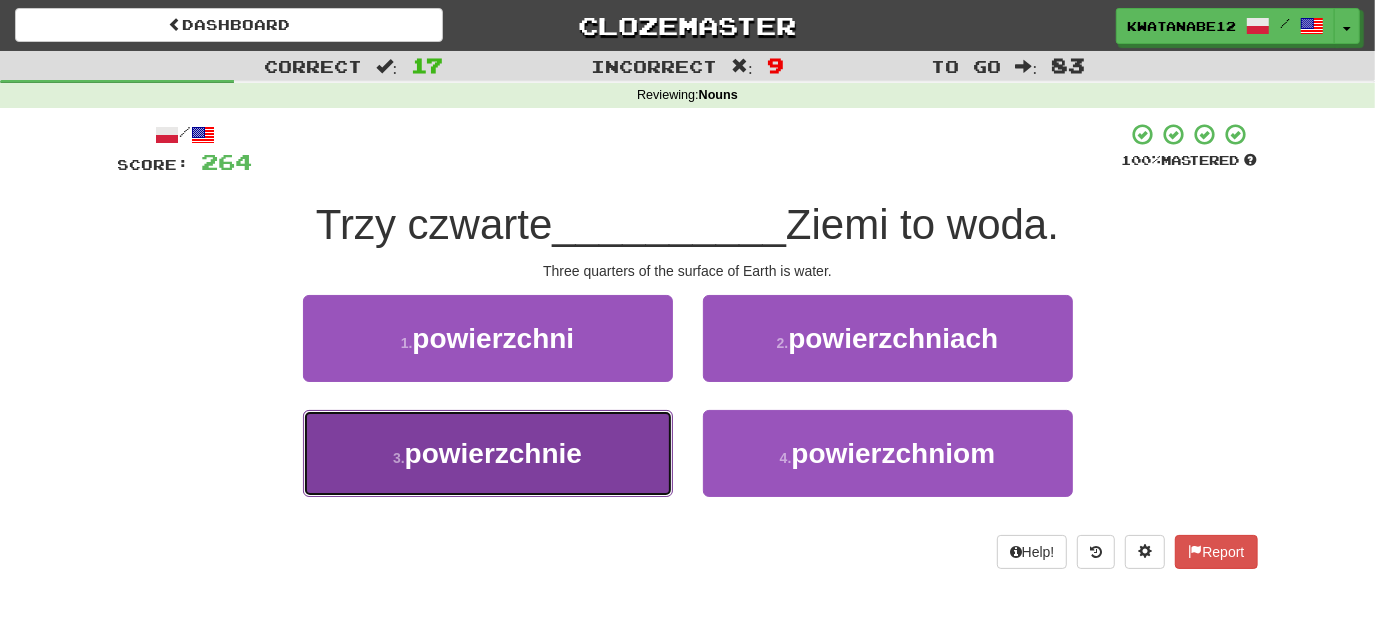 click on "3 .  powierzchnie" at bounding box center (488, 453) 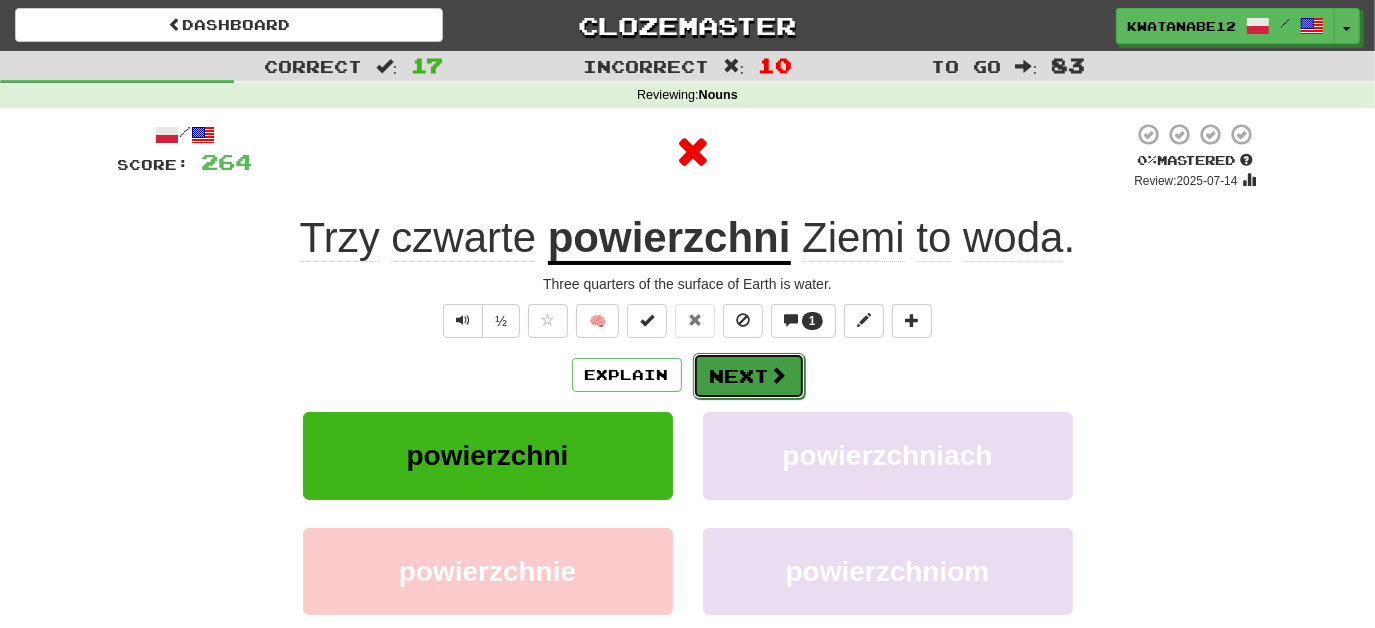 click on "Next" at bounding box center (749, 376) 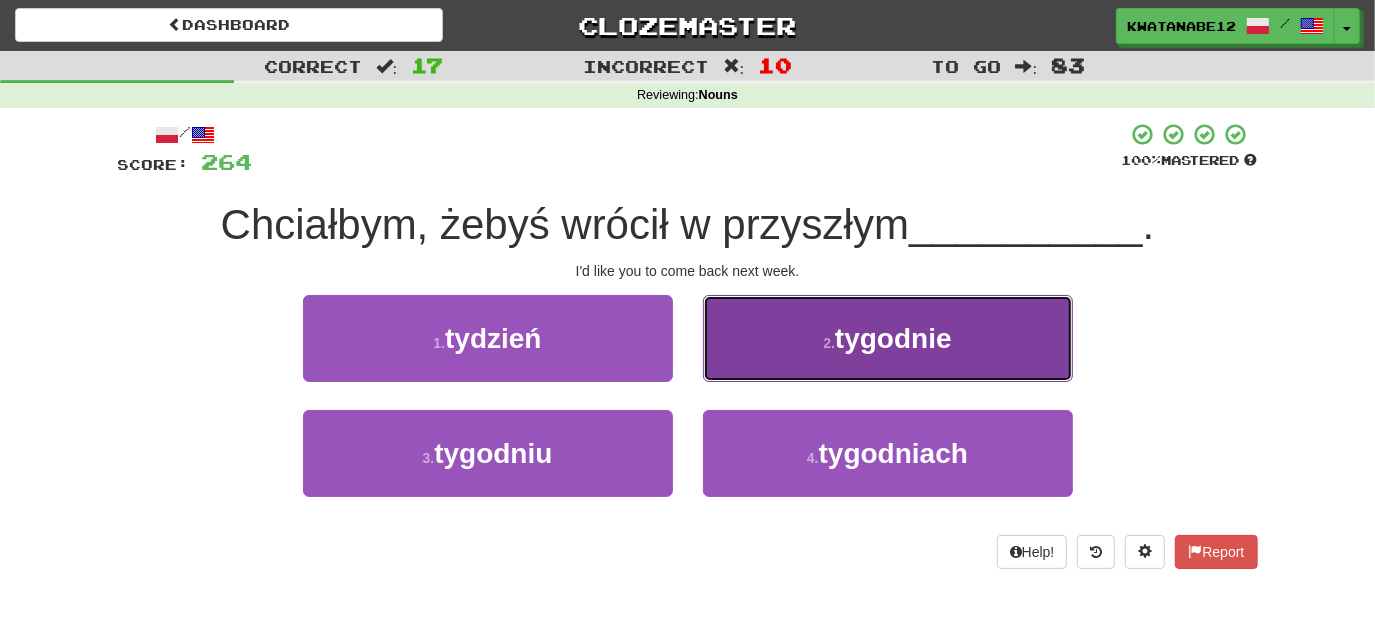 click on "2 .  tygodnie" at bounding box center [888, 338] 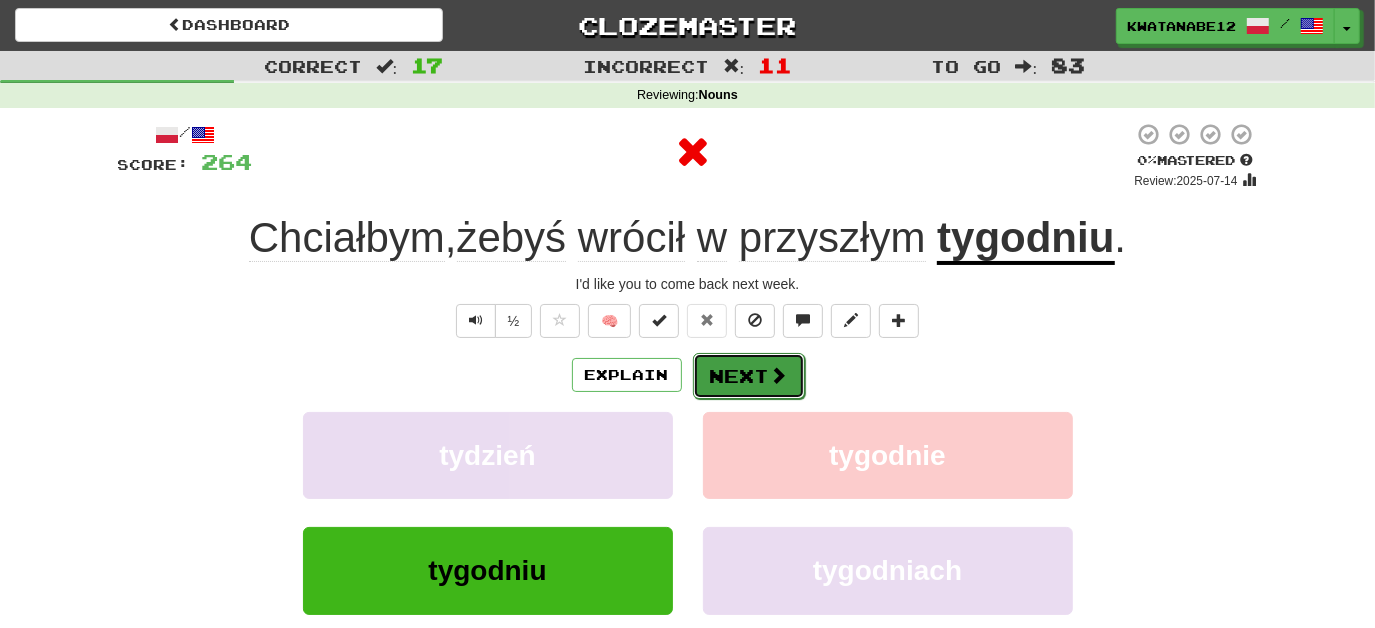 click on "Next" at bounding box center (749, 376) 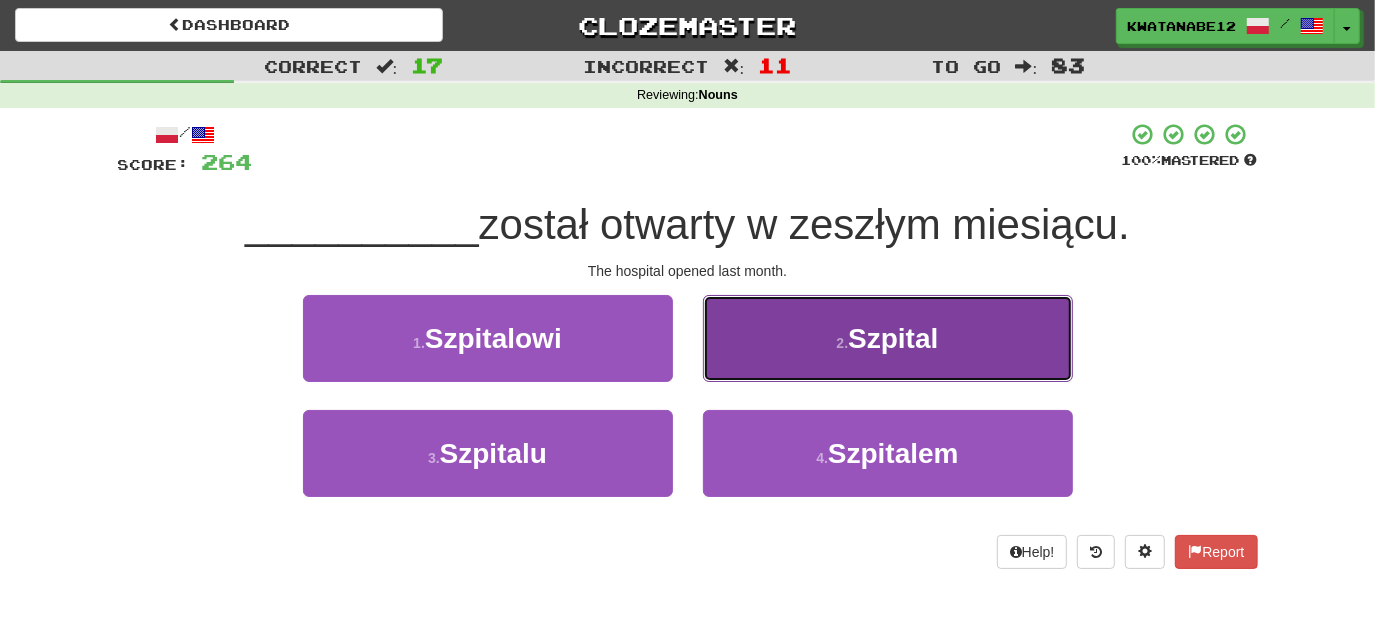 drag, startPoint x: 762, startPoint y: 341, endPoint x: 754, endPoint y: 348, distance: 10.630146 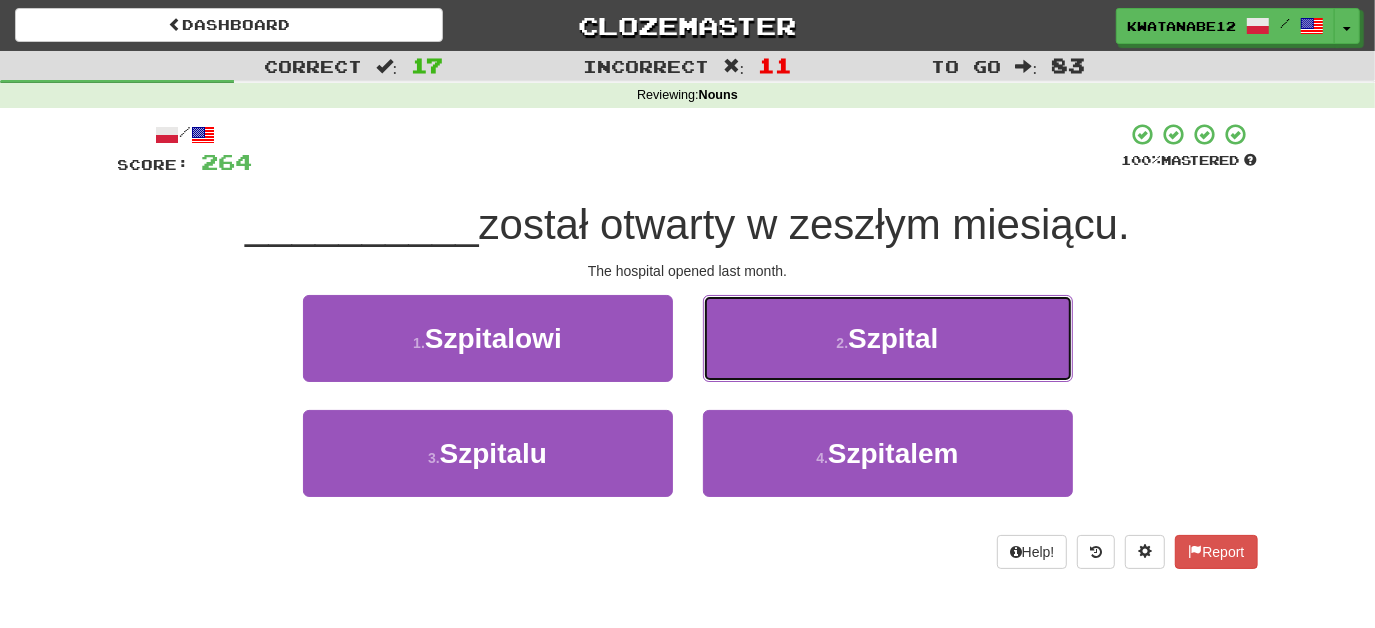 click on "2 .  Szpital" at bounding box center [888, 338] 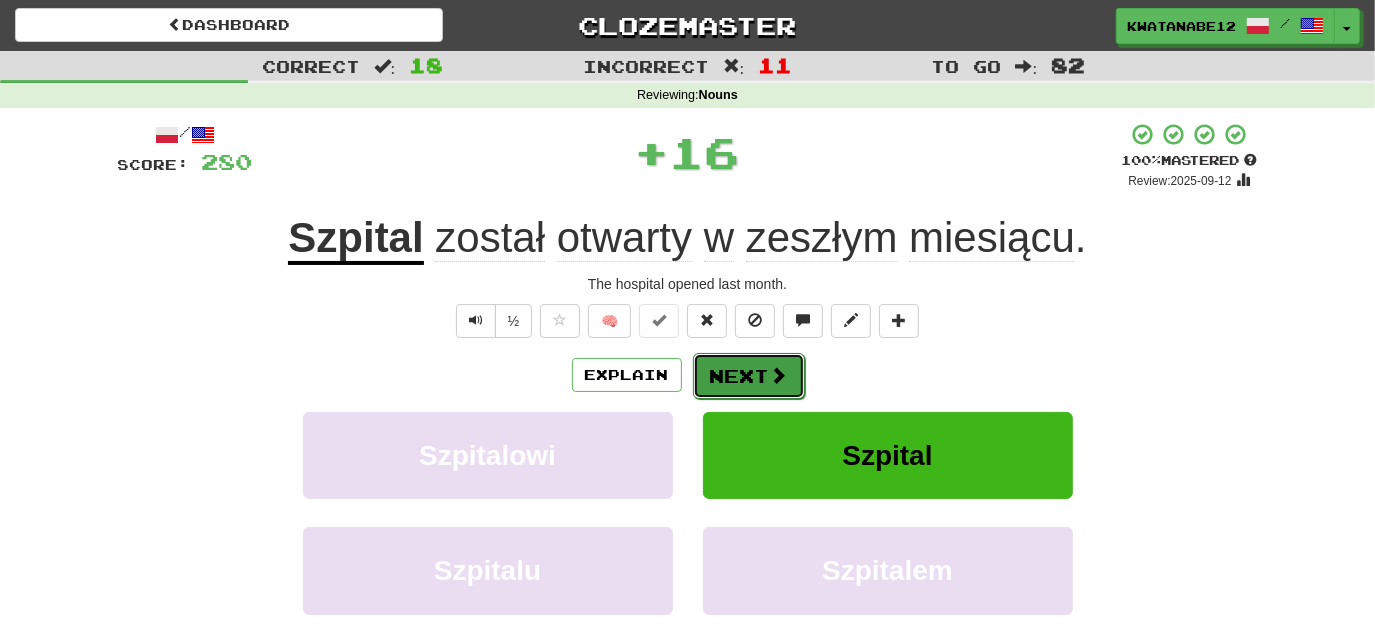 click on "Next" at bounding box center [749, 376] 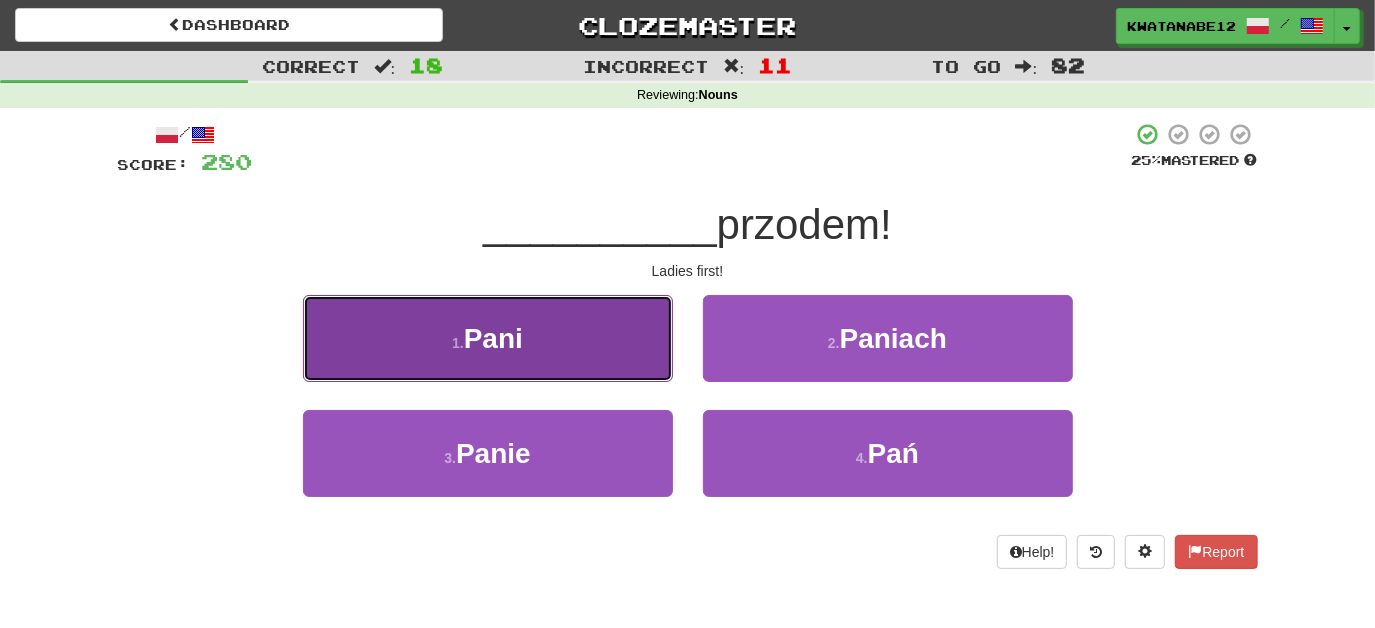 drag, startPoint x: 611, startPoint y: 346, endPoint x: 634, endPoint y: 351, distance: 23.537205 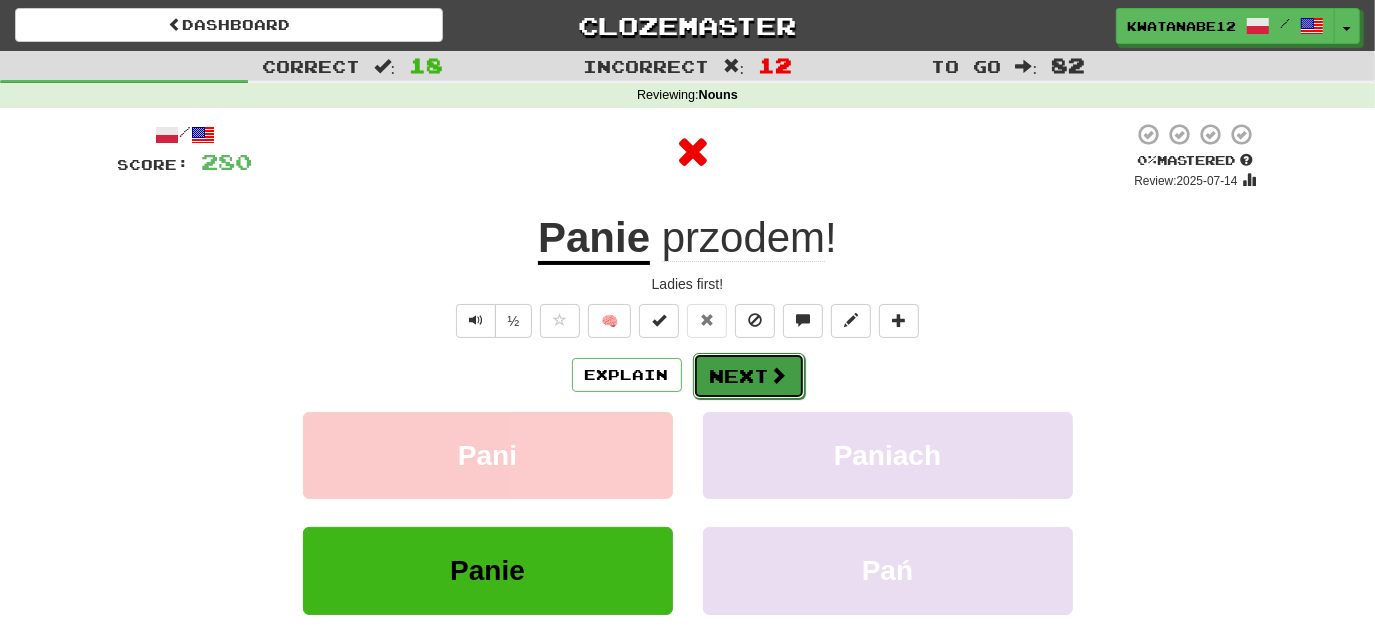click at bounding box center (779, 375) 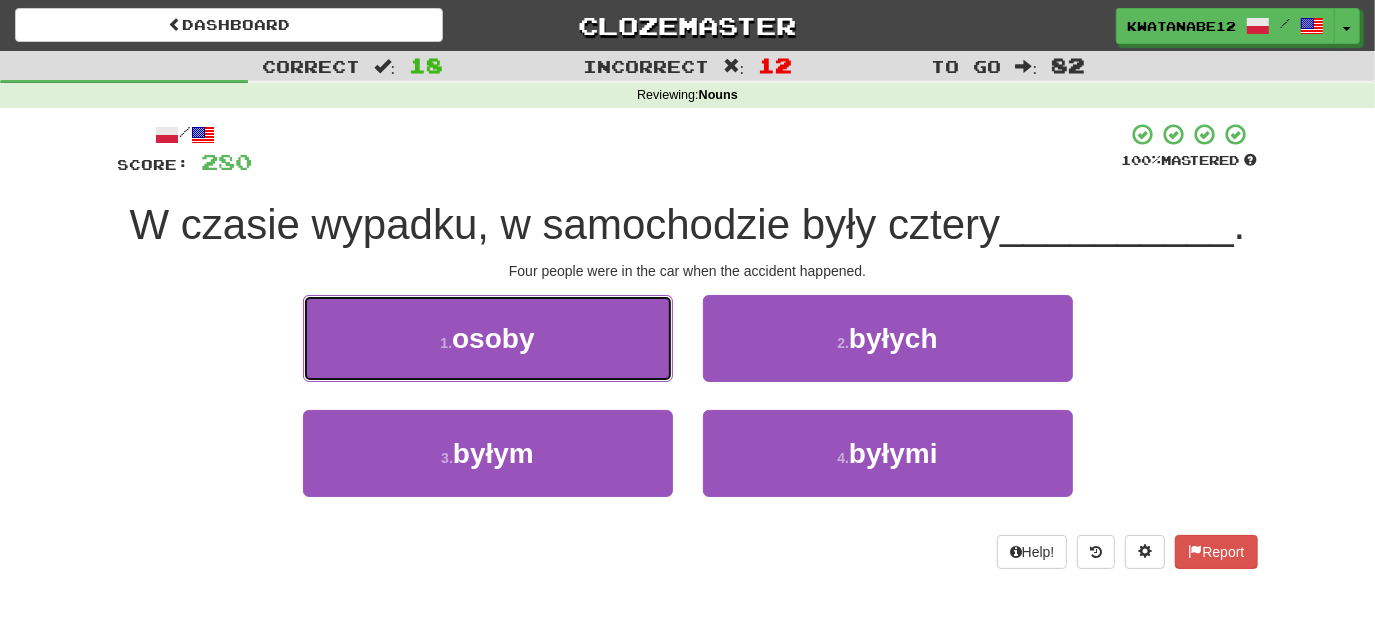 drag, startPoint x: 607, startPoint y: 329, endPoint x: 642, endPoint y: 349, distance: 40.311287 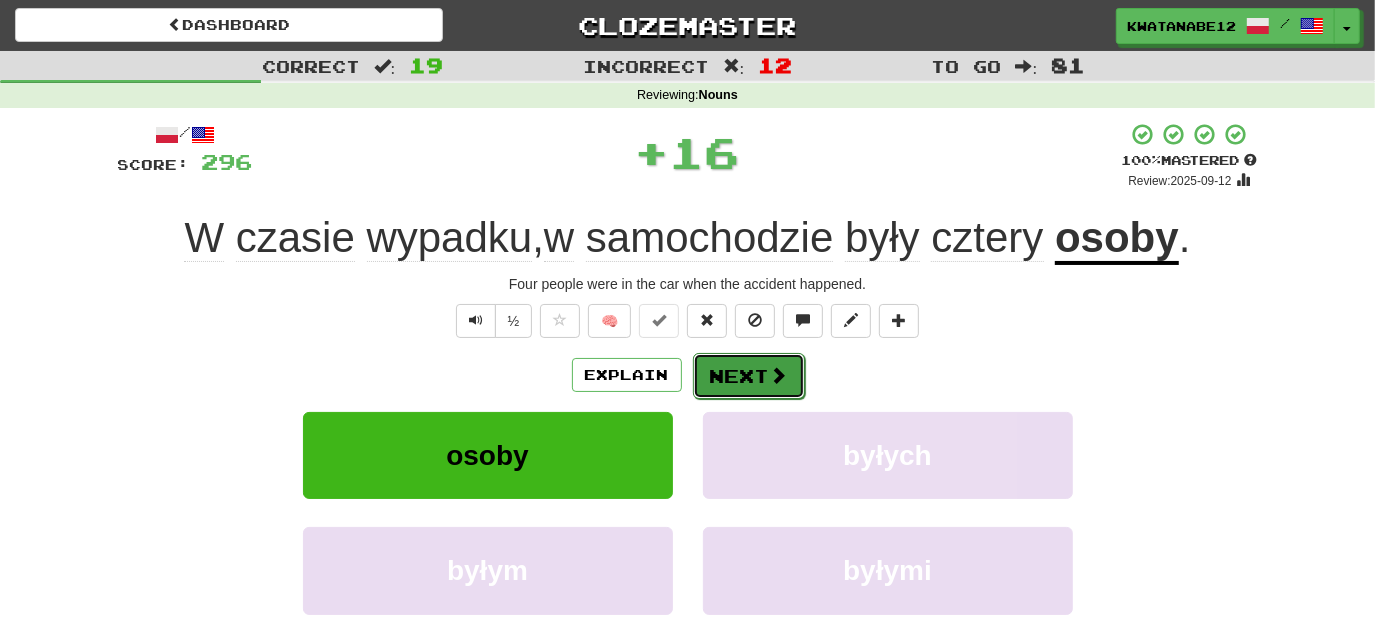 click on "Next" at bounding box center (749, 376) 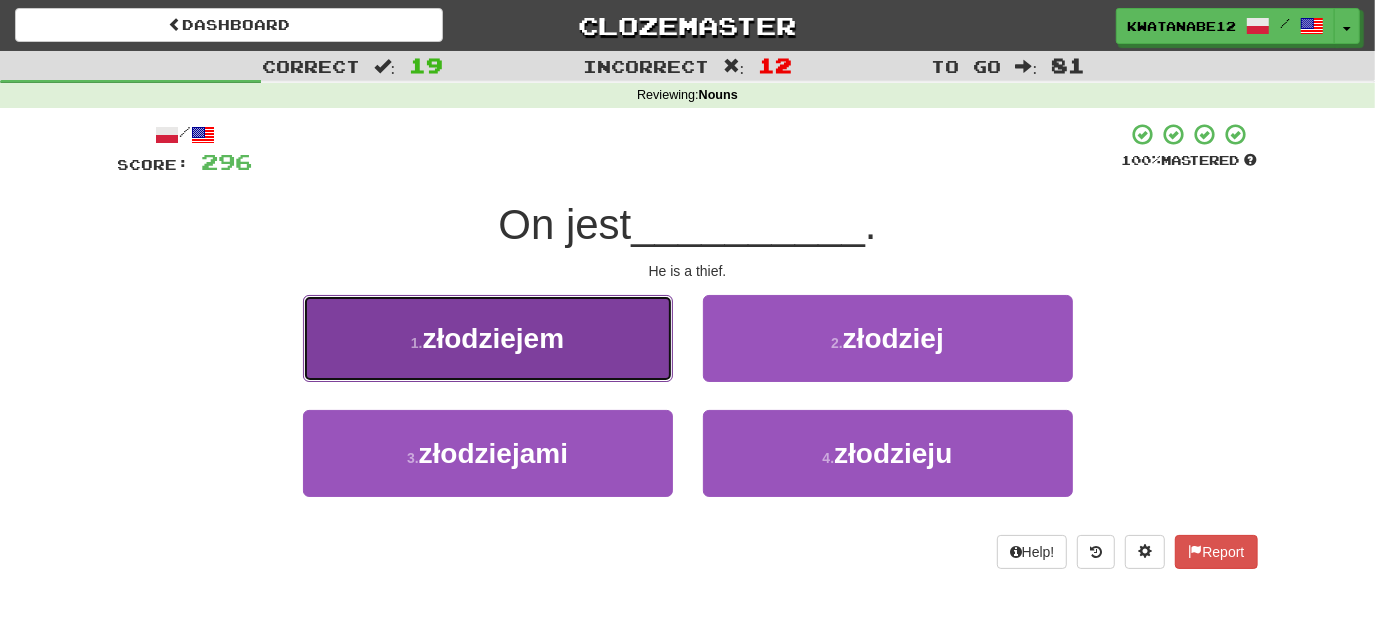 click on "1 .  złodziejem" at bounding box center (488, 338) 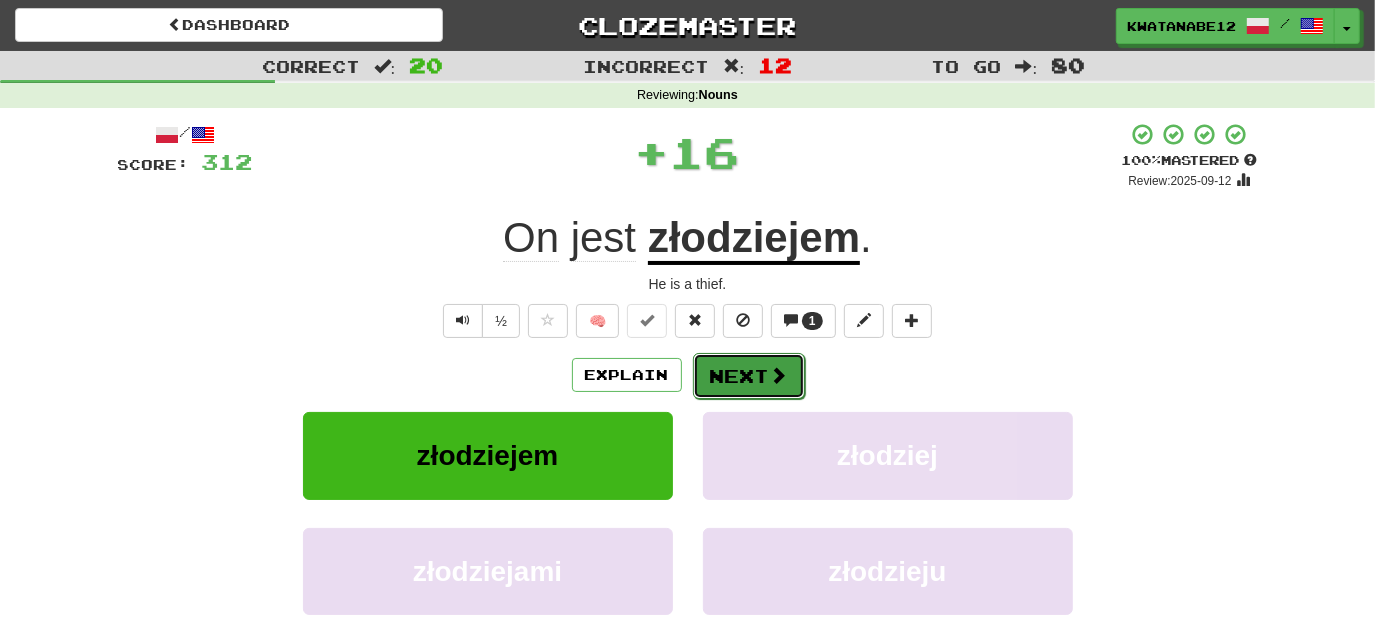 click on "Next" at bounding box center (749, 376) 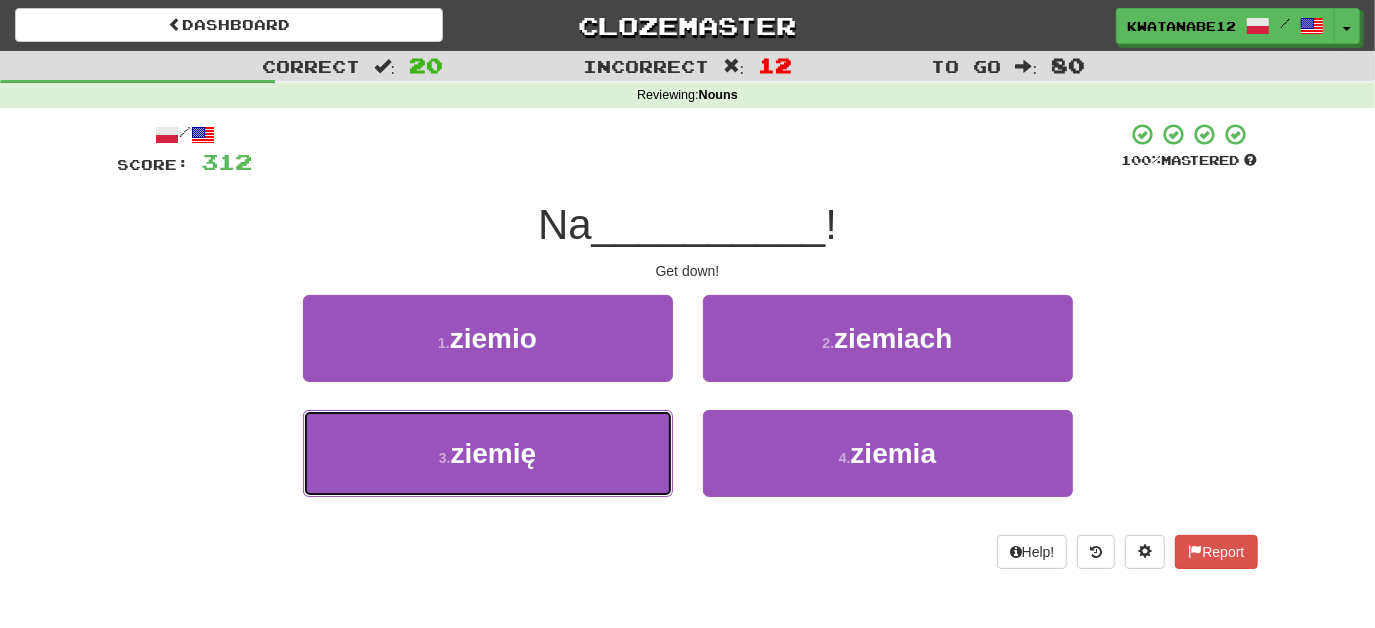 drag, startPoint x: 605, startPoint y: 444, endPoint x: 644, endPoint y: 408, distance: 53.075417 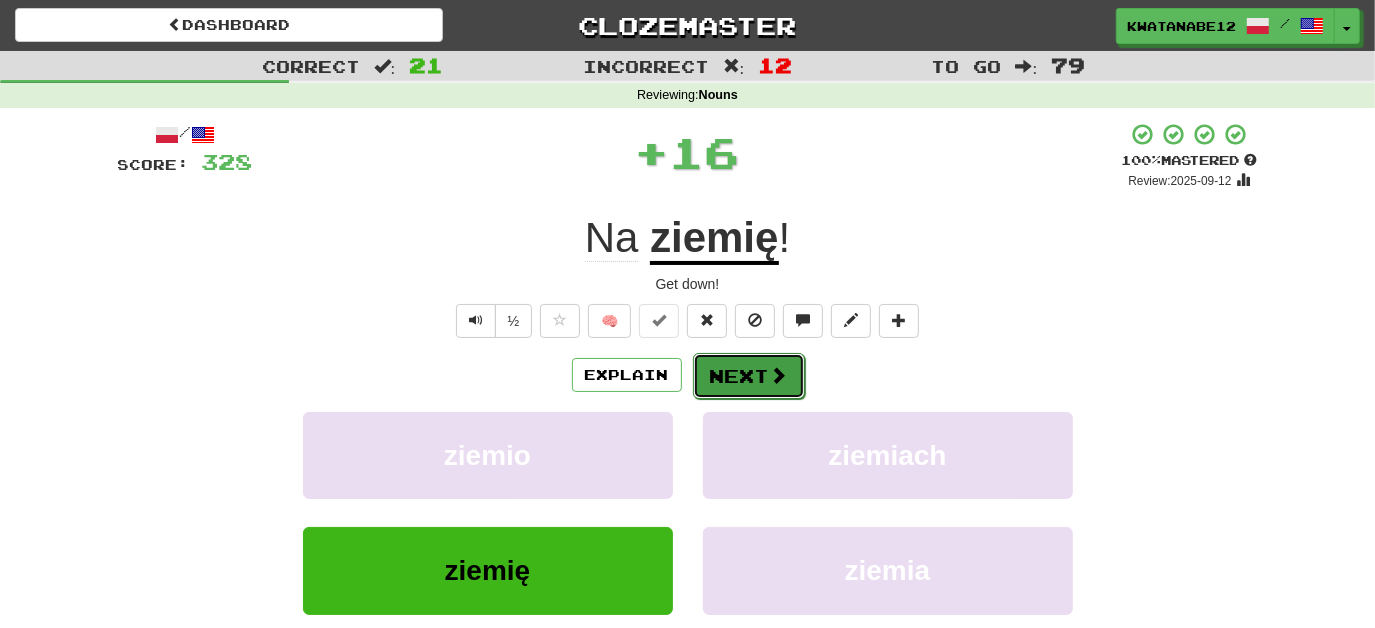 click on "Next" at bounding box center [749, 376] 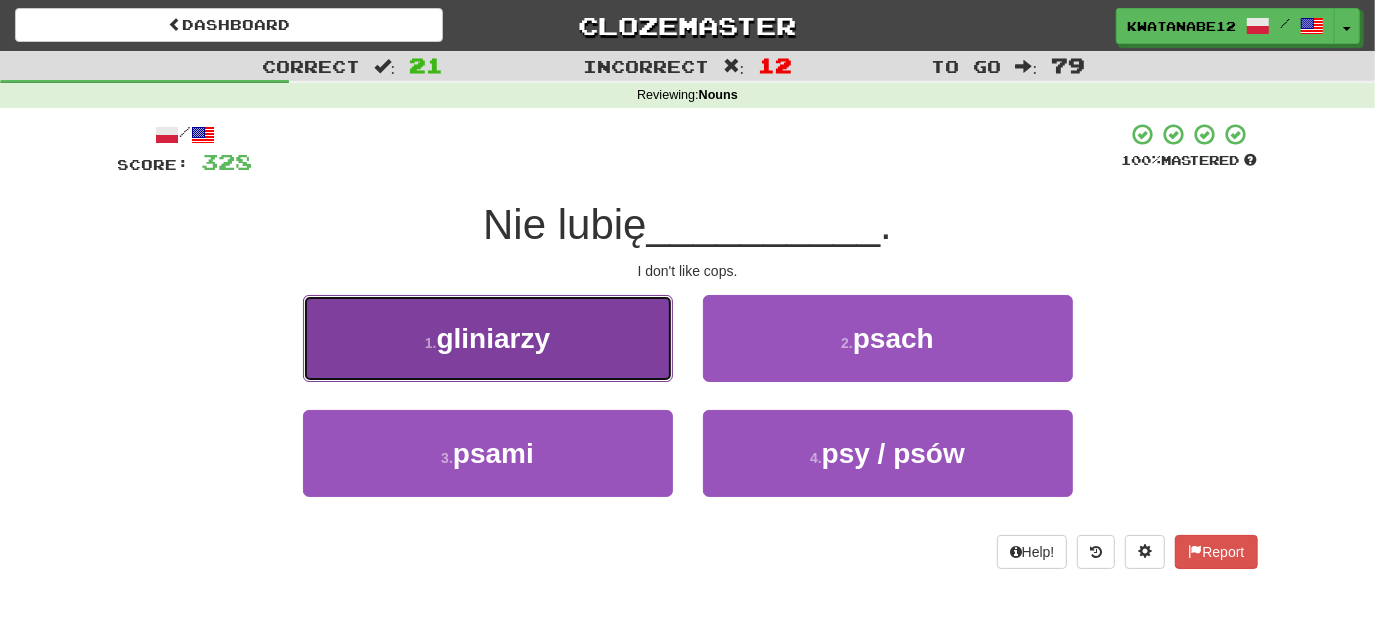 click on "1 .  gliniarzy" at bounding box center [488, 338] 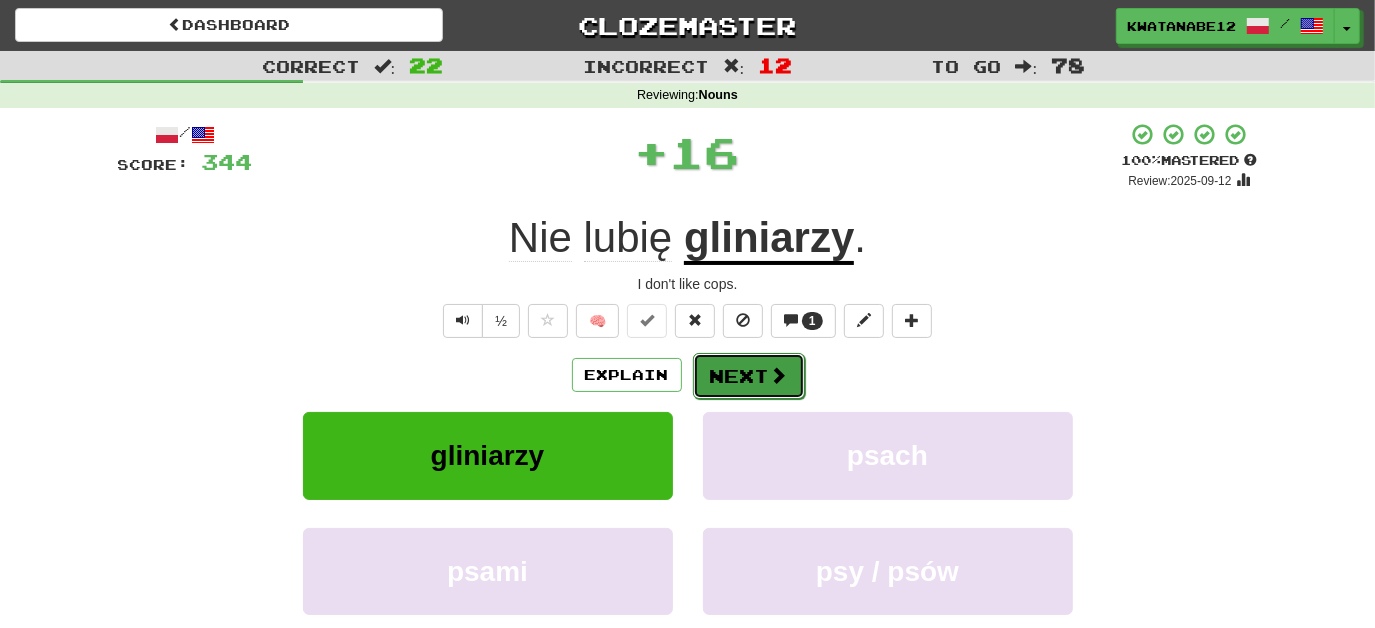 click on "Next" at bounding box center [749, 376] 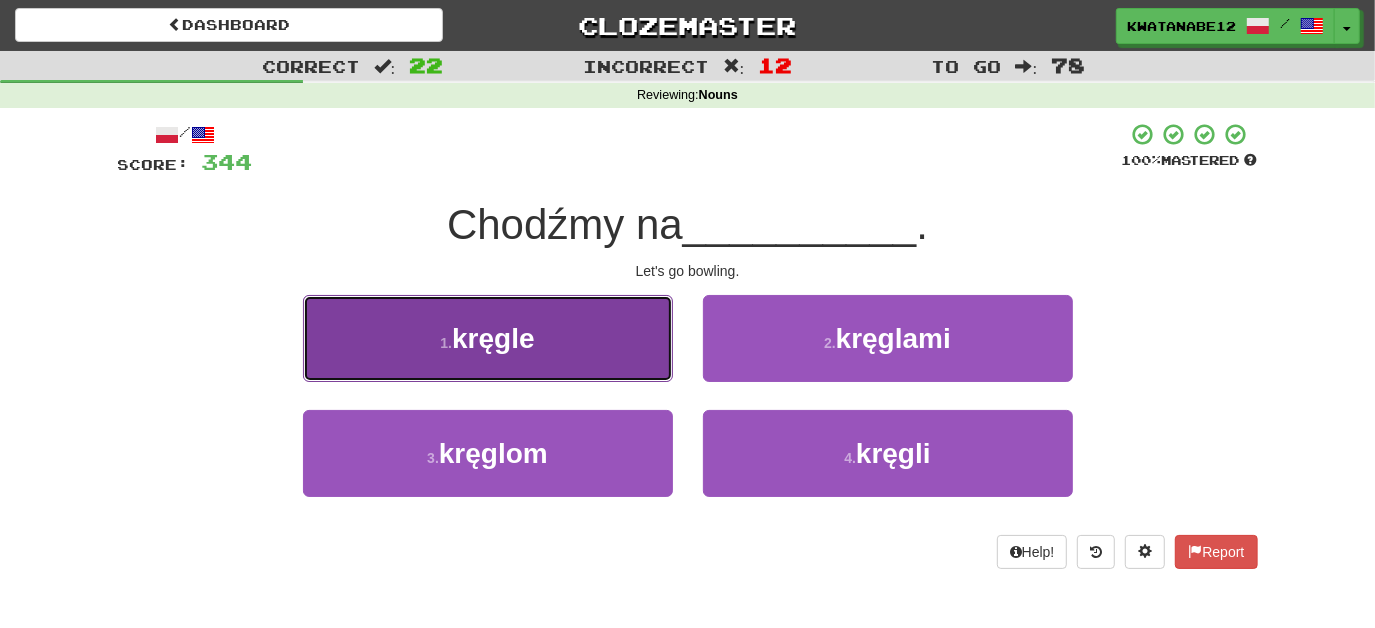 drag, startPoint x: 607, startPoint y: 351, endPoint x: 621, endPoint y: 350, distance: 14.035668 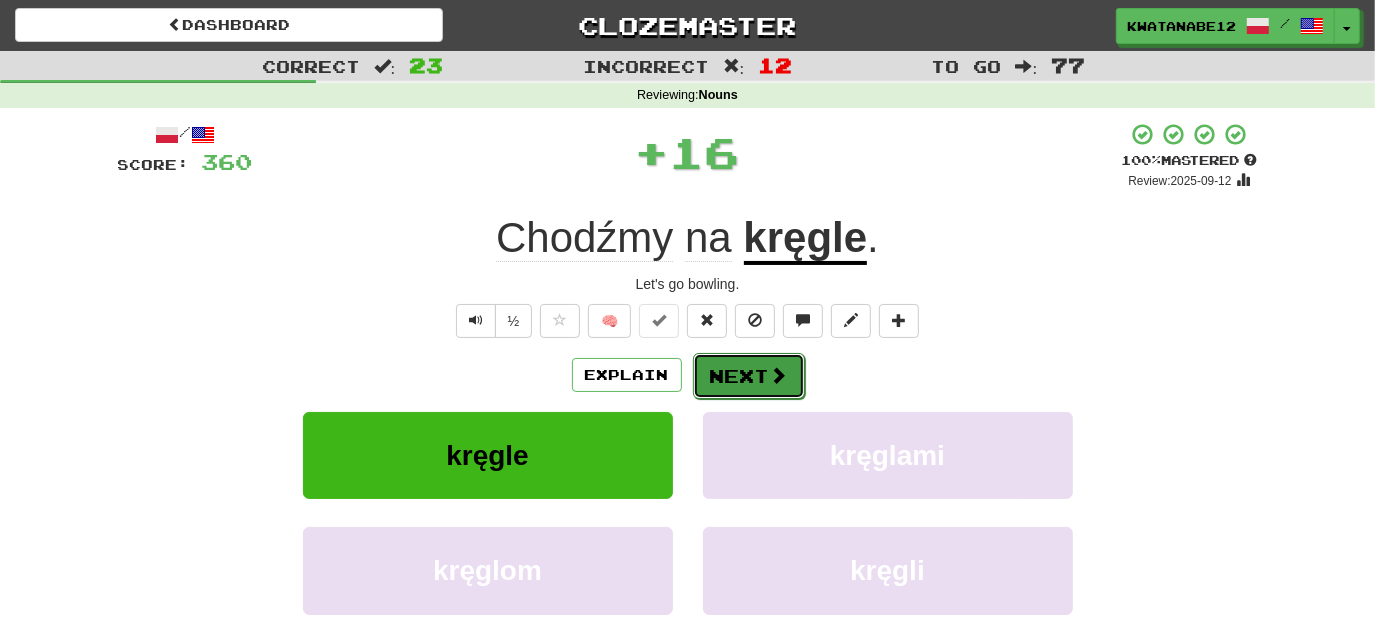 click on "Next" at bounding box center [749, 376] 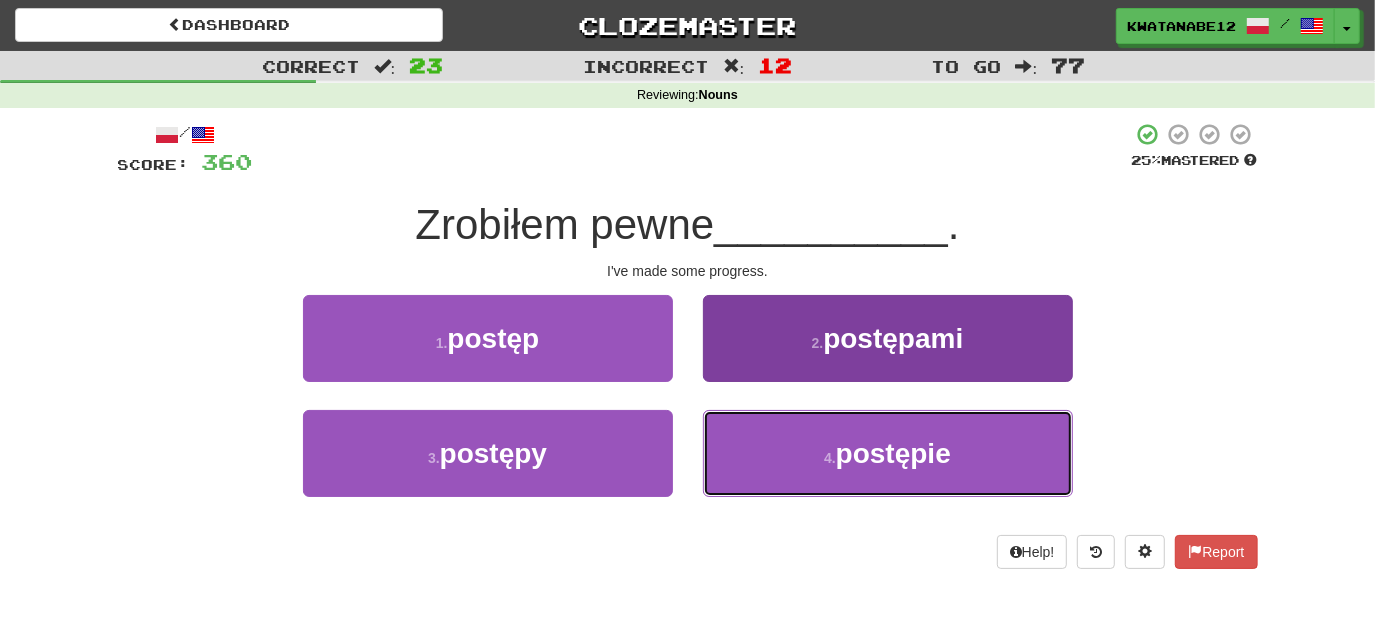 click on "4 .  postępie" at bounding box center (888, 453) 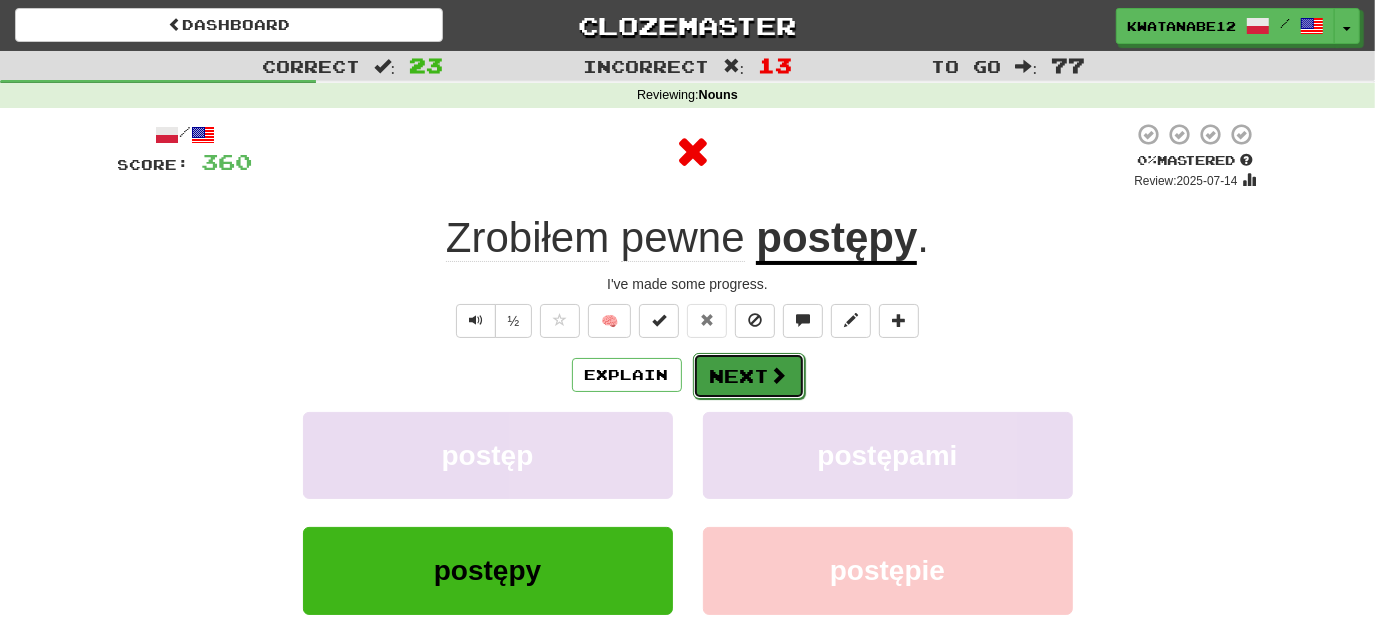 click on "Next" at bounding box center (749, 376) 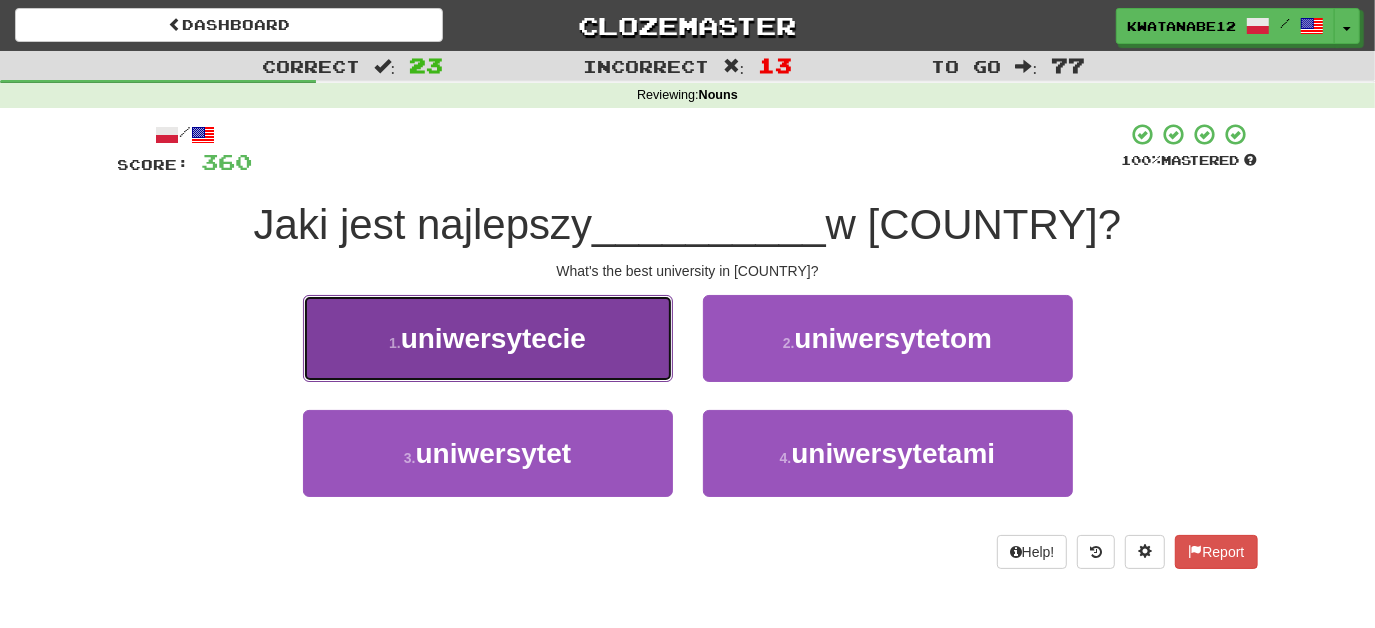 drag, startPoint x: 610, startPoint y: 330, endPoint x: 637, endPoint y: 364, distance: 43.416588 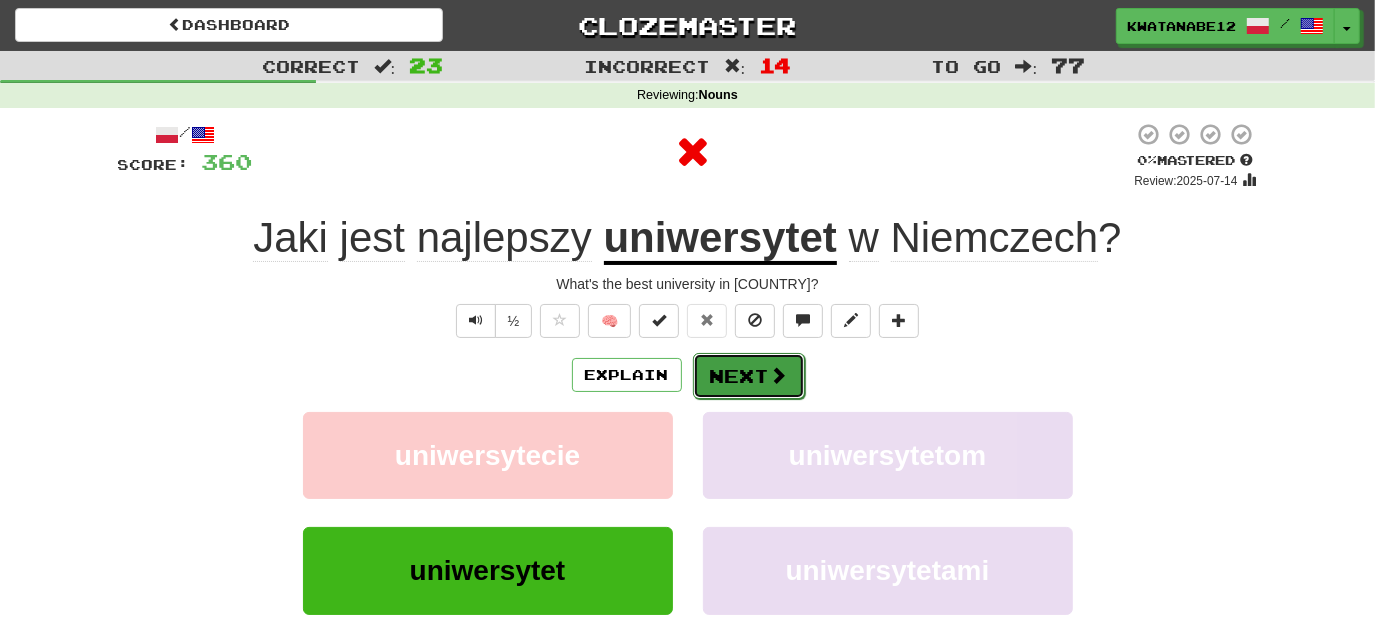 click on "Next" at bounding box center [749, 376] 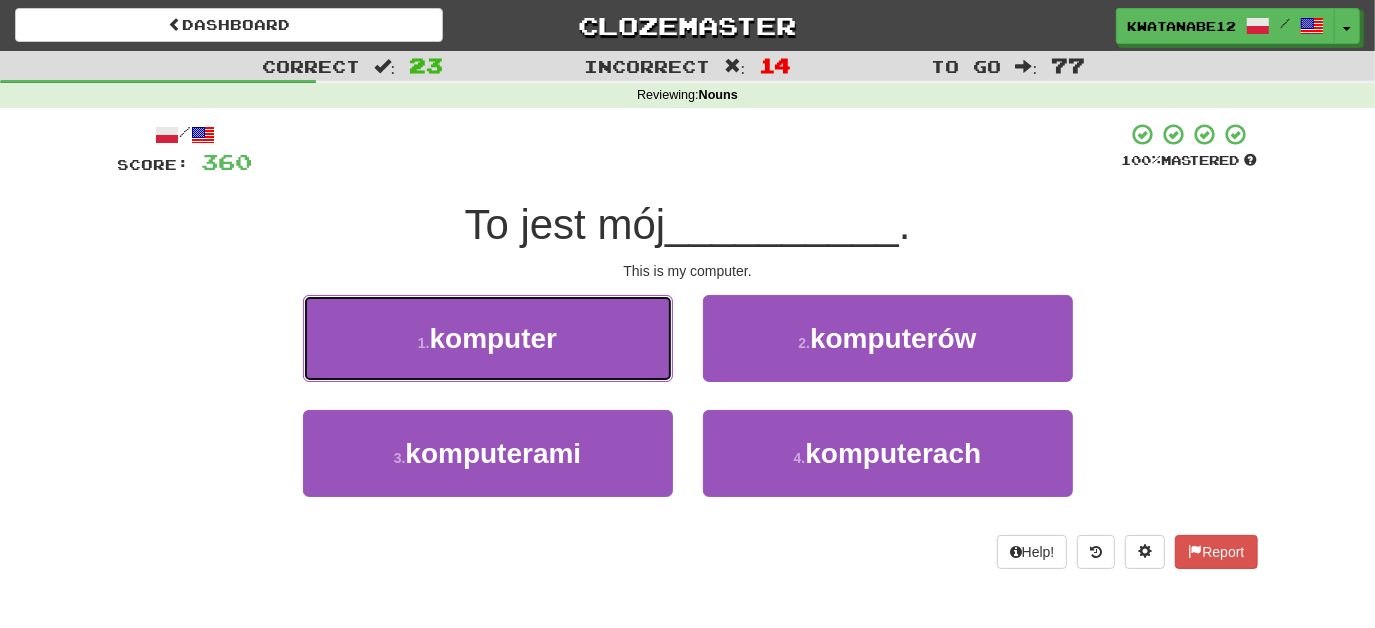 drag, startPoint x: 626, startPoint y: 344, endPoint x: 678, endPoint y: 348, distance: 52.153618 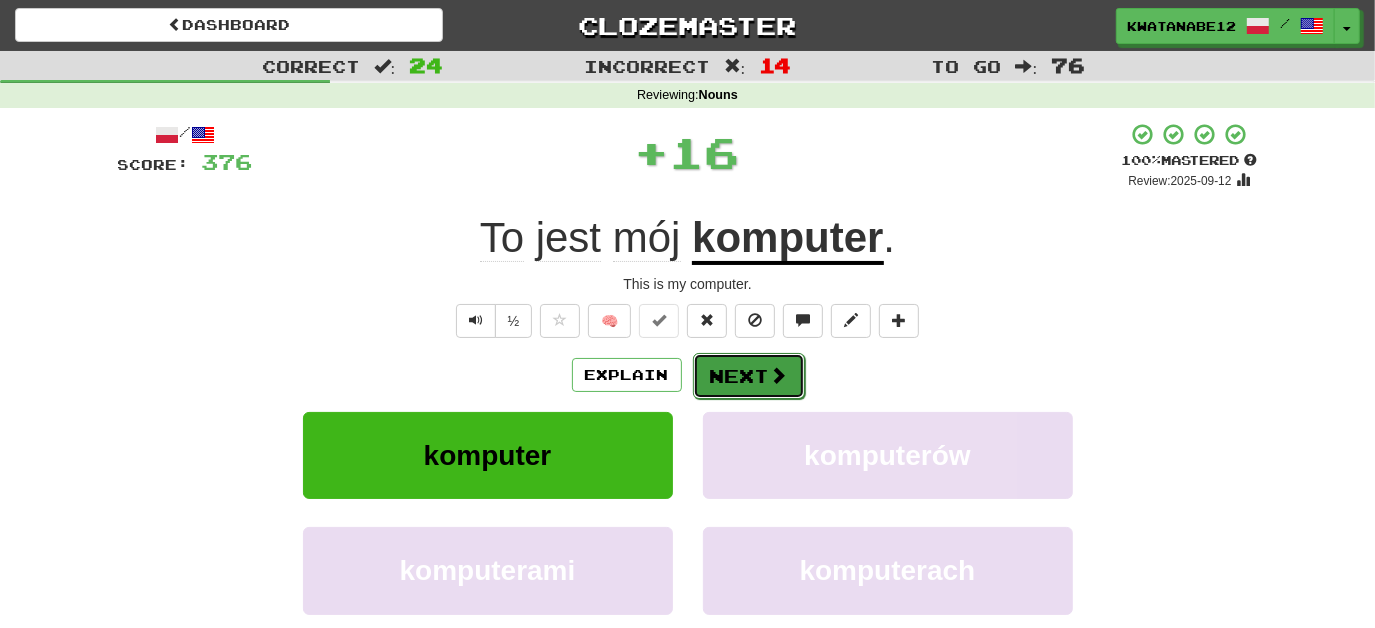 click on "Next" at bounding box center [749, 376] 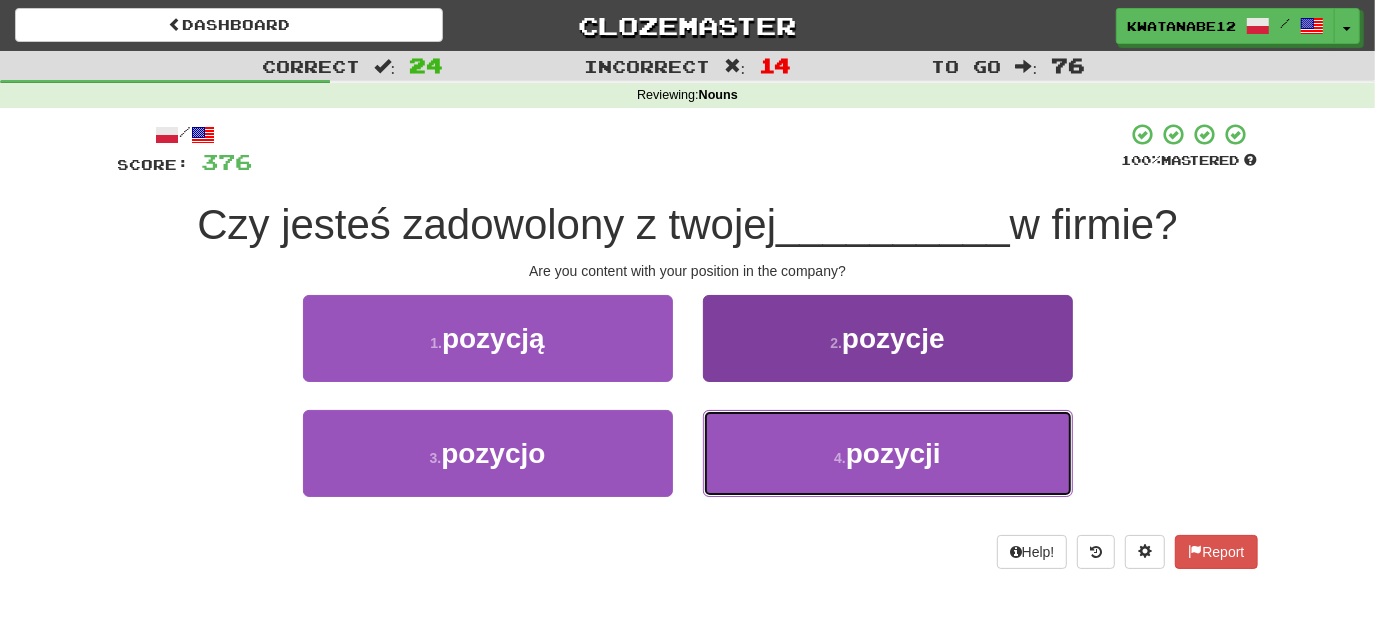 click on "4 .  pozycji" at bounding box center (888, 453) 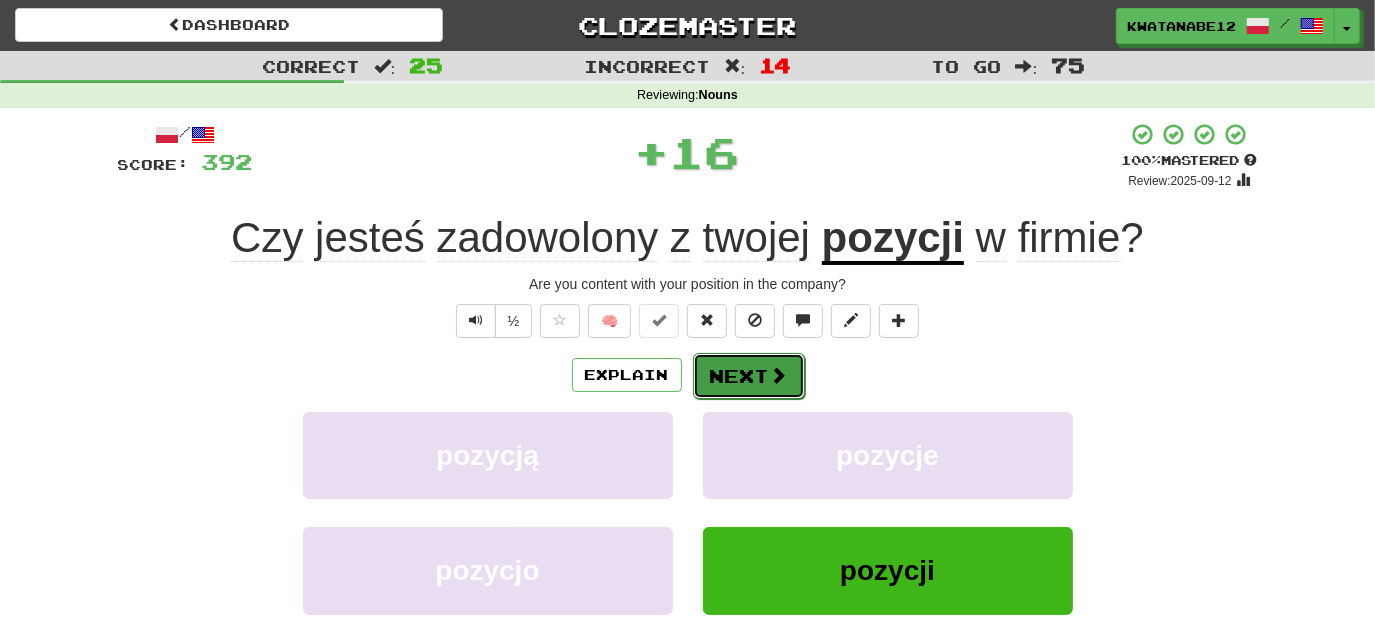 click on "Next" at bounding box center (749, 376) 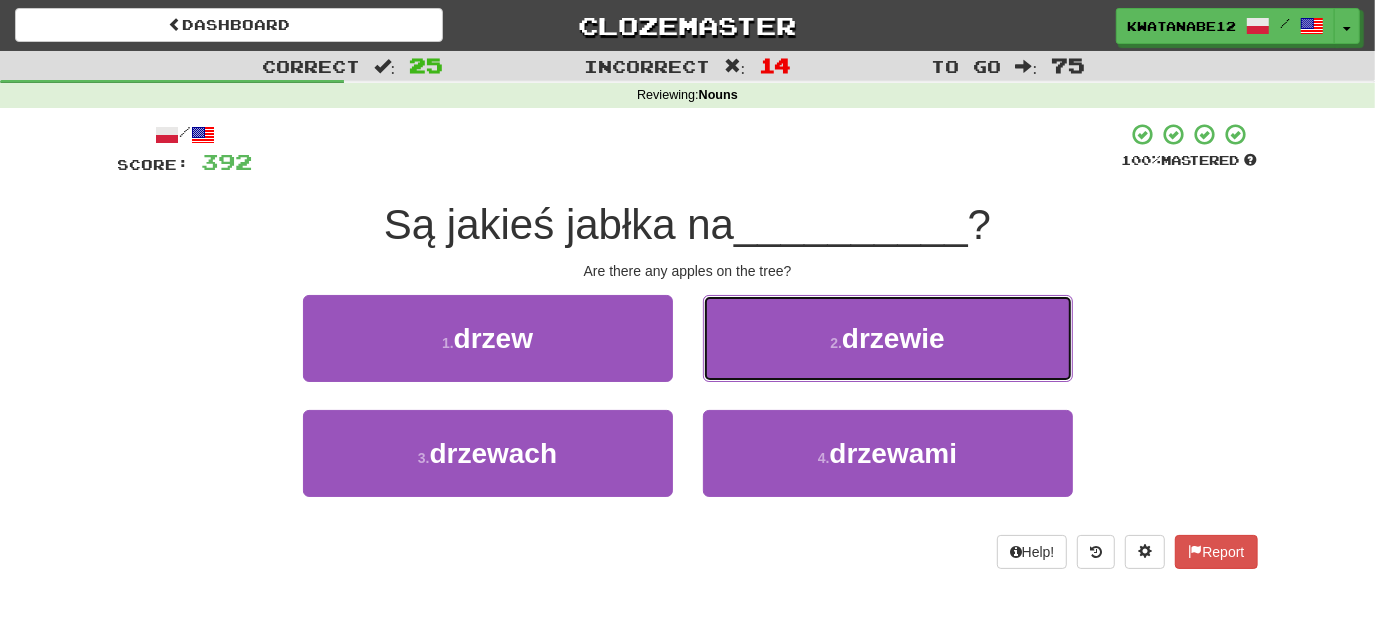 click on "2 .  drzewie" at bounding box center [888, 338] 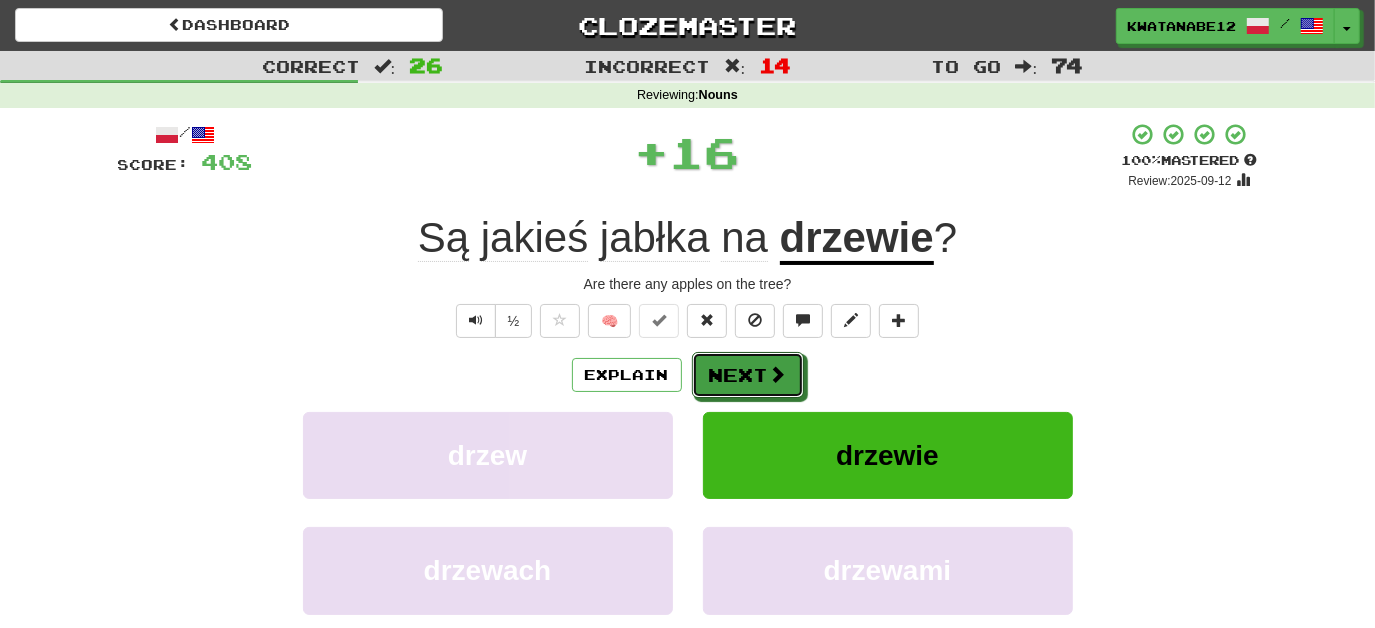click on "Next" at bounding box center (748, 375) 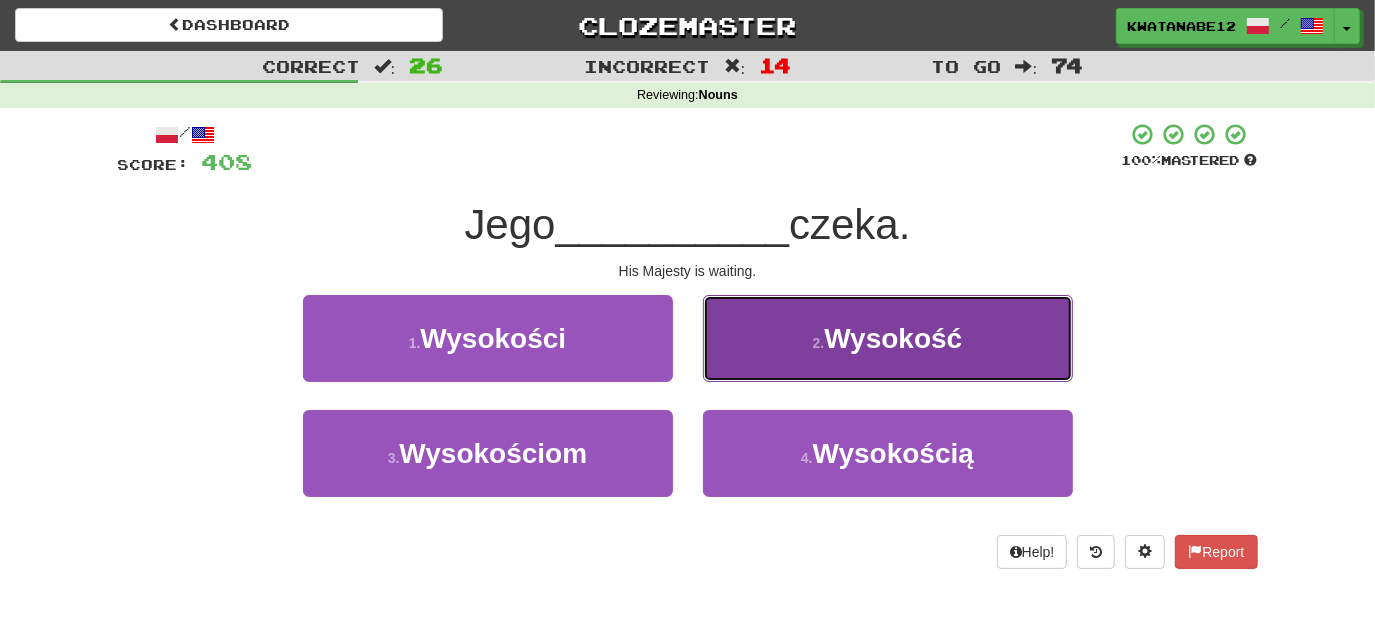 click on "2 .  Wysokość" at bounding box center [888, 338] 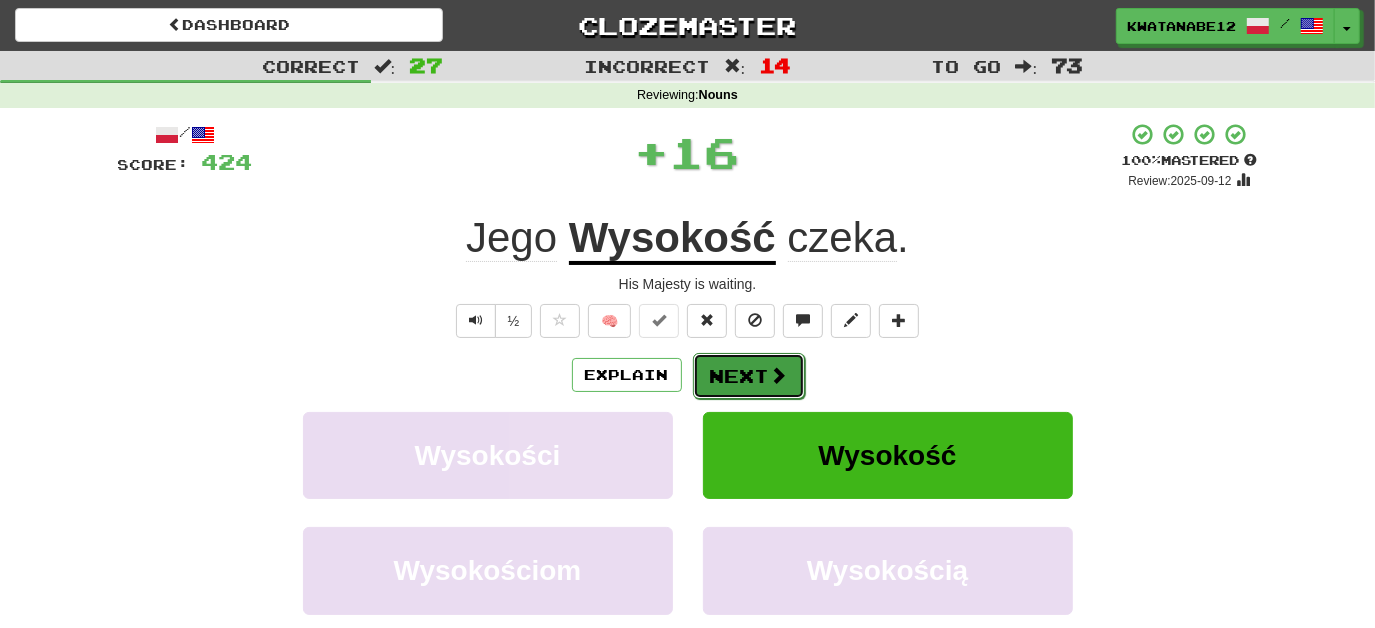 click on "Next" at bounding box center [749, 376] 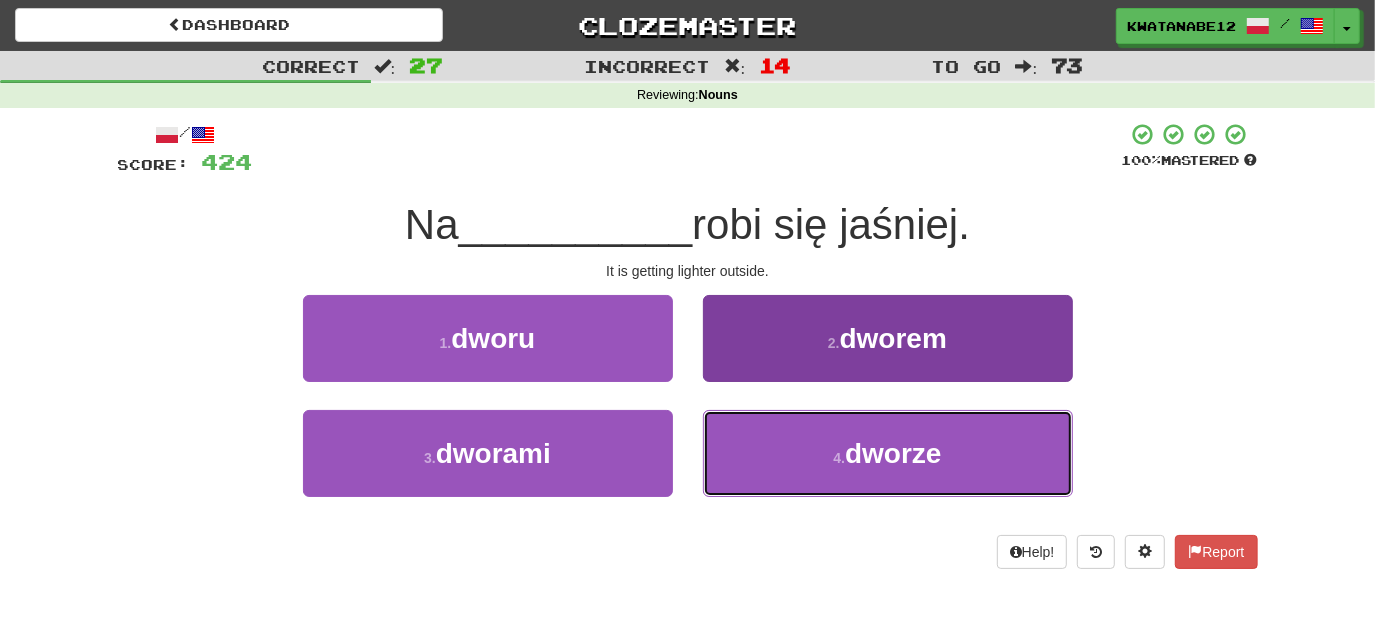 click on "4 .  dworze" at bounding box center [888, 453] 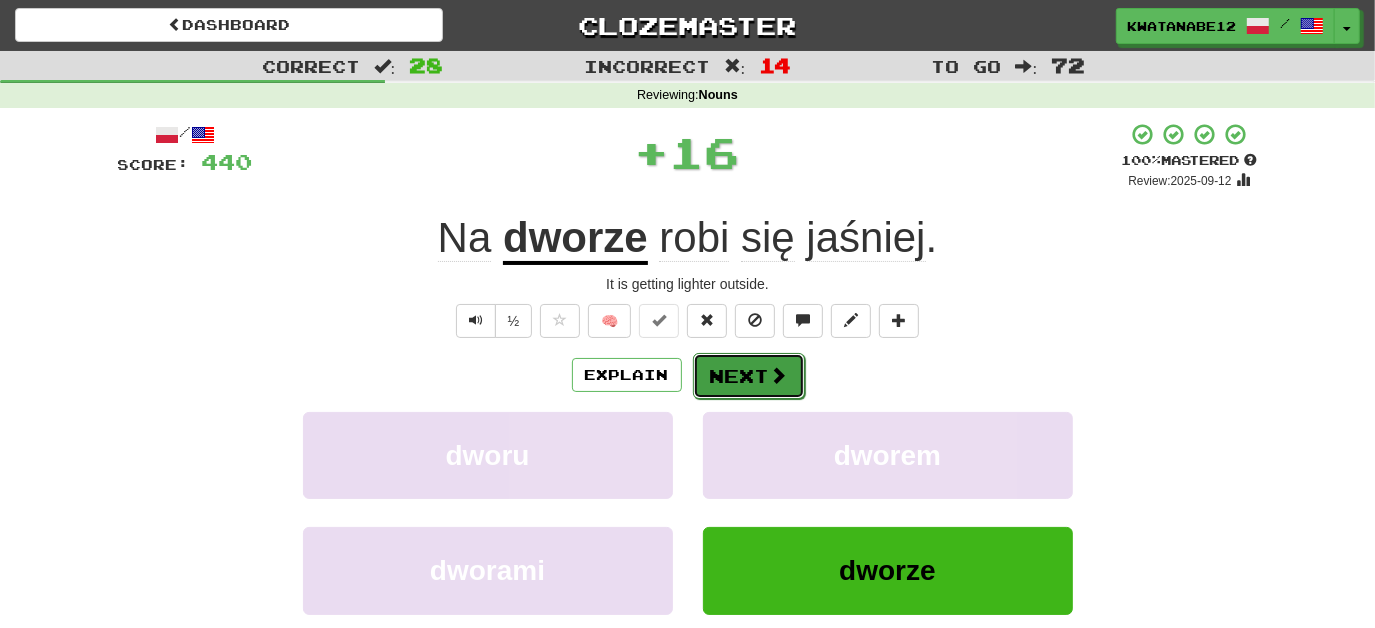 click on "Next" at bounding box center [749, 376] 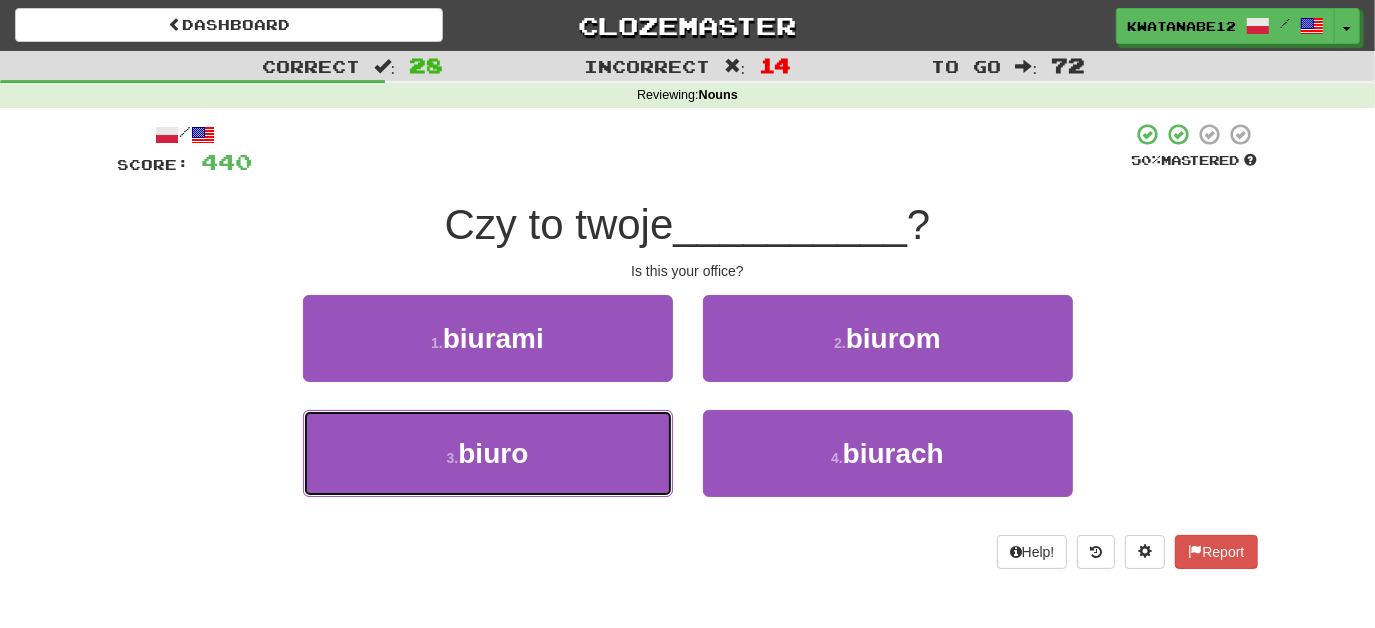 drag, startPoint x: 597, startPoint y: 459, endPoint x: 676, endPoint y: 404, distance: 96.26006 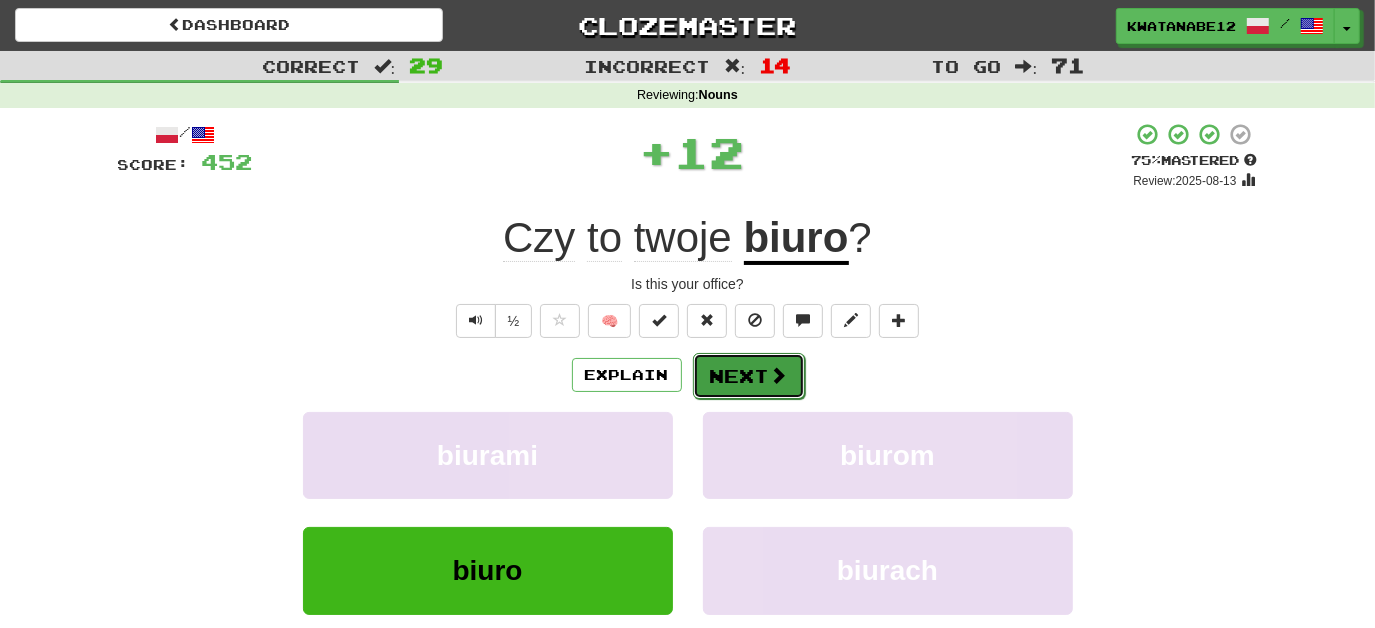drag, startPoint x: 740, startPoint y: 394, endPoint x: 740, endPoint y: 380, distance: 14 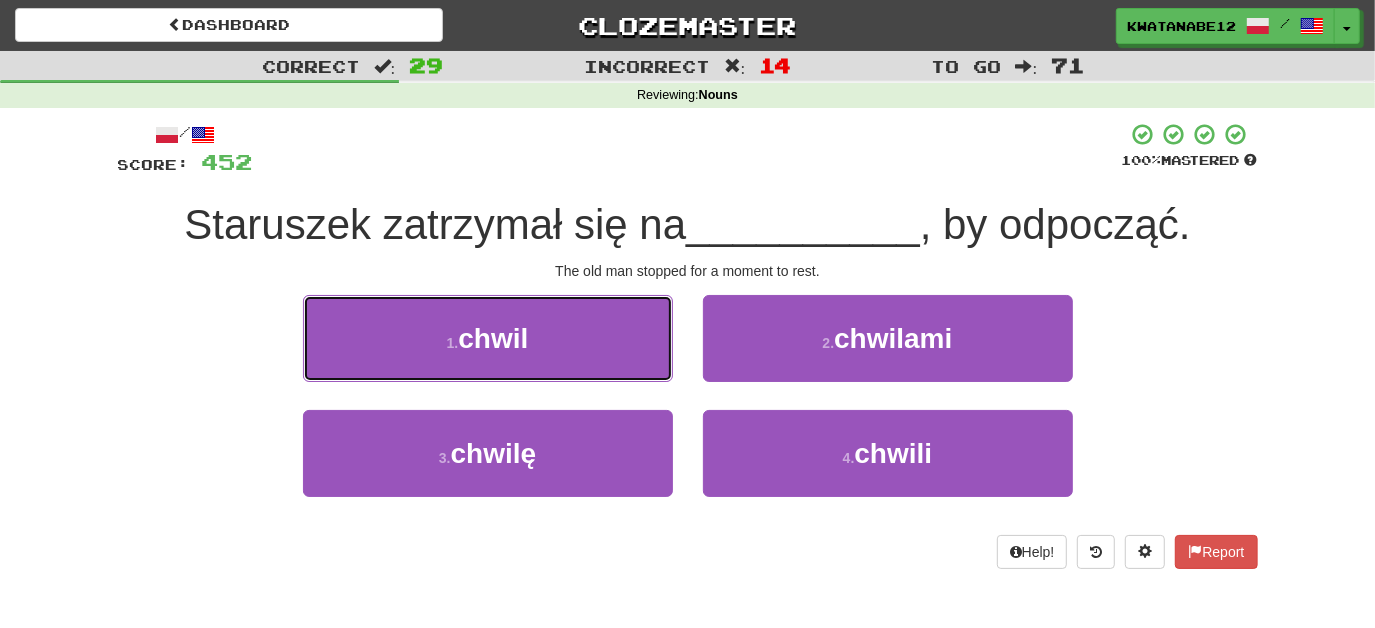 drag, startPoint x: 630, startPoint y: 337, endPoint x: 708, endPoint y: 348, distance: 78.77182 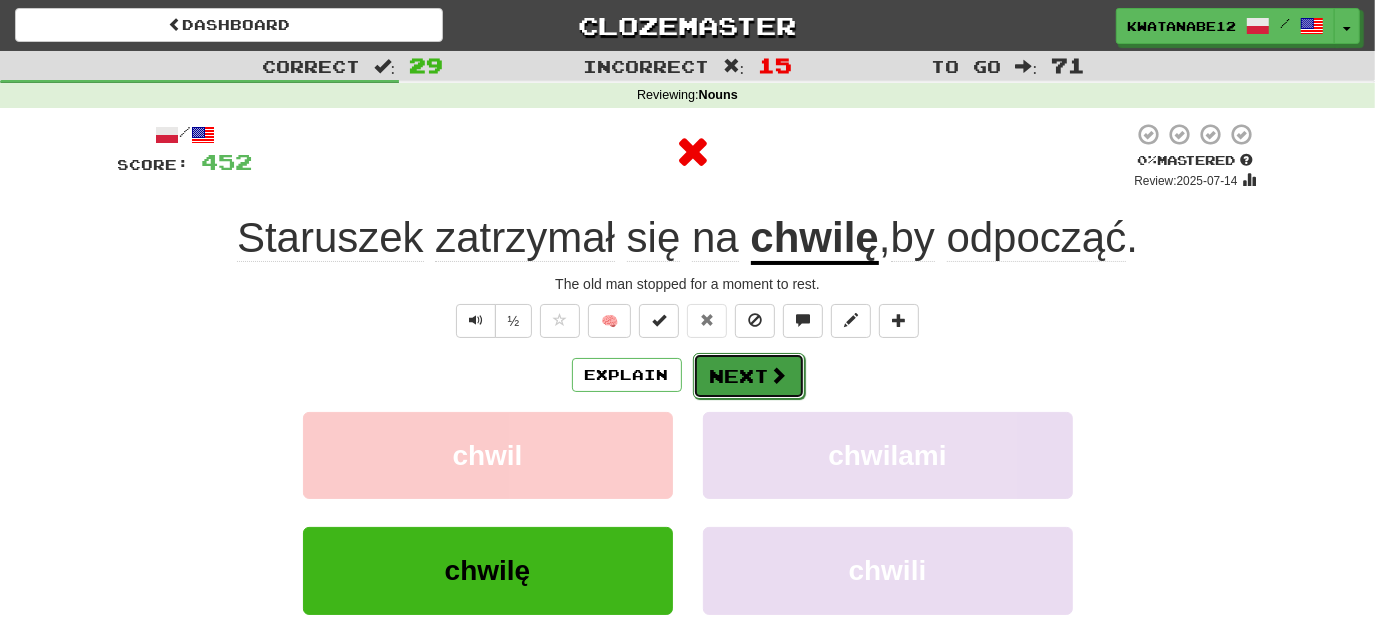 click on "Next" at bounding box center (749, 376) 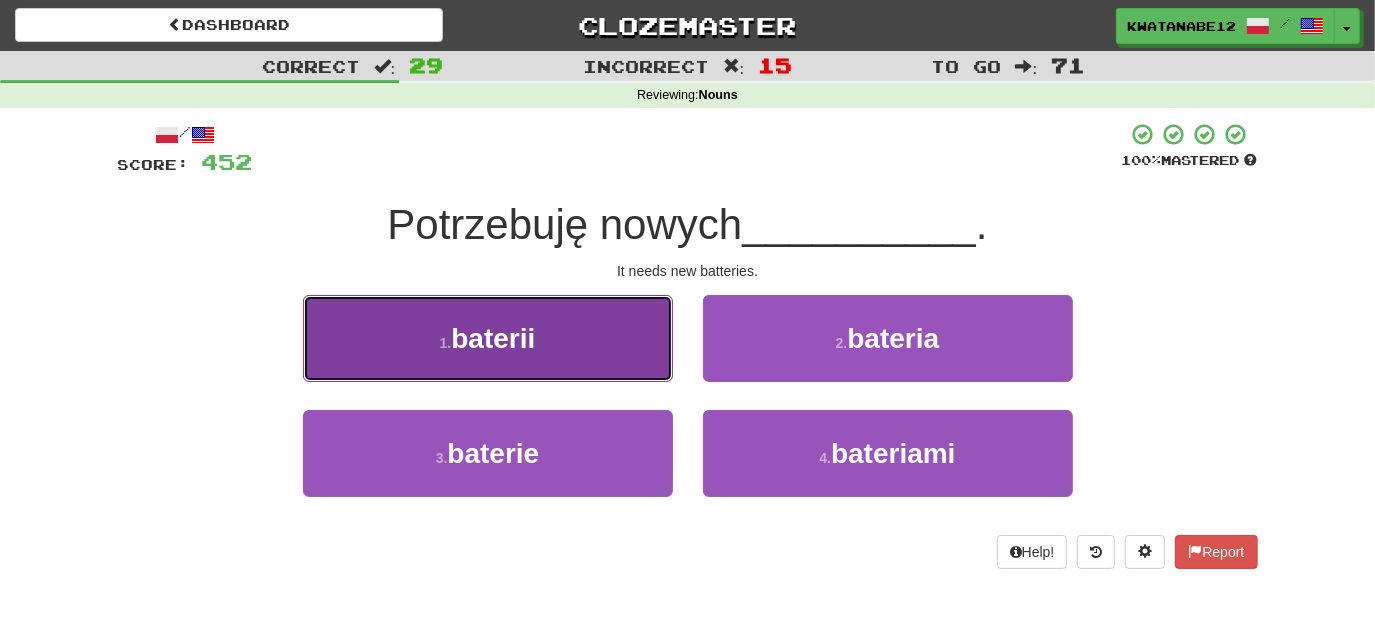 click on "1 .  baterii" at bounding box center (488, 338) 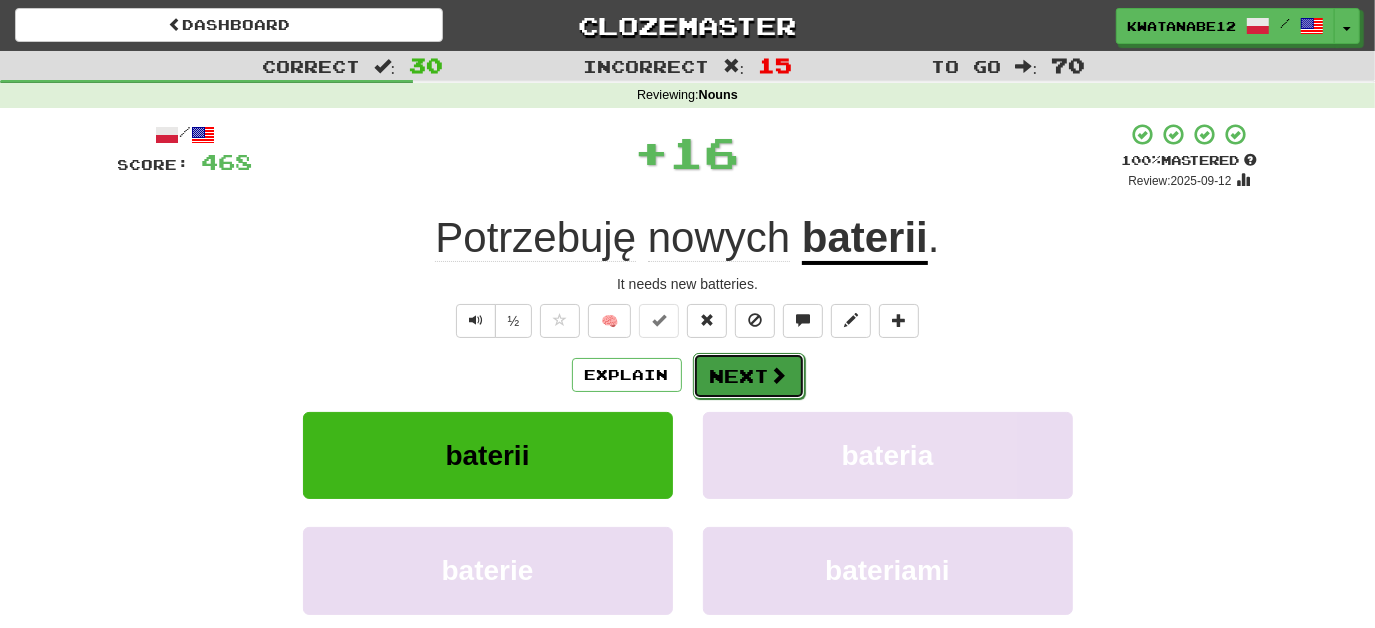 click on "Next" at bounding box center [749, 376] 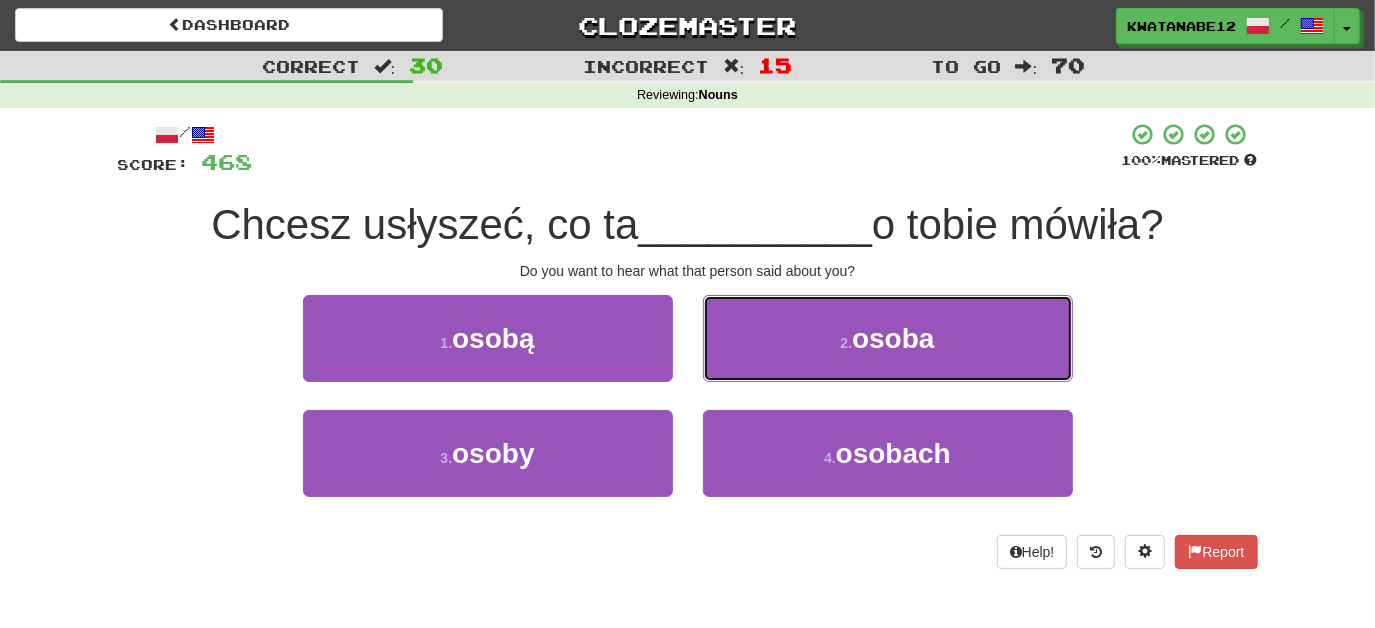 drag, startPoint x: 782, startPoint y: 345, endPoint x: 764, endPoint y: 348, distance: 18.248287 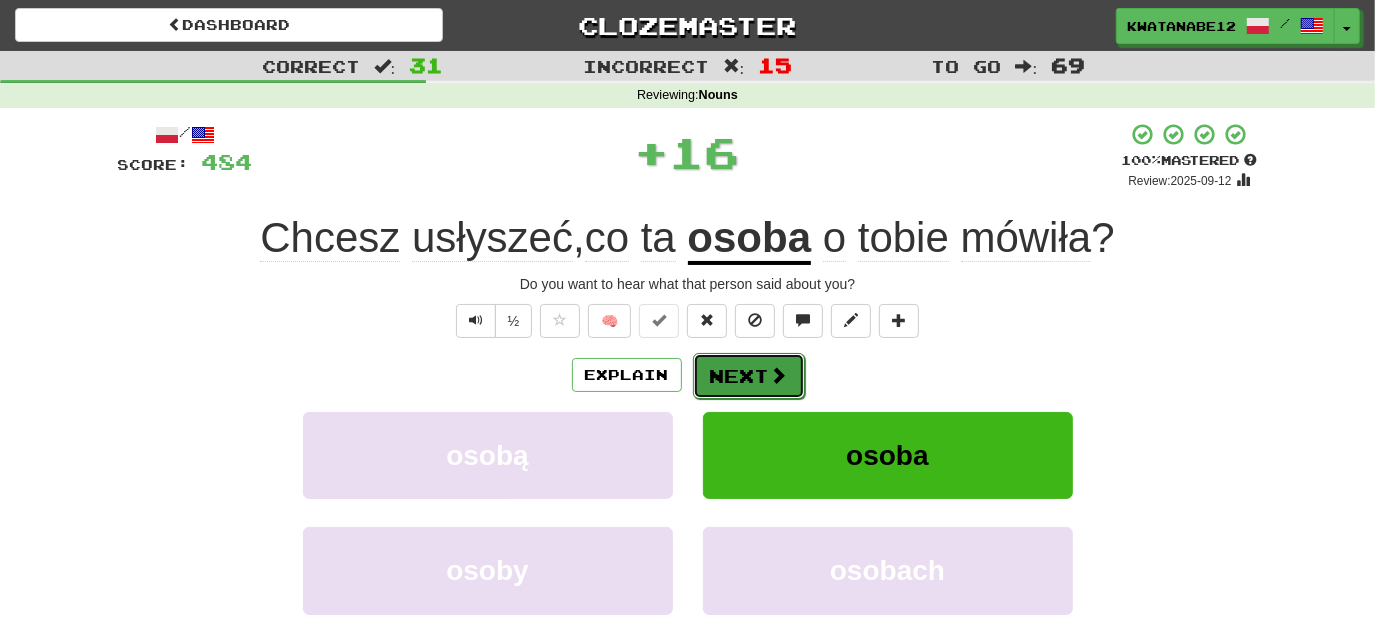 click on "Next" at bounding box center [749, 376] 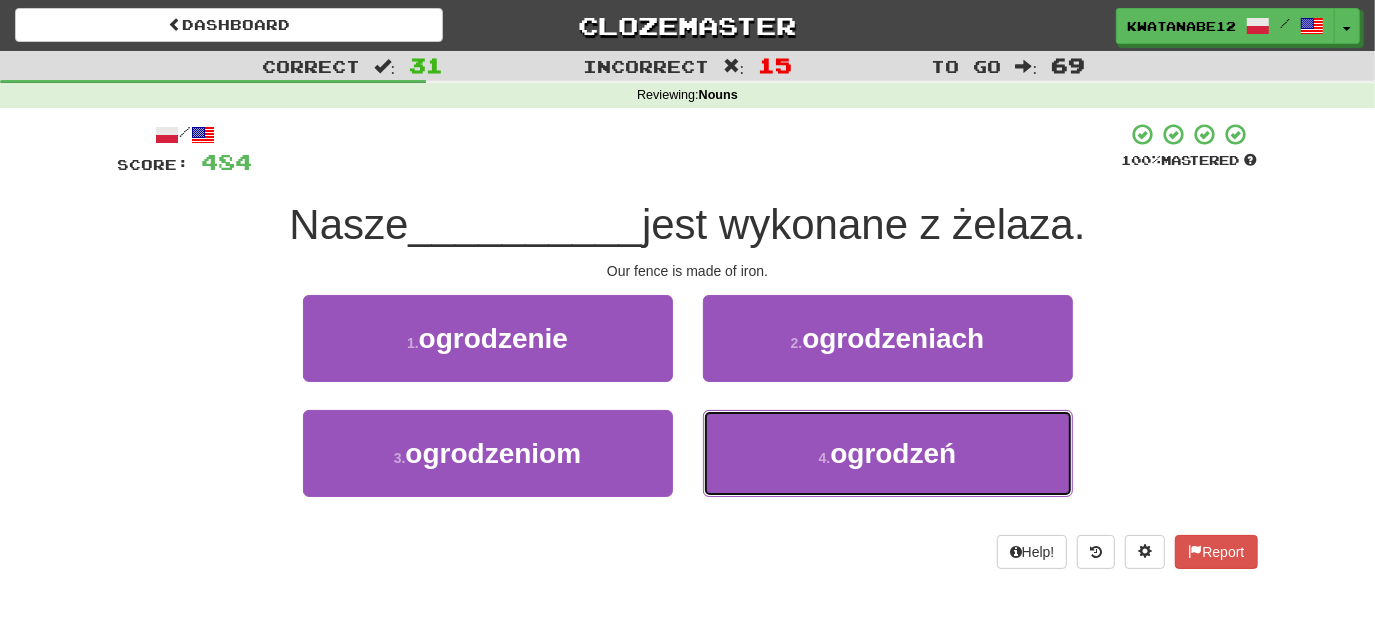 drag, startPoint x: 744, startPoint y: 449, endPoint x: 735, endPoint y: 401, distance: 48.83646 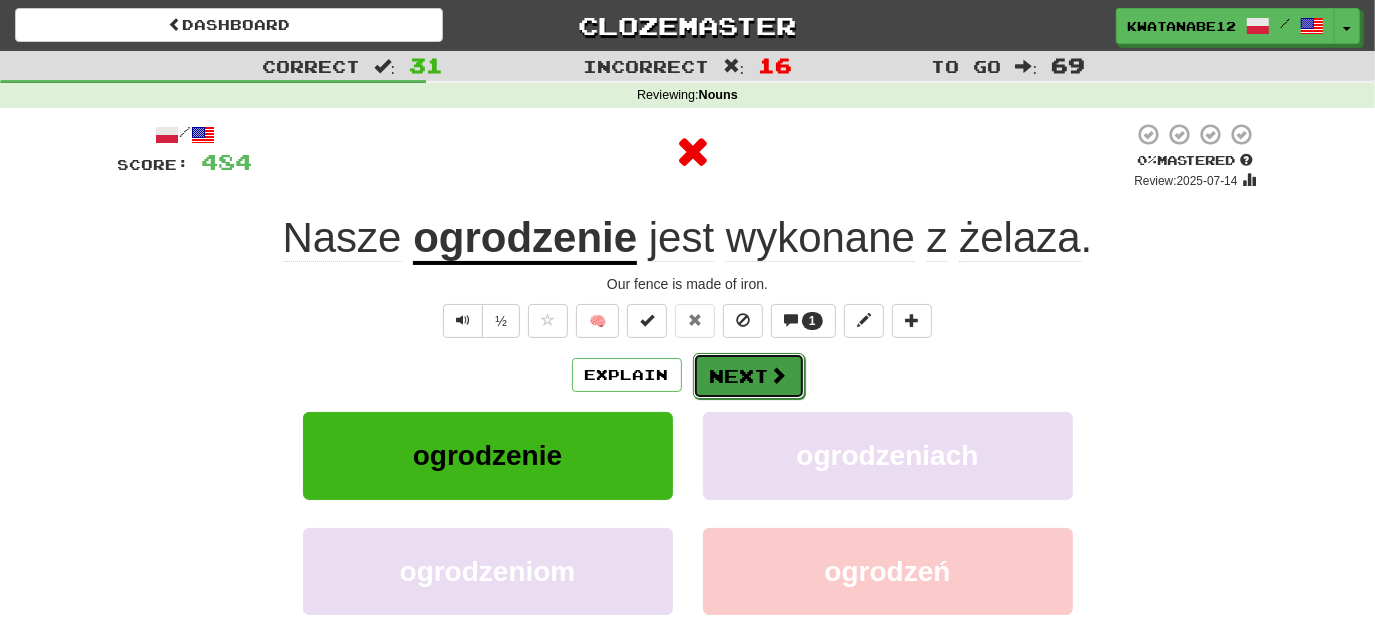 click on "Next" at bounding box center (749, 376) 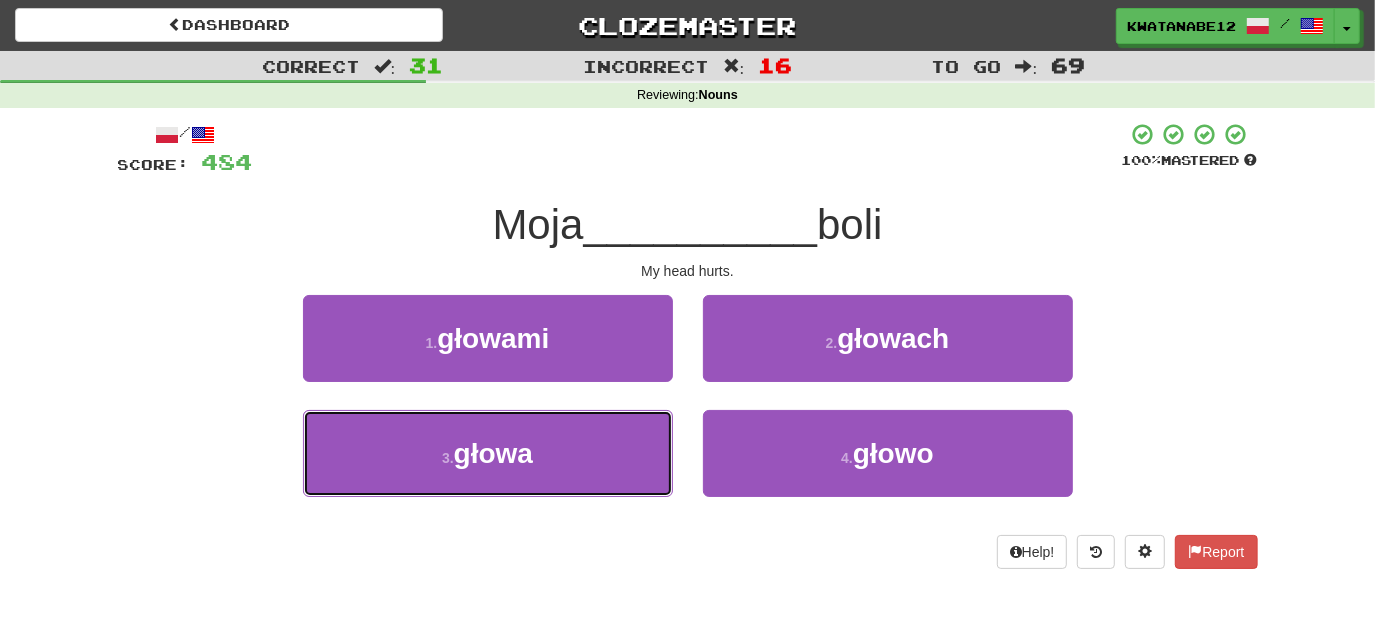 drag, startPoint x: 607, startPoint y: 450, endPoint x: 693, endPoint y: 399, distance: 99.985 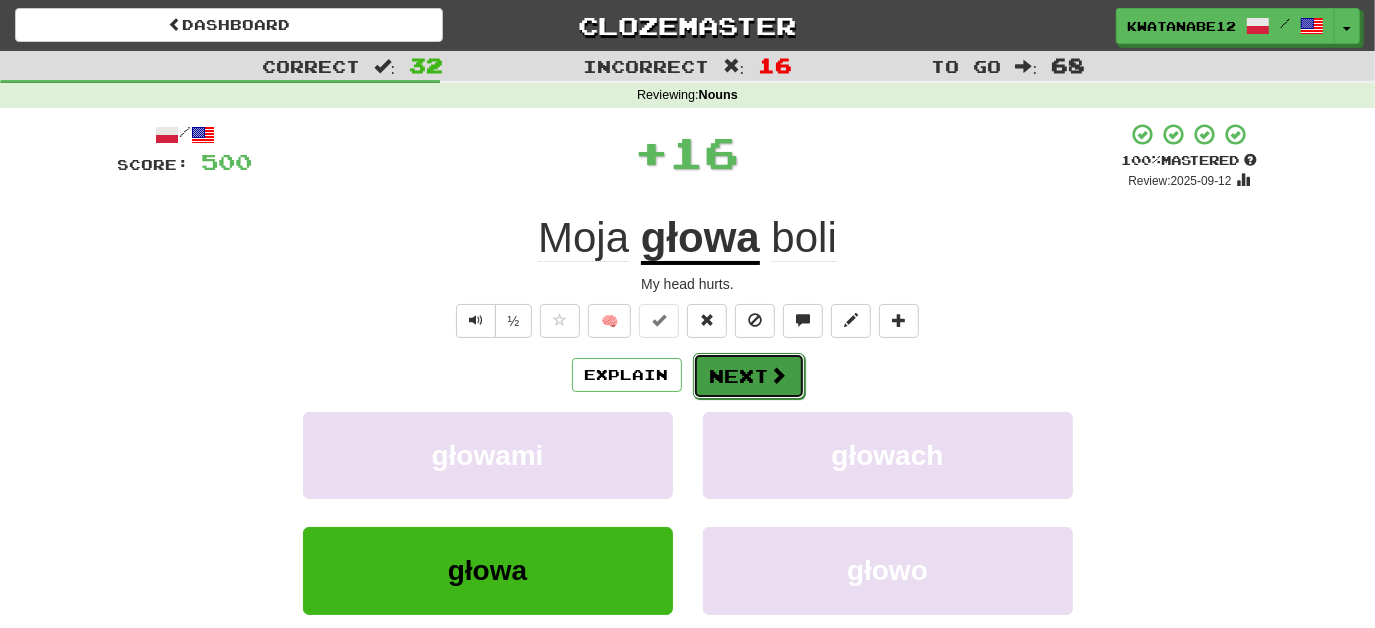 click on "Next" at bounding box center (749, 376) 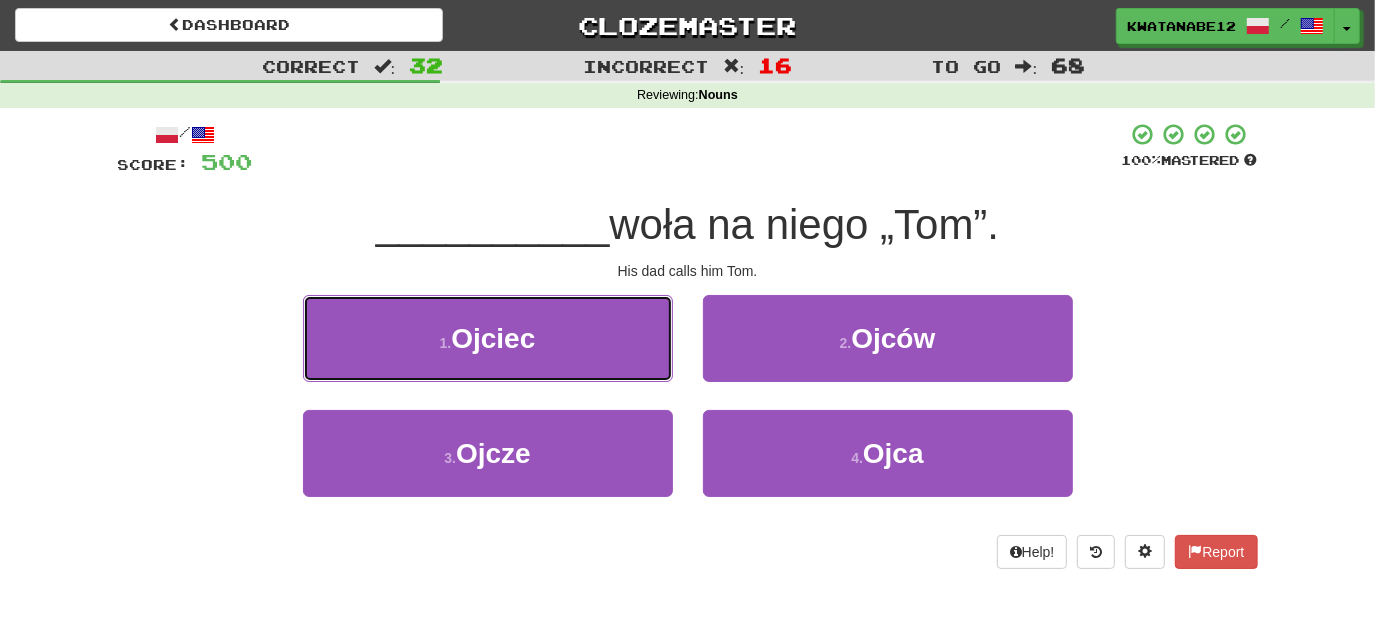 drag, startPoint x: 646, startPoint y: 356, endPoint x: 672, endPoint y: 348, distance: 27.202942 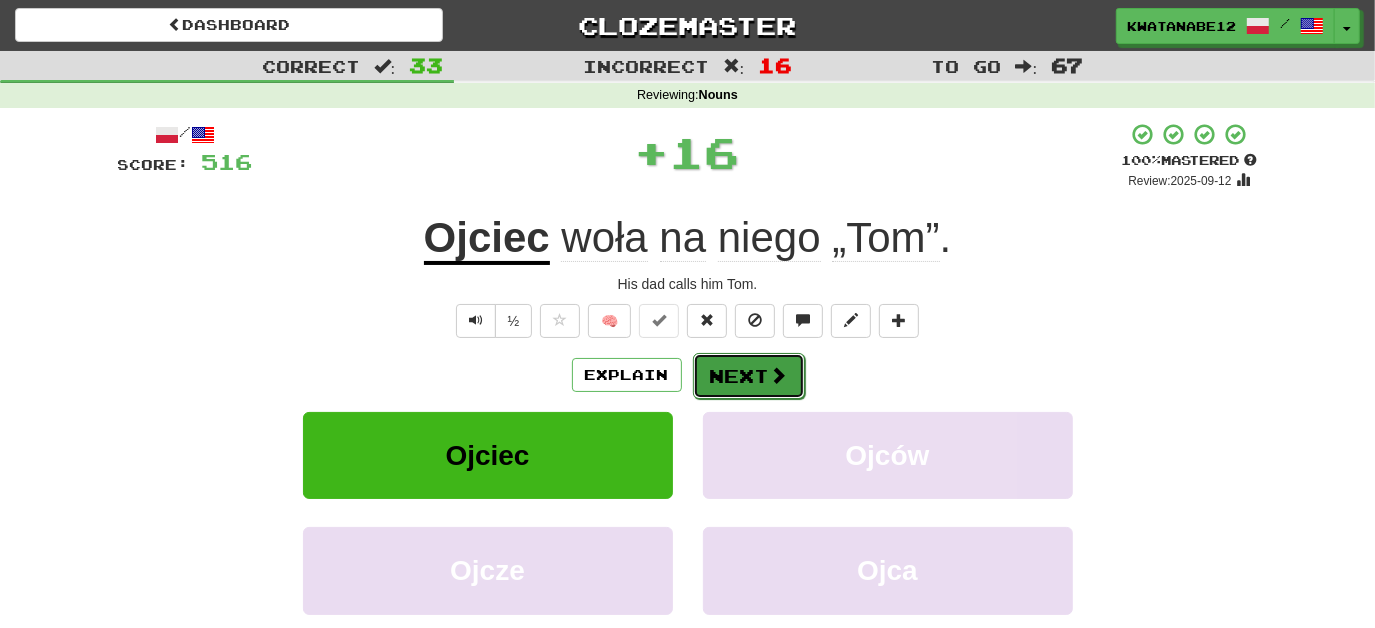 click on "Next" at bounding box center [749, 376] 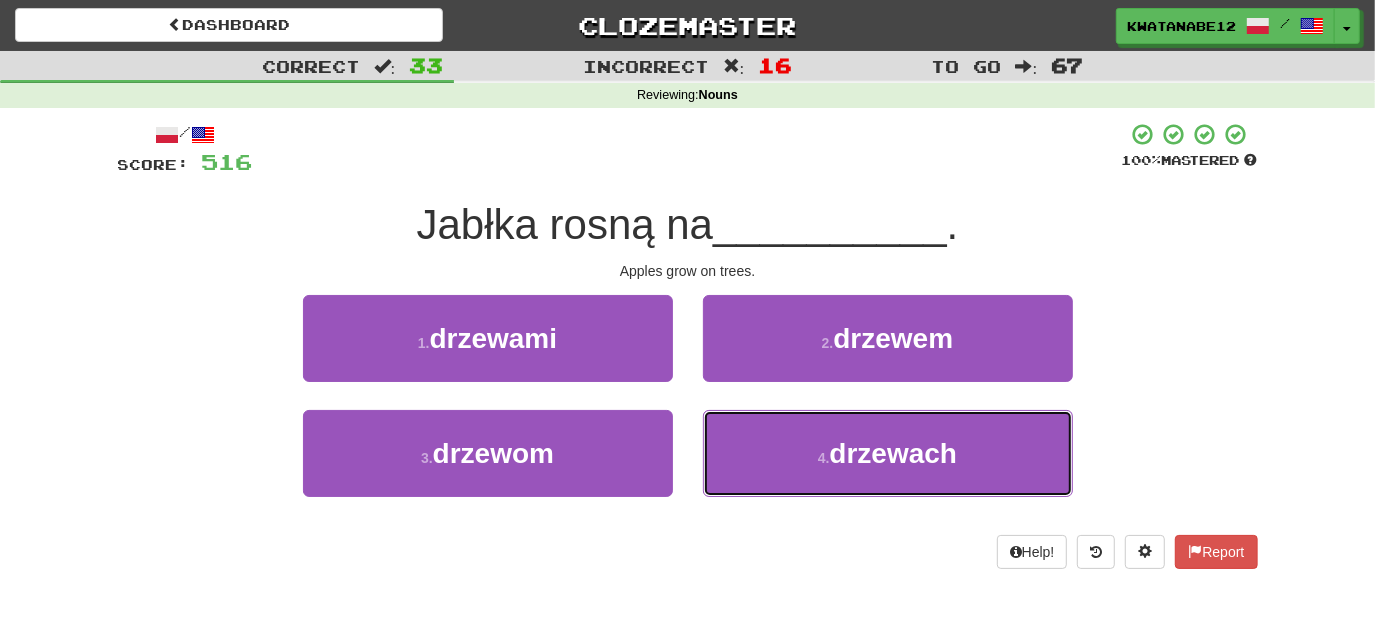 drag, startPoint x: 776, startPoint y: 452, endPoint x: 759, endPoint y: 400, distance: 54.708317 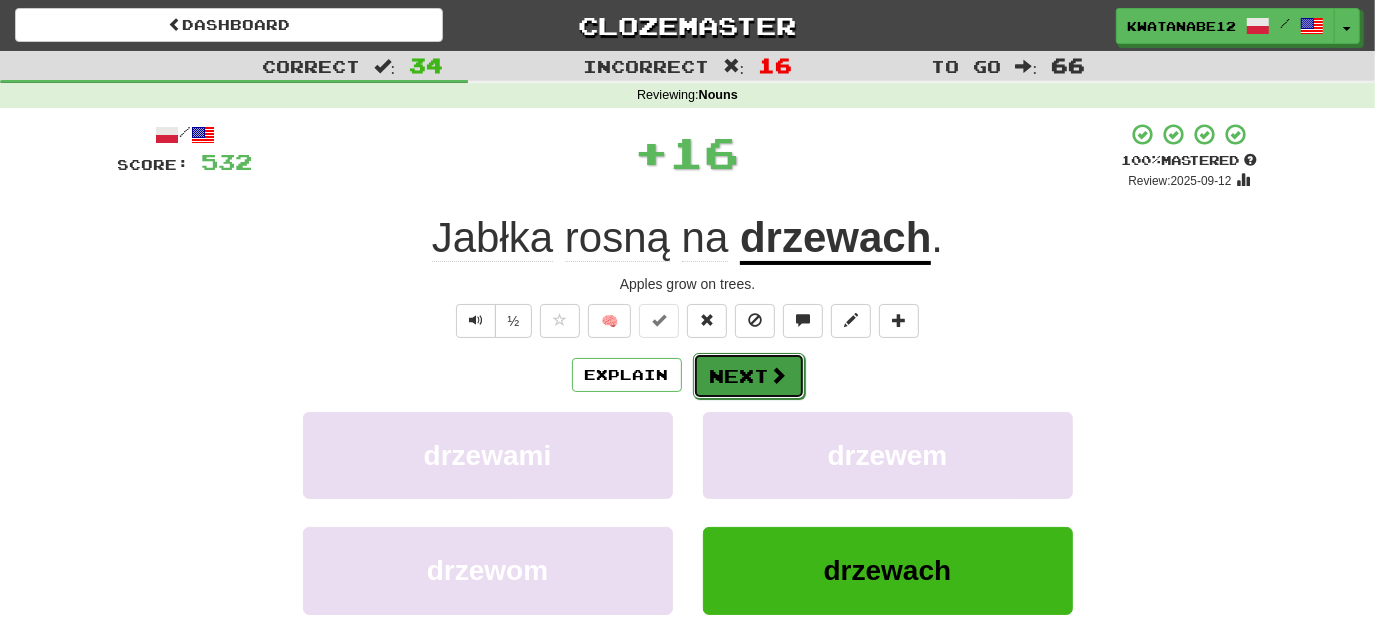 click on "Next" at bounding box center (749, 376) 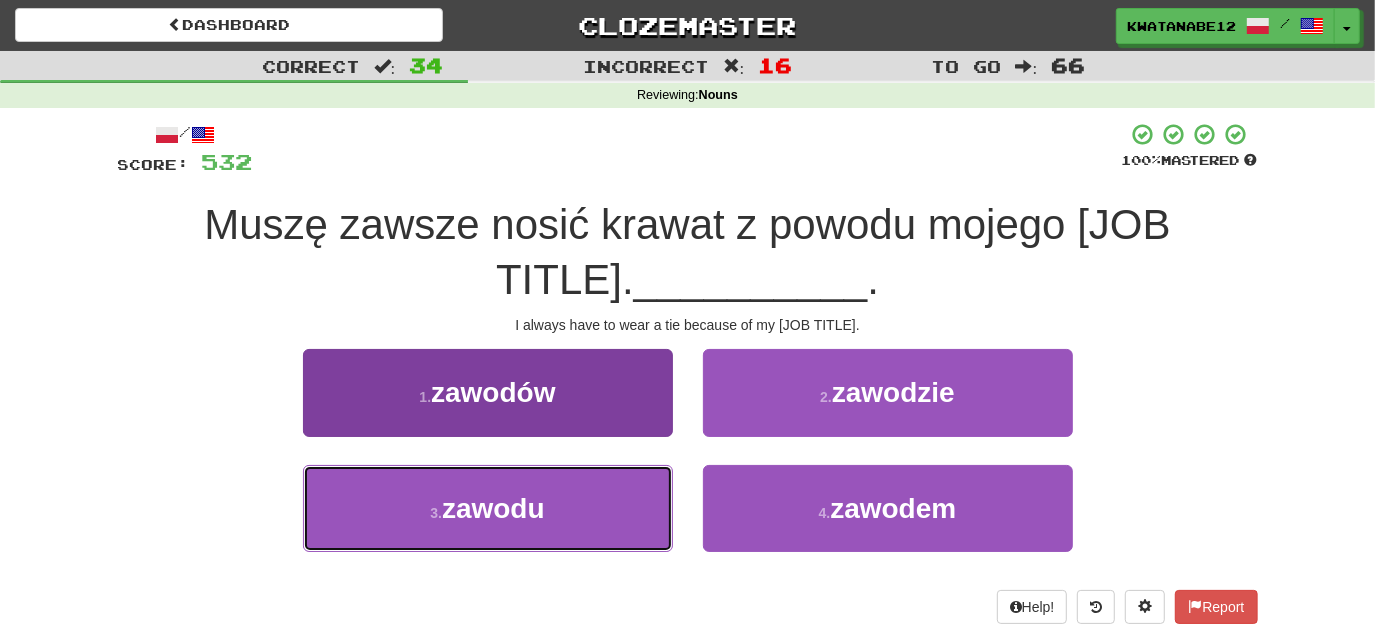 drag, startPoint x: 605, startPoint y: 431, endPoint x: 616, endPoint y: 446, distance: 18.601076 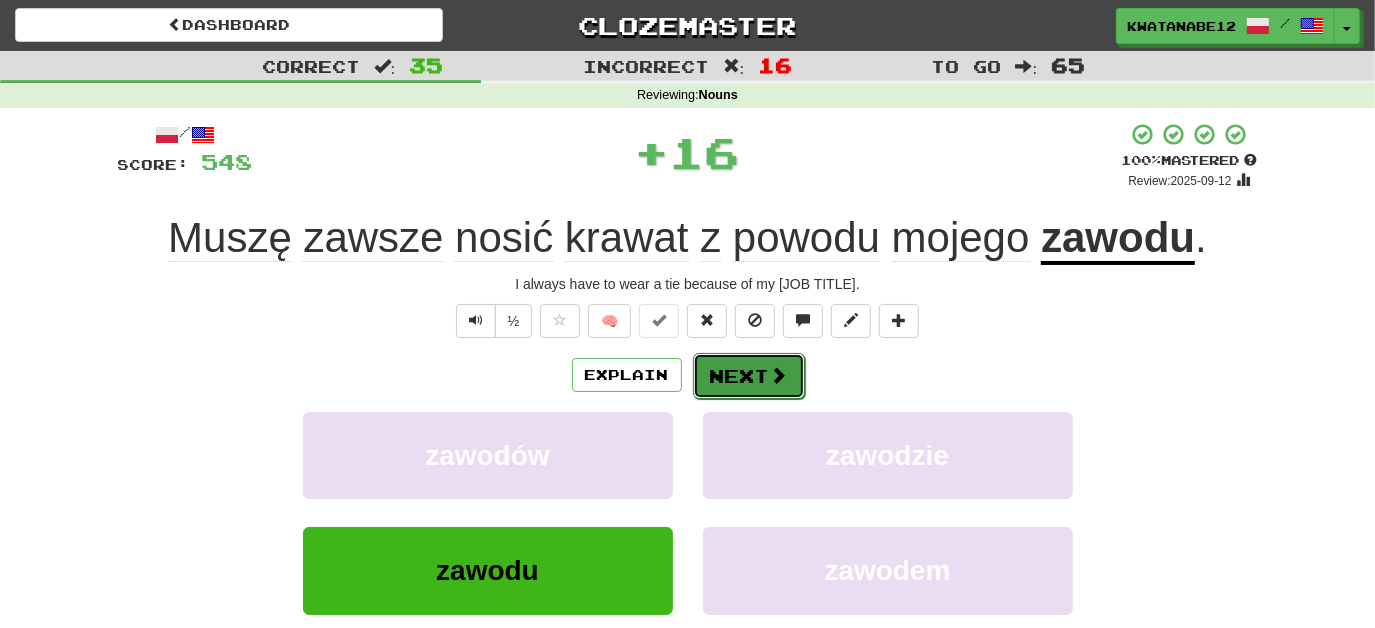 click on "Next" at bounding box center (749, 376) 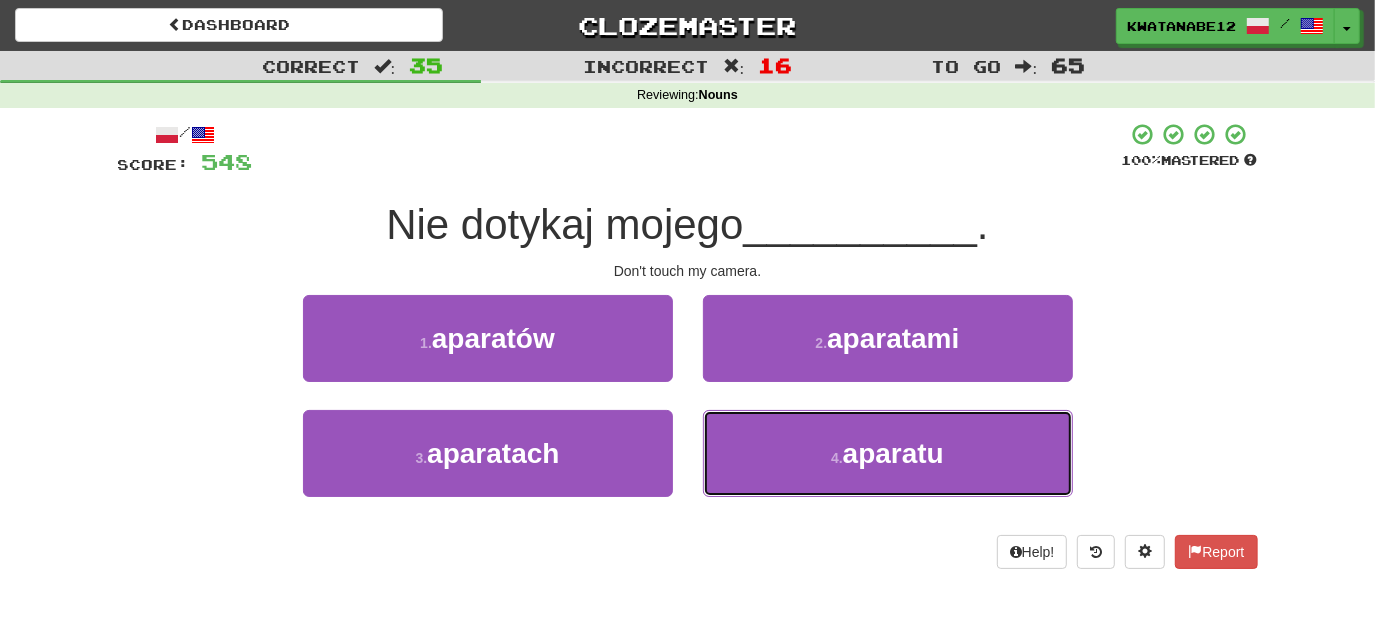 drag, startPoint x: 774, startPoint y: 460, endPoint x: 763, endPoint y: 398, distance: 62.968246 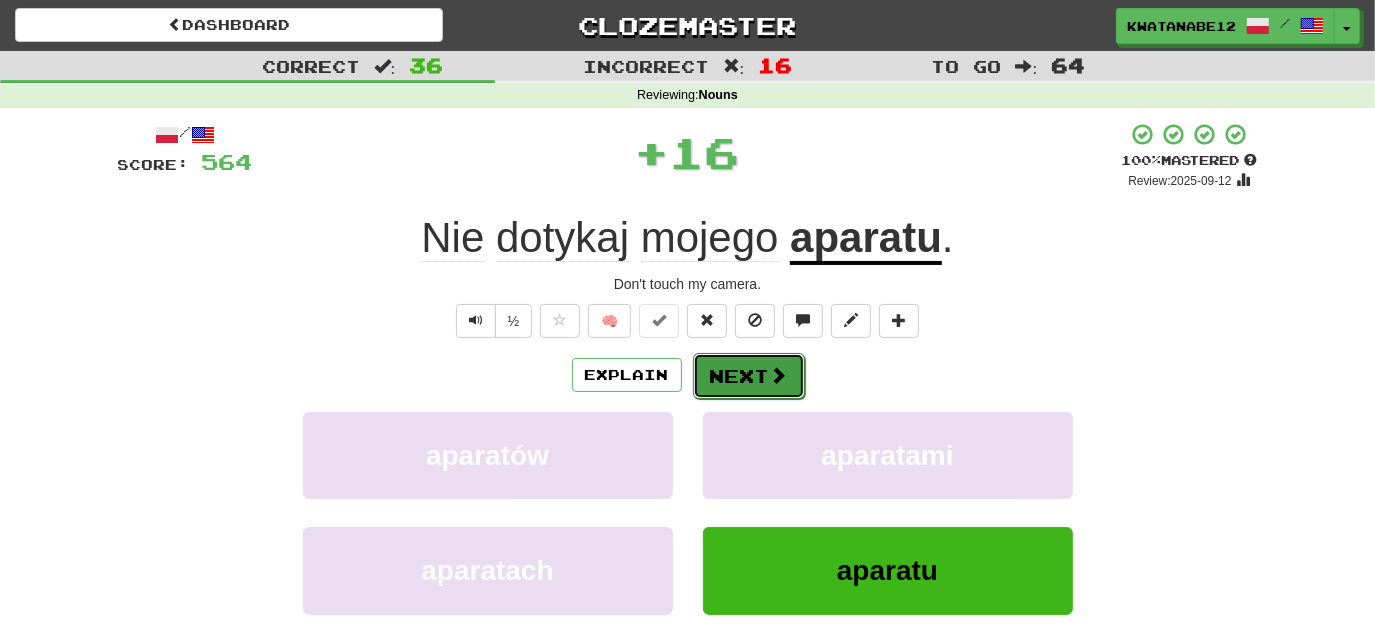 click on "Next" at bounding box center (749, 376) 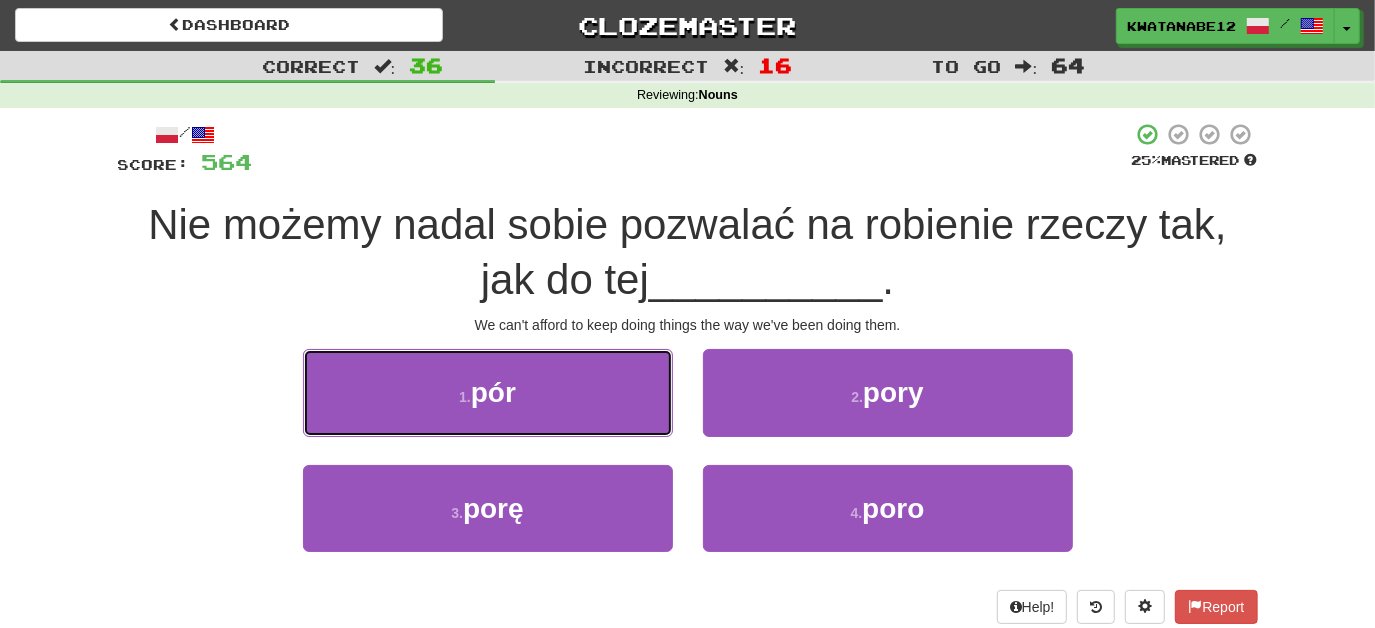 drag, startPoint x: 635, startPoint y: 374, endPoint x: 671, endPoint y: 404, distance: 46.8615 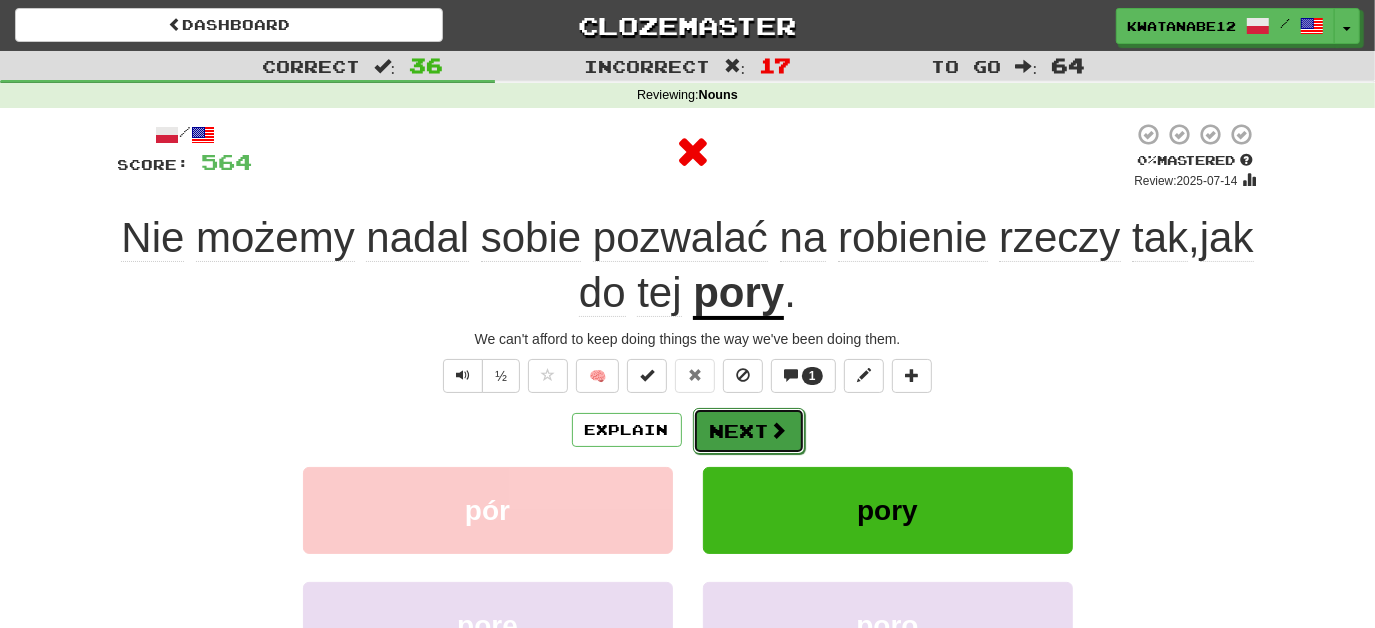 click on "Next" at bounding box center [749, 431] 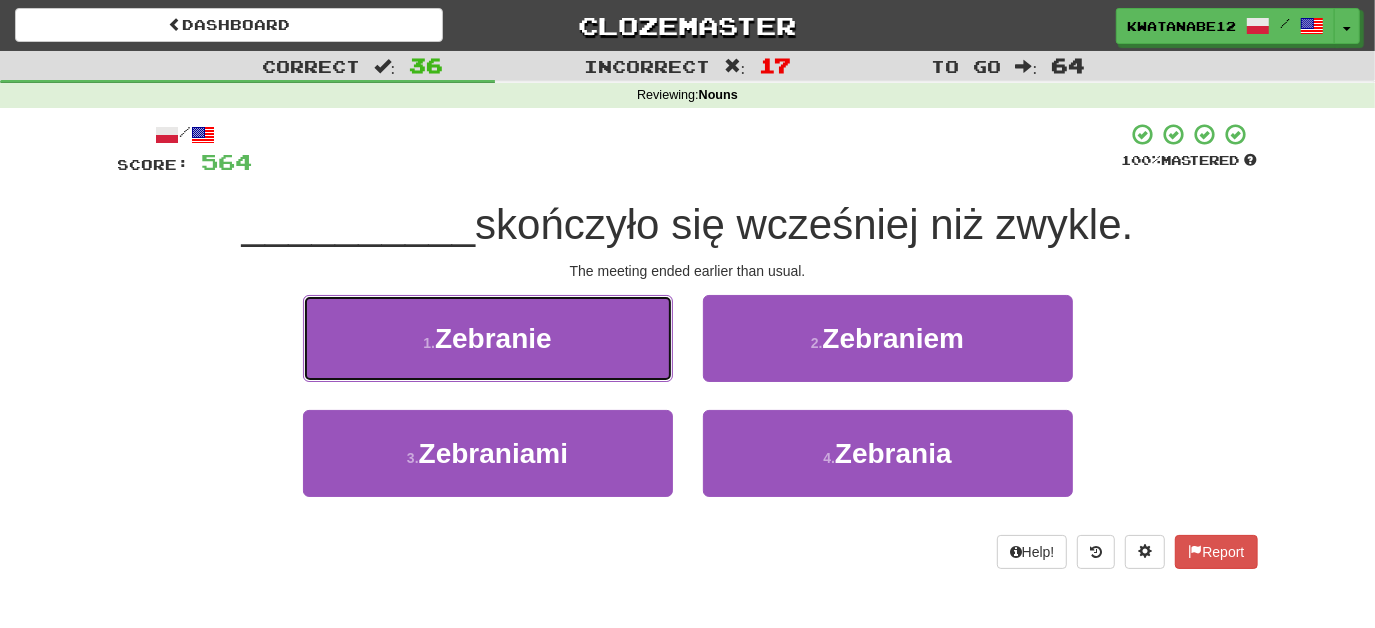 drag, startPoint x: 616, startPoint y: 332, endPoint x: 674, endPoint y: 350, distance: 60.728905 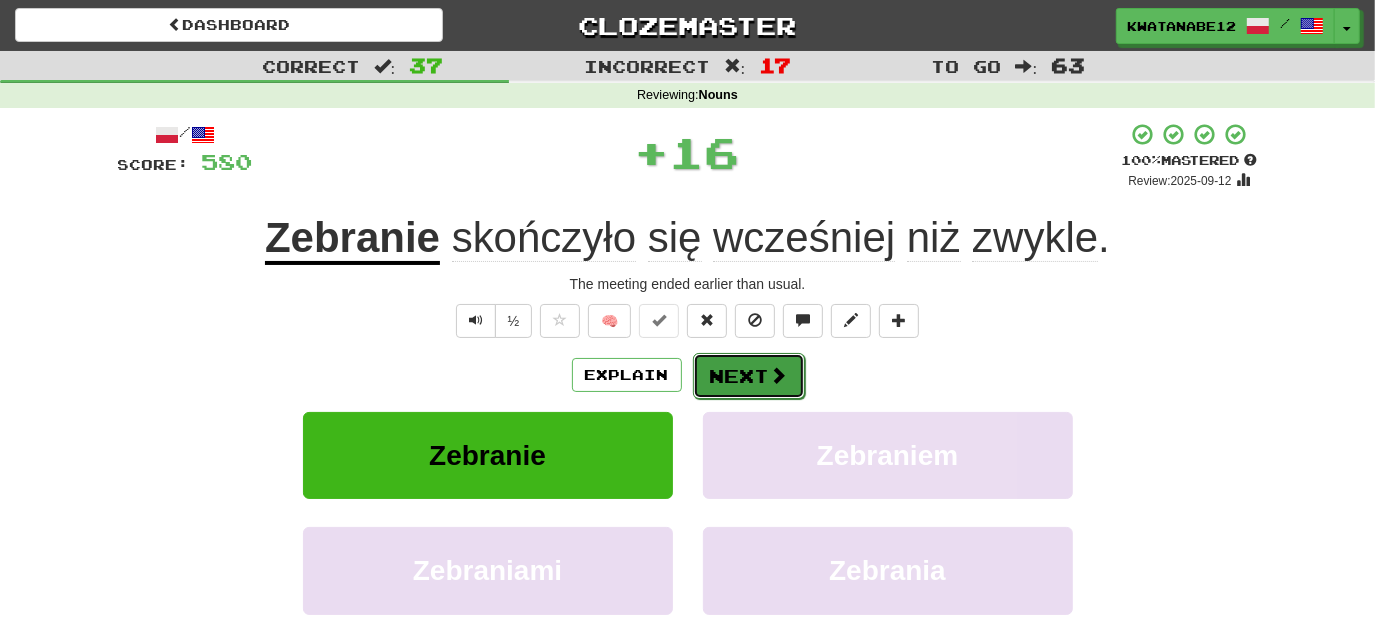 click on "Next" at bounding box center [749, 376] 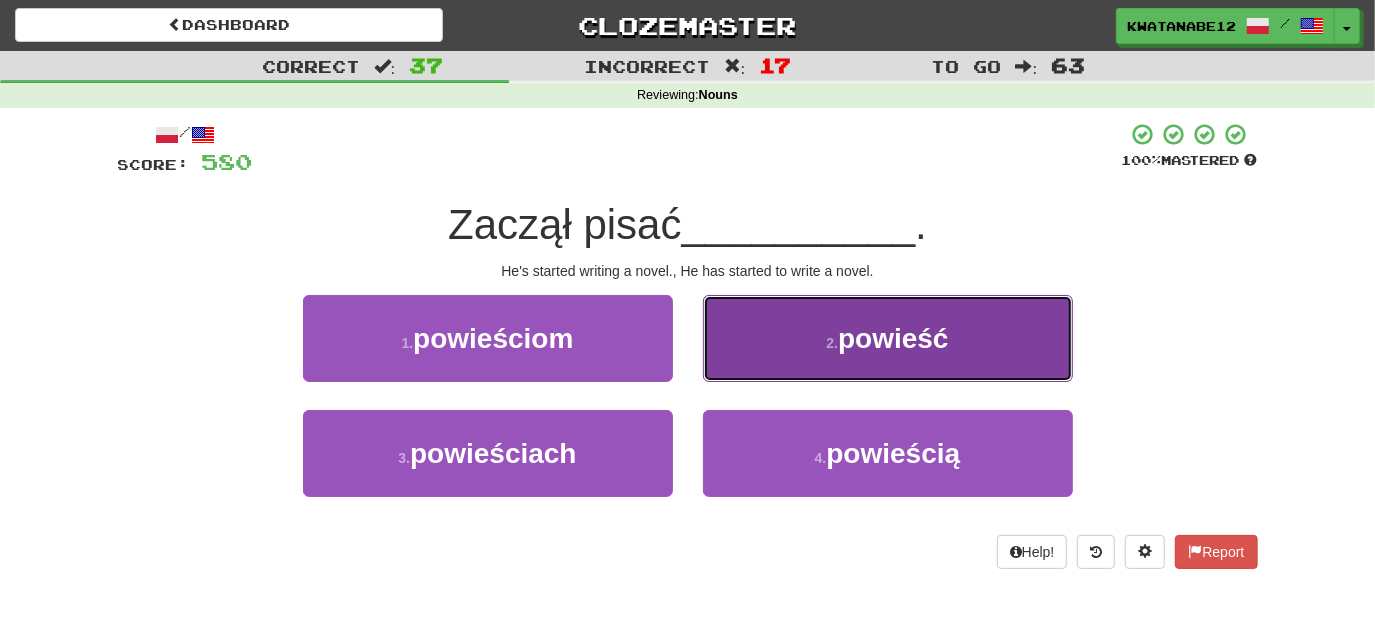 drag, startPoint x: 754, startPoint y: 348, endPoint x: 749, endPoint y: 360, distance: 13 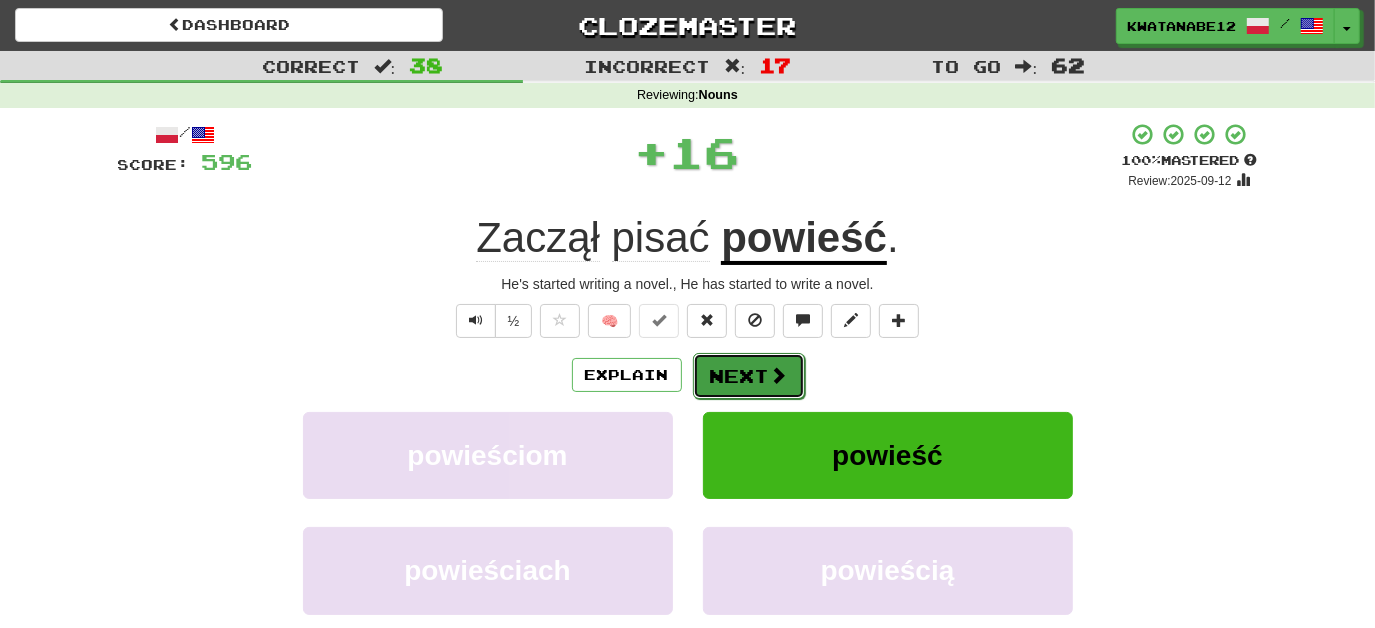 click on "Next" at bounding box center (749, 376) 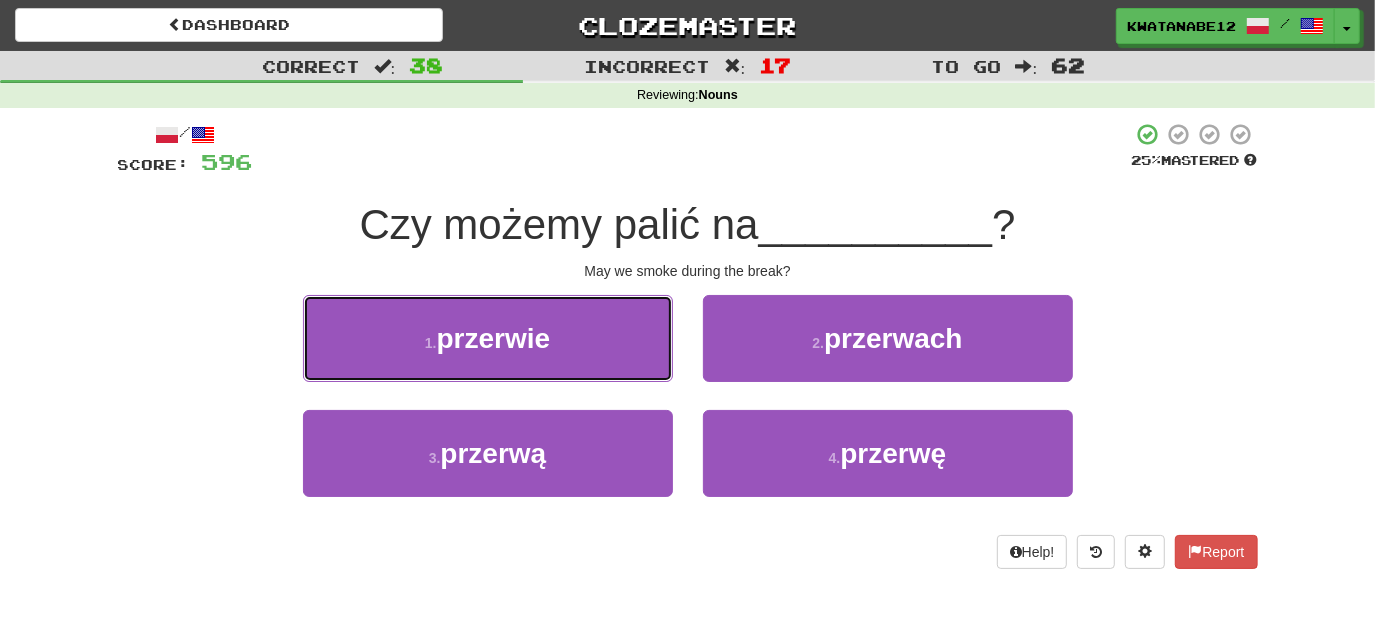 drag, startPoint x: 617, startPoint y: 340, endPoint x: 673, endPoint y: 342, distance: 56.0357 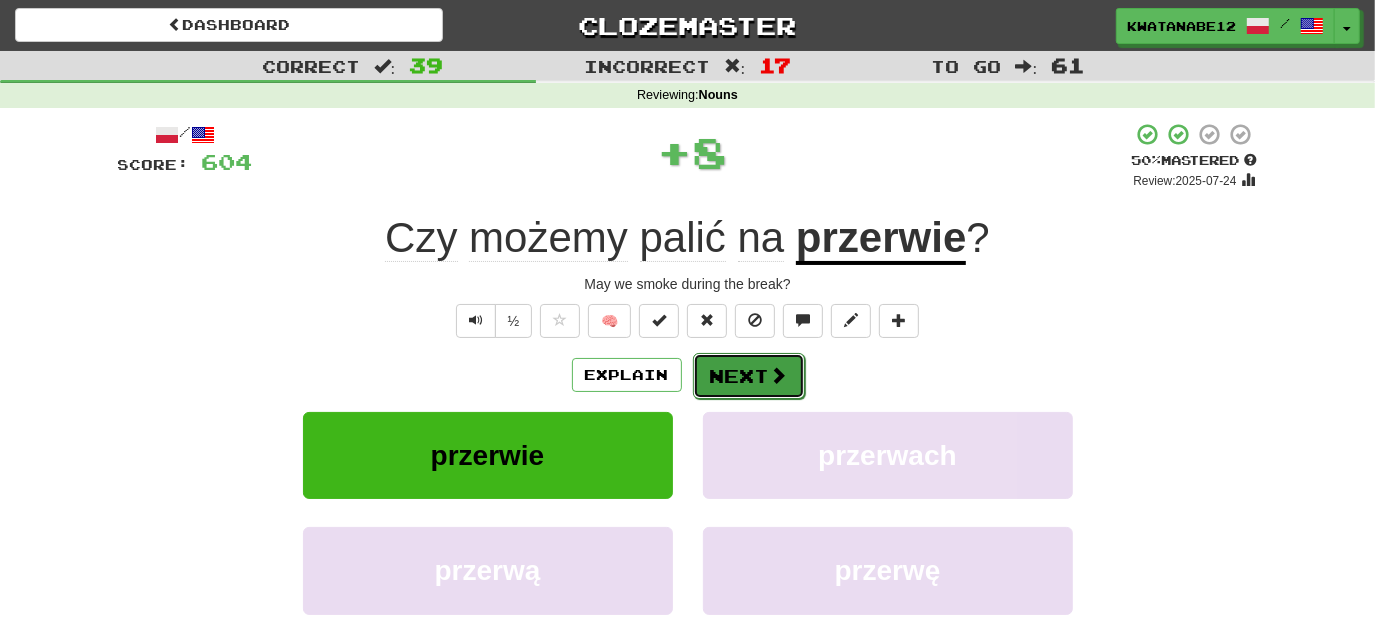 click on "Next" at bounding box center [749, 376] 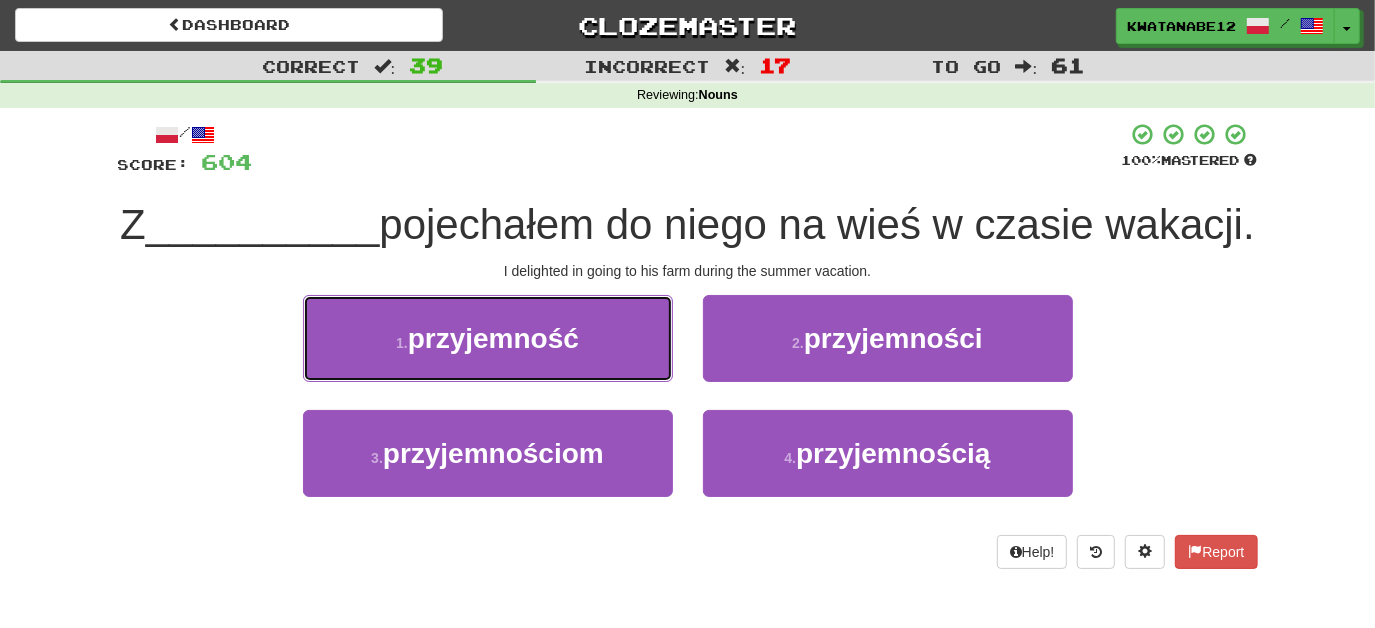 drag, startPoint x: 615, startPoint y: 387, endPoint x: 645, endPoint y: 398, distance: 31.95309 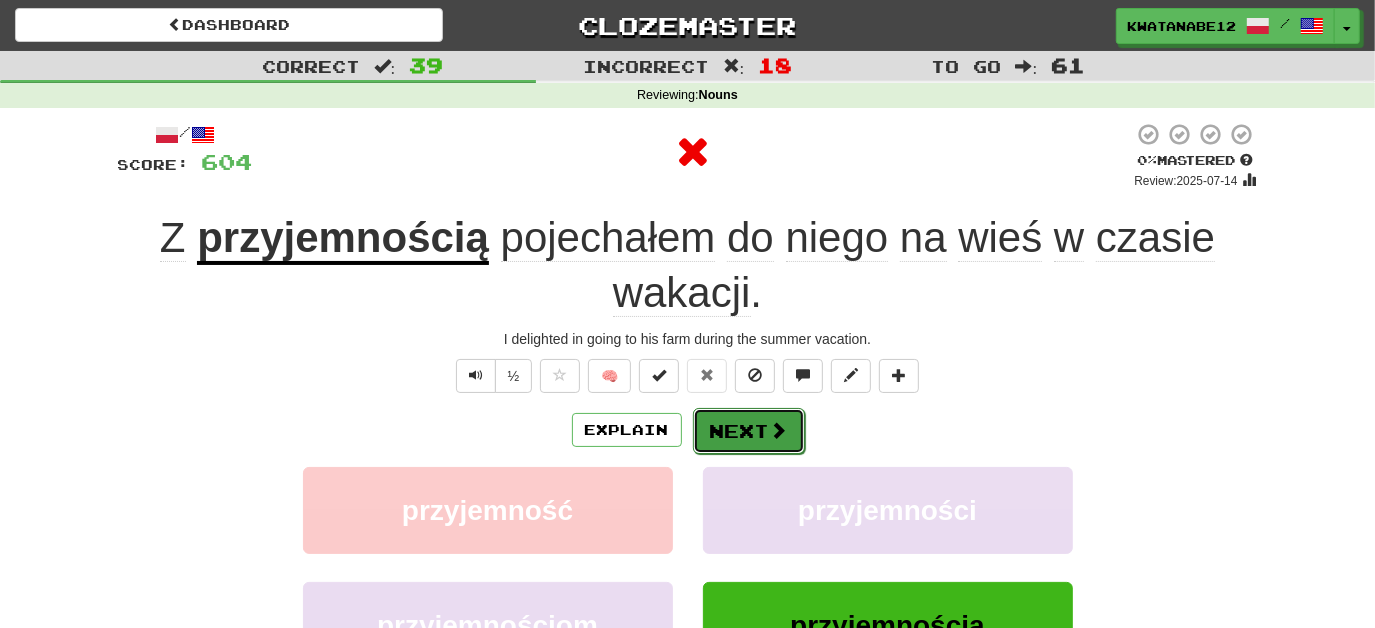 click on "Next" at bounding box center [749, 431] 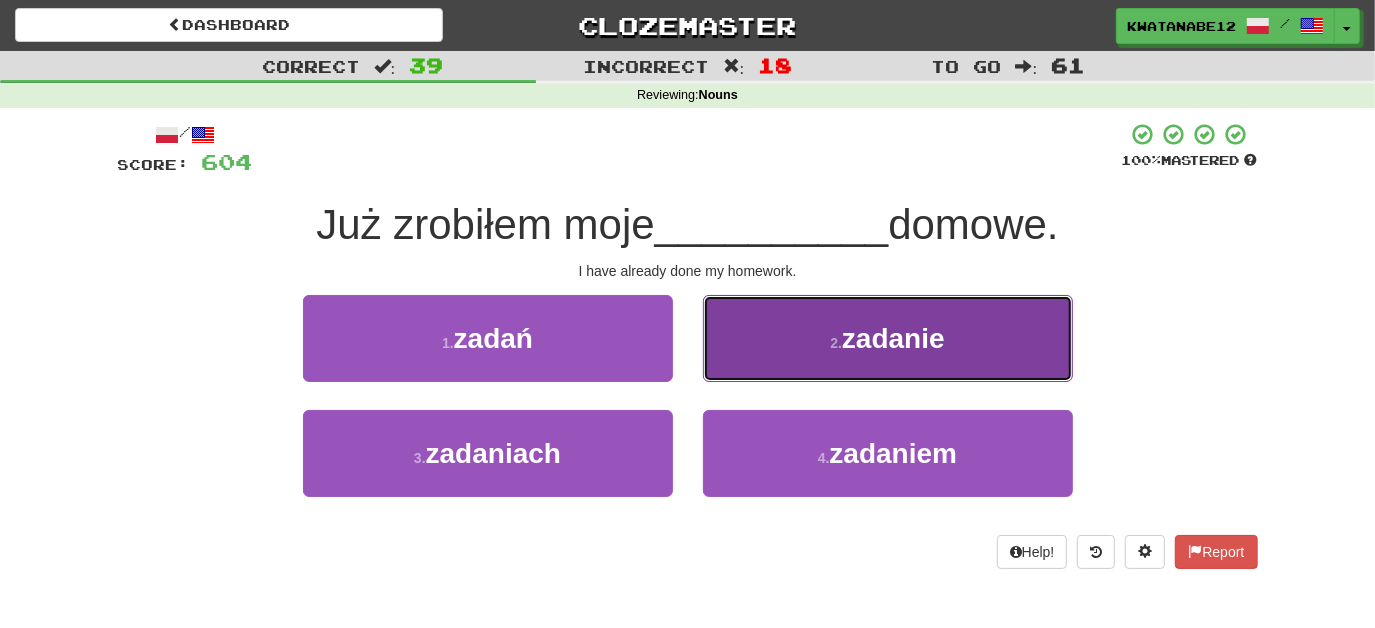 click on "2 .  zadanie" at bounding box center (888, 338) 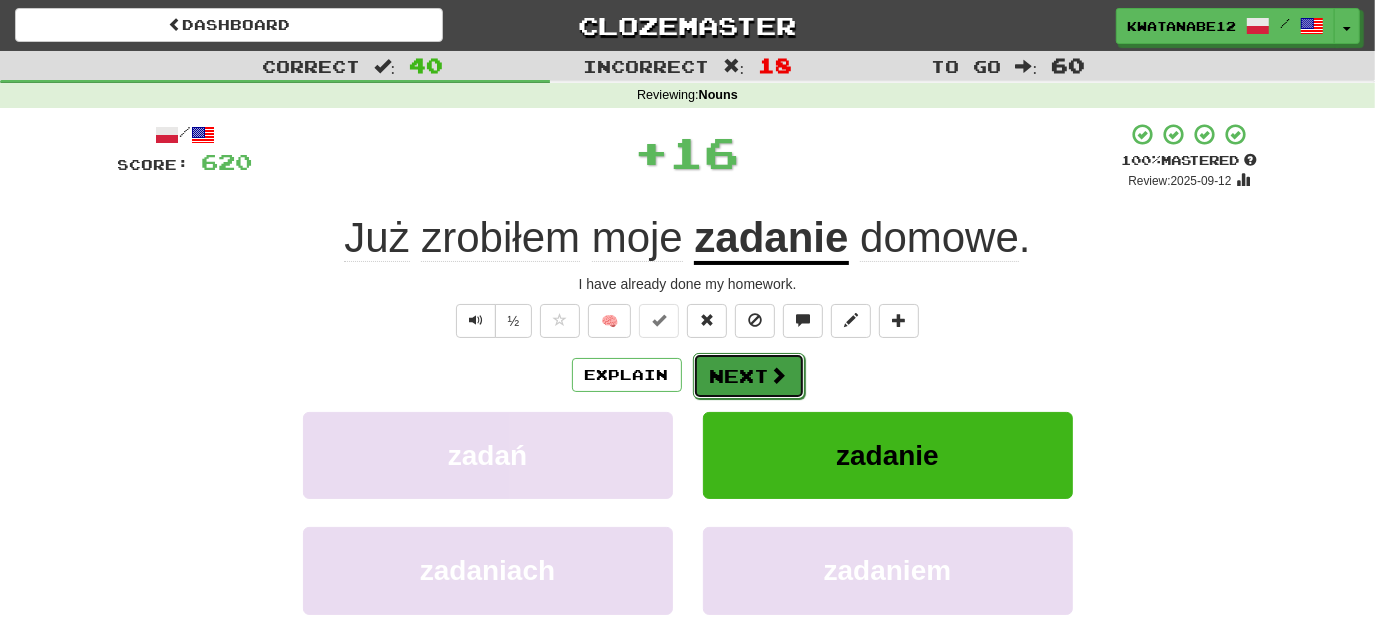 click on "Next" at bounding box center (749, 376) 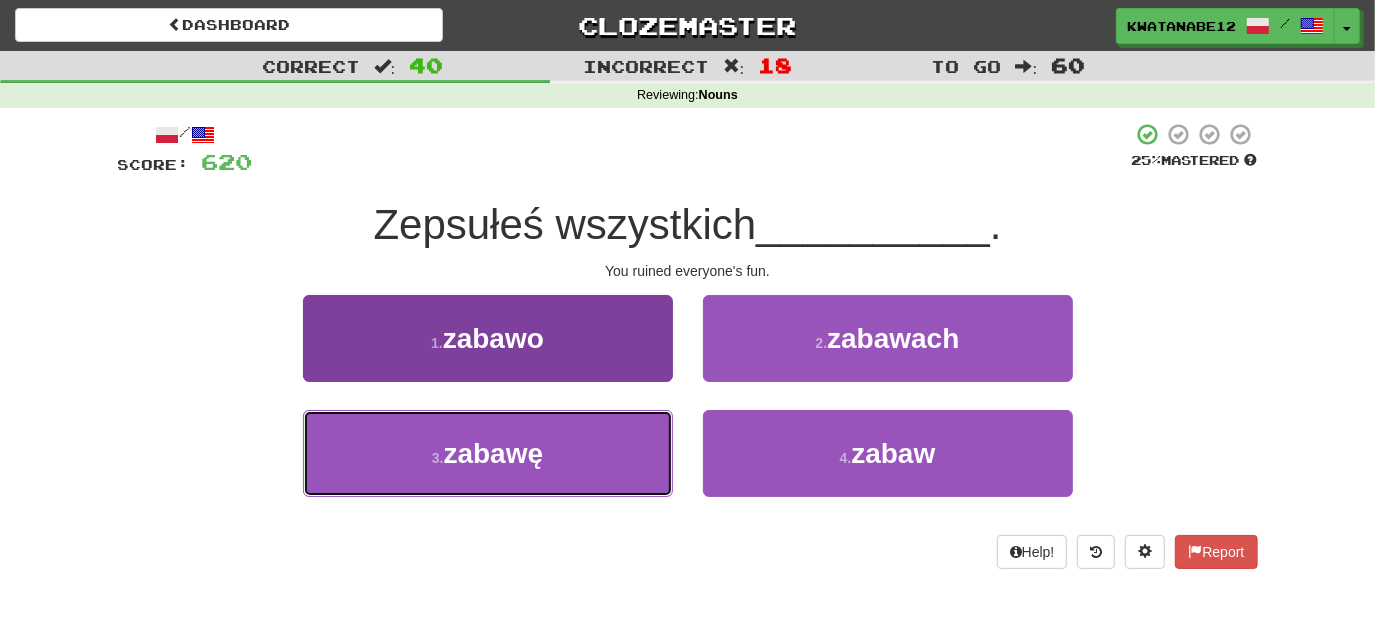 drag, startPoint x: 574, startPoint y: 450, endPoint x: 661, endPoint y: 450, distance: 87 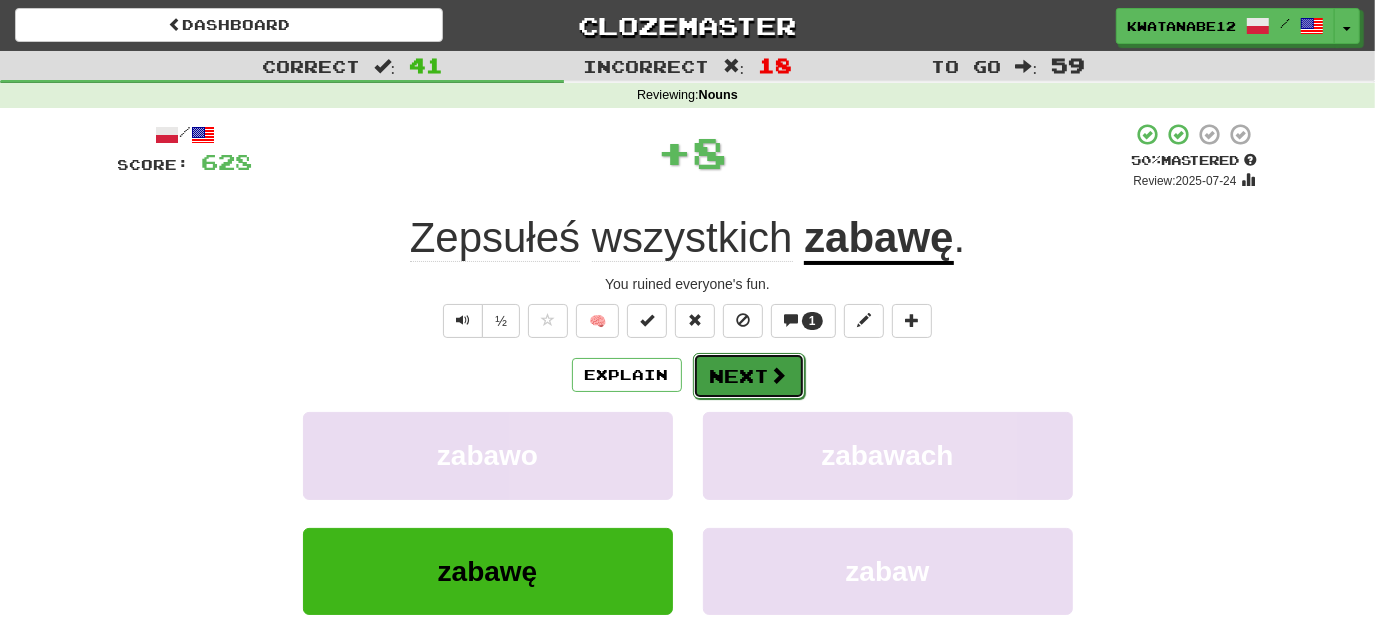 click on "Next" at bounding box center (749, 376) 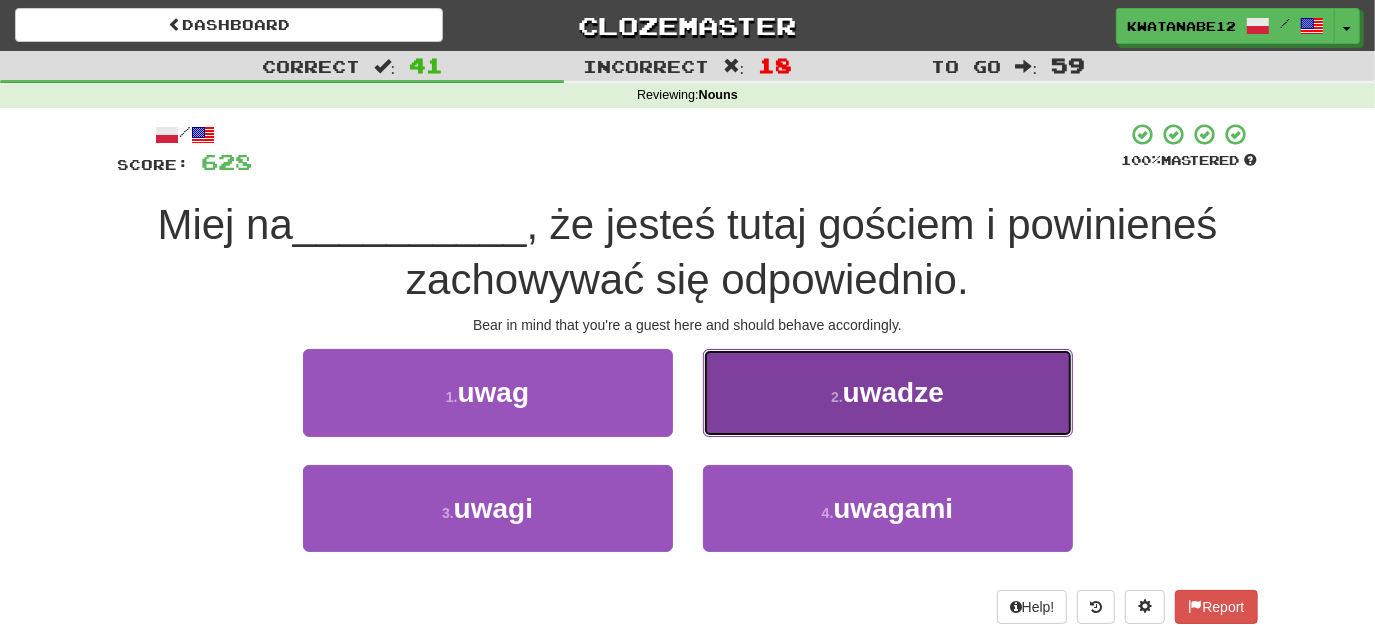 drag, startPoint x: 792, startPoint y: 401, endPoint x: 794, endPoint y: 415, distance: 14.142136 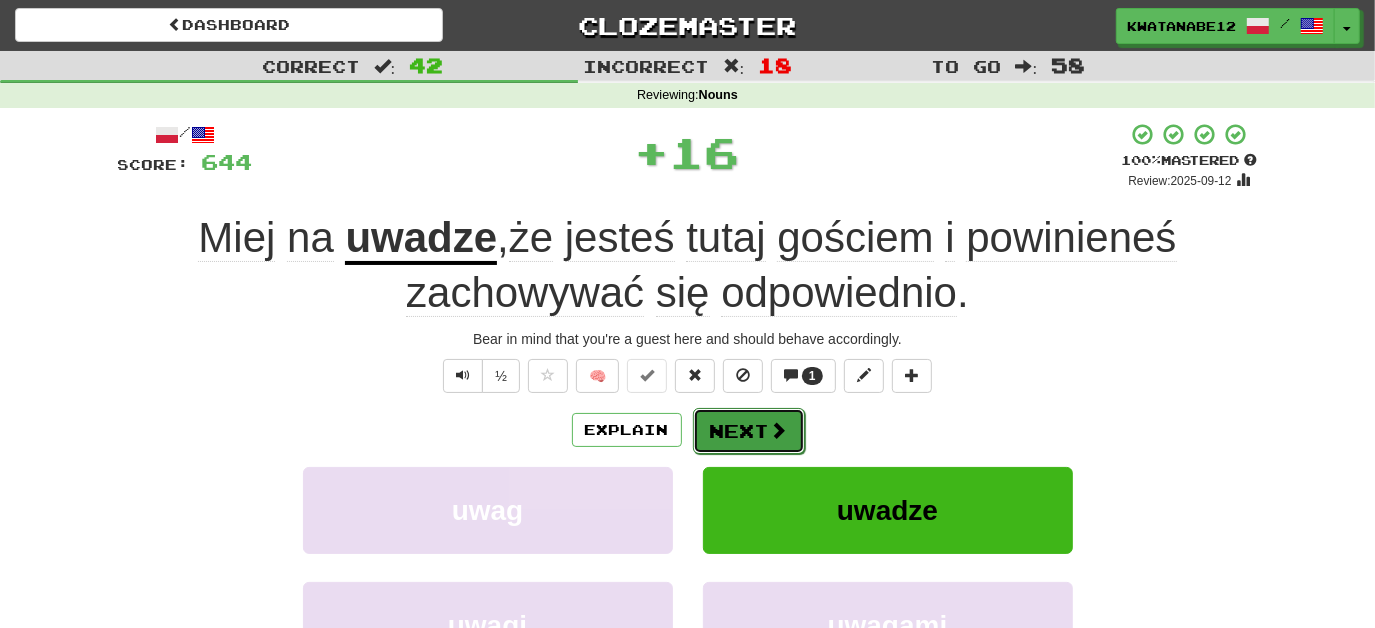 click at bounding box center [779, 430] 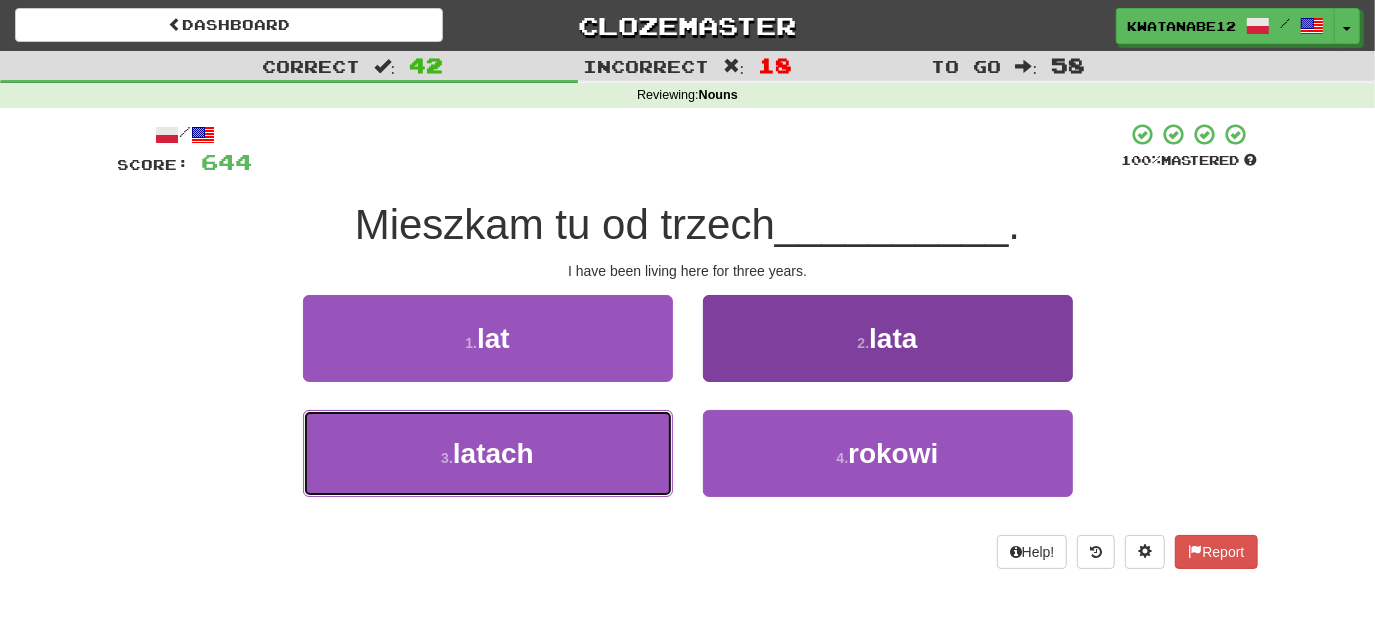 drag, startPoint x: 611, startPoint y: 456, endPoint x: 705, endPoint y: 412, distance: 103.788246 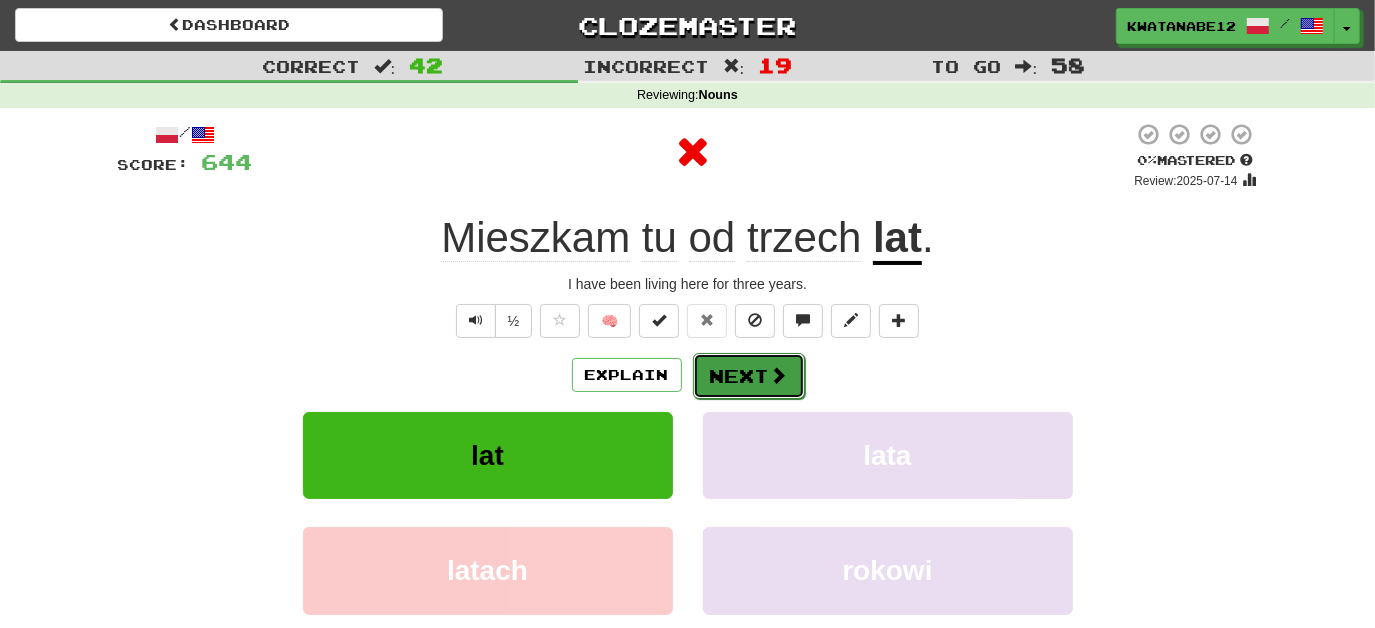 click on "Next" at bounding box center [749, 376] 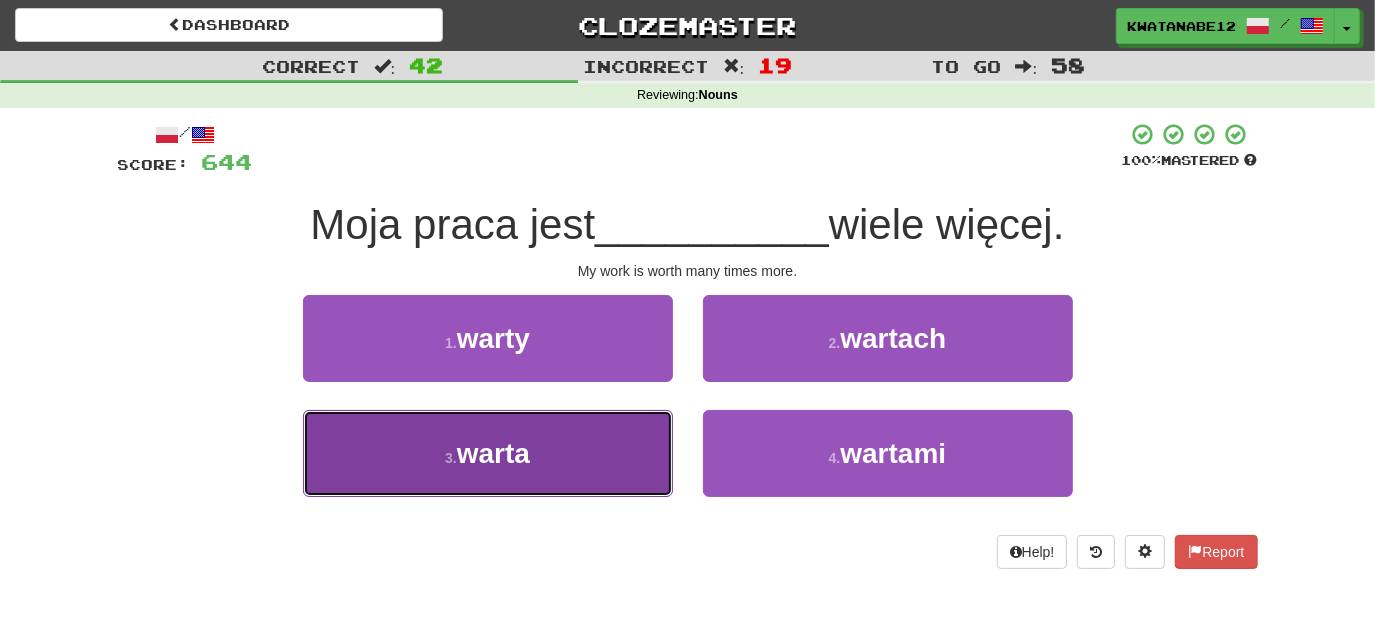 click on "3 .  warta" at bounding box center [488, 453] 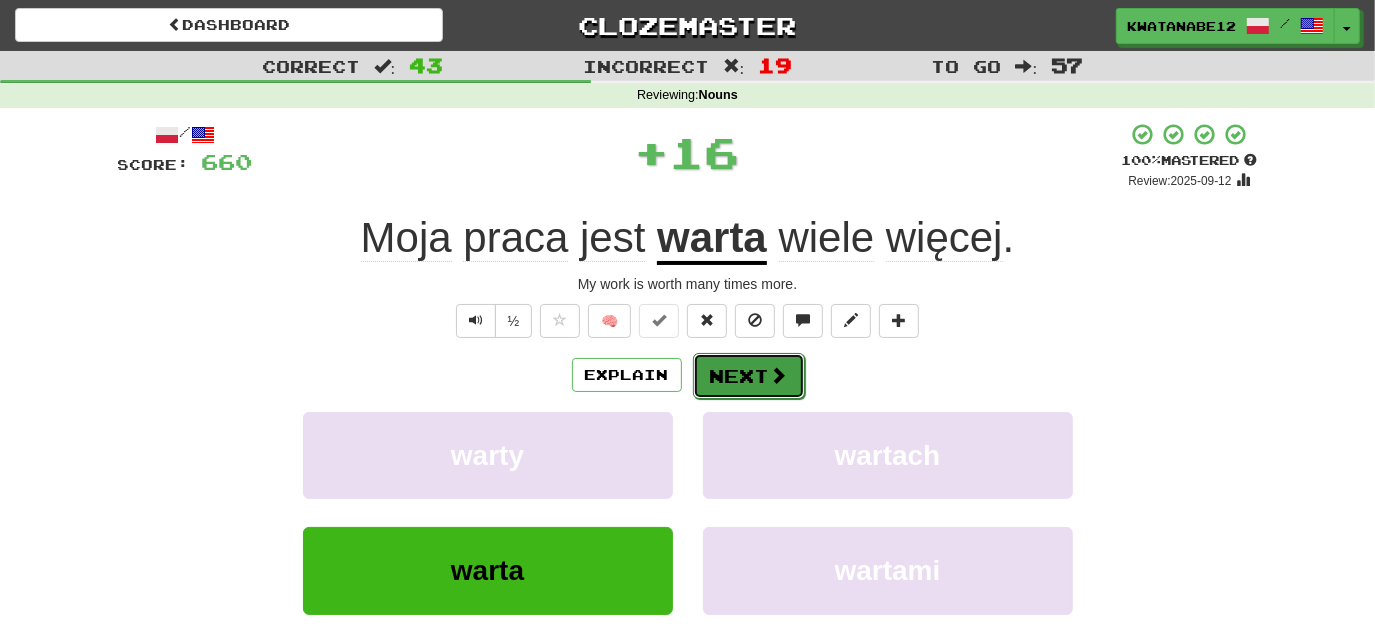click on "Next" at bounding box center [749, 376] 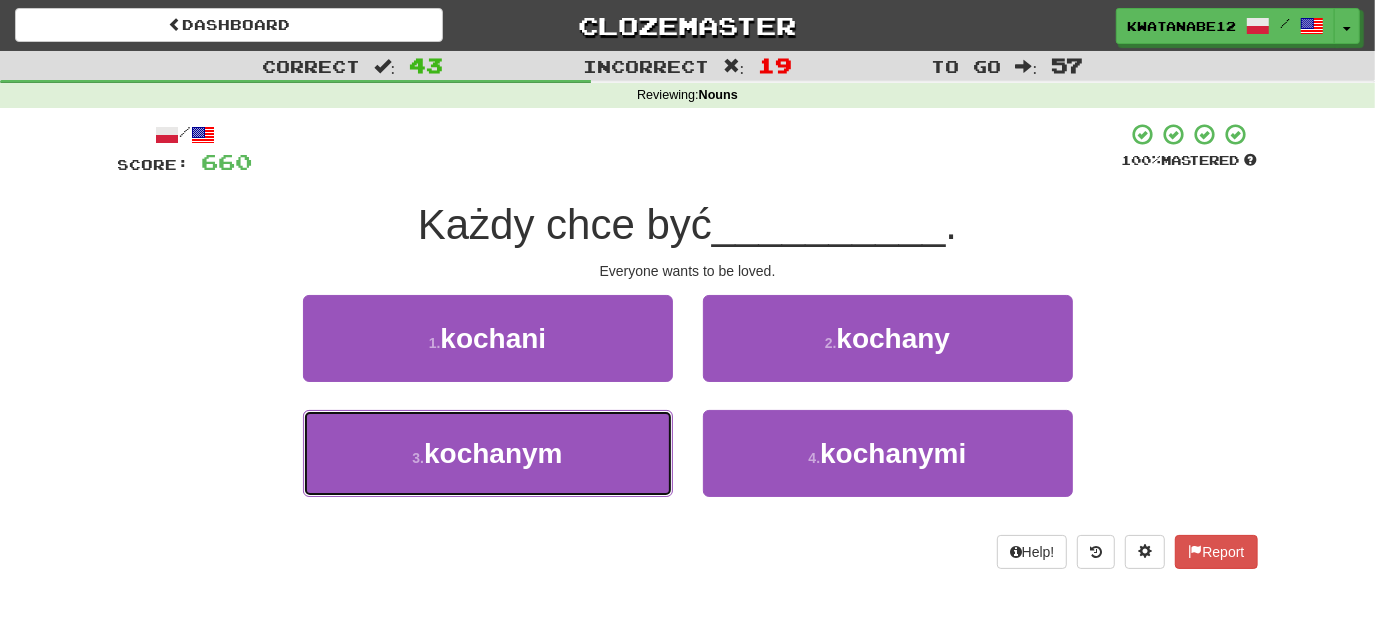 drag, startPoint x: 589, startPoint y: 478, endPoint x: 672, endPoint y: 418, distance: 102.41582 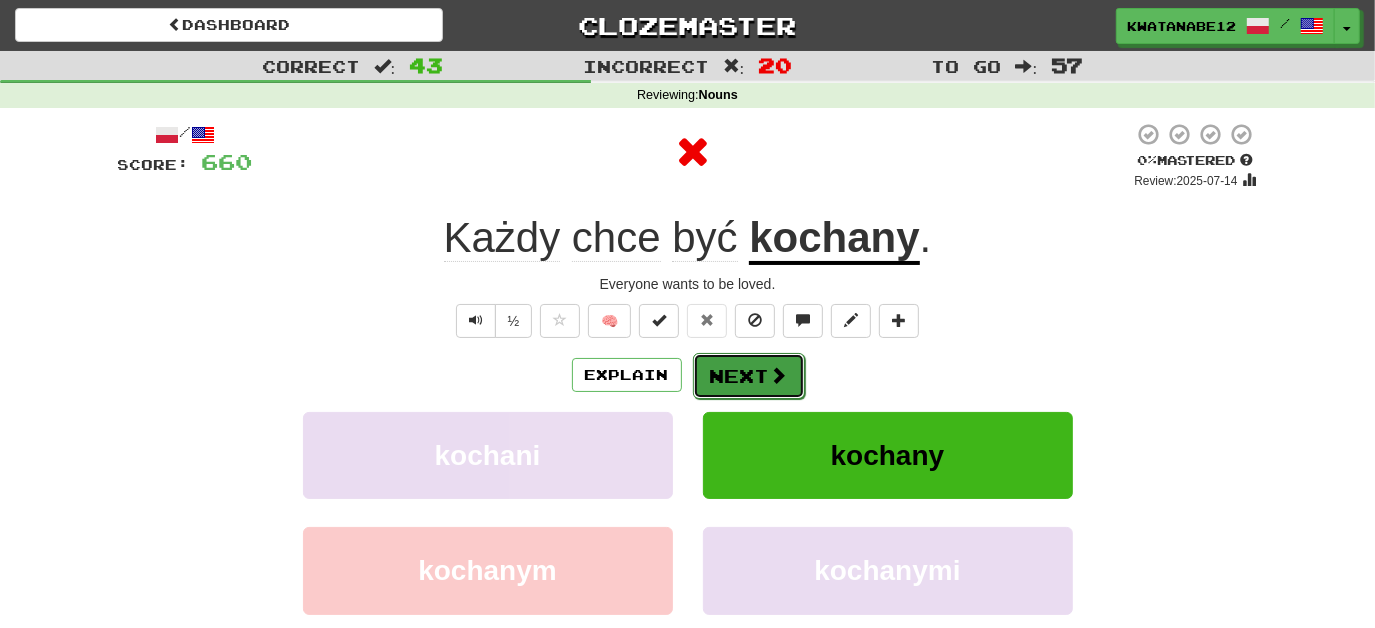 click on "Next" at bounding box center [749, 376] 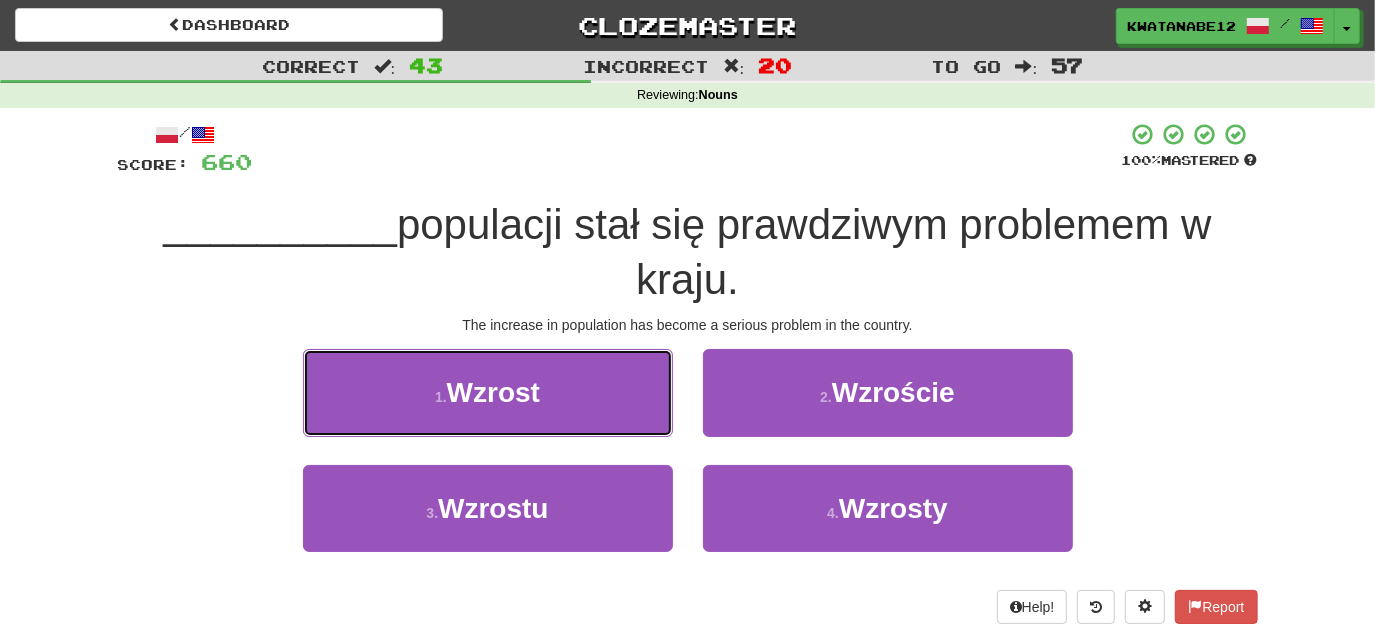 drag, startPoint x: 613, startPoint y: 405, endPoint x: 669, endPoint y: 404, distance: 56.008926 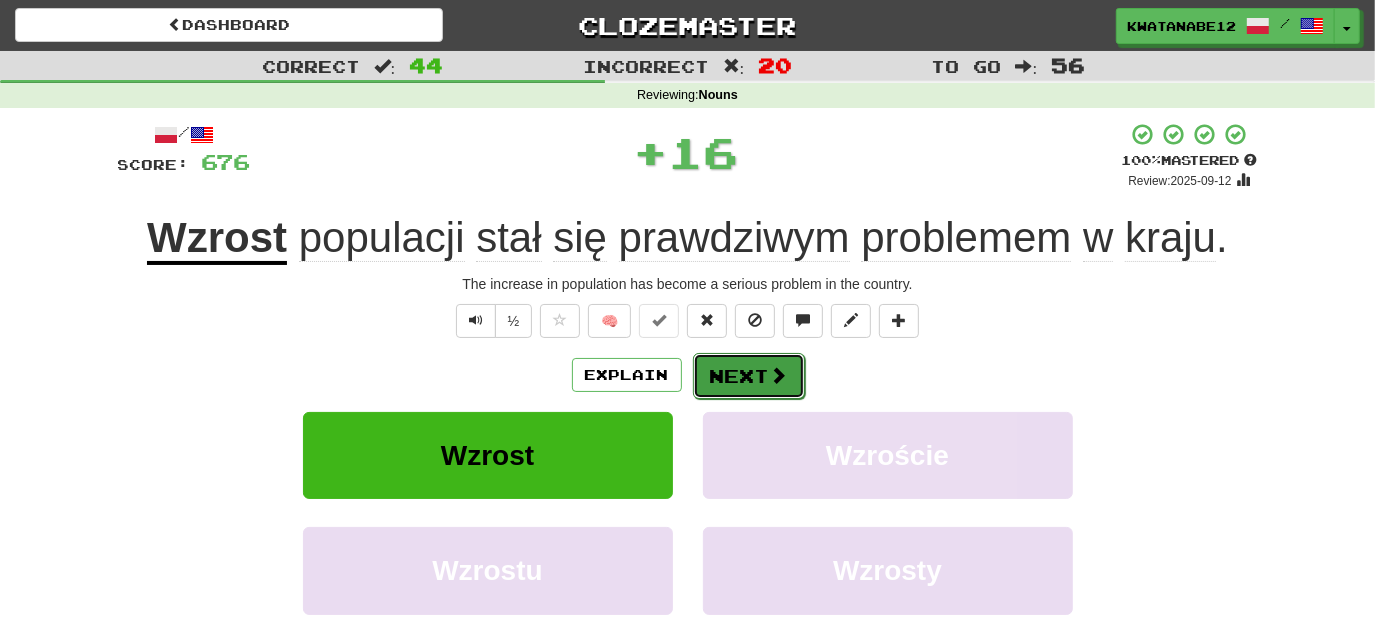 click on "Next" at bounding box center [749, 376] 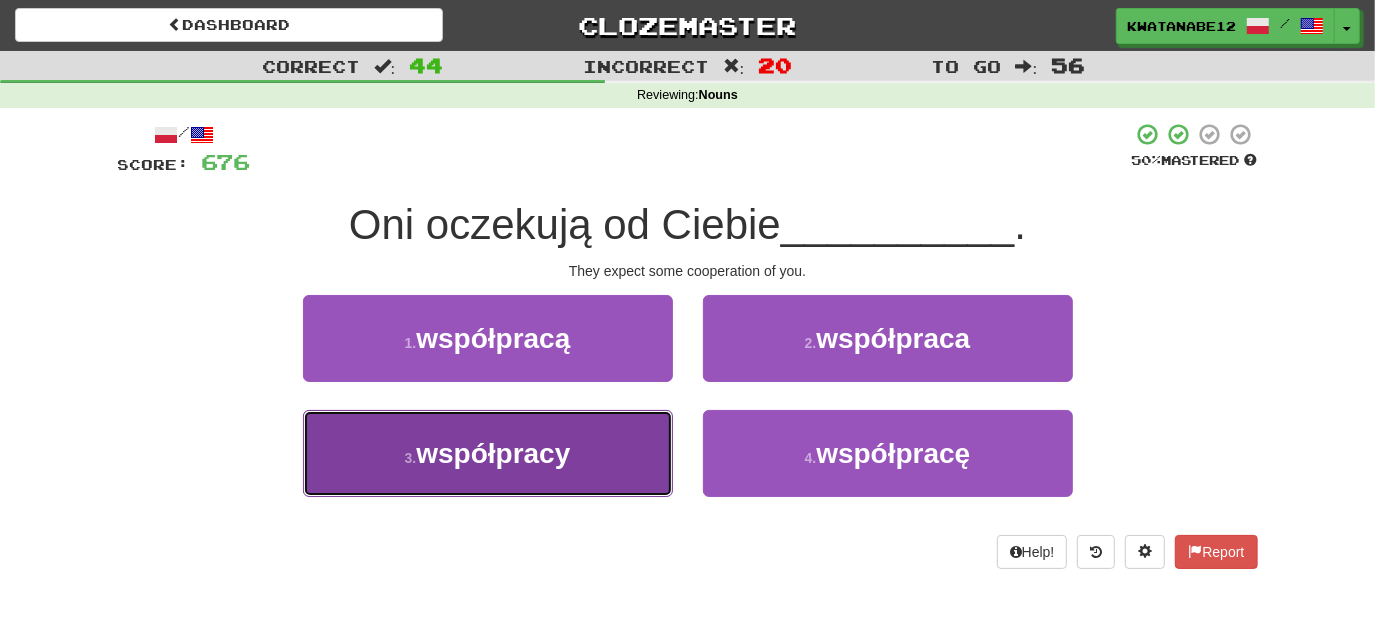 drag, startPoint x: 614, startPoint y: 436, endPoint x: 690, endPoint y: 413, distance: 79.40403 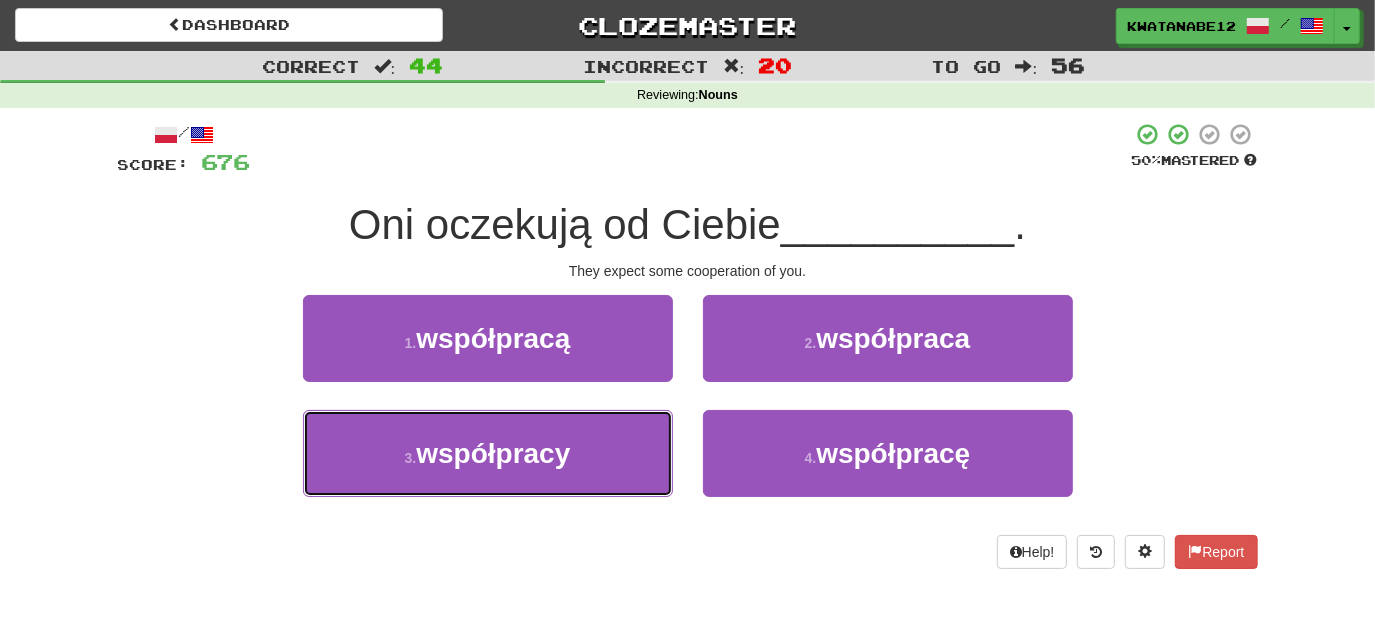 click on "3 .  współpracy" at bounding box center (488, 453) 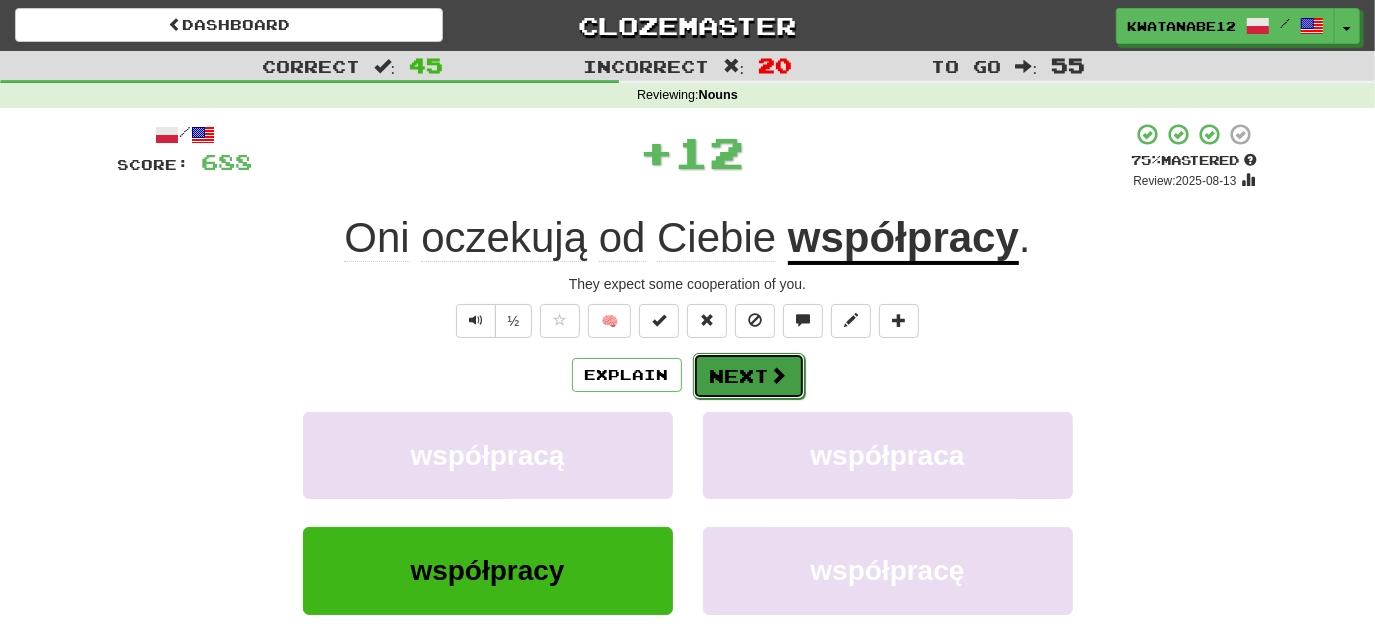 click on "Next" at bounding box center (749, 376) 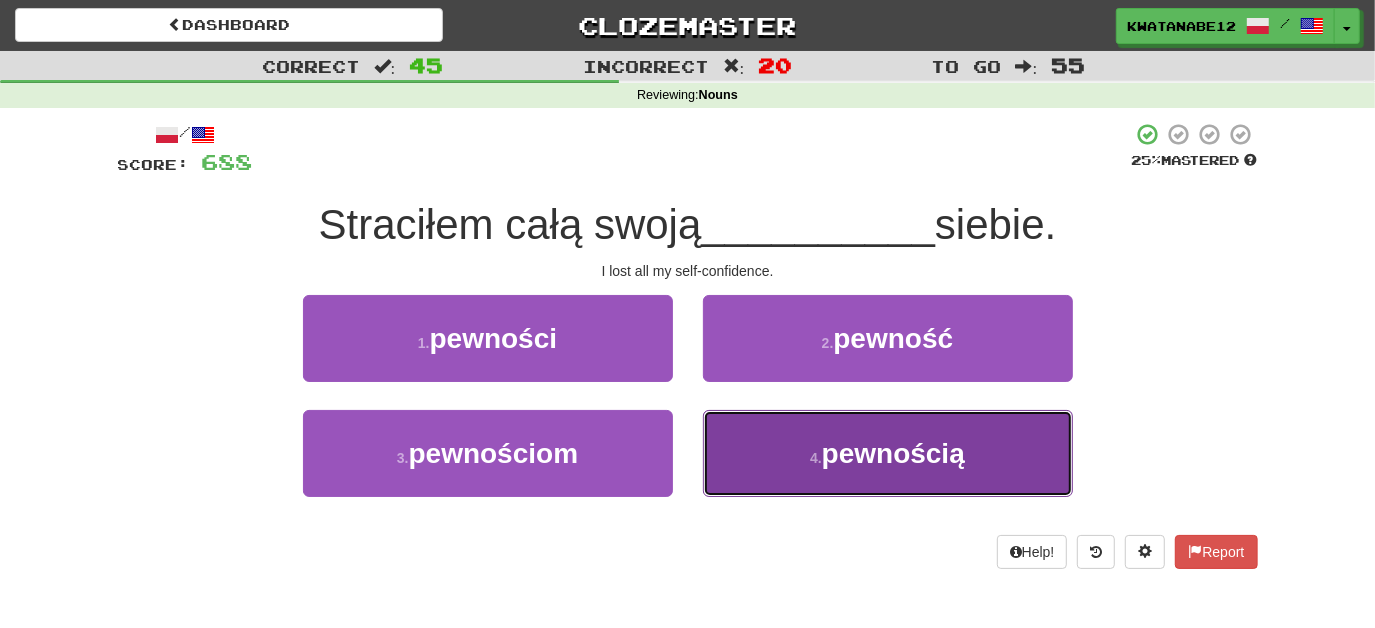 click on "4 .  pewnością" at bounding box center [888, 453] 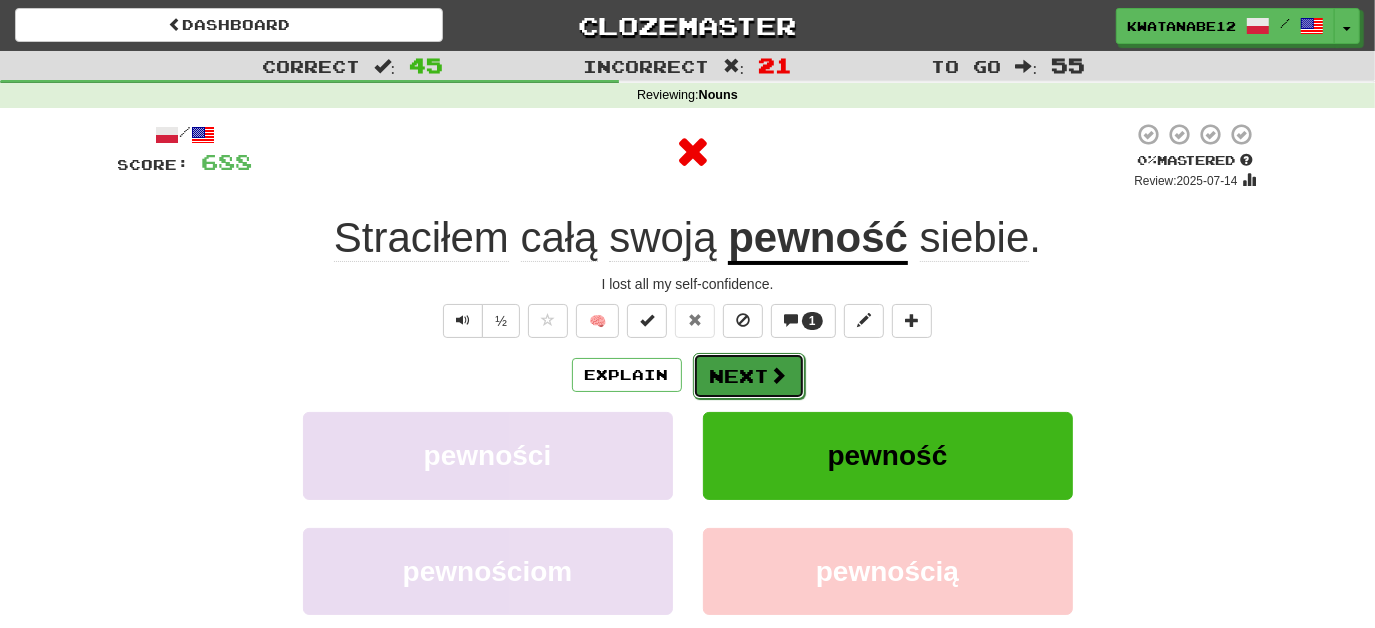 click on "Next" at bounding box center [749, 376] 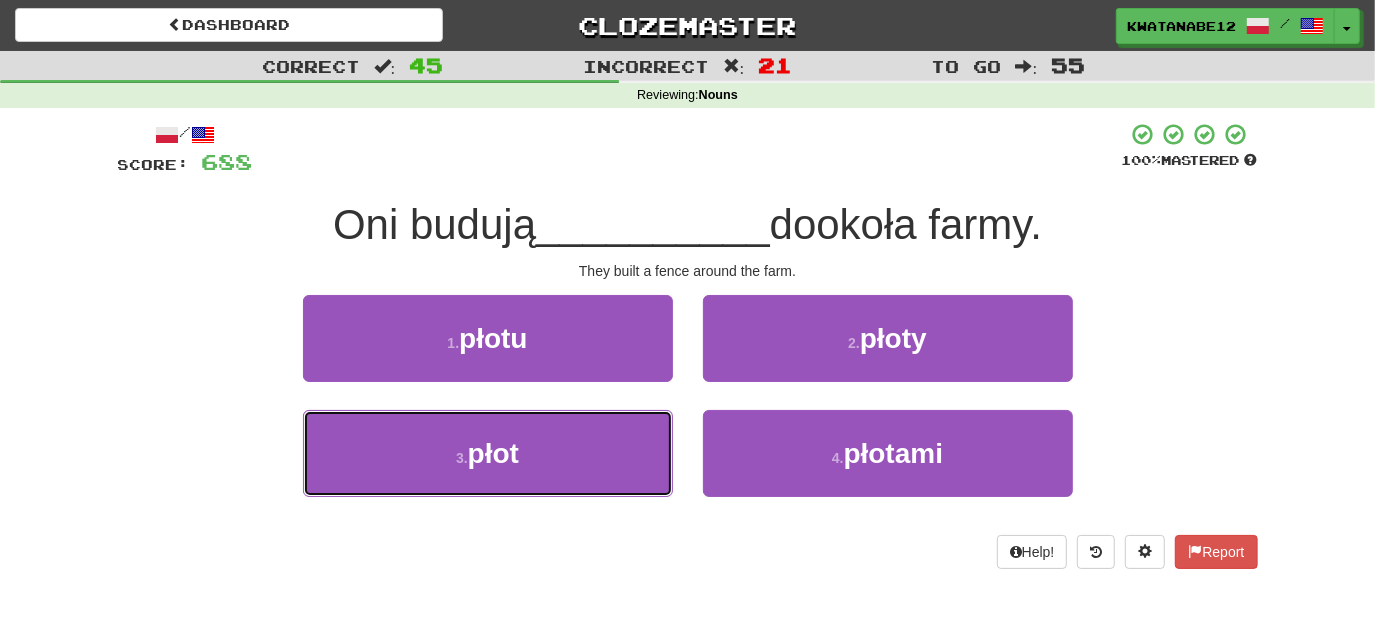 drag, startPoint x: 610, startPoint y: 464, endPoint x: 673, endPoint y: 431, distance: 71.11962 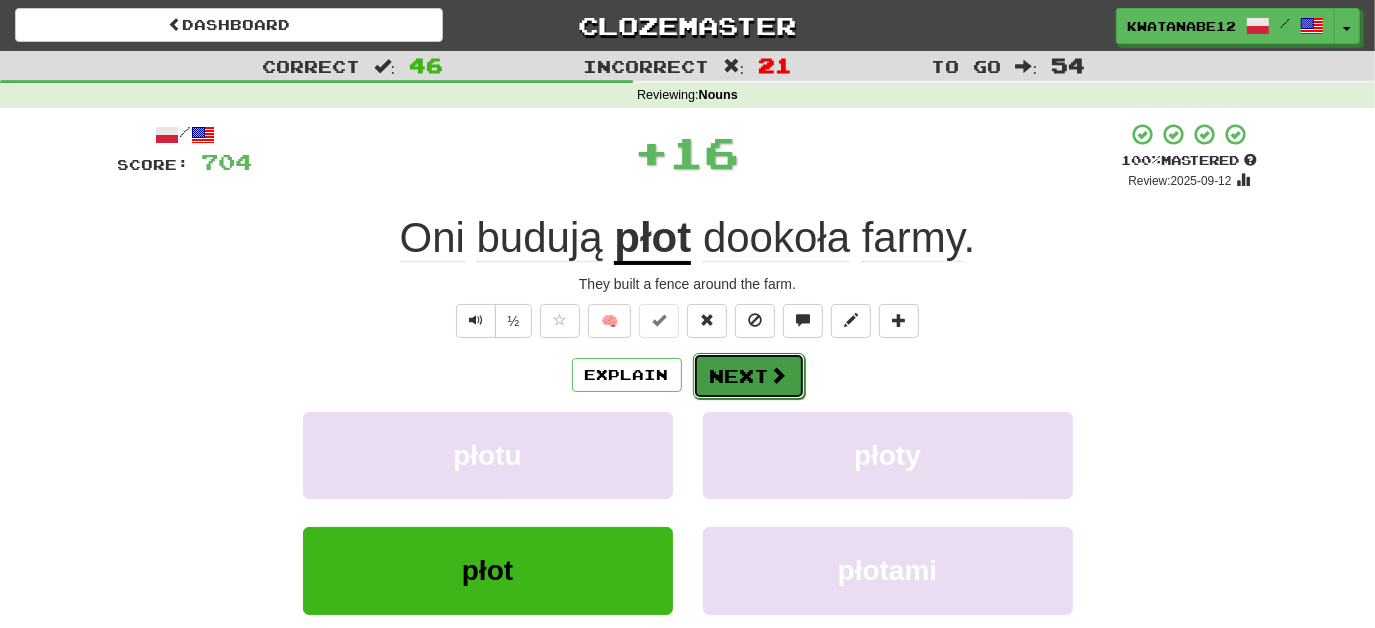 click on "Next" at bounding box center (749, 376) 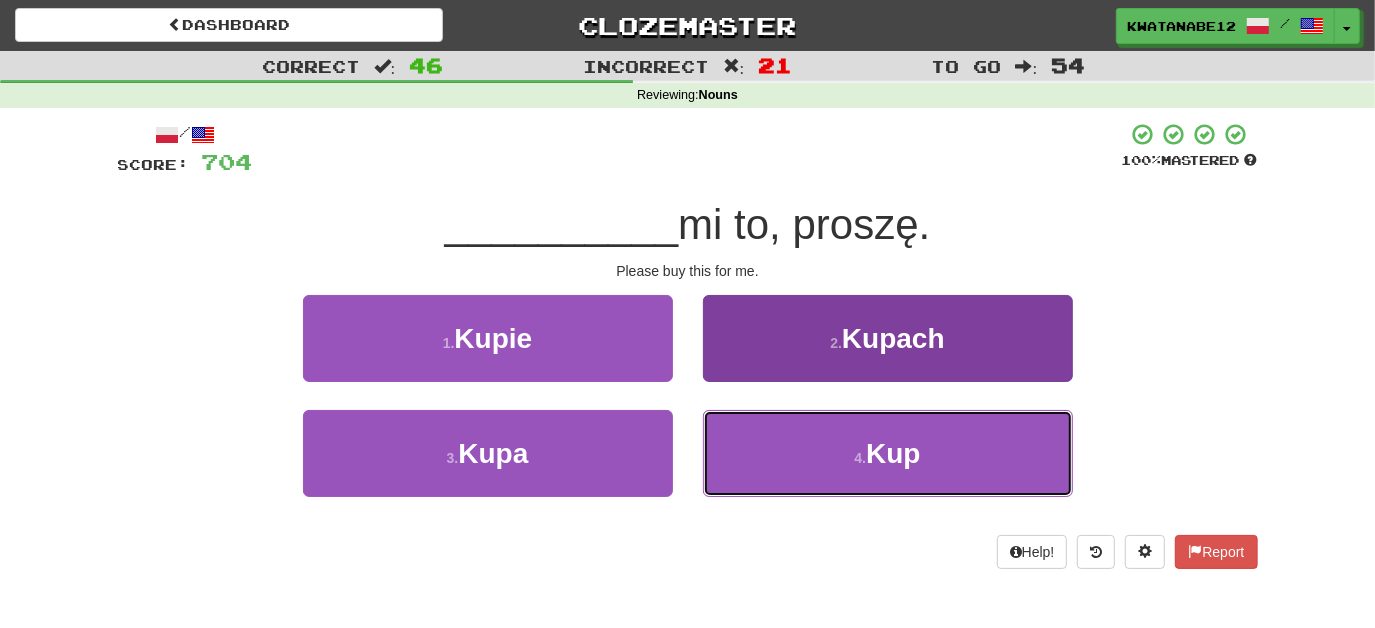 click on "4 .  Kup" at bounding box center (888, 453) 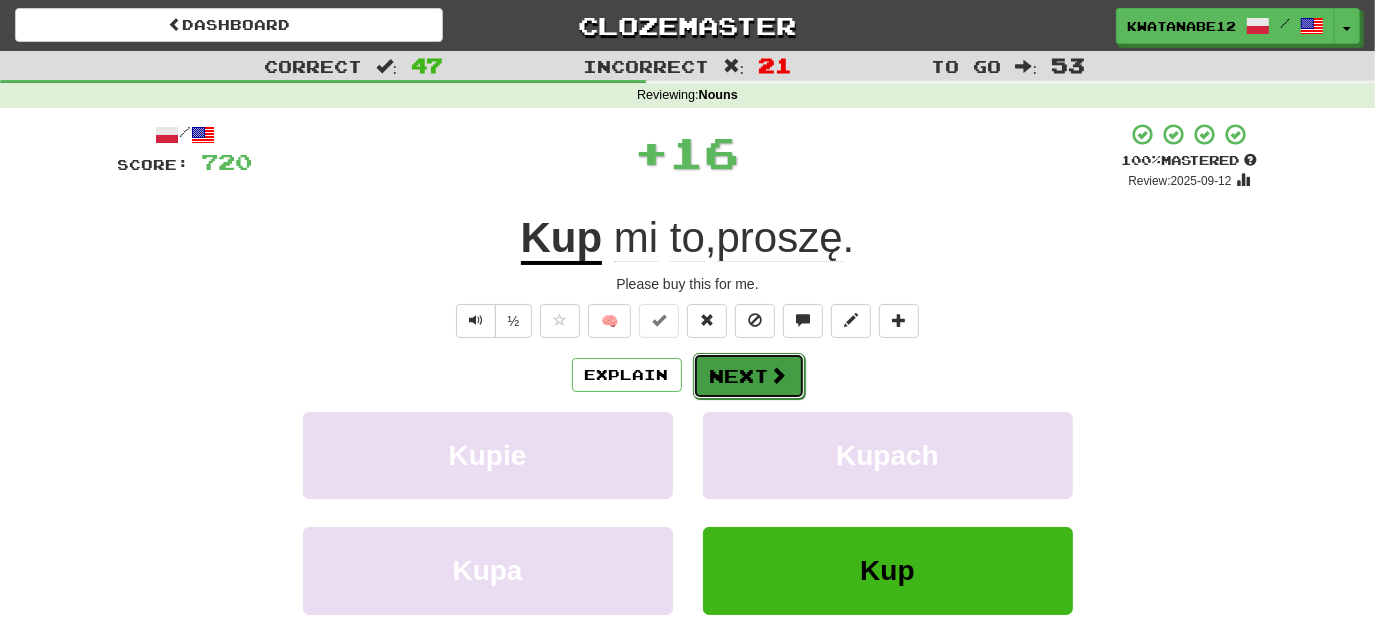click on "Next" at bounding box center (749, 376) 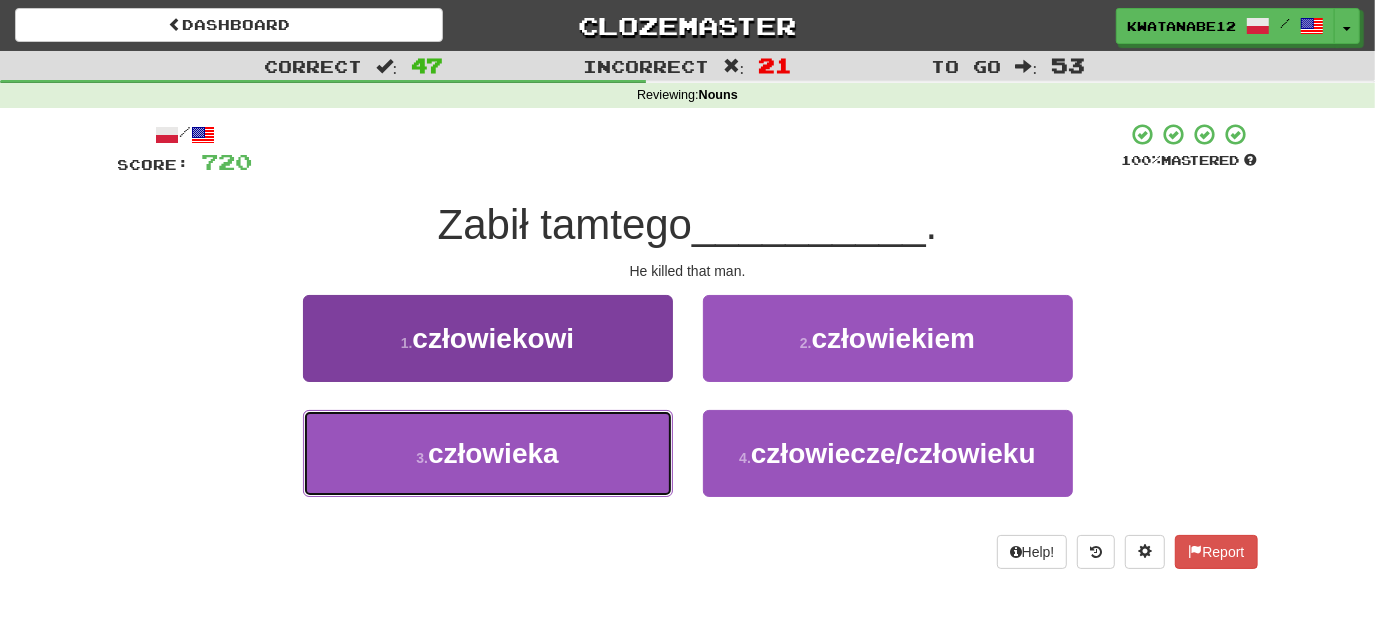 click on "3 .  człowieka" at bounding box center [488, 453] 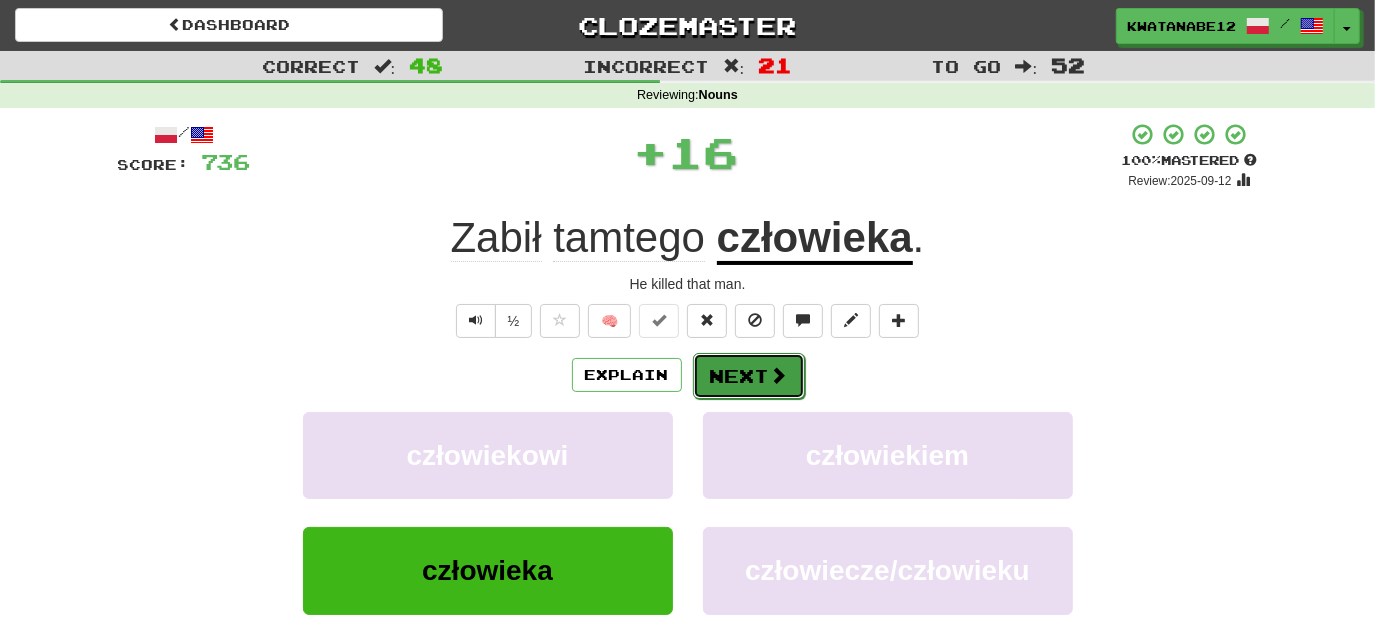 click on "Next" at bounding box center [749, 376] 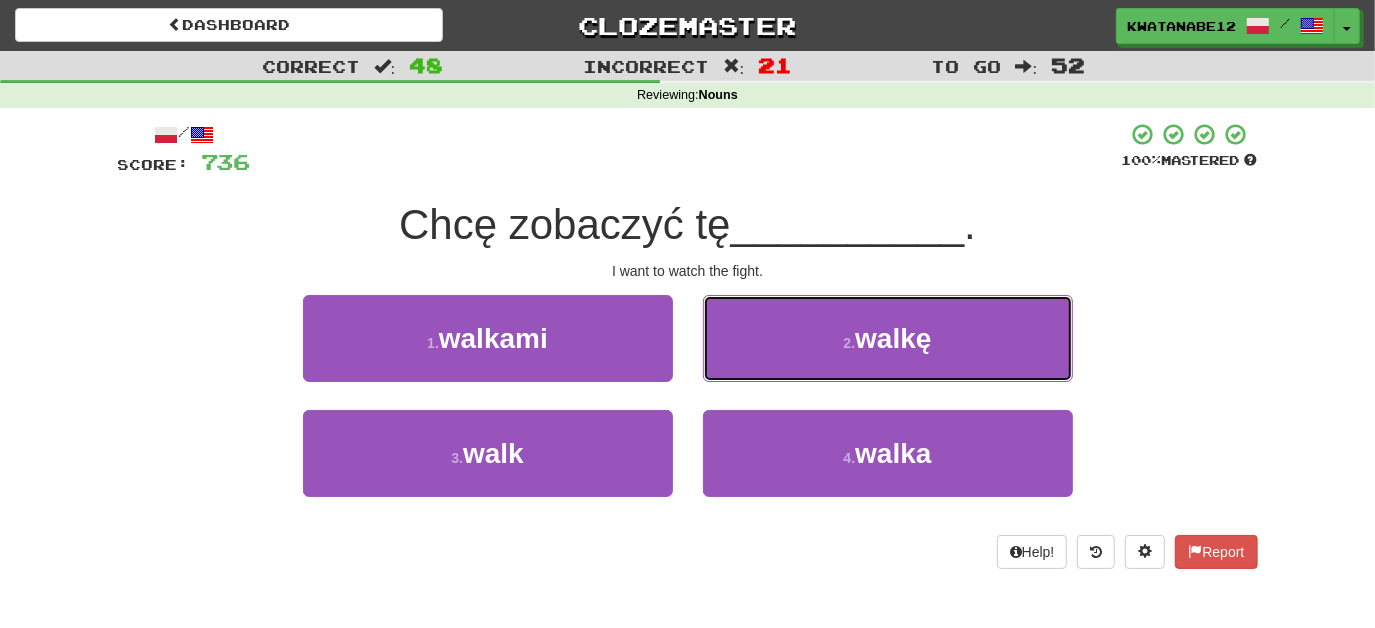 drag, startPoint x: 793, startPoint y: 338, endPoint x: 783, endPoint y: 345, distance: 12.206555 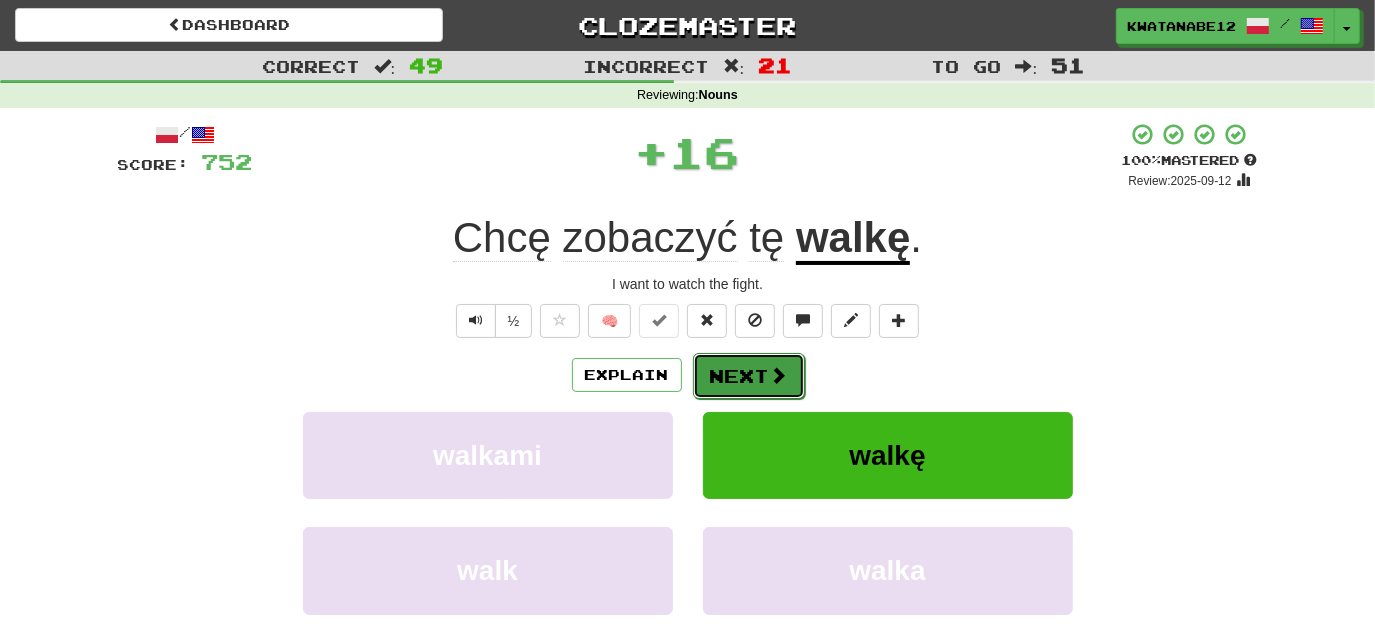 click on "Next" at bounding box center [749, 376] 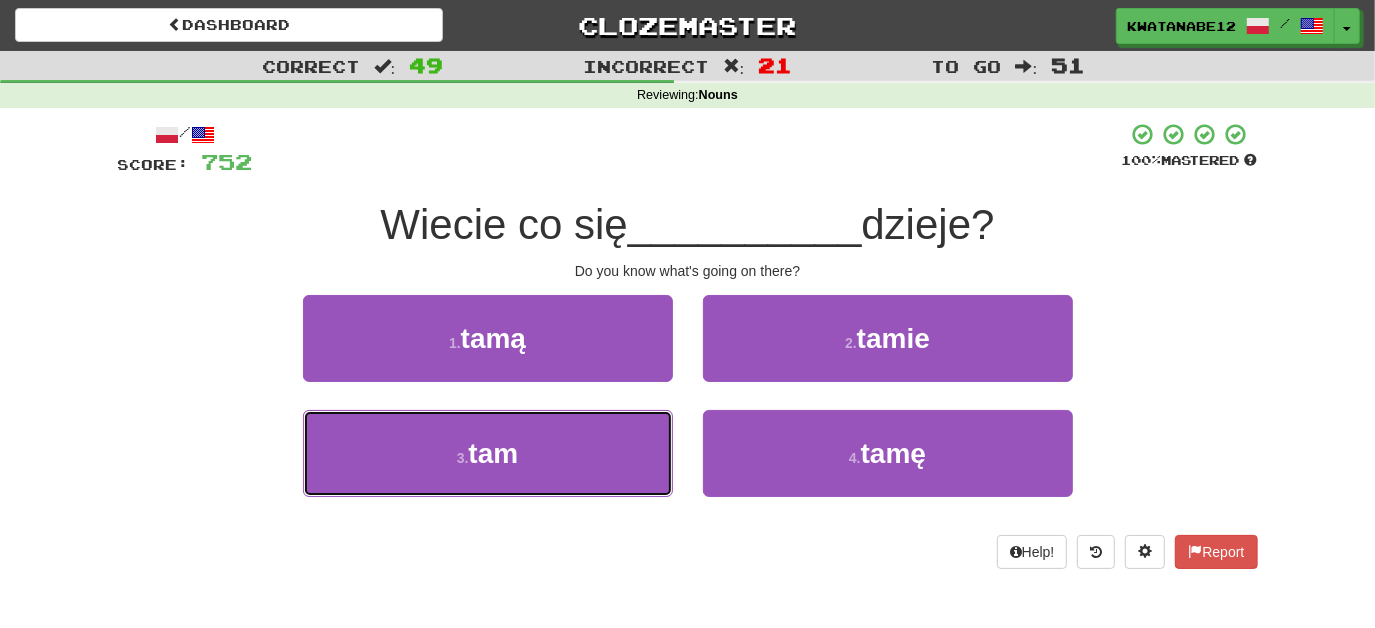 drag, startPoint x: 581, startPoint y: 436, endPoint x: 644, endPoint y: 399, distance: 73.061615 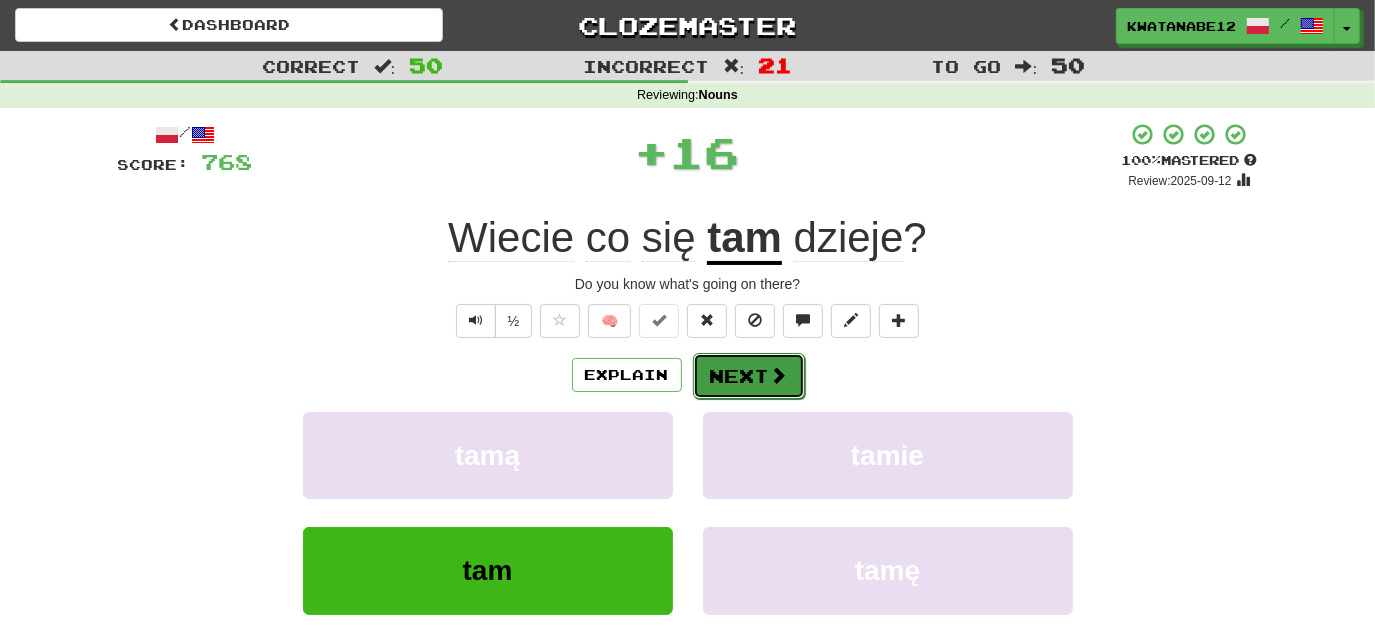click on "Next" at bounding box center [749, 376] 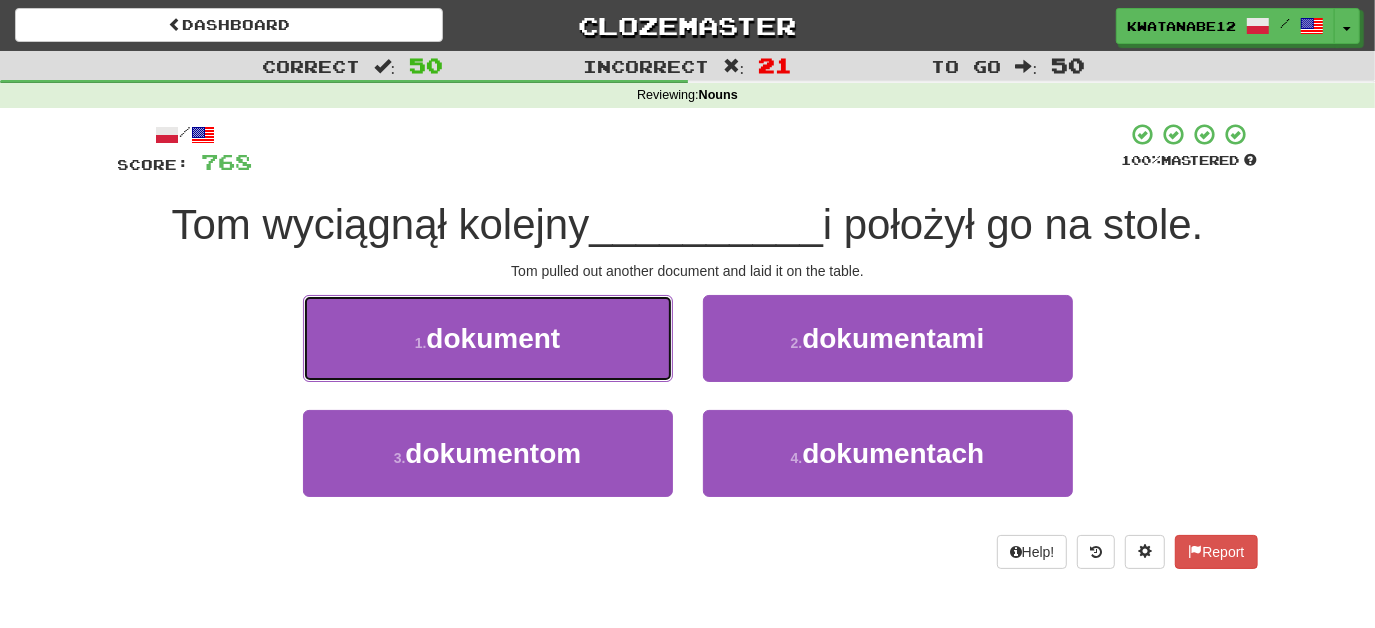 drag, startPoint x: 623, startPoint y: 327, endPoint x: 674, endPoint y: 348, distance: 55.154327 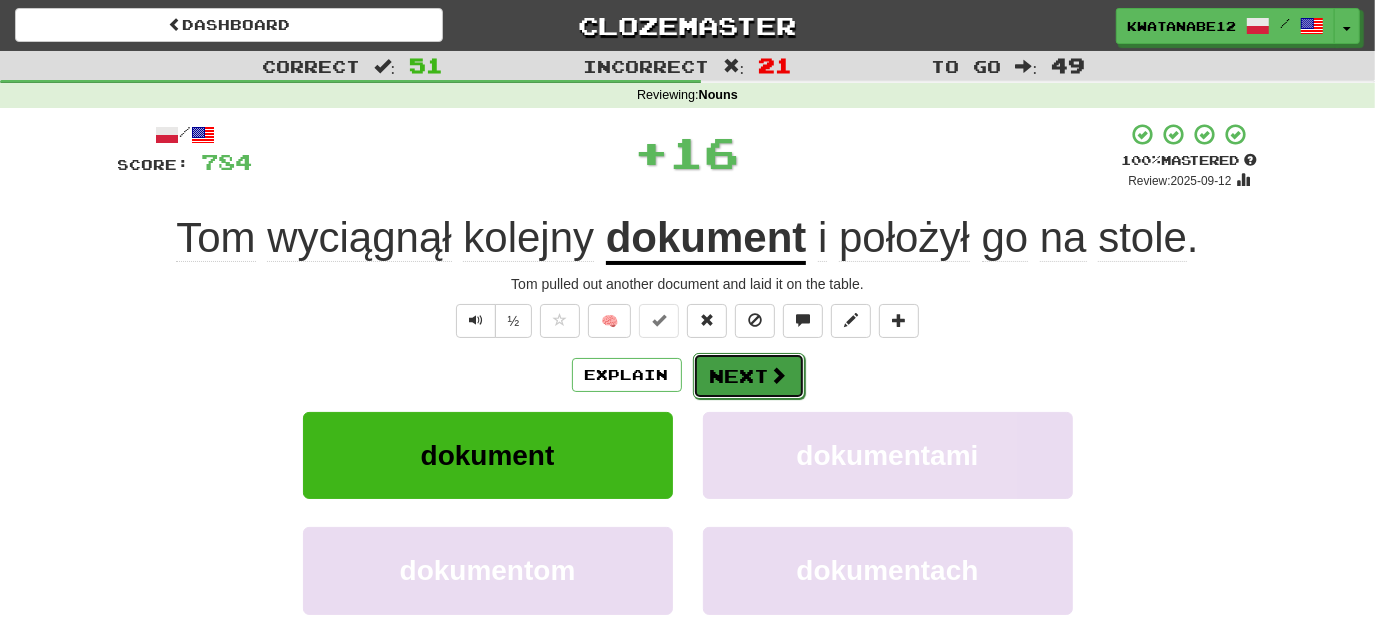 click on "Next" at bounding box center [749, 376] 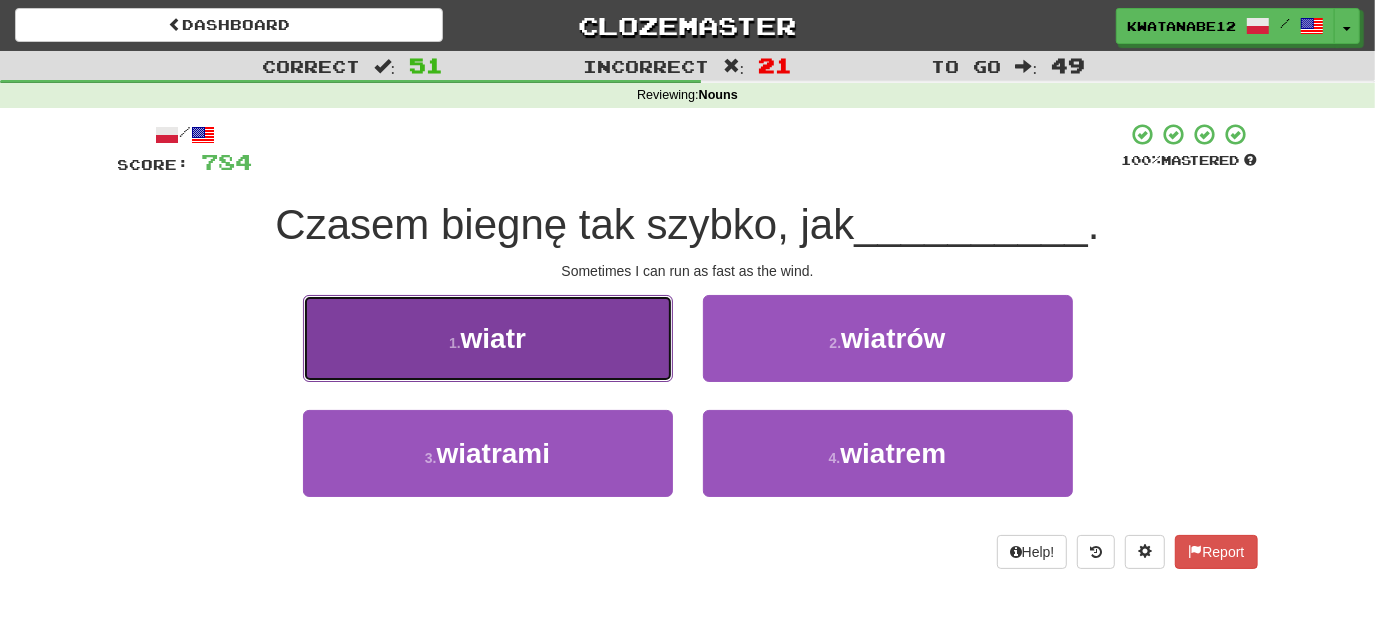 click on "1 .  wiatr" at bounding box center [488, 338] 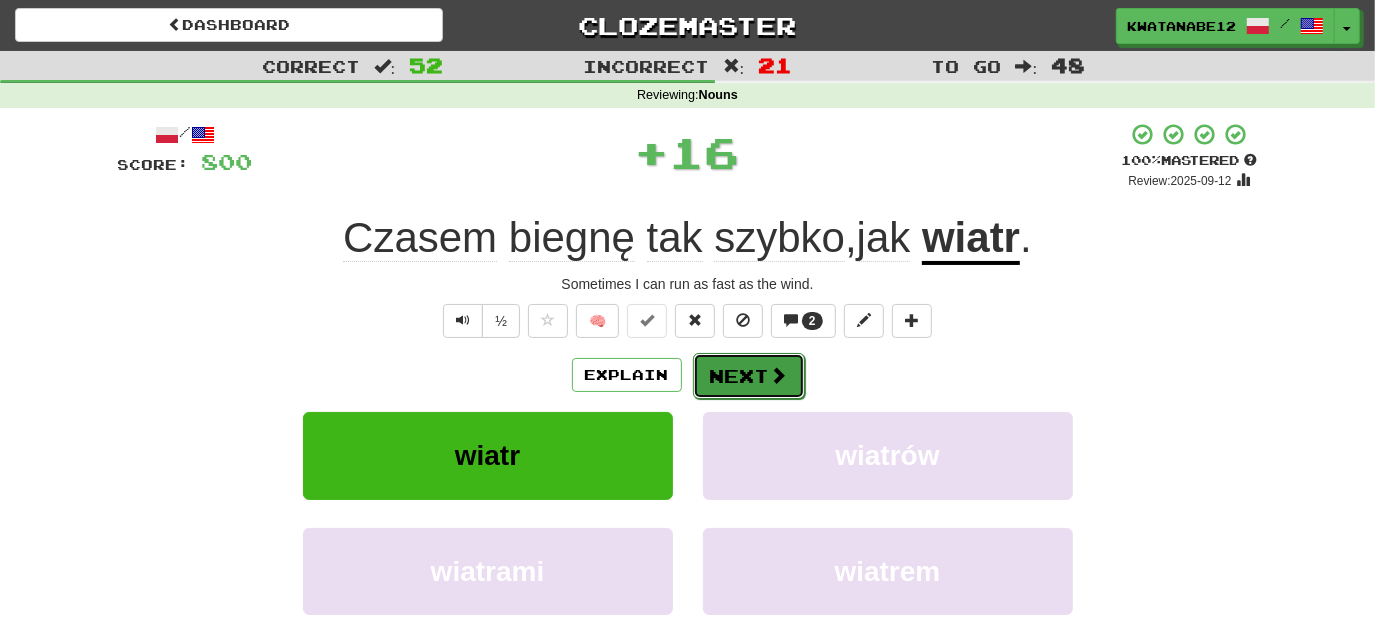 click on "Next" at bounding box center (749, 376) 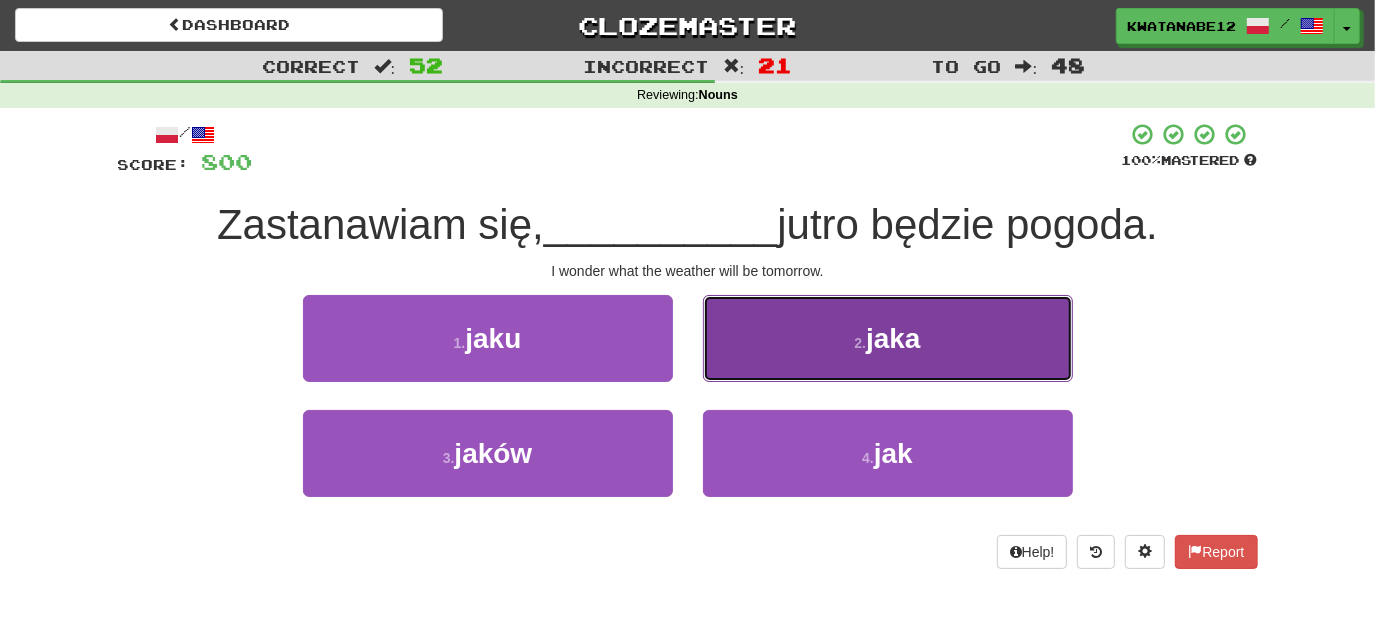 drag, startPoint x: 753, startPoint y: 351, endPoint x: 770, endPoint y: 369, distance: 24.758837 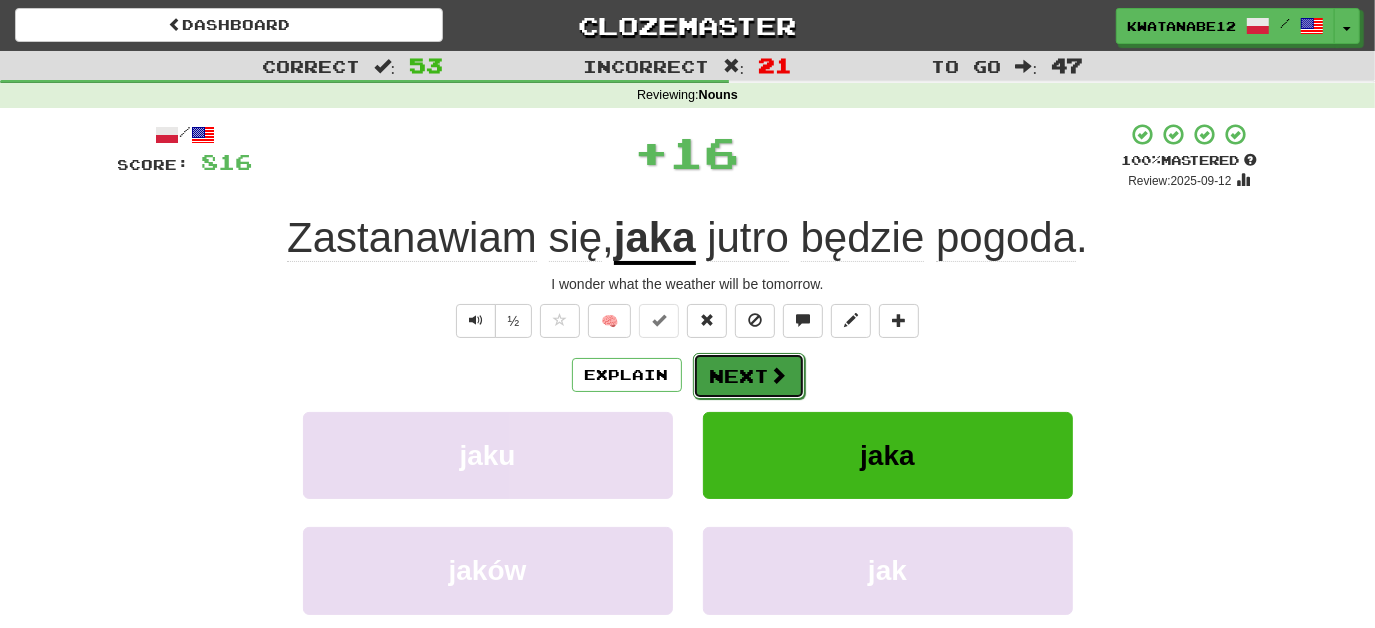 click on "Next" at bounding box center [749, 376] 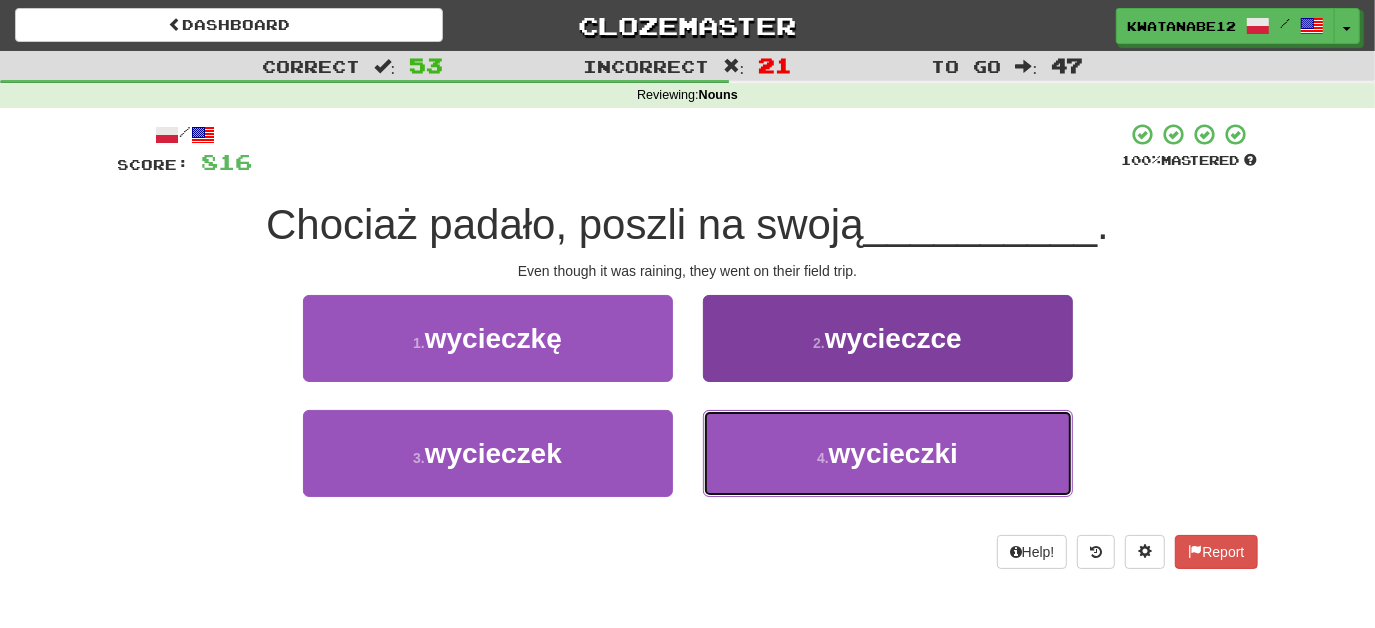 click on "4 .  wycieczki" at bounding box center [888, 453] 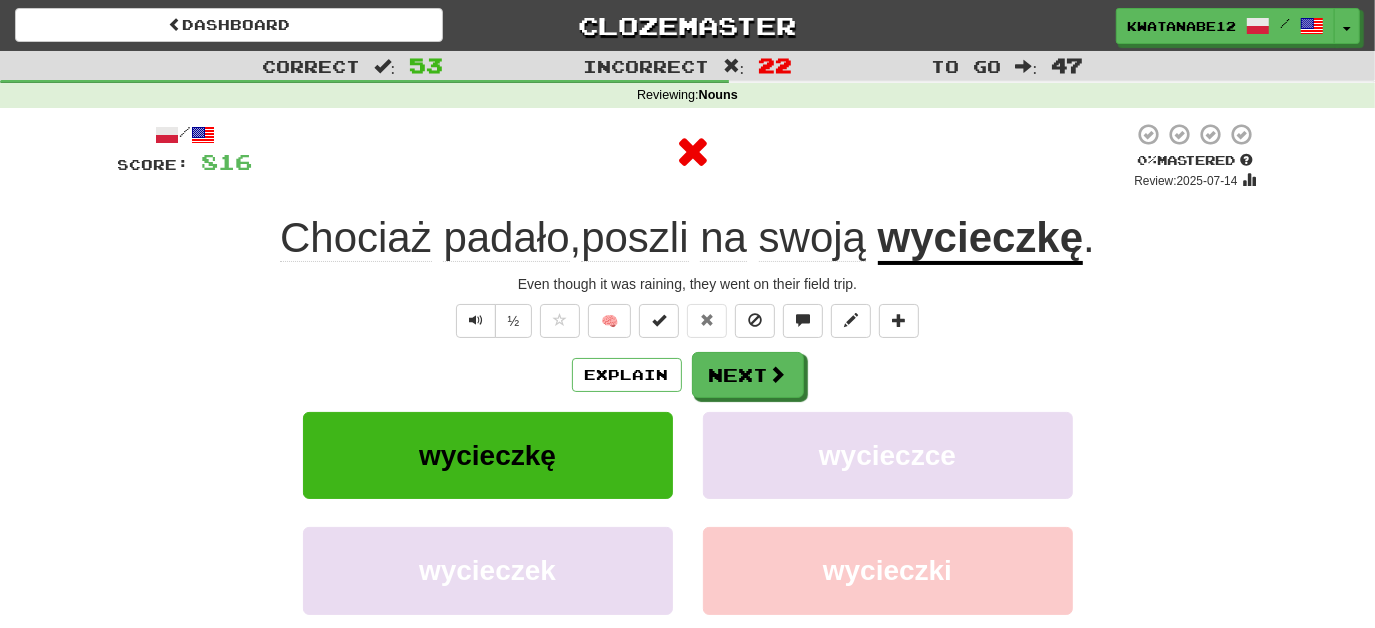 drag, startPoint x: 780, startPoint y: 400, endPoint x: 760, endPoint y: 366, distance: 39.446167 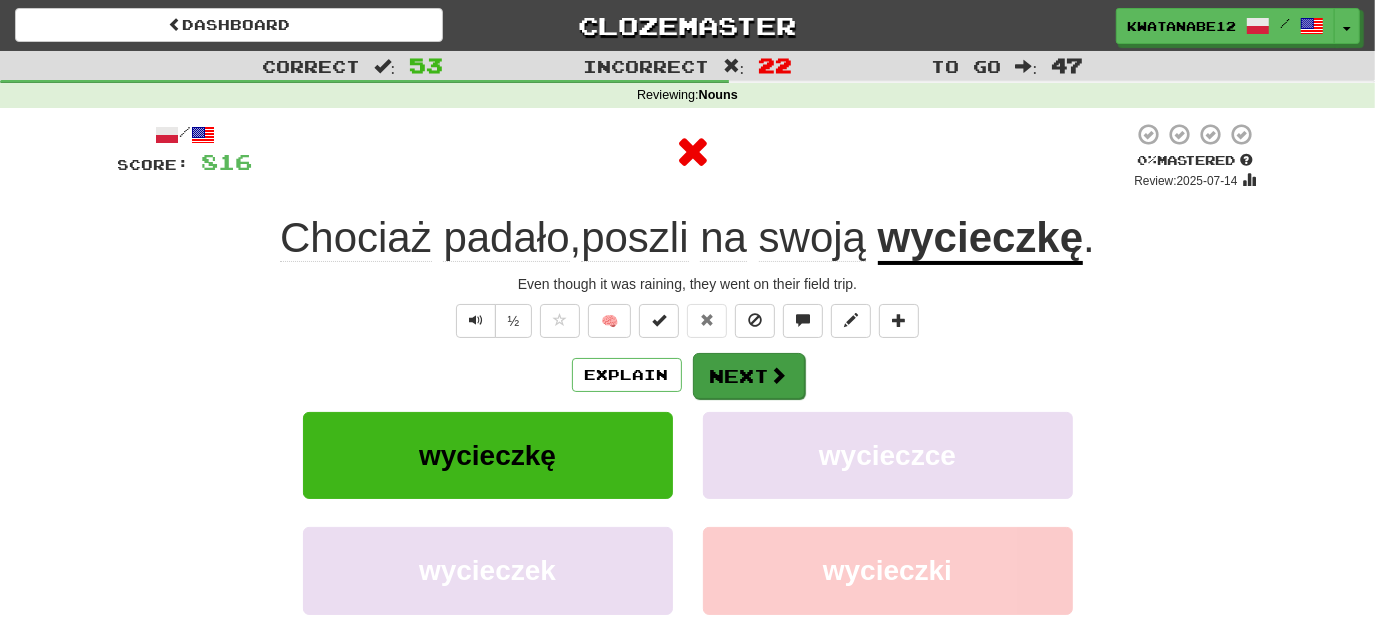 click on "Explain Next wycieczkę wycieczce wycieczek wycieczki Learn more: wycieczkę wycieczce wycieczek wycieczki" at bounding box center (688, 512) 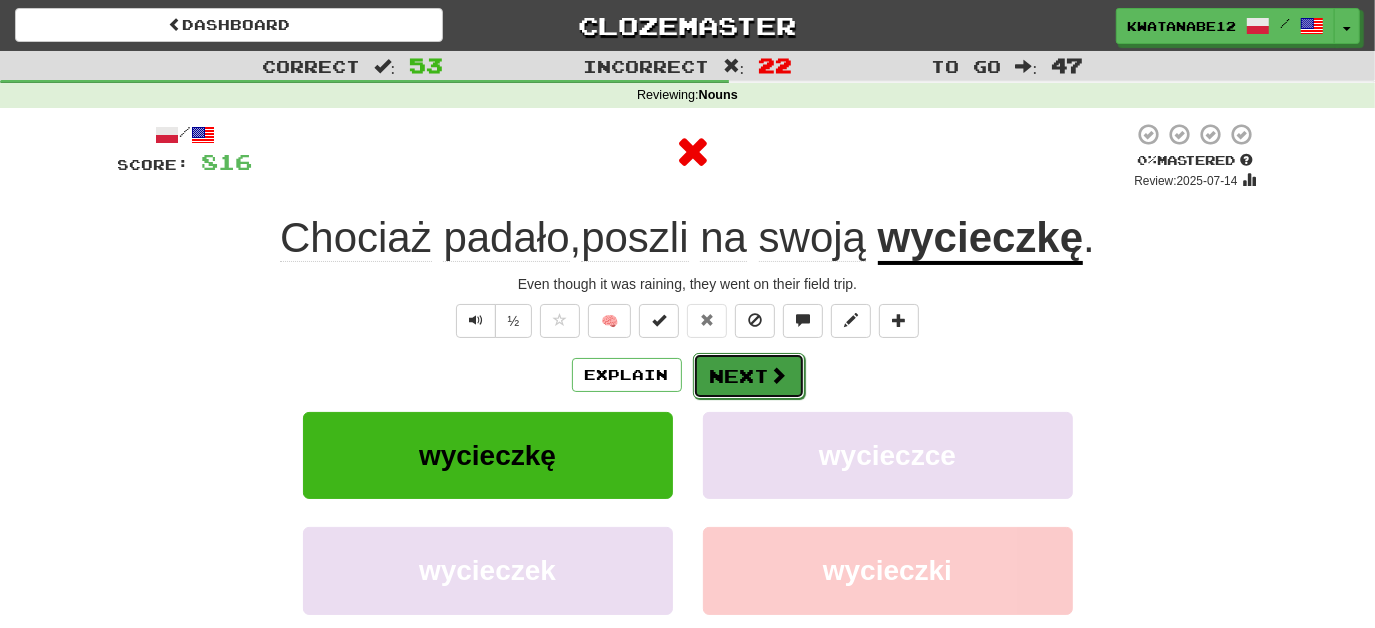 click on "Next" at bounding box center [749, 376] 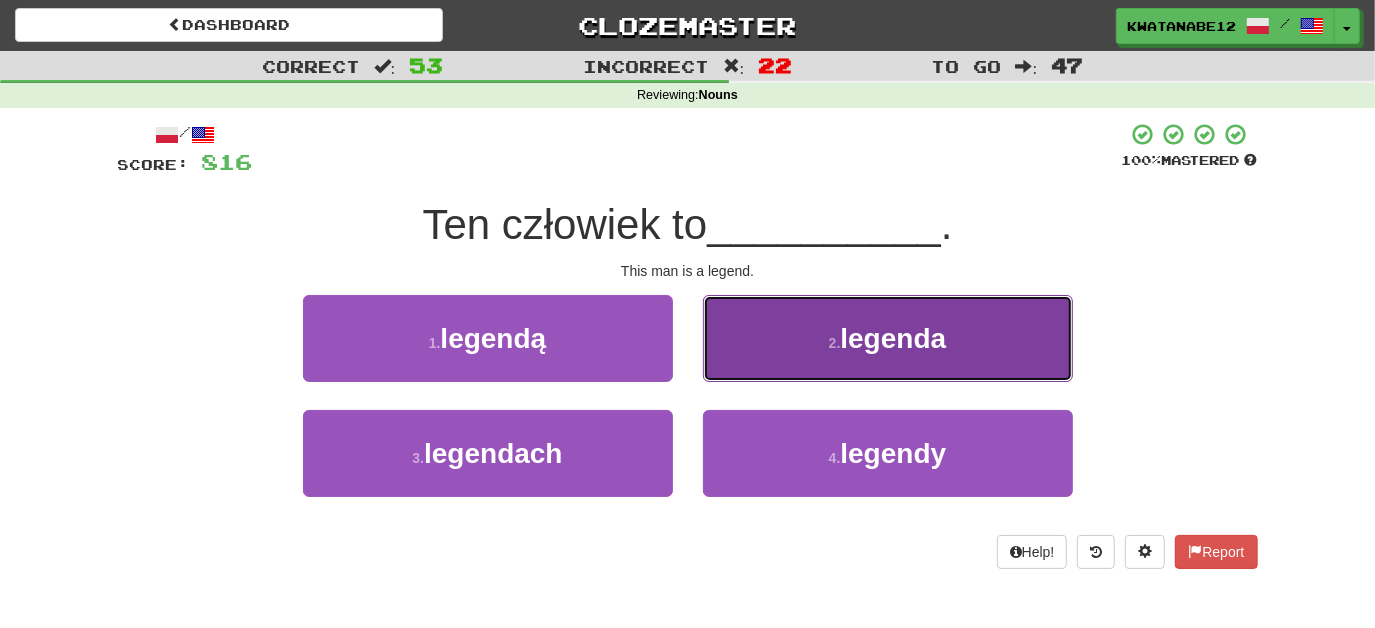 drag, startPoint x: 727, startPoint y: 359, endPoint x: 712, endPoint y: 359, distance: 15 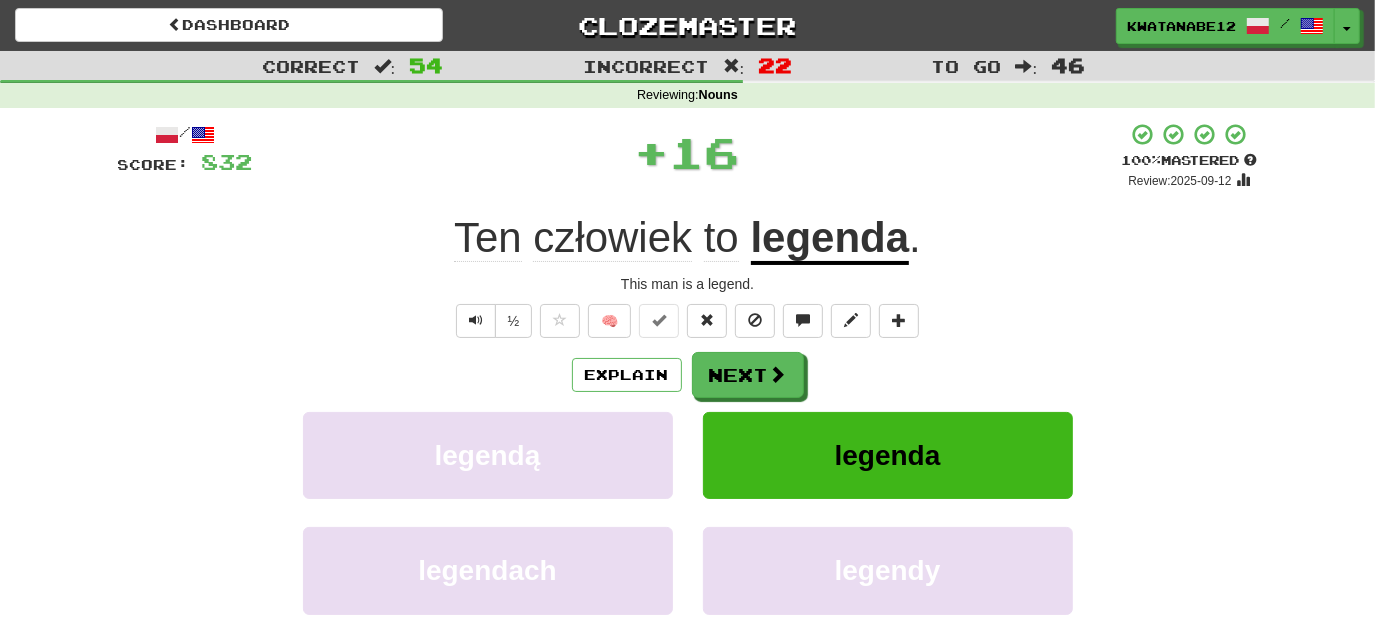 click on "Next" at bounding box center [748, 375] 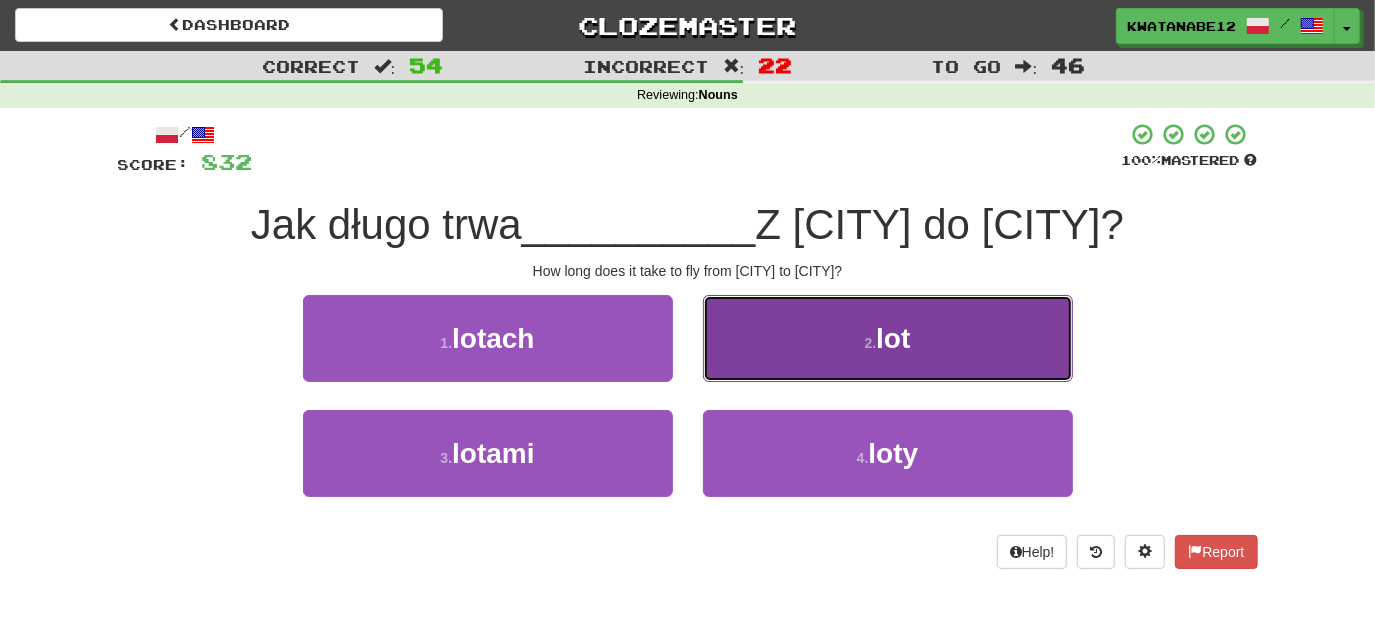 drag, startPoint x: 751, startPoint y: 351, endPoint x: 741, endPoint y: 359, distance: 12.806249 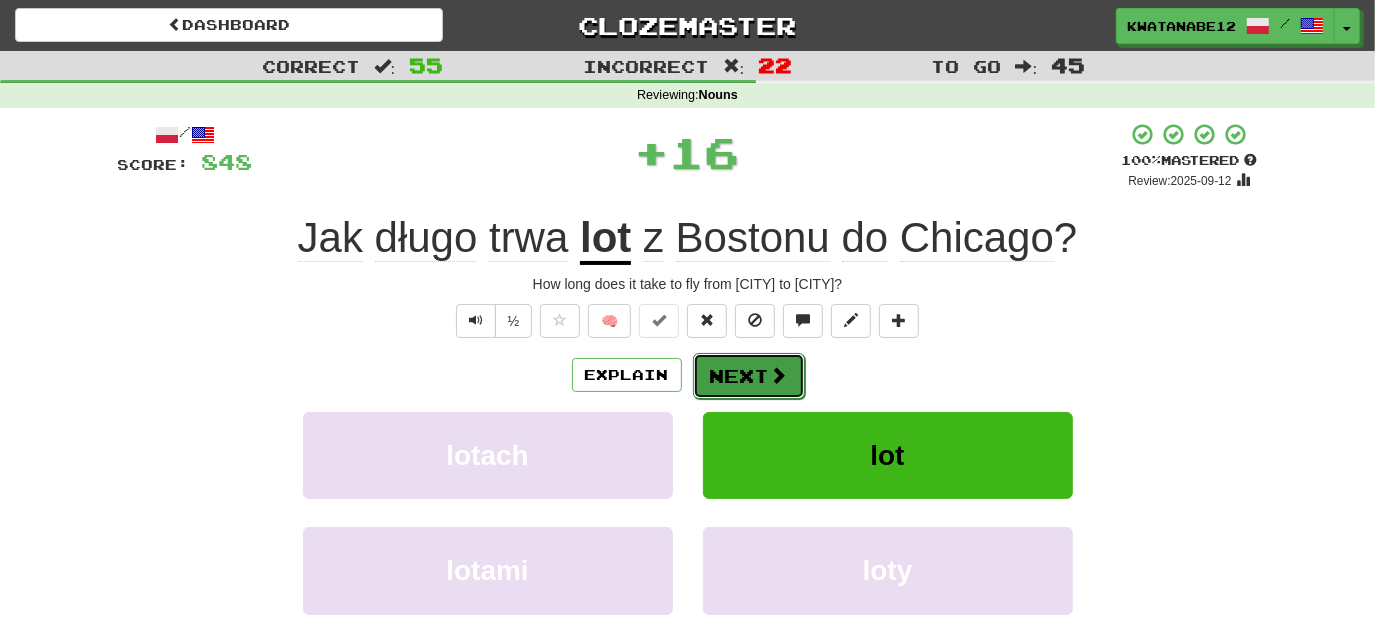 click on "Next" at bounding box center (749, 376) 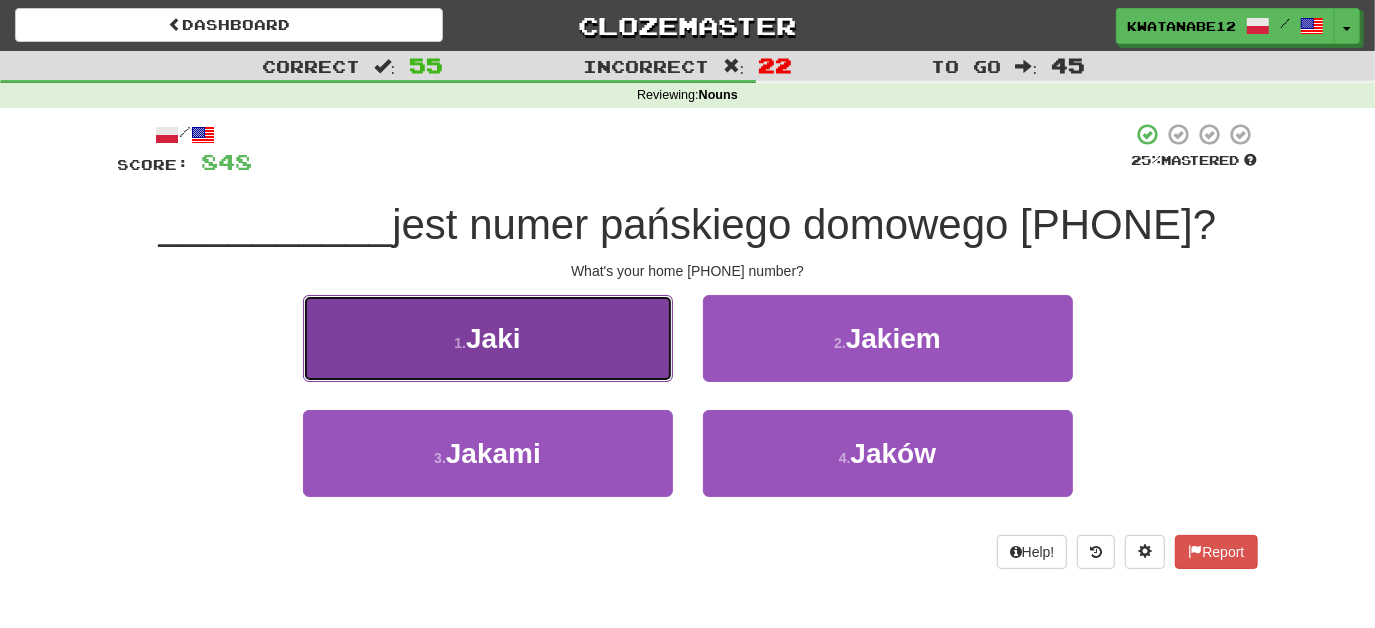 click on "1 .  Jaki" at bounding box center [488, 338] 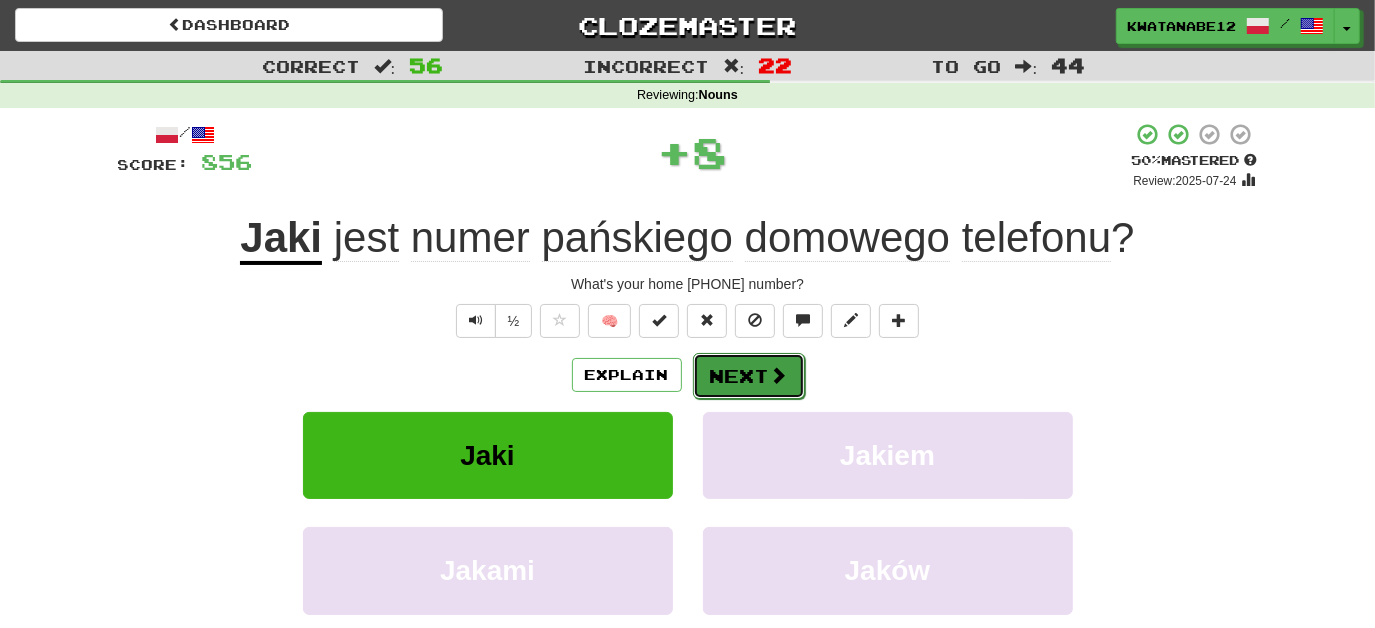 click on "Next" at bounding box center (749, 376) 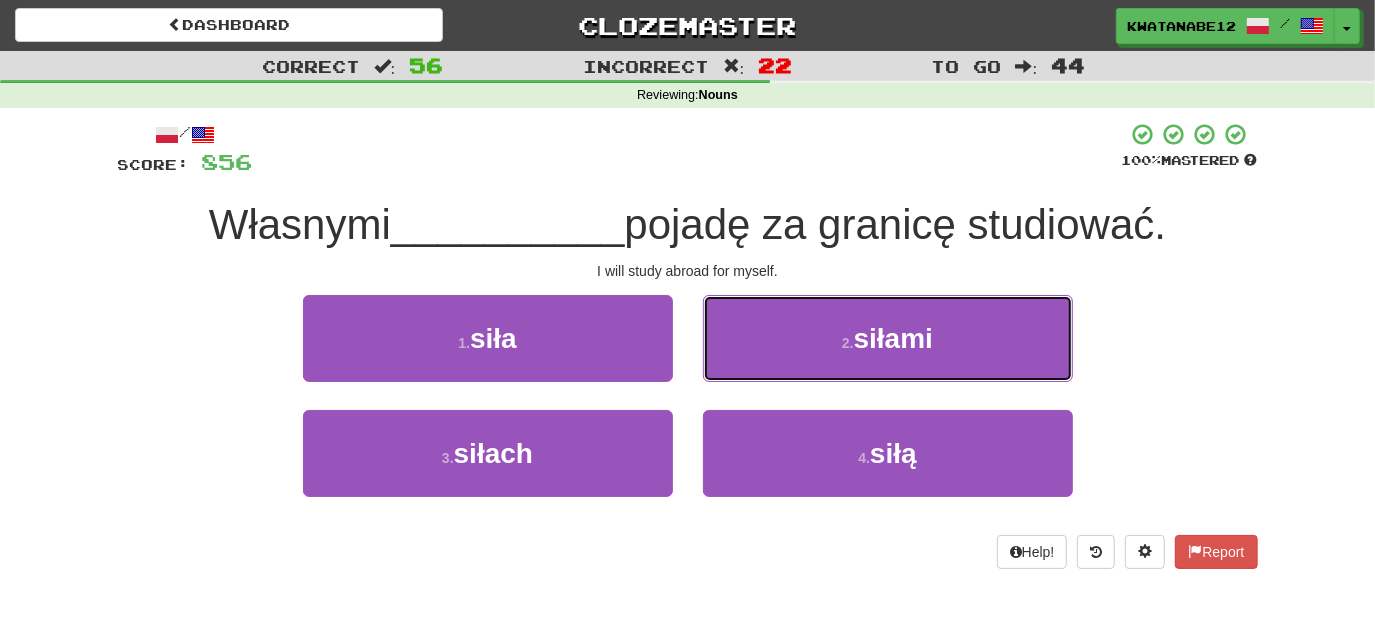 drag, startPoint x: 813, startPoint y: 342, endPoint x: 805, endPoint y: 350, distance: 11.313708 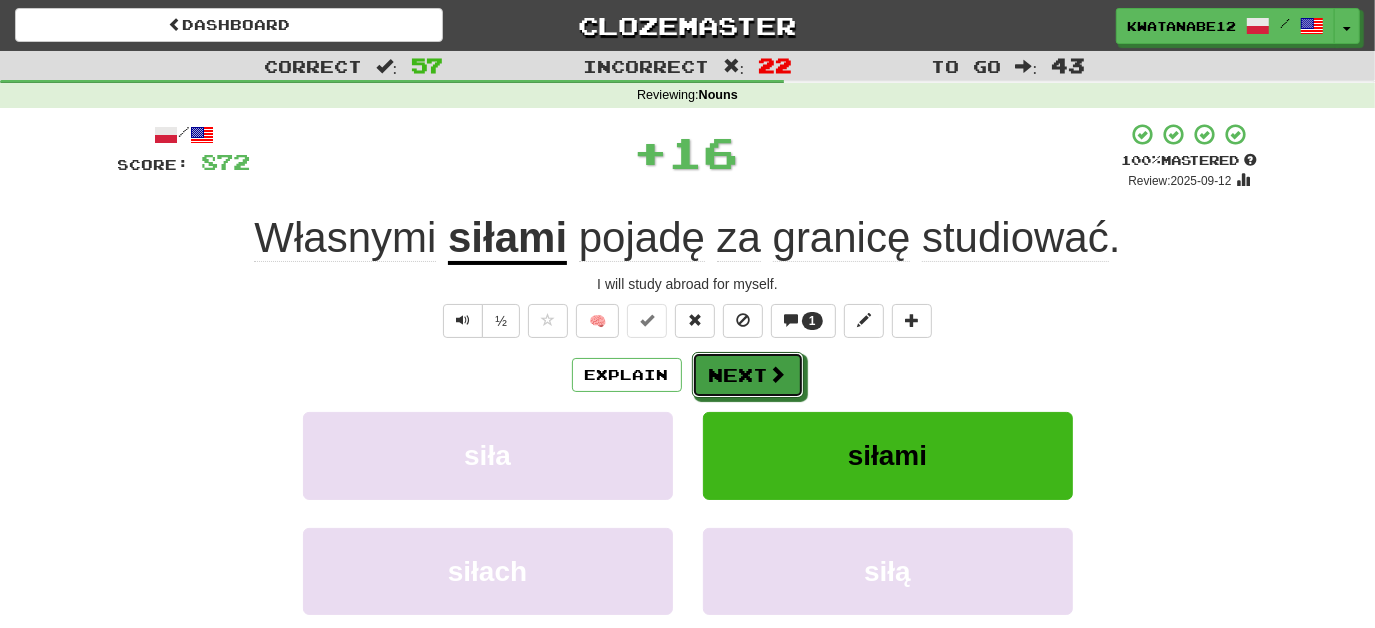 click at bounding box center (778, 374) 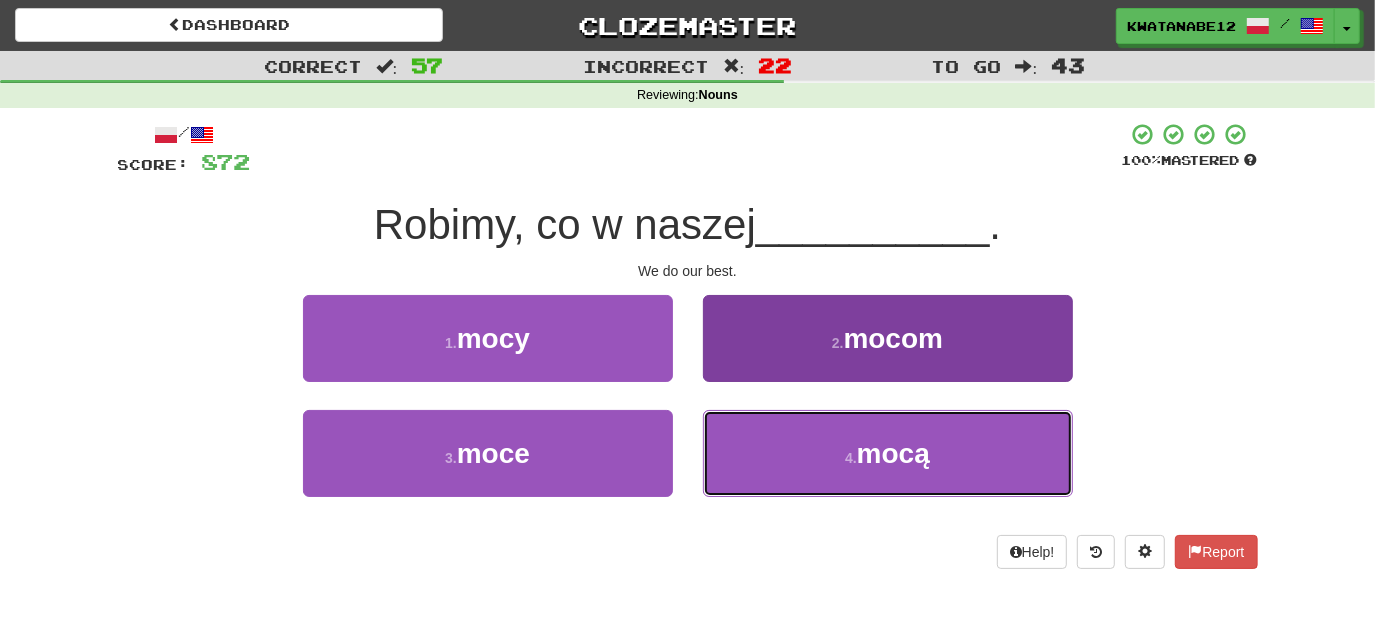 drag, startPoint x: 797, startPoint y: 434, endPoint x: 784, endPoint y: 426, distance: 15.264338 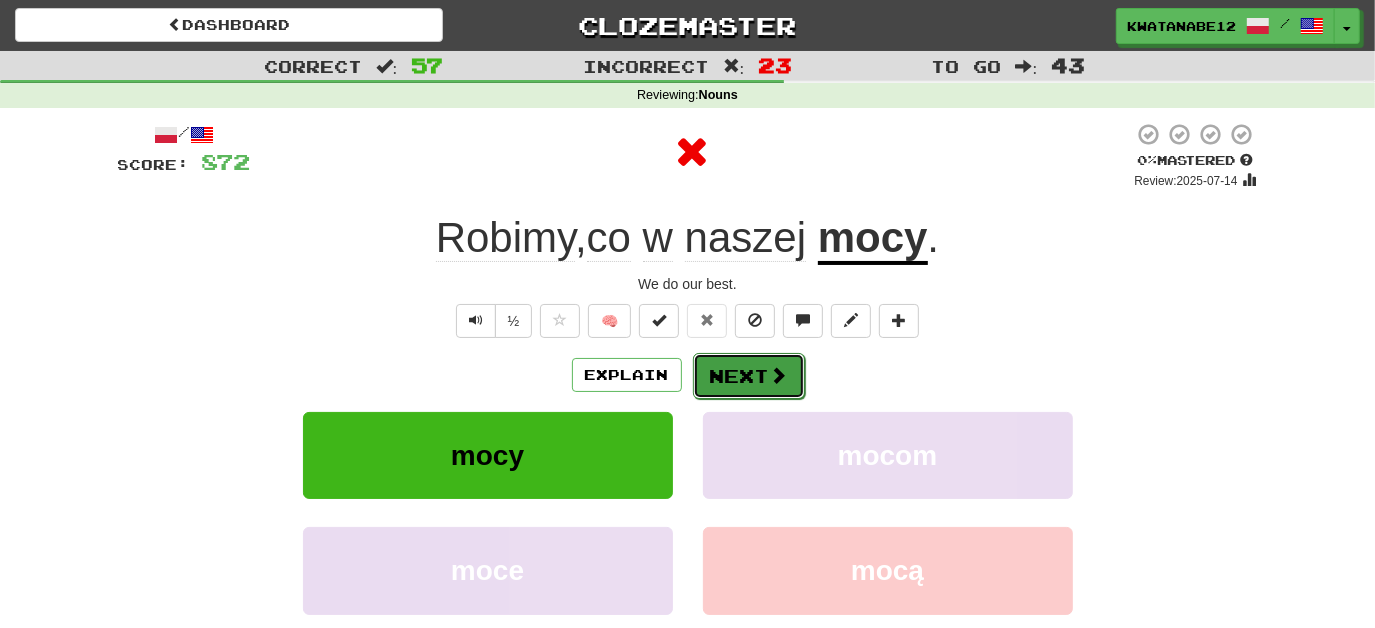 click on "Next" at bounding box center (749, 376) 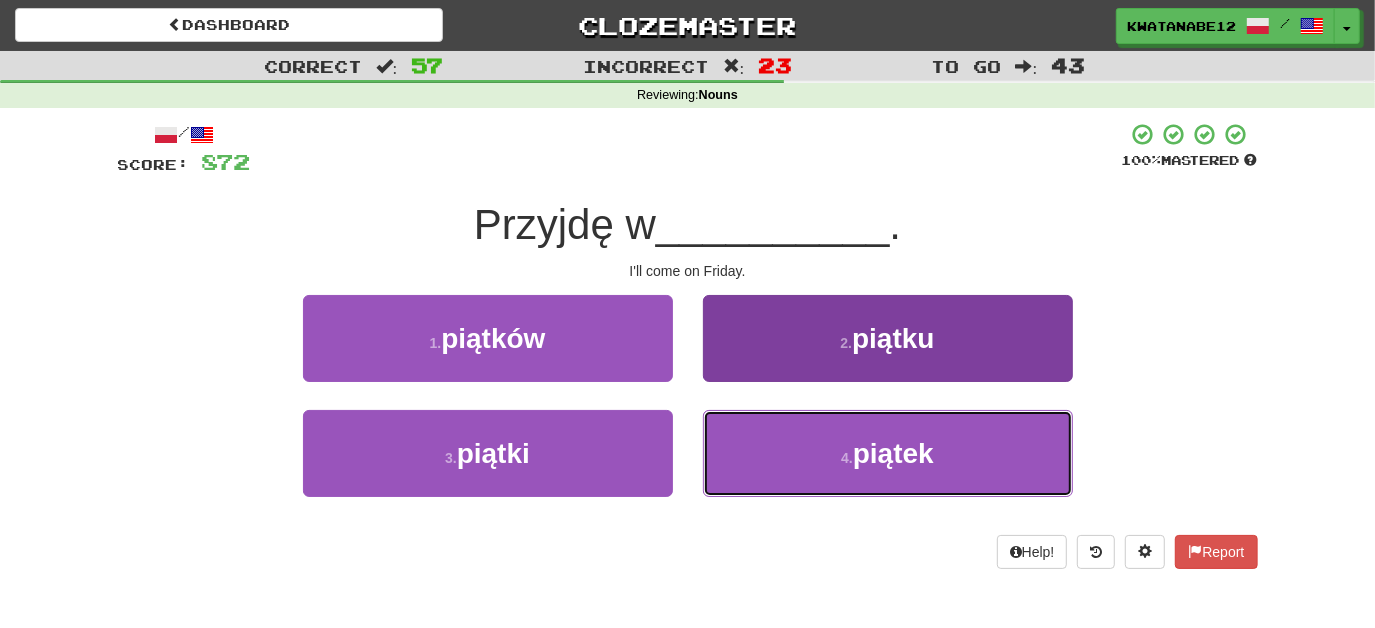 click on "4 .  piątek" at bounding box center (888, 453) 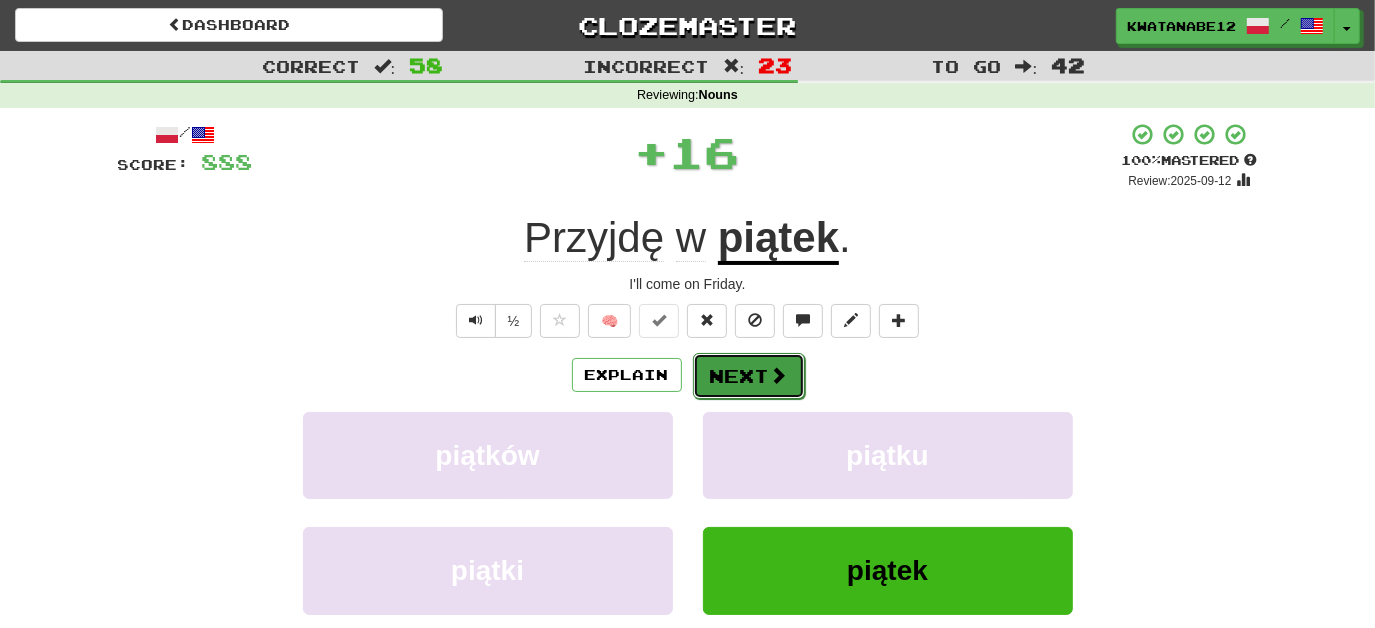 click on "Next" at bounding box center (749, 376) 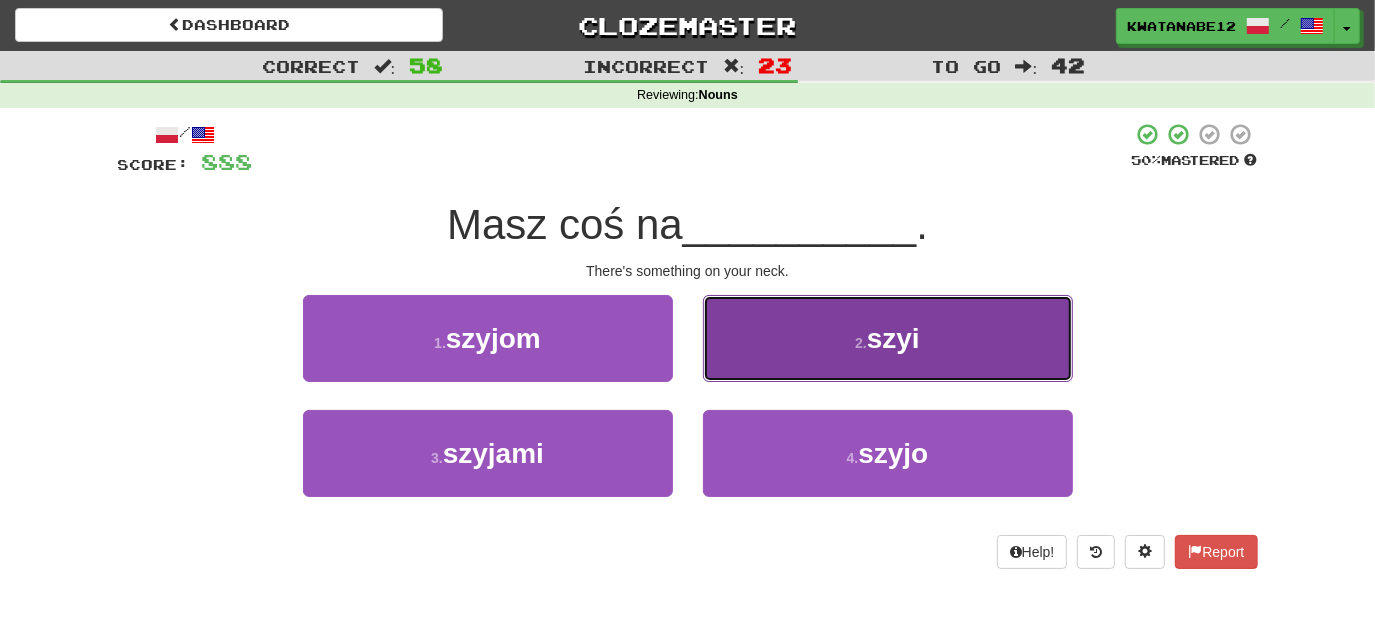 drag, startPoint x: 793, startPoint y: 332, endPoint x: 790, endPoint y: 354, distance: 22.203604 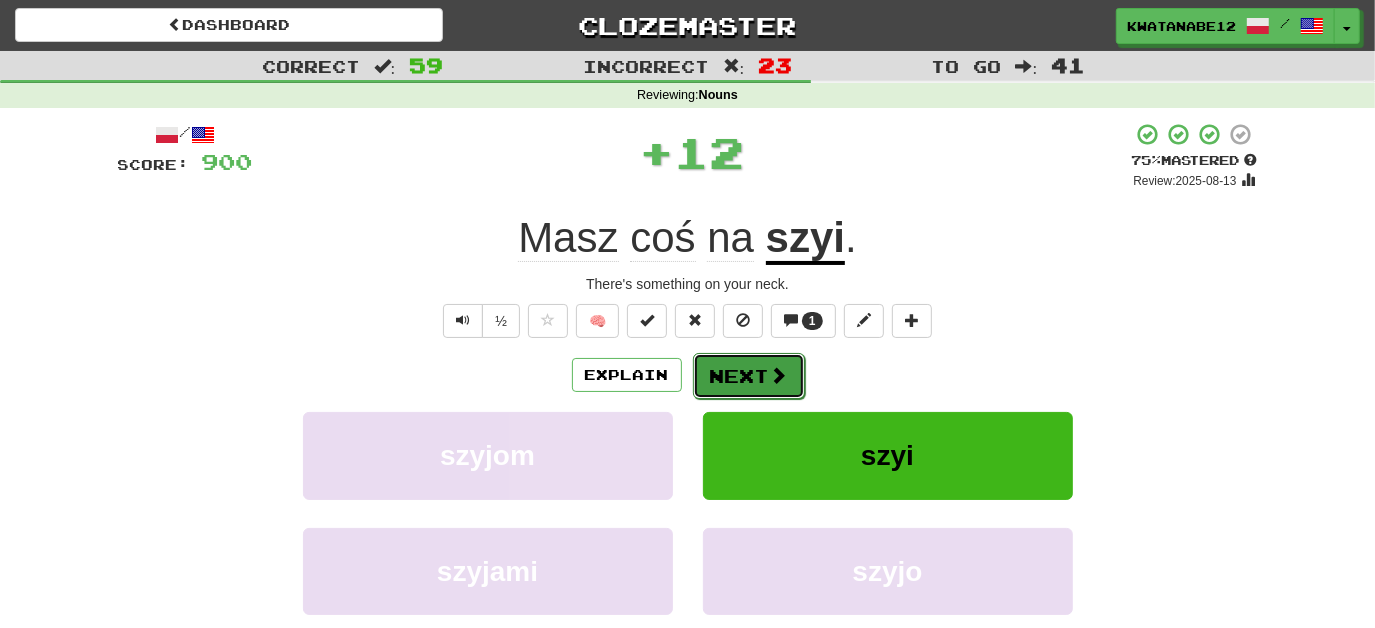 click on "Next" at bounding box center (749, 376) 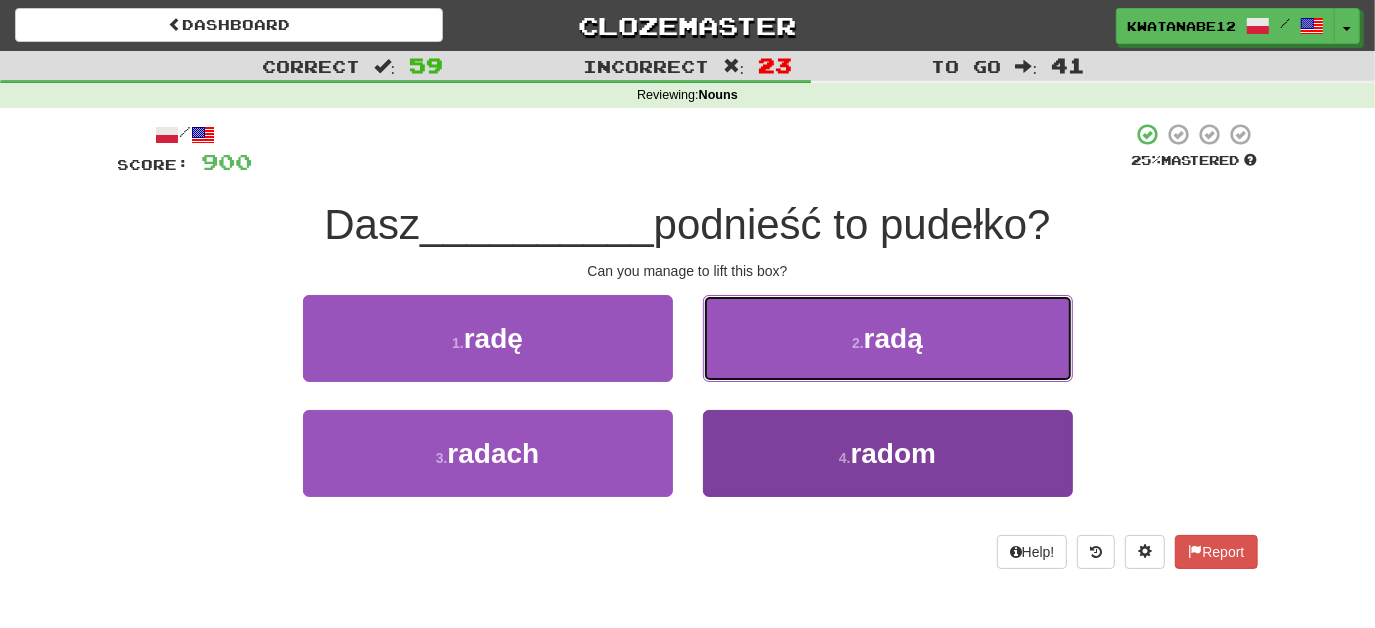 drag, startPoint x: 641, startPoint y: 361, endPoint x: 709, endPoint y: 419, distance: 89.37561 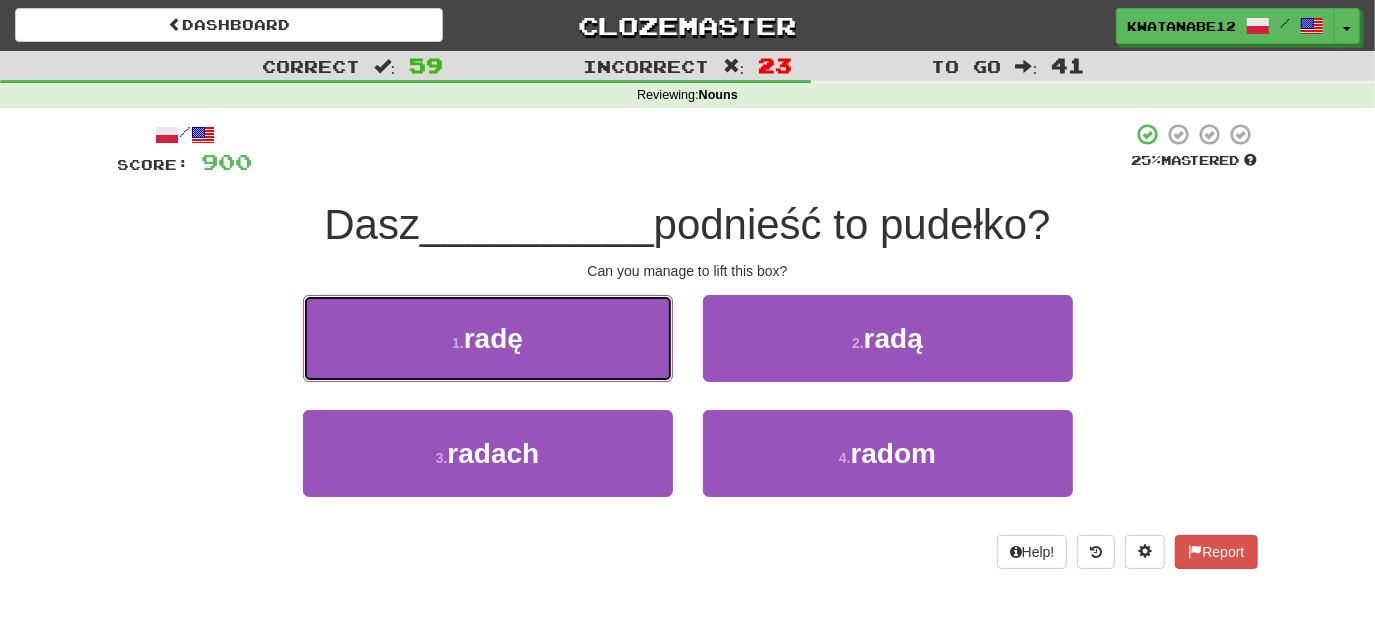 drag, startPoint x: 645, startPoint y: 332, endPoint x: 675, endPoint y: 348, distance: 34 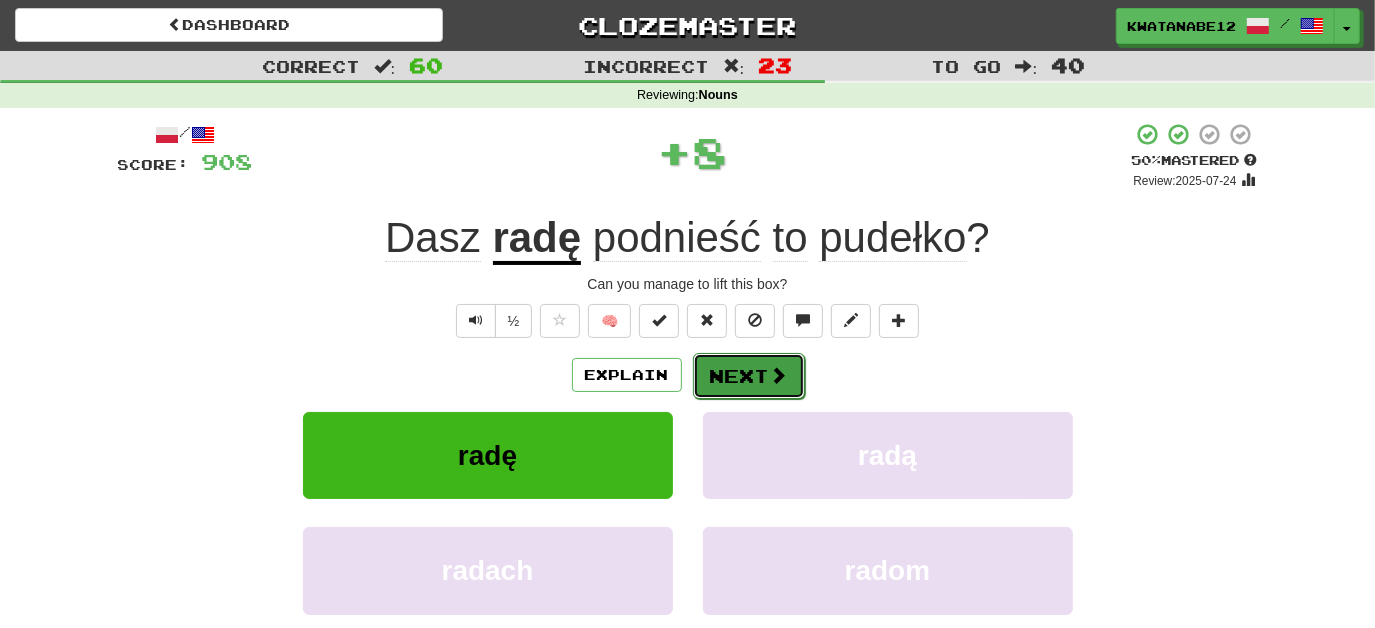 click on "Next" at bounding box center (749, 376) 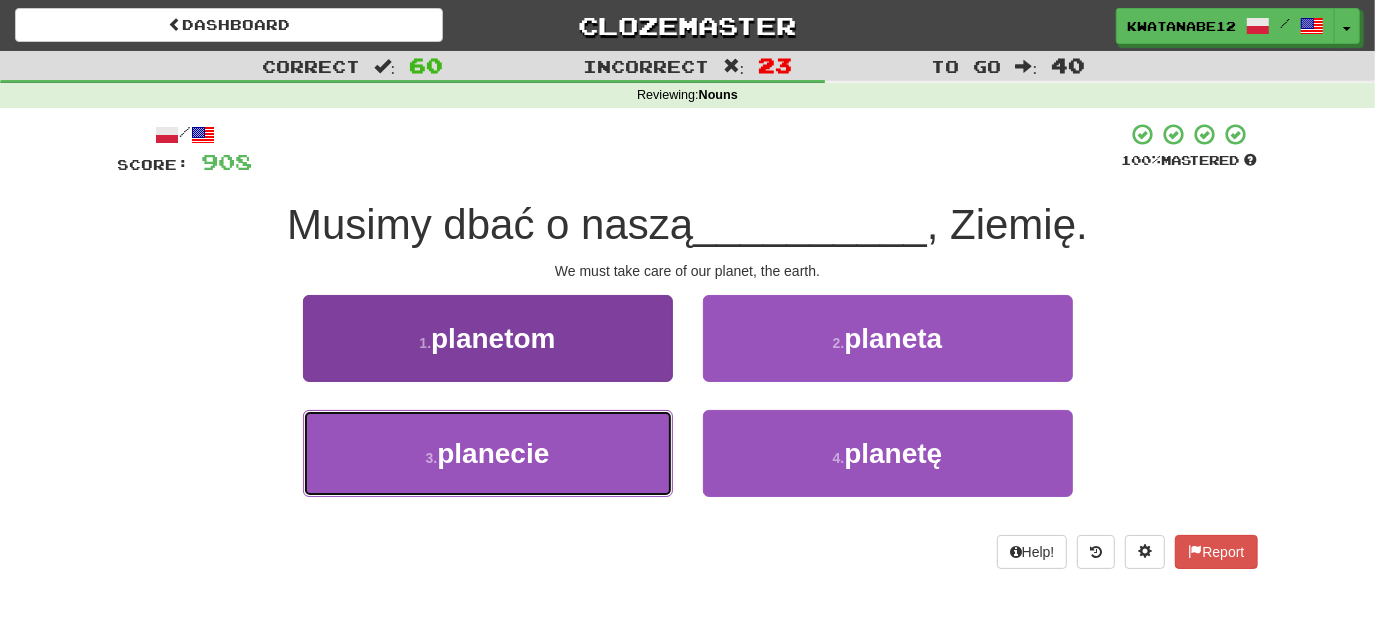 drag, startPoint x: 617, startPoint y: 460, endPoint x: 647, endPoint y: 457, distance: 30.149628 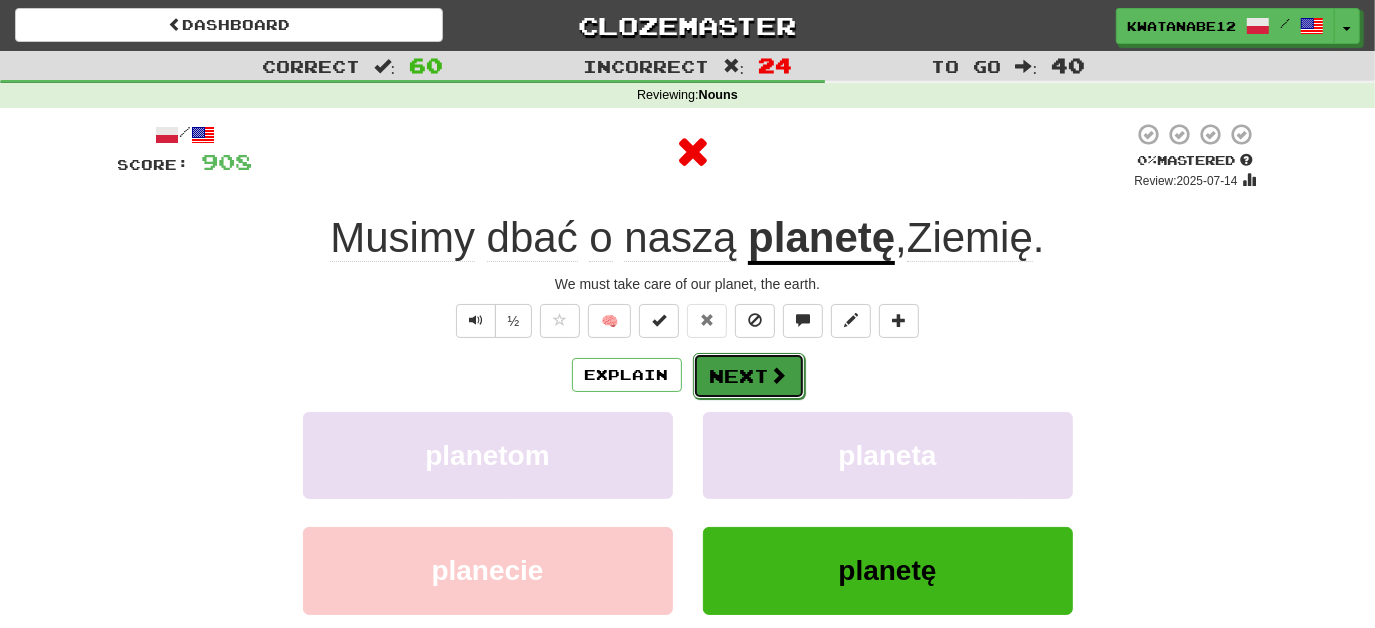 click at bounding box center [779, 375] 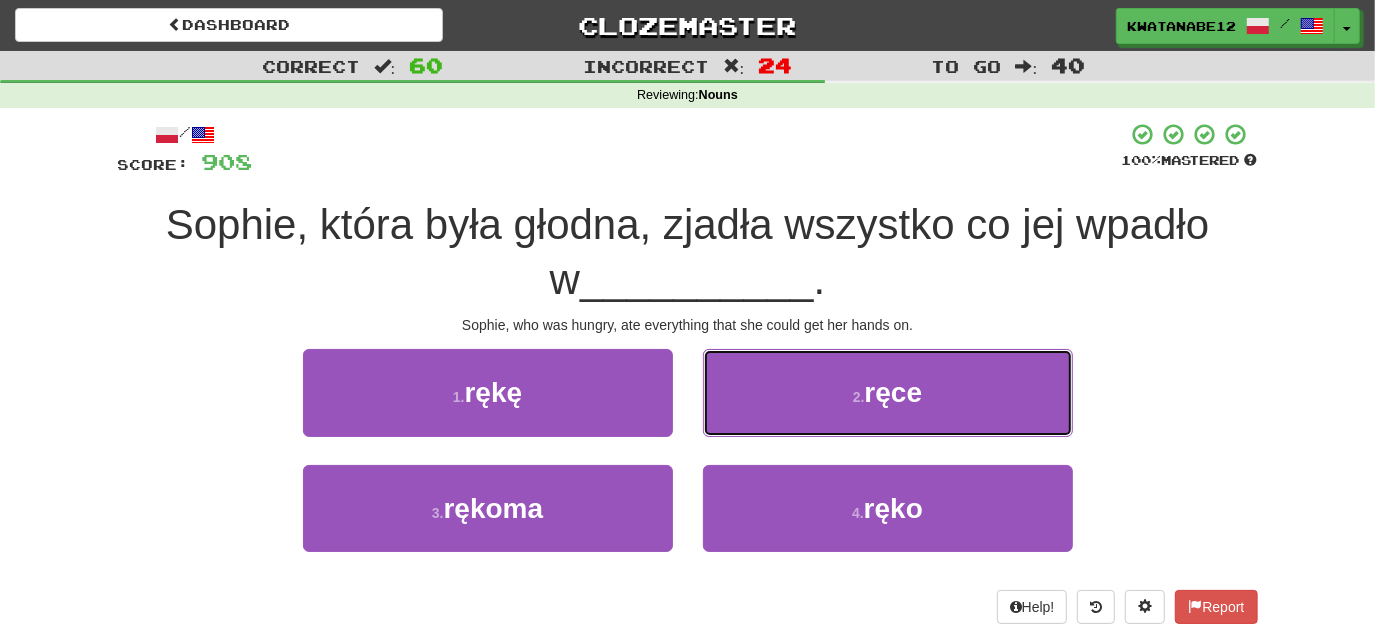 drag, startPoint x: 763, startPoint y: 389, endPoint x: 762, endPoint y: 400, distance: 11.045361 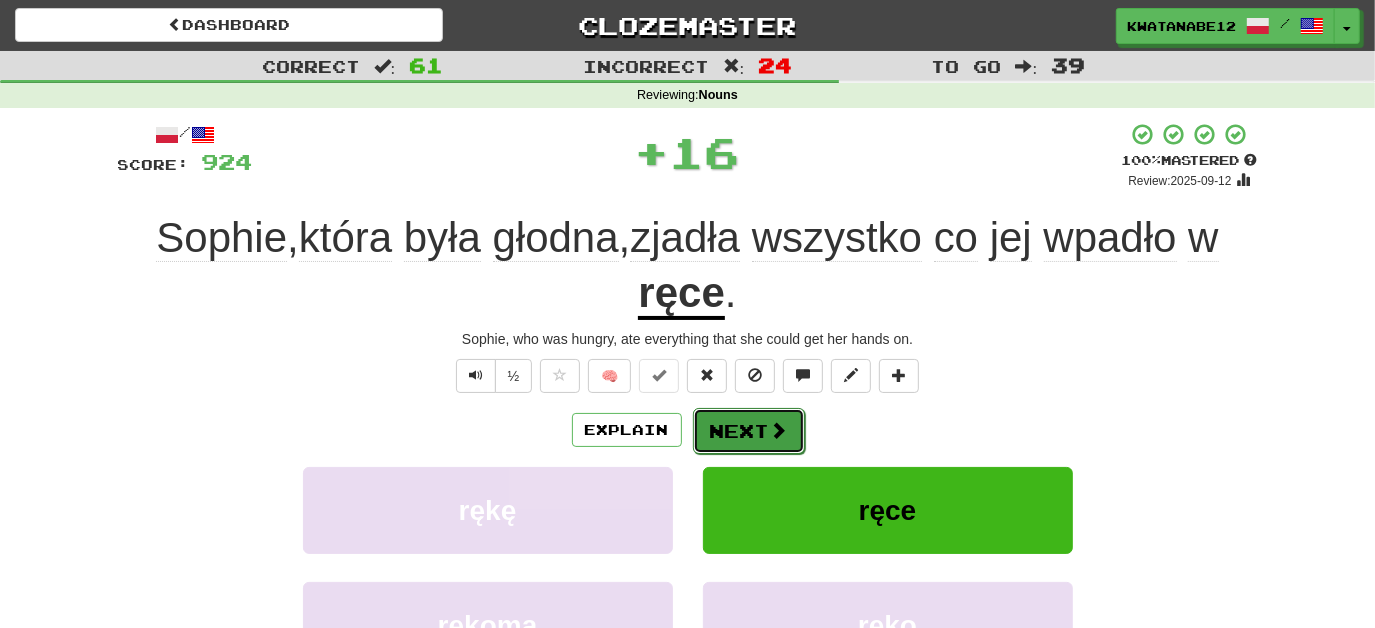 click on "Next" at bounding box center [749, 431] 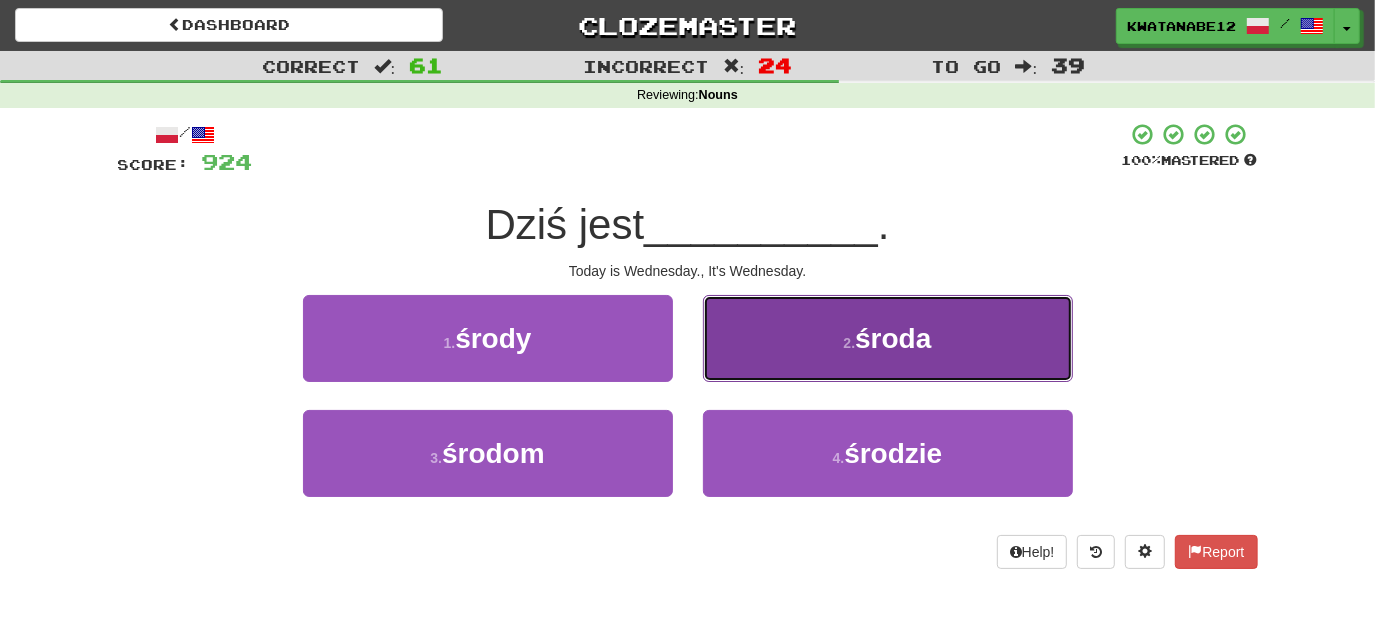 click on "2 .  środa" at bounding box center [888, 338] 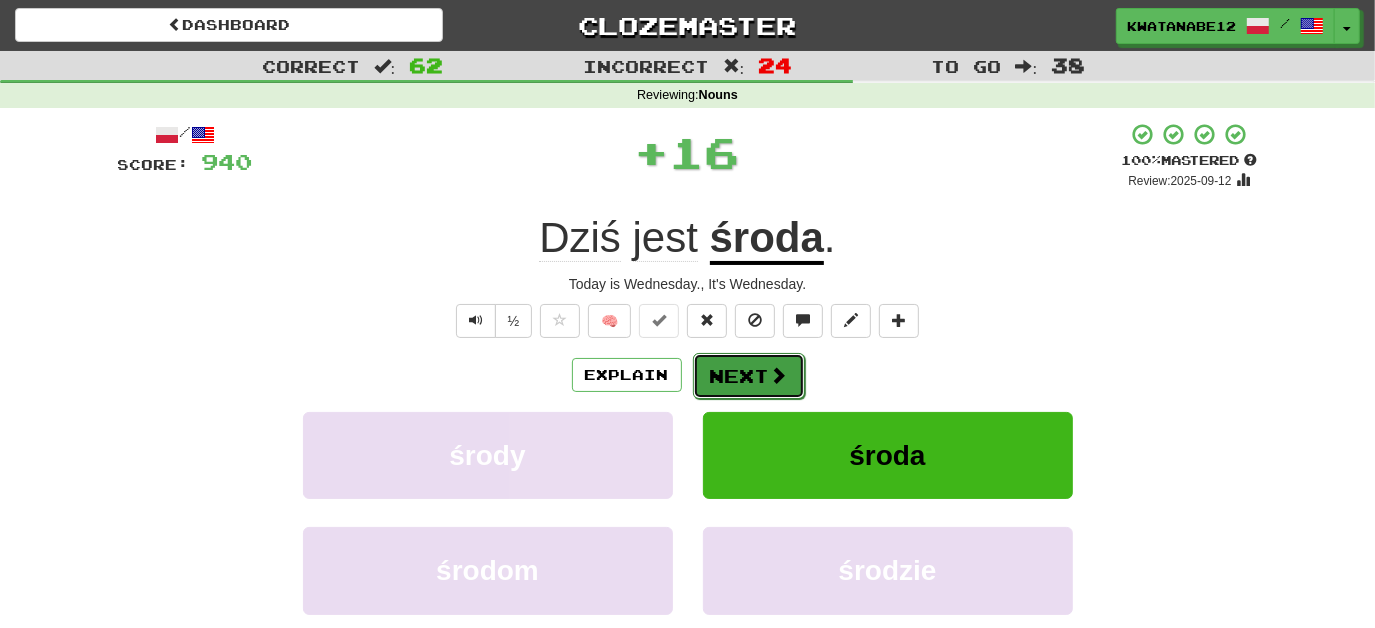 click on "Next" at bounding box center [749, 376] 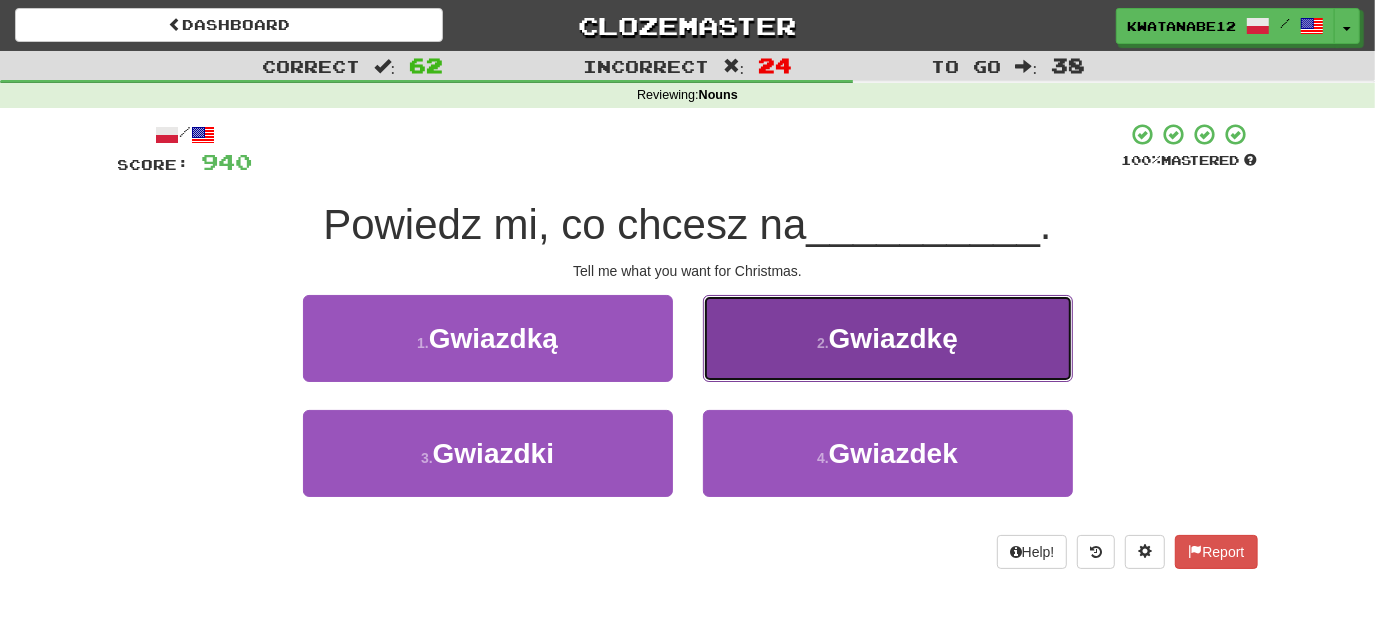 drag, startPoint x: 777, startPoint y: 347, endPoint x: 763, endPoint y: 356, distance: 16.643316 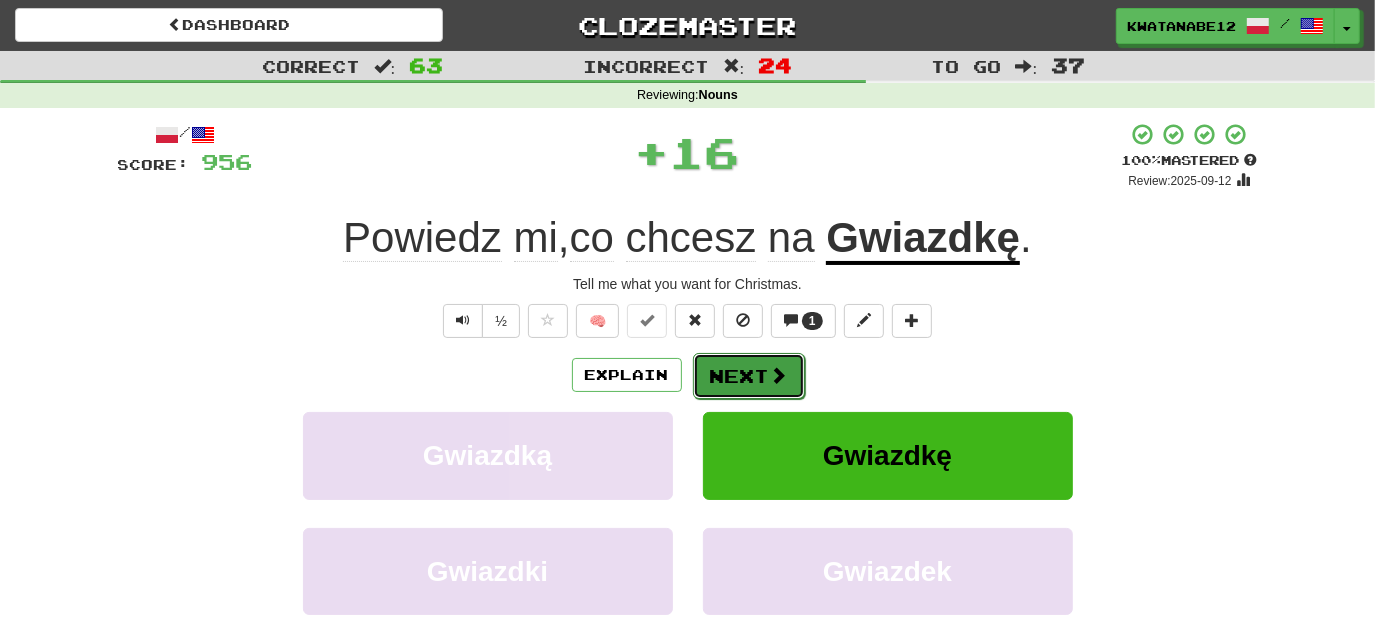 click on "Next" at bounding box center (749, 376) 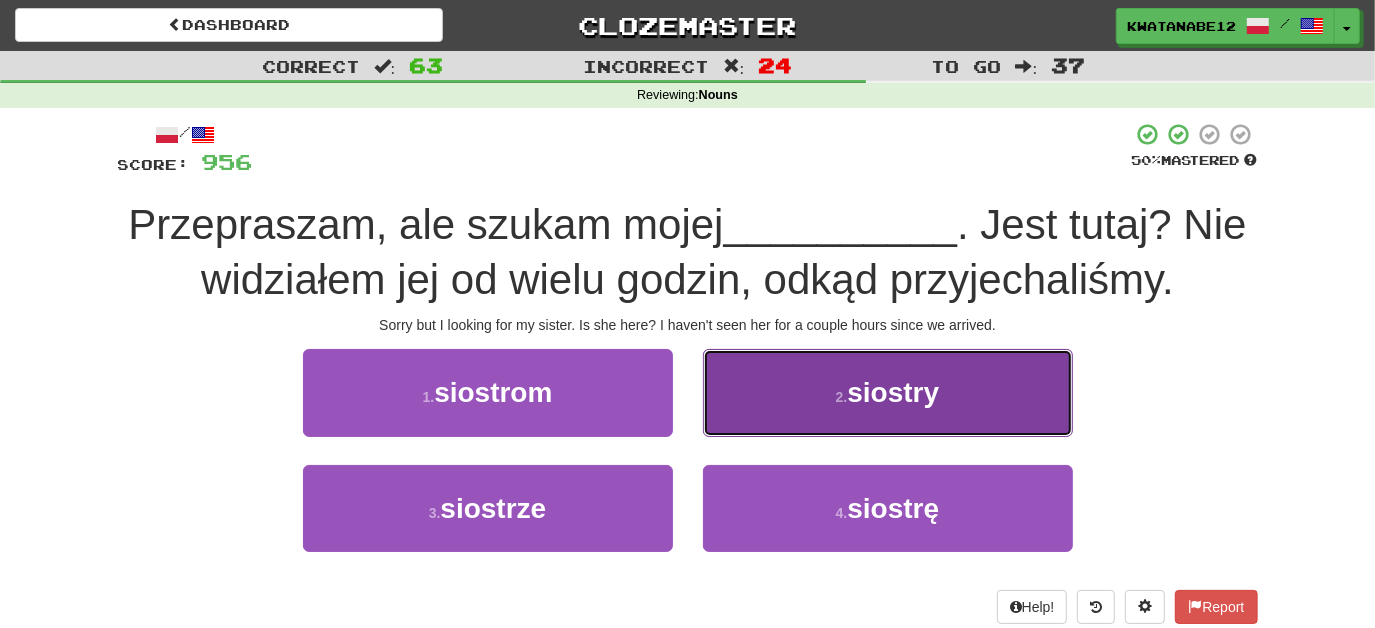 drag, startPoint x: 752, startPoint y: 385, endPoint x: 763, endPoint y: 400, distance: 18.601076 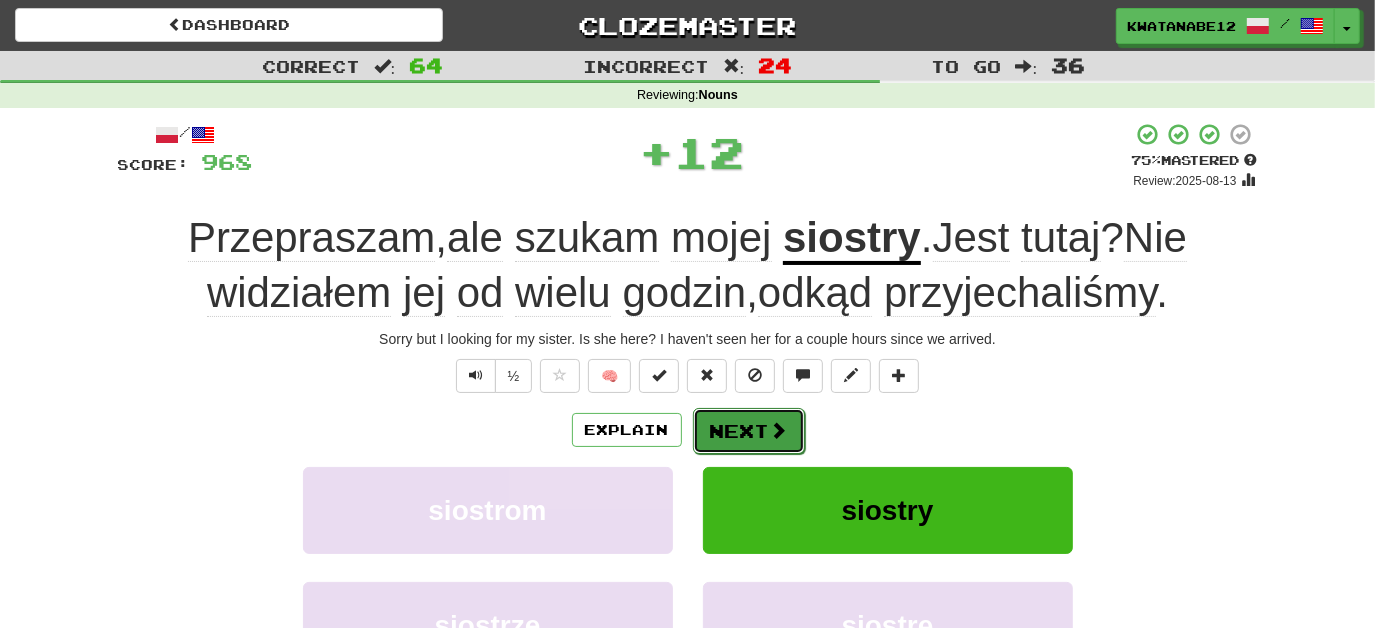 click on "Next" at bounding box center (749, 431) 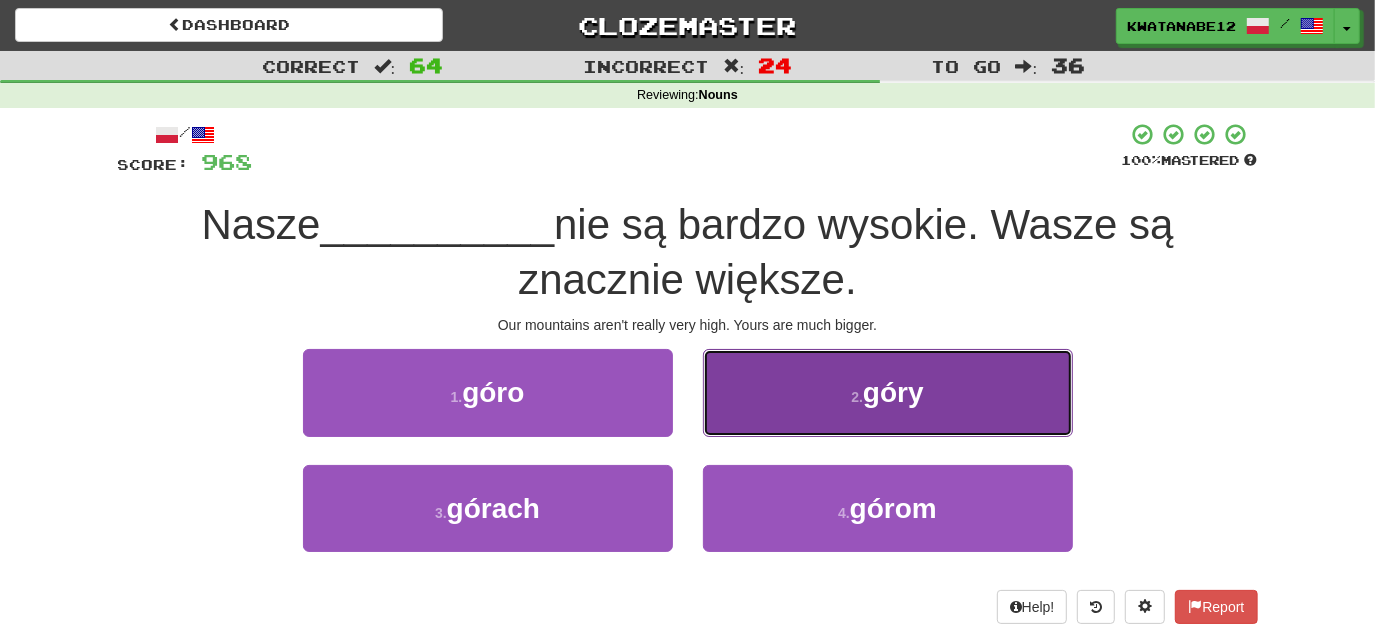 click on "2 .  góry" at bounding box center [888, 392] 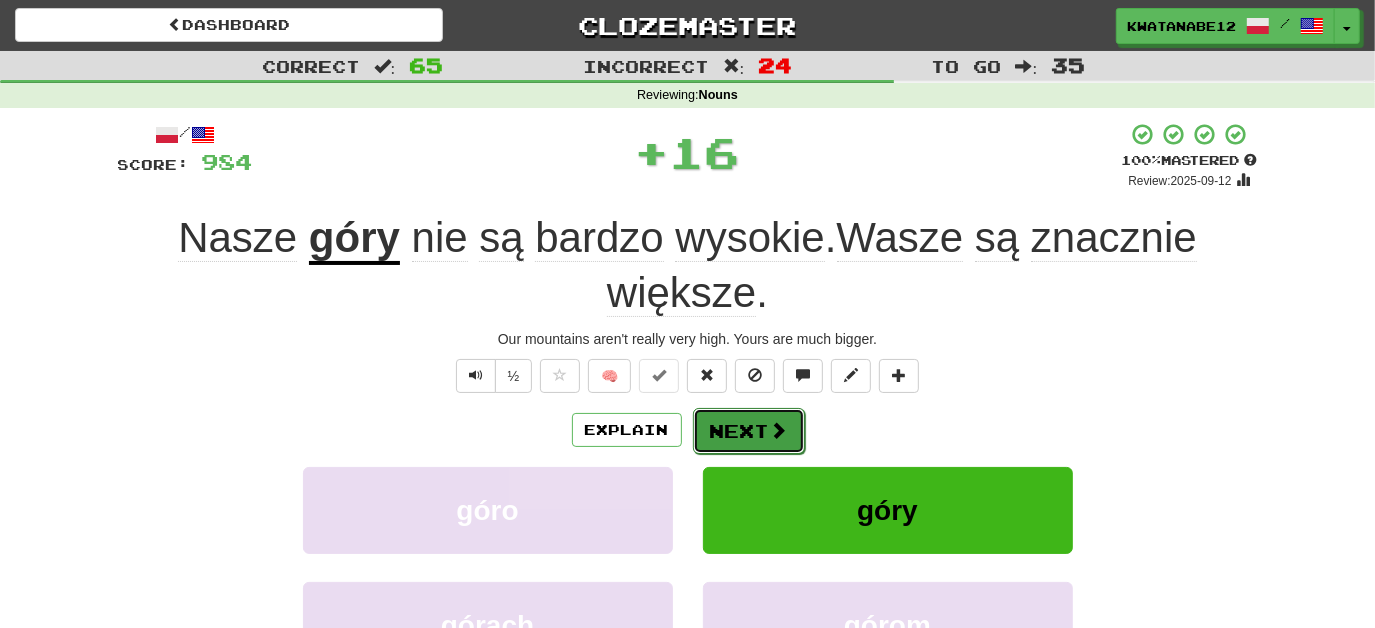 click on "Next" at bounding box center [749, 431] 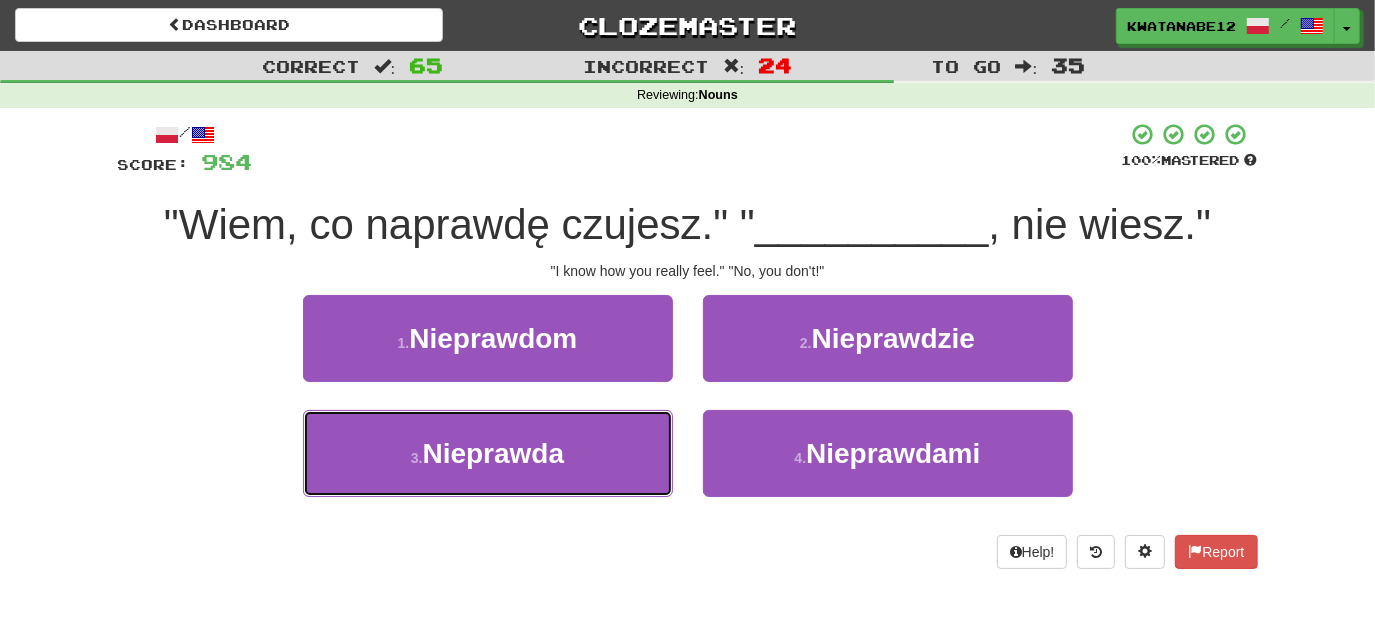 drag, startPoint x: 608, startPoint y: 449, endPoint x: 667, endPoint y: 407, distance: 72.42237 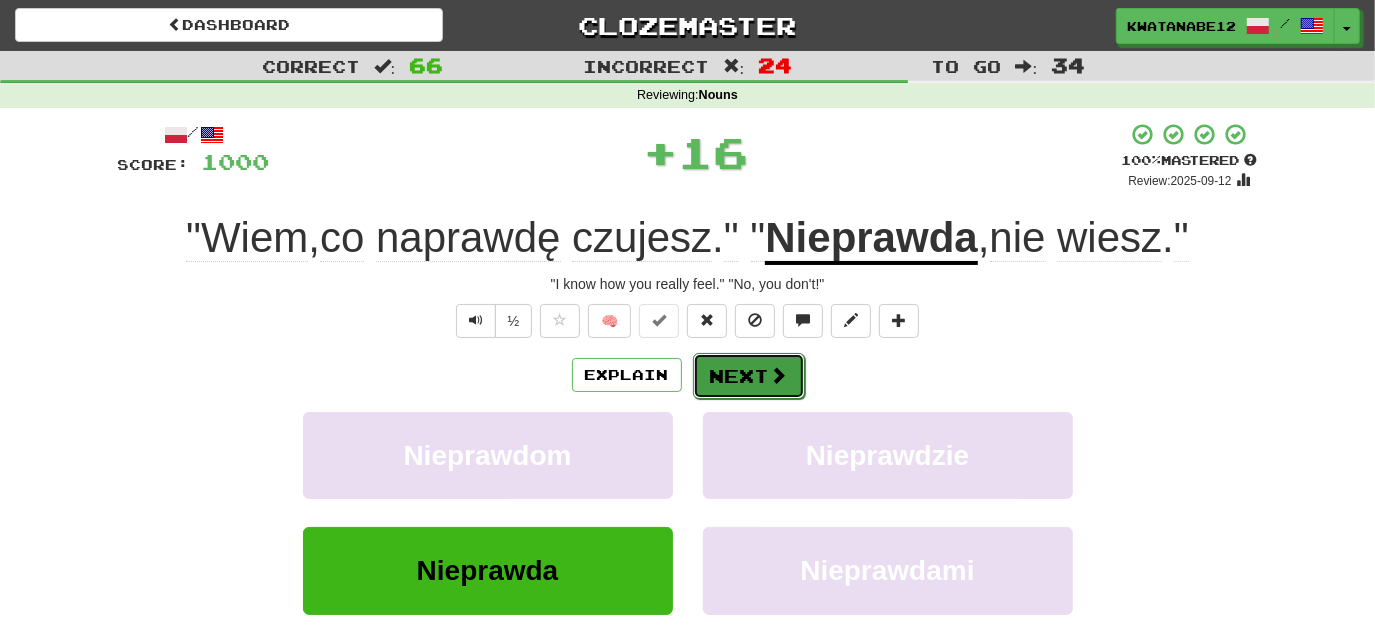 click on "Next" at bounding box center (749, 376) 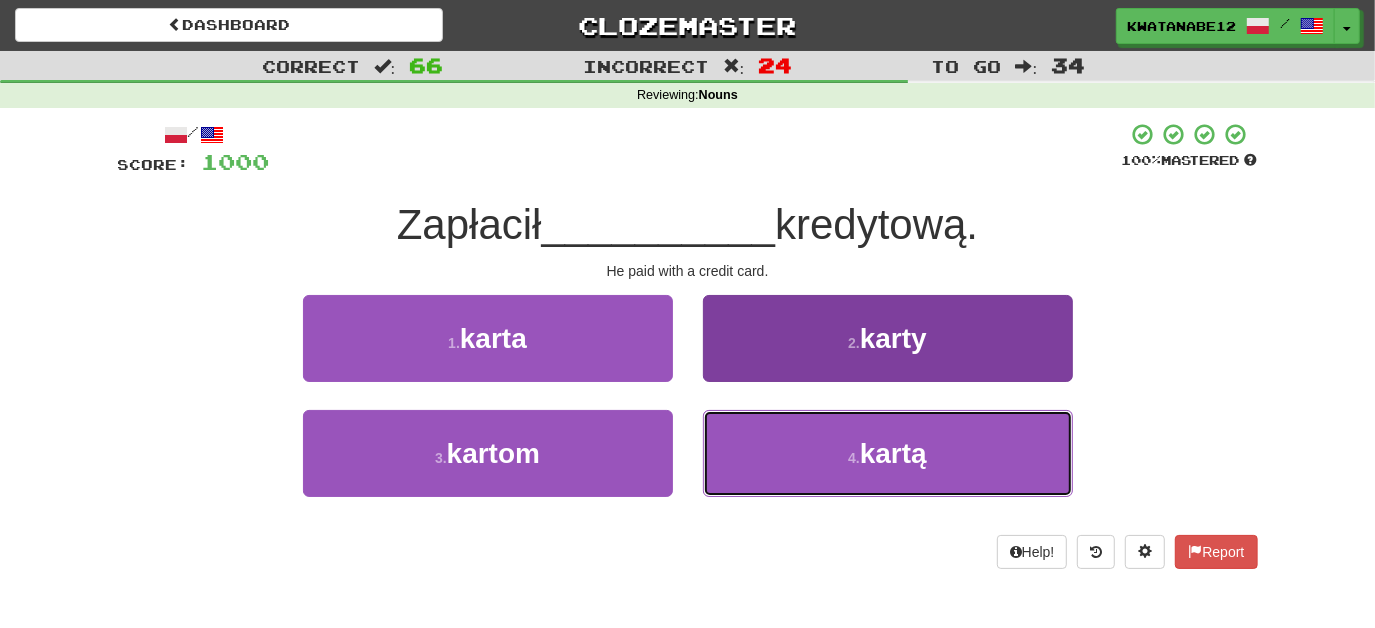 click on "4 .  kartą" at bounding box center (888, 453) 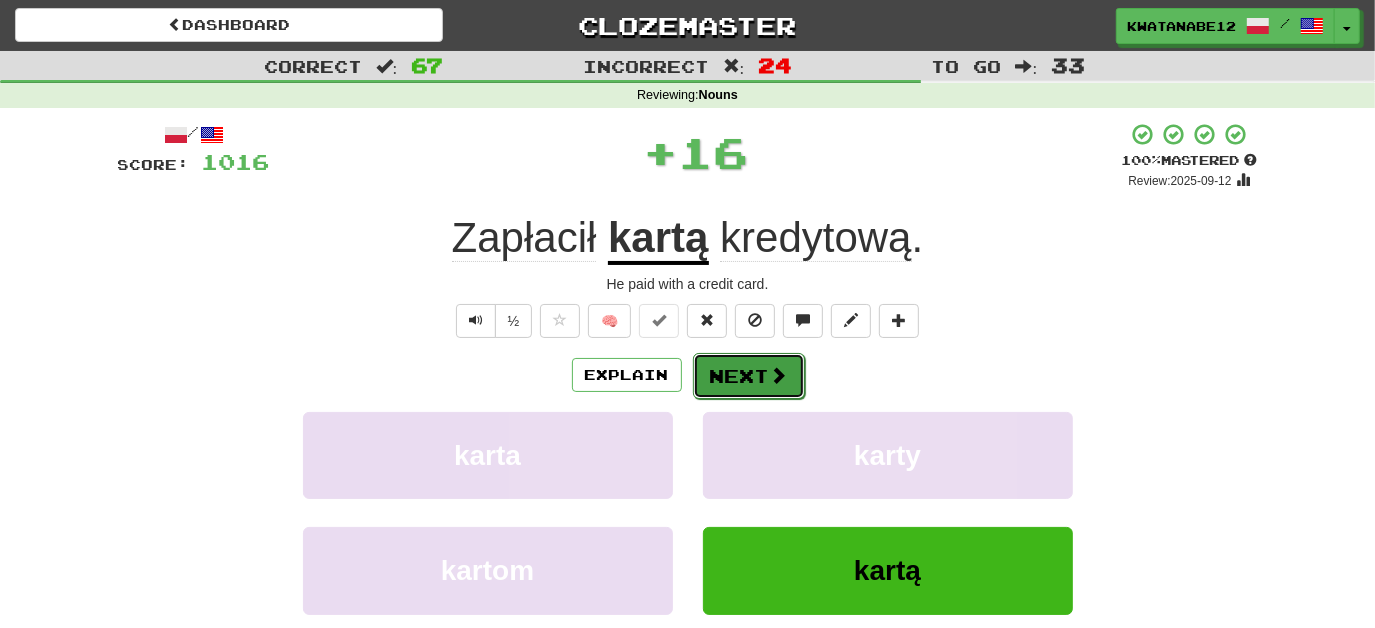 click on "Next" at bounding box center (749, 376) 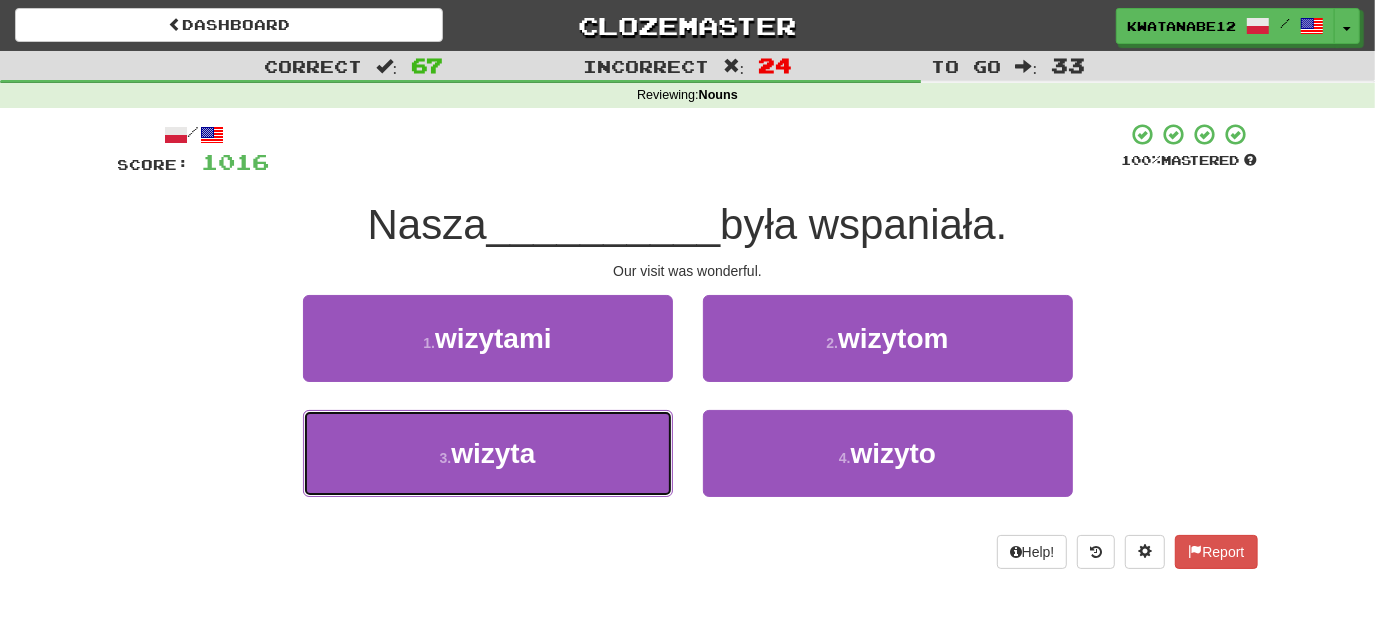 drag, startPoint x: 594, startPoint y: 425, endPoint x: 676, endPoint y: 403, distance: 84.89994 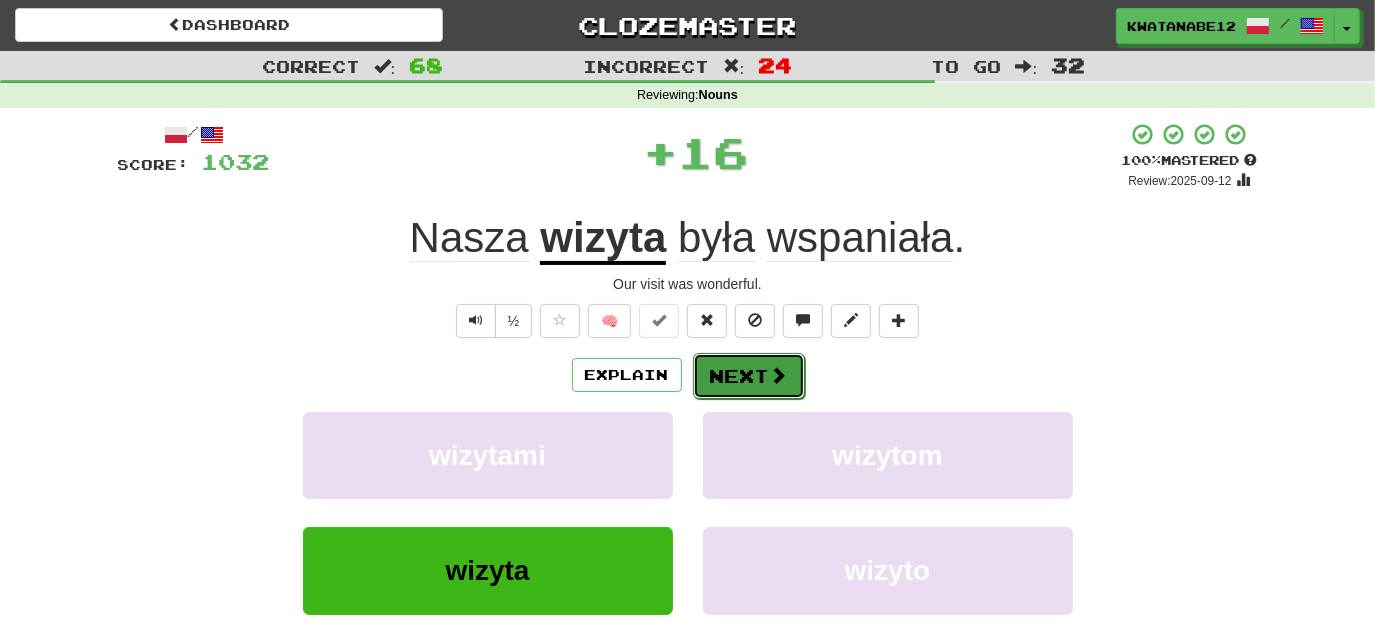click on "Next" at bounding box center (749, 376) 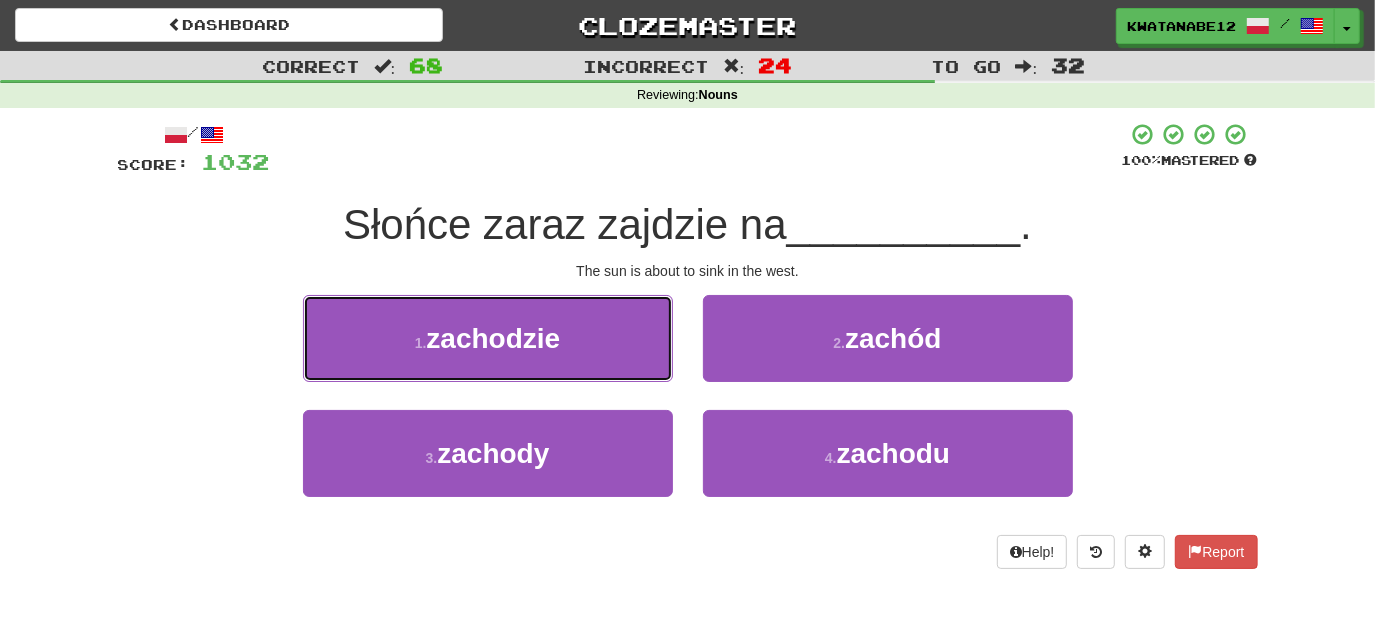 drag, startPoint x: 601, startPoint y: 334, endPoint x: 617, endPoint y: 346, distance: 20 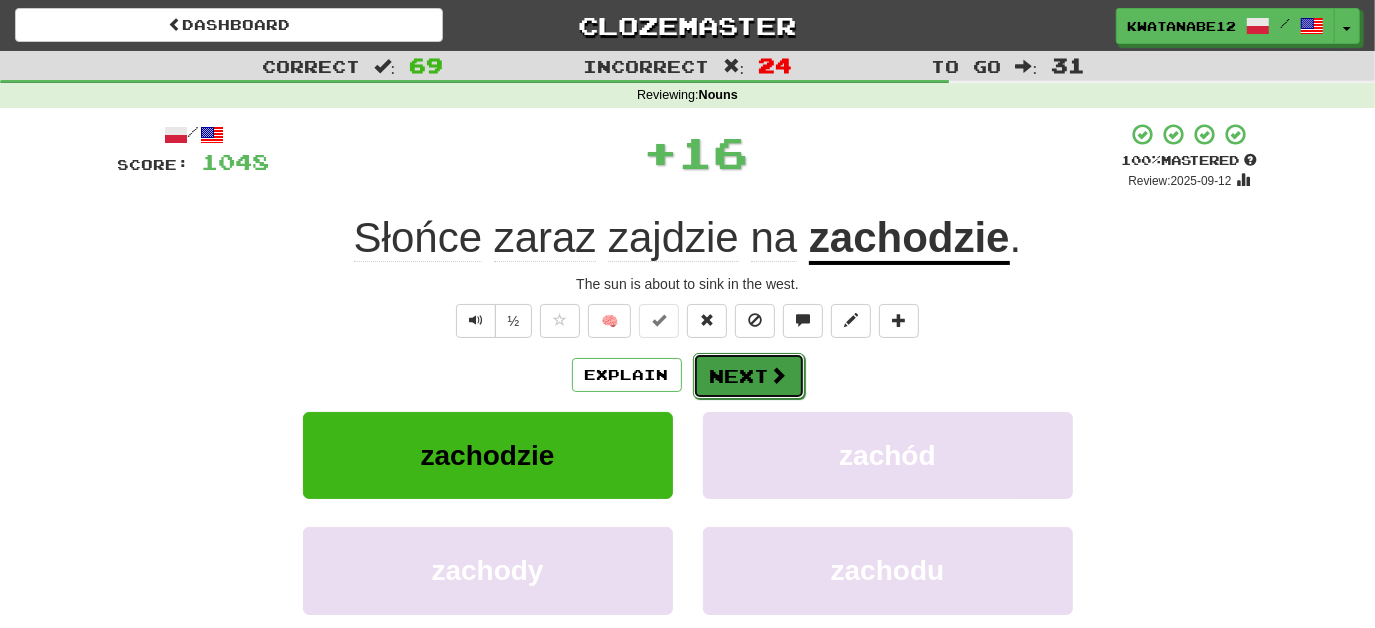 click on "Next" at bounding box center (749, 376) 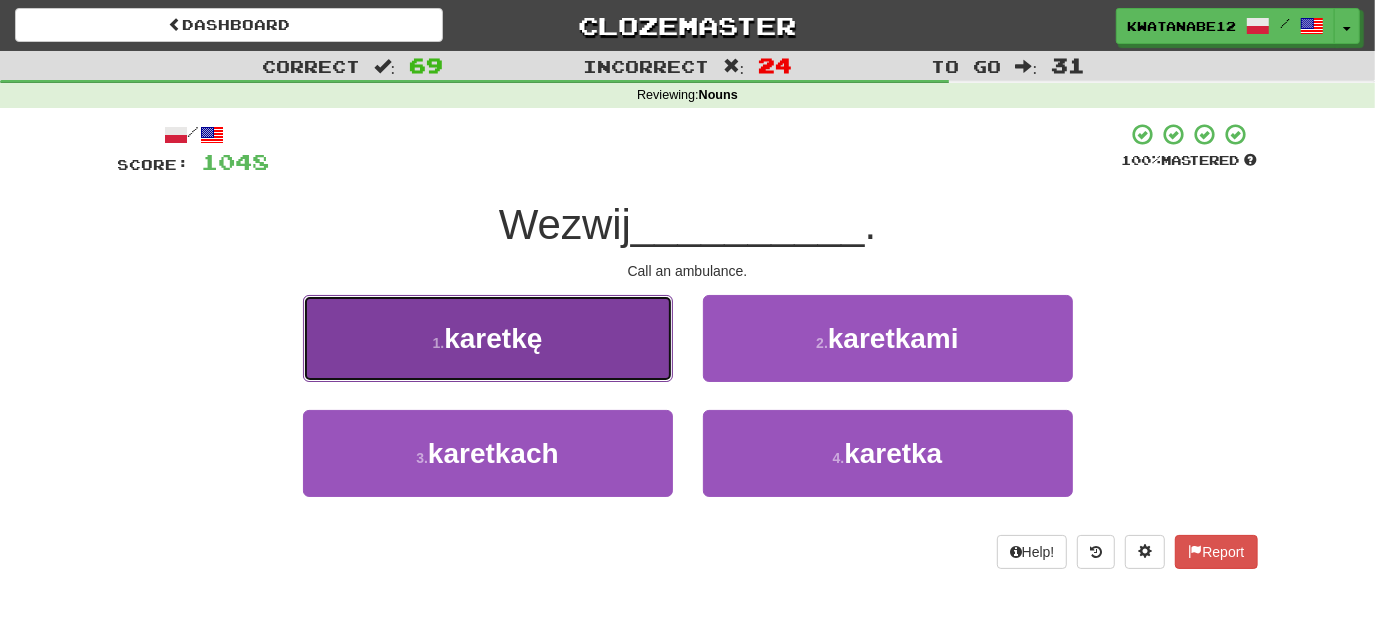 click on "1 .  karetkę" at bounding box center [488, 338] 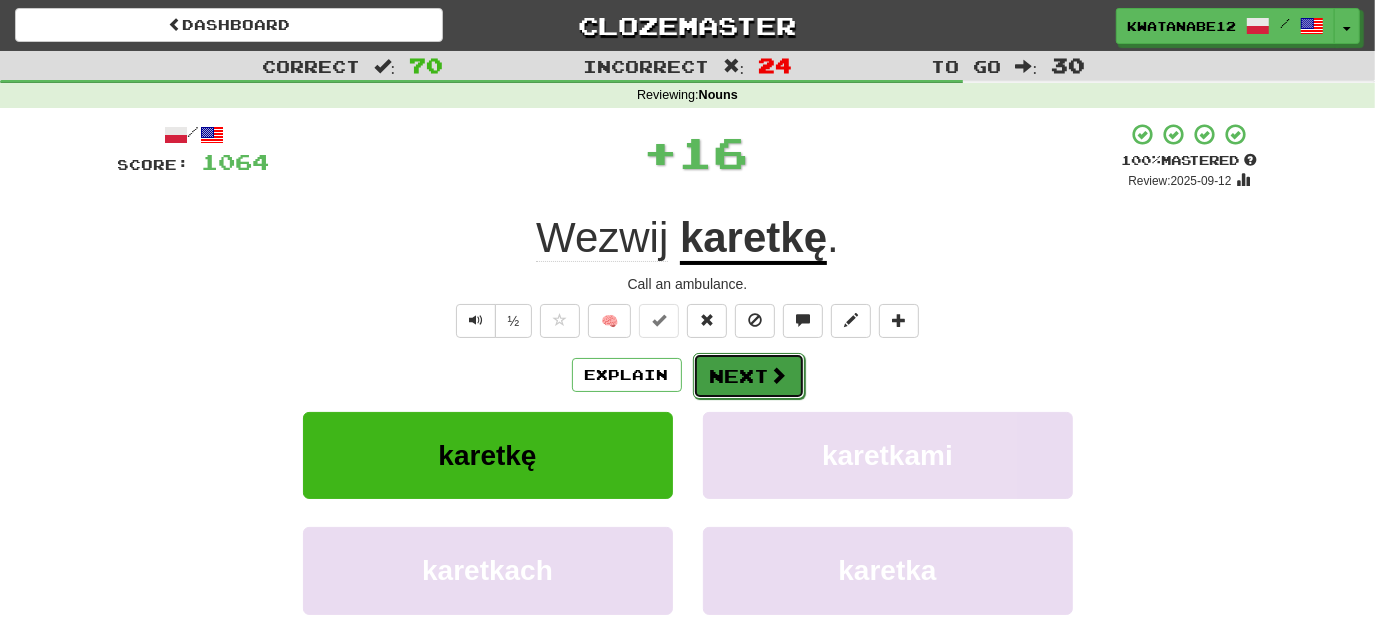 click on "Next" at bounding box center (749, 376) 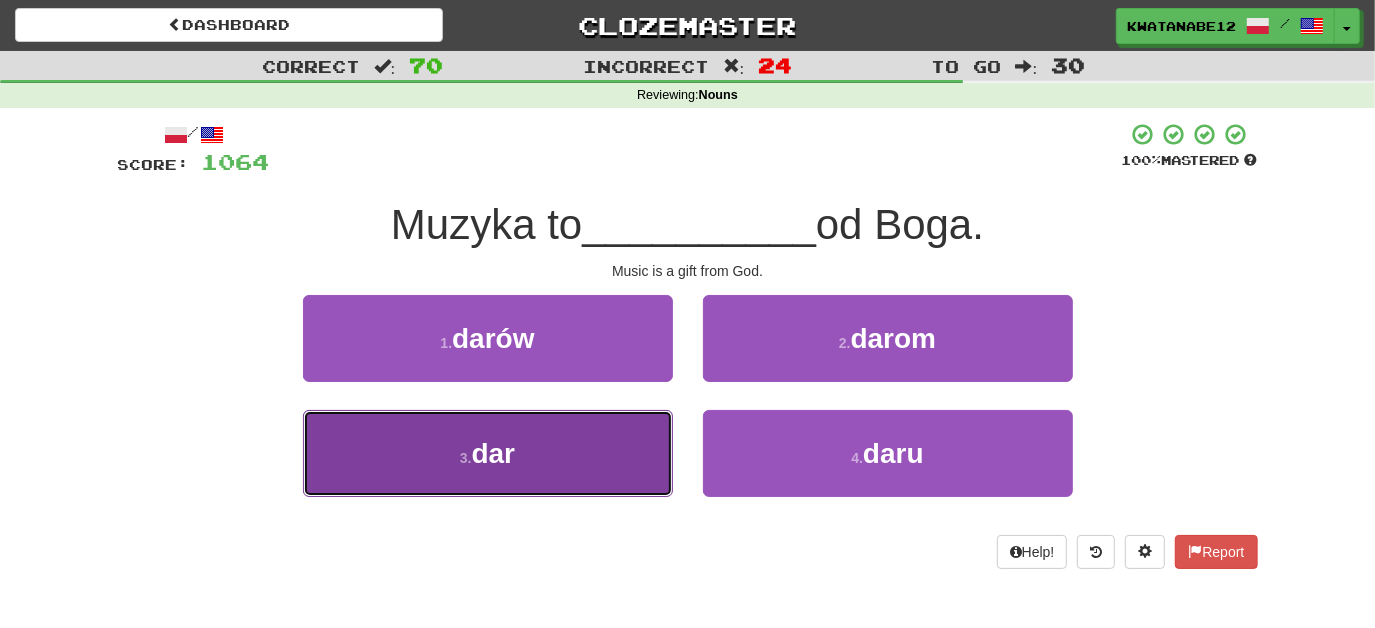 drag, startPoint x: 607, startPoint y: 453, endPoint x: 650, endPoint y: 439, distance: 45.221676 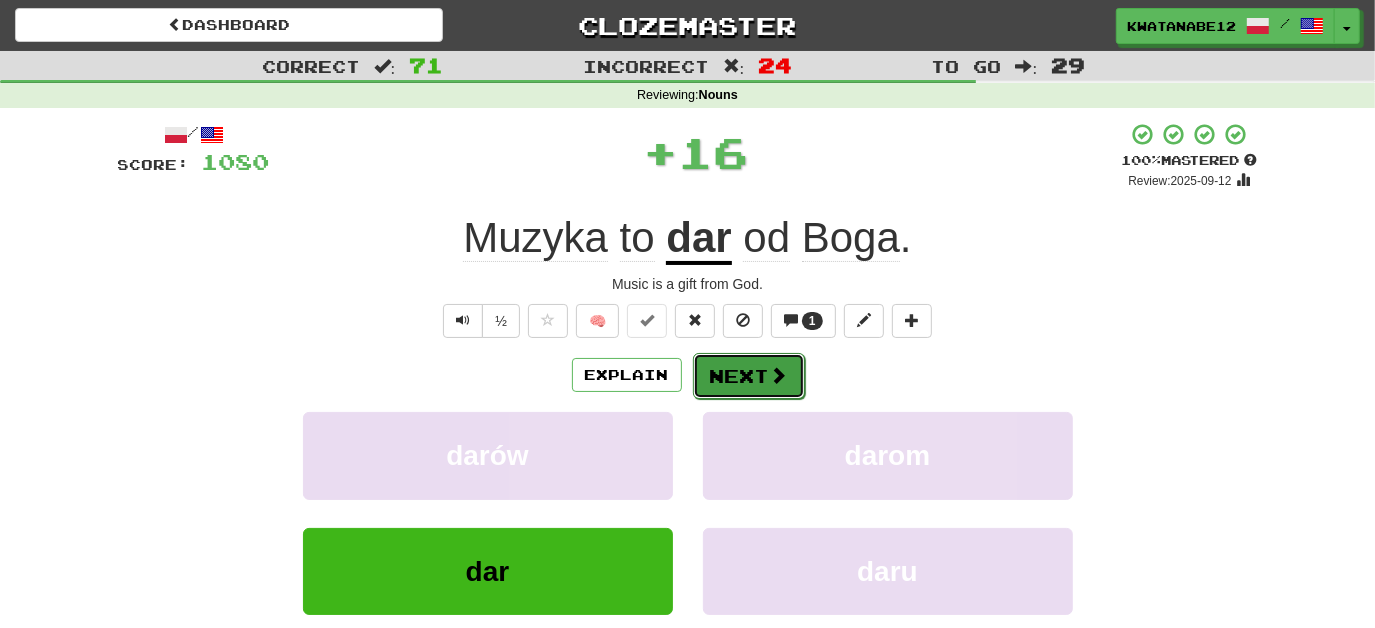 click on "Next" at bounding box center [749, 376] 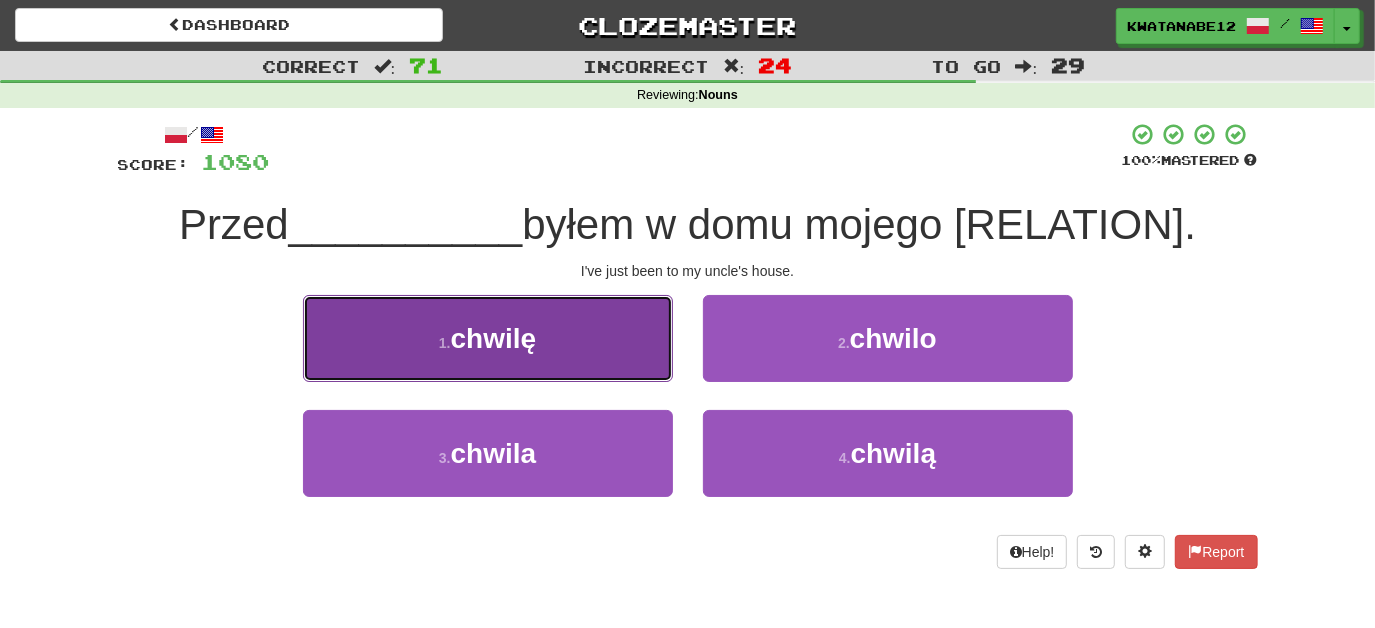 drag, startPoint x: 612, startPoint y: 354, endPoint x: 624, endPoint y: 359, distance: 13 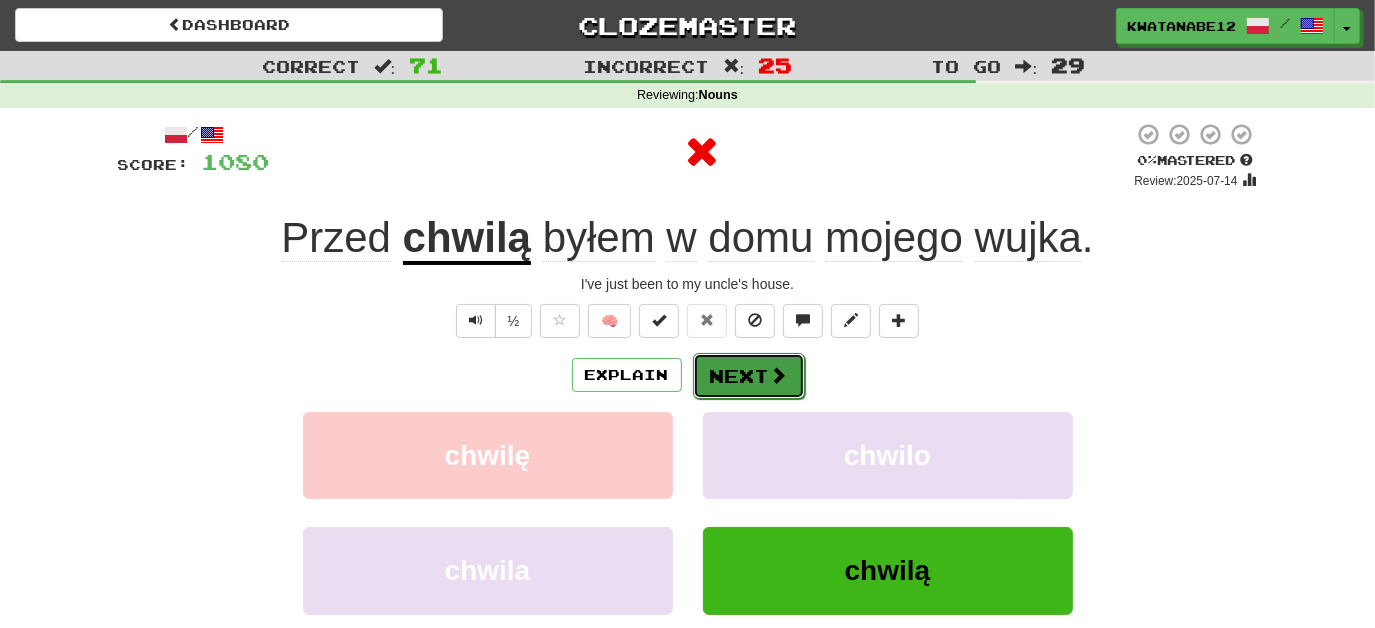 click on "Next" at bounding box center (749, 376) 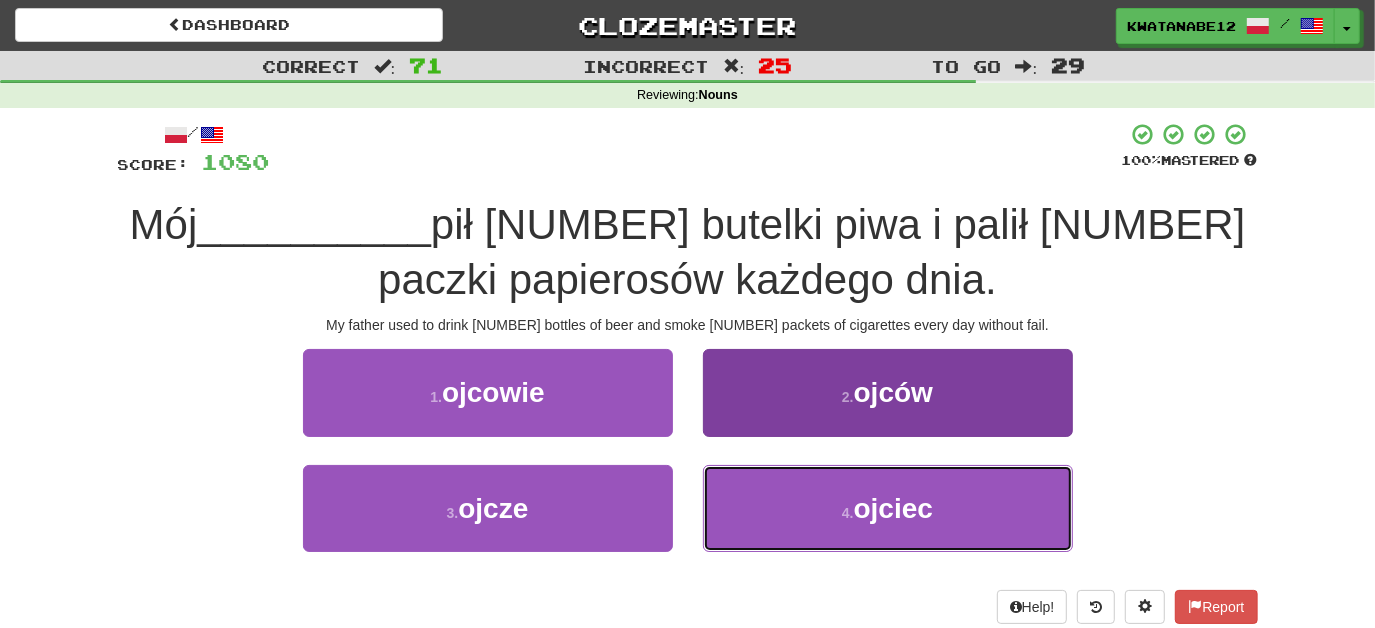 drag, startPoint x: 712, startPoint y: 548, endPoint x: 711, endPoint y: 522, distance: 26.019224 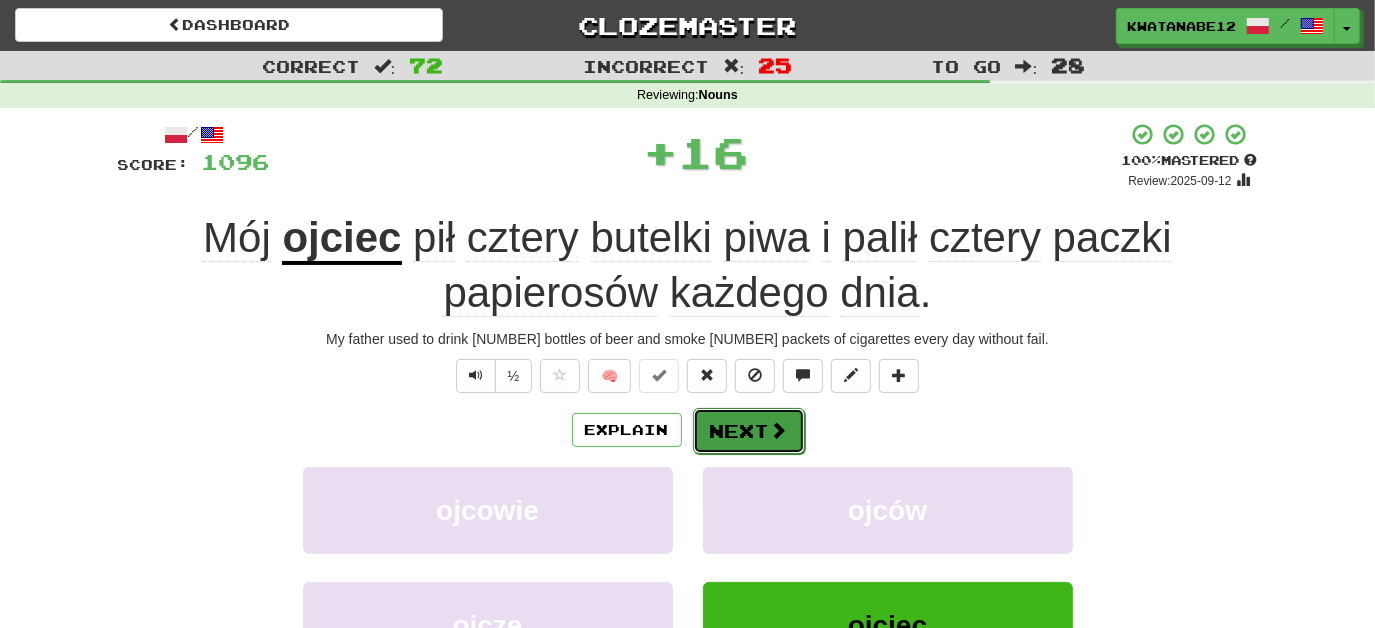 click on "Next" at bounding box center [749, 431] 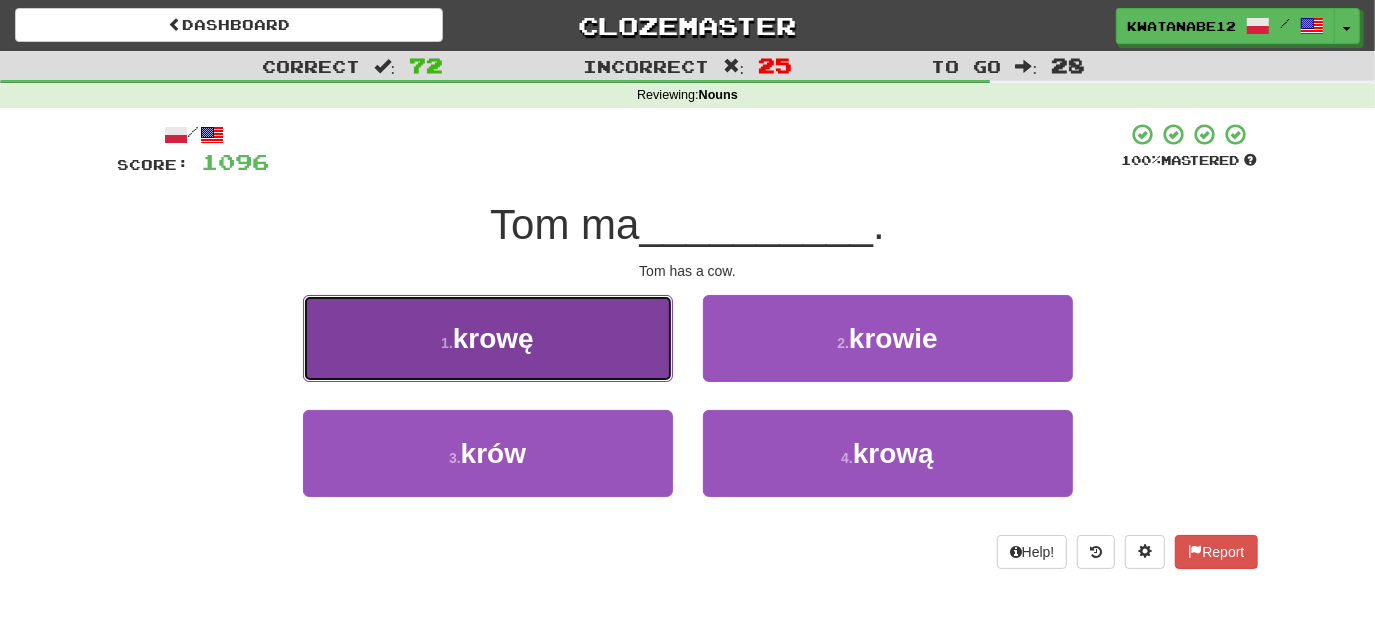 click on "1 .  krowę" at bounding box center (488, 338) 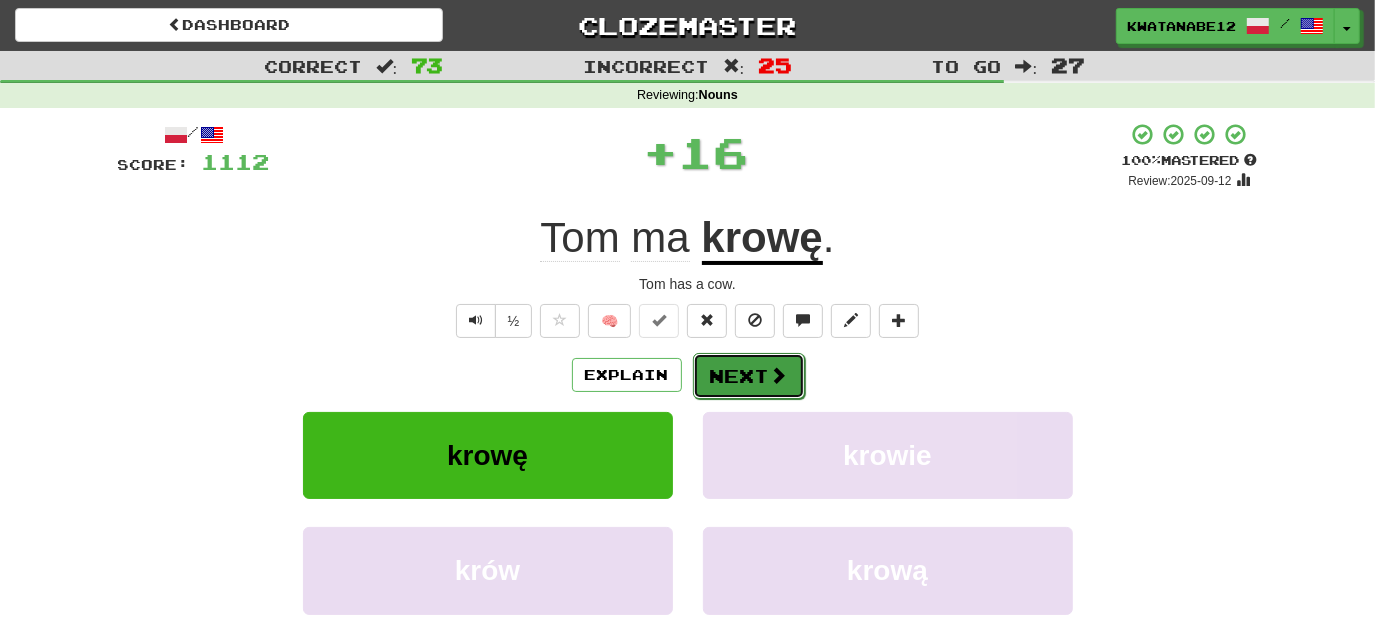 click on "Next" at bounding box center [749, 376] 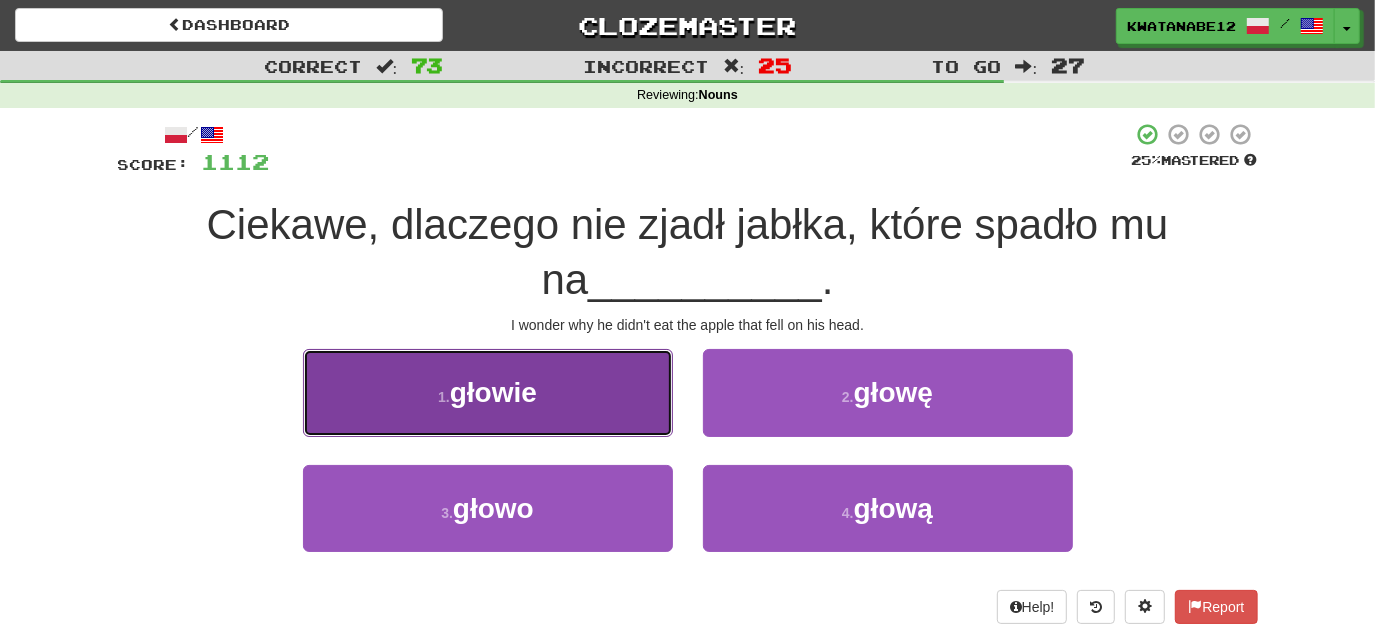 click on "1 .  głowie" at bounding box center (488, 392) 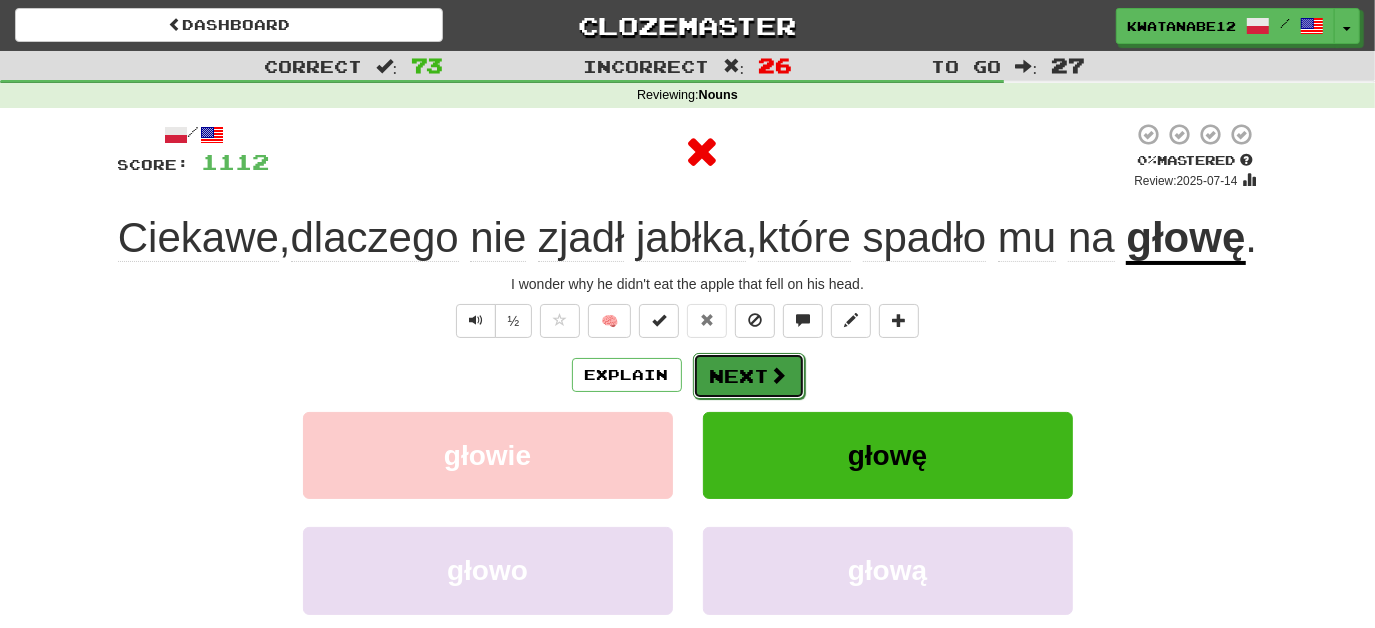 click at bounding box center [779, 375] 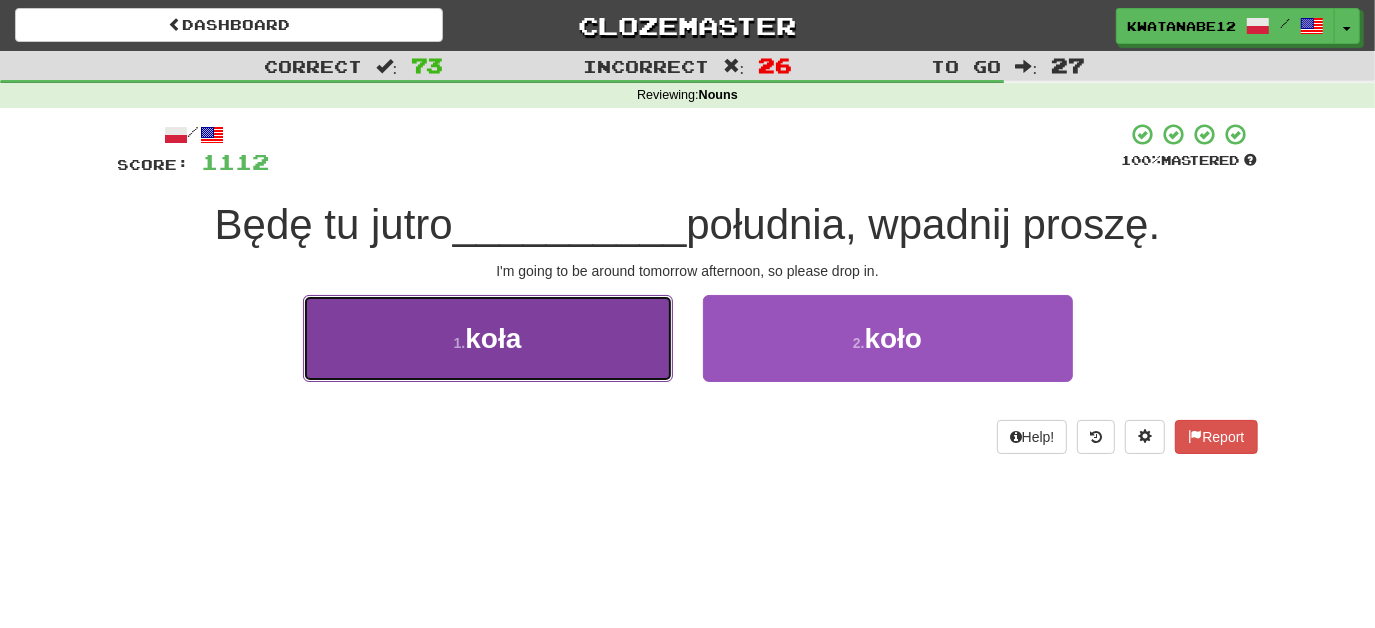 click on "1 .  koła" at bounding box center [488, 338] 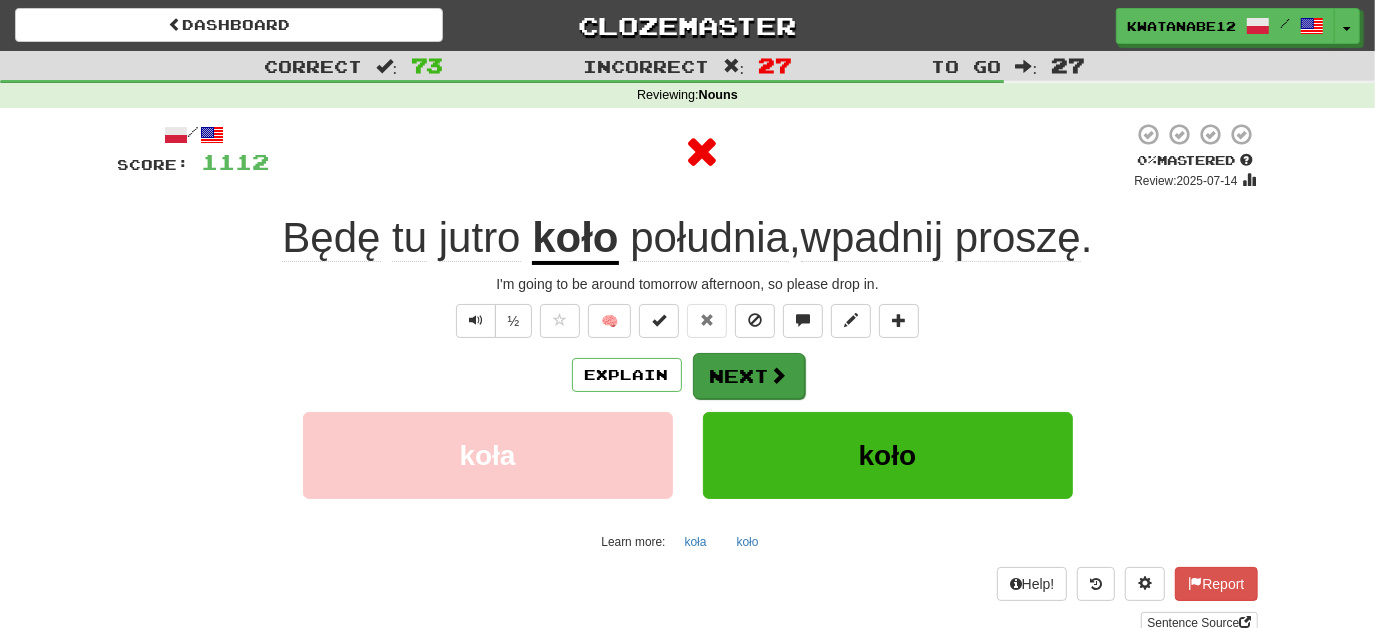 drag, startPoint x: 756, startPoint y: 346, endPoint x: 761, endPoint y: 364, distance: 18.681541 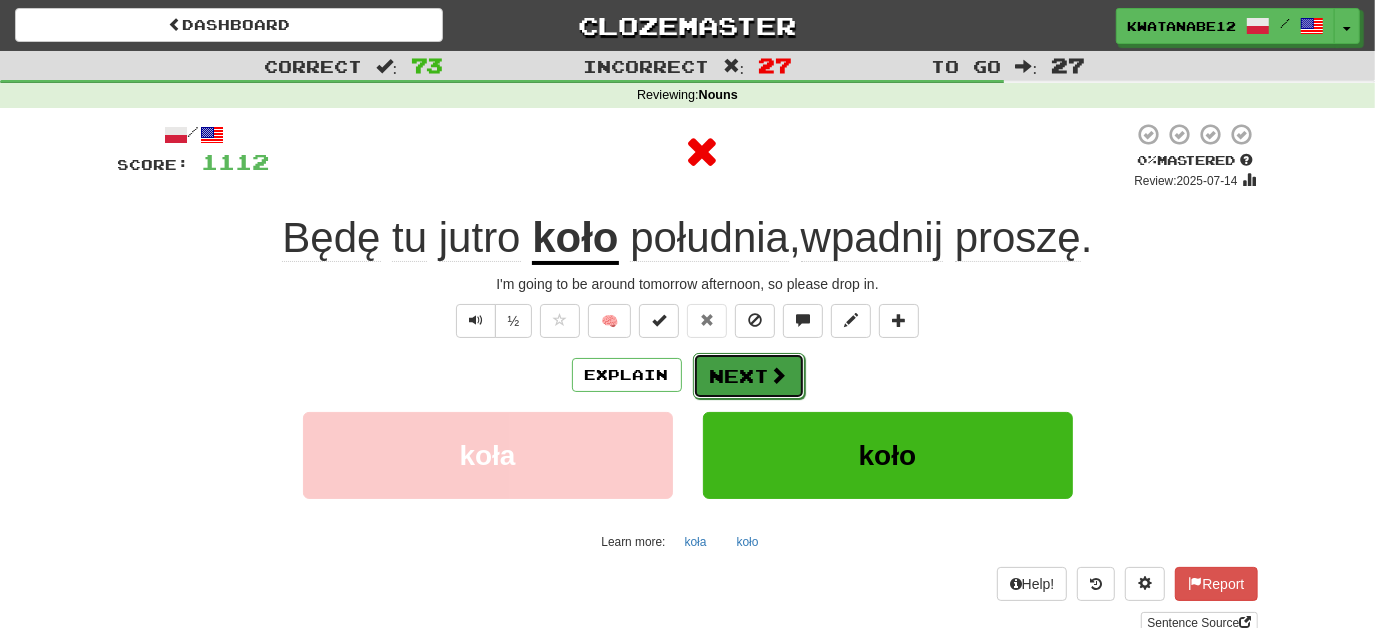 click on "Next" at bounding box center [749, 376] 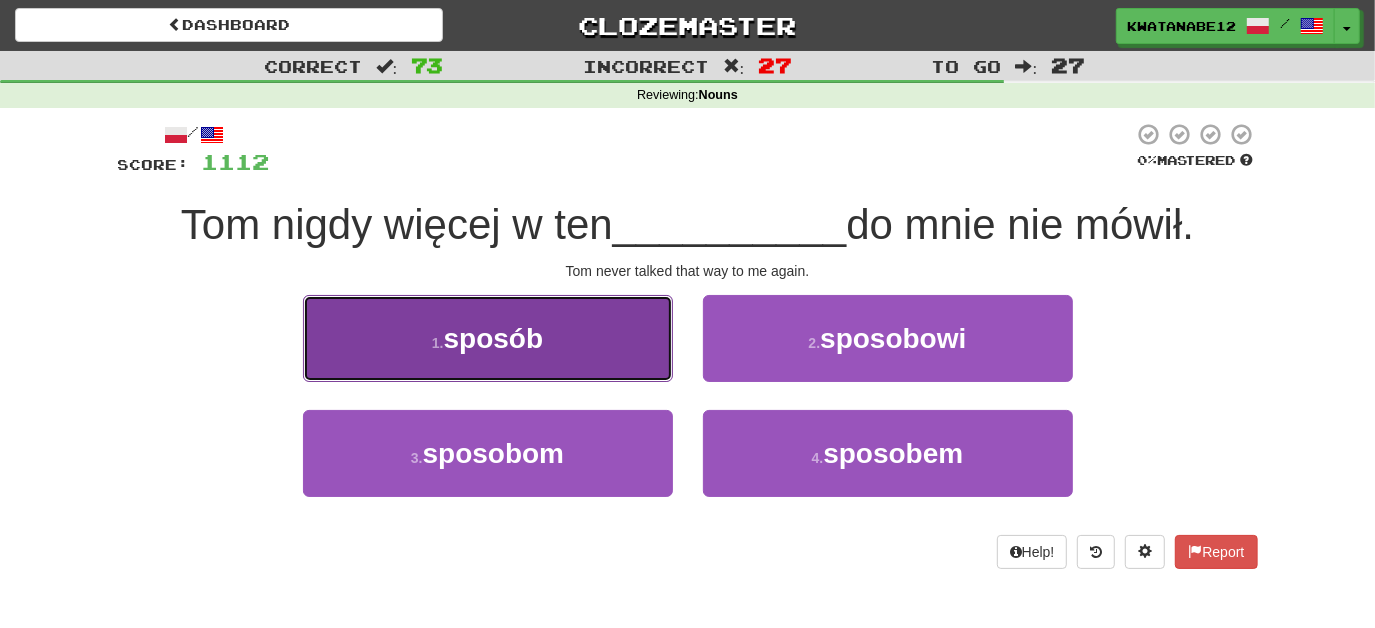 drag, startPoint x: 617, startPoint y: 356, endPoint x: 633, endPoint y: 360, distance: 16.492422 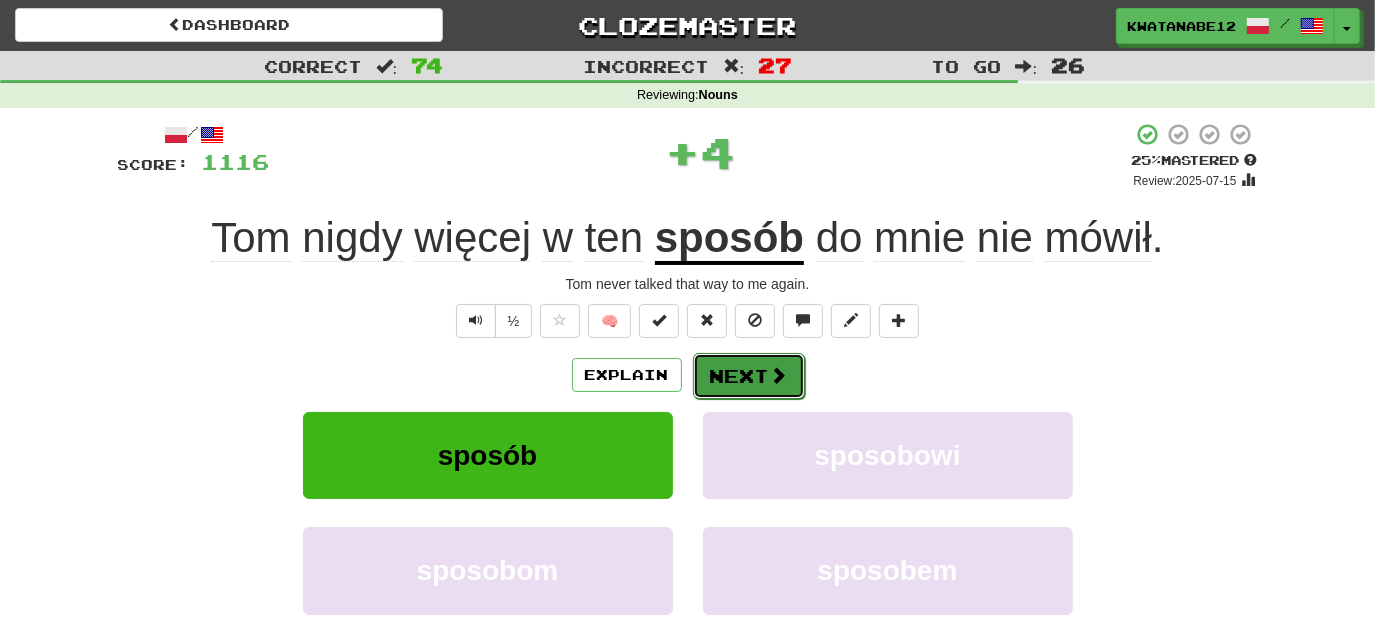 click on "Next" at bounding box center (749, 376) 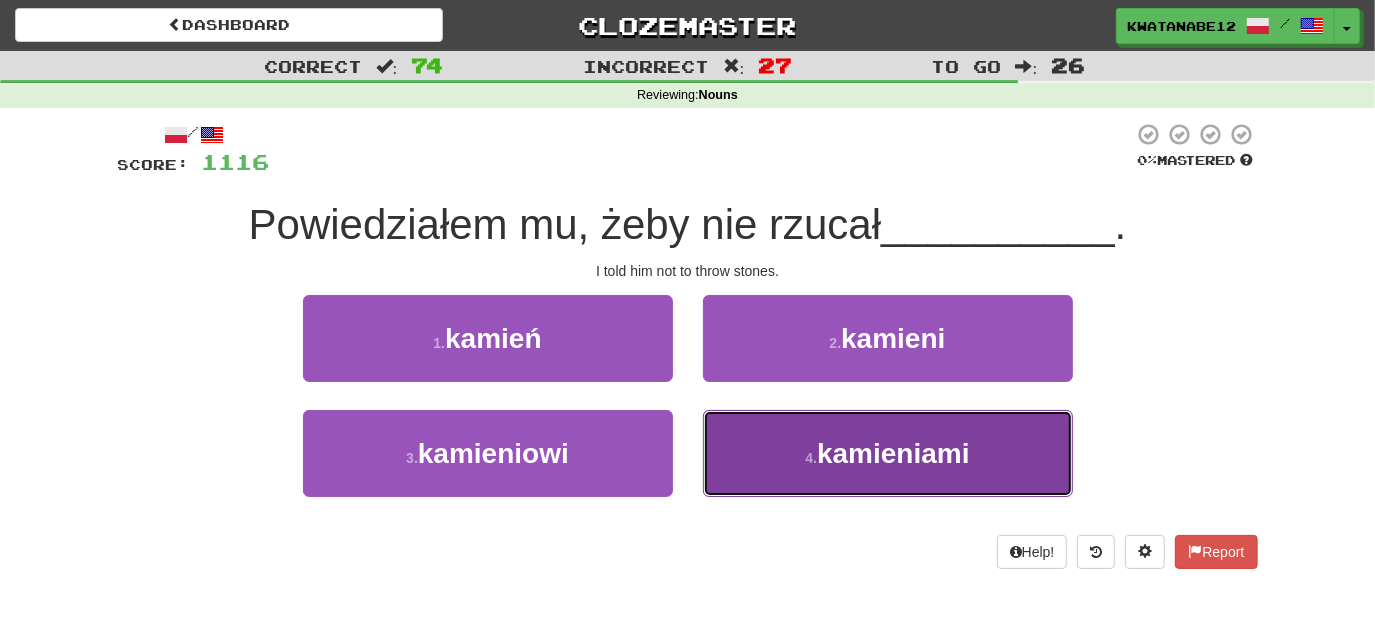 click on "4 .  kamieniami" at bounding box center [888, 453] 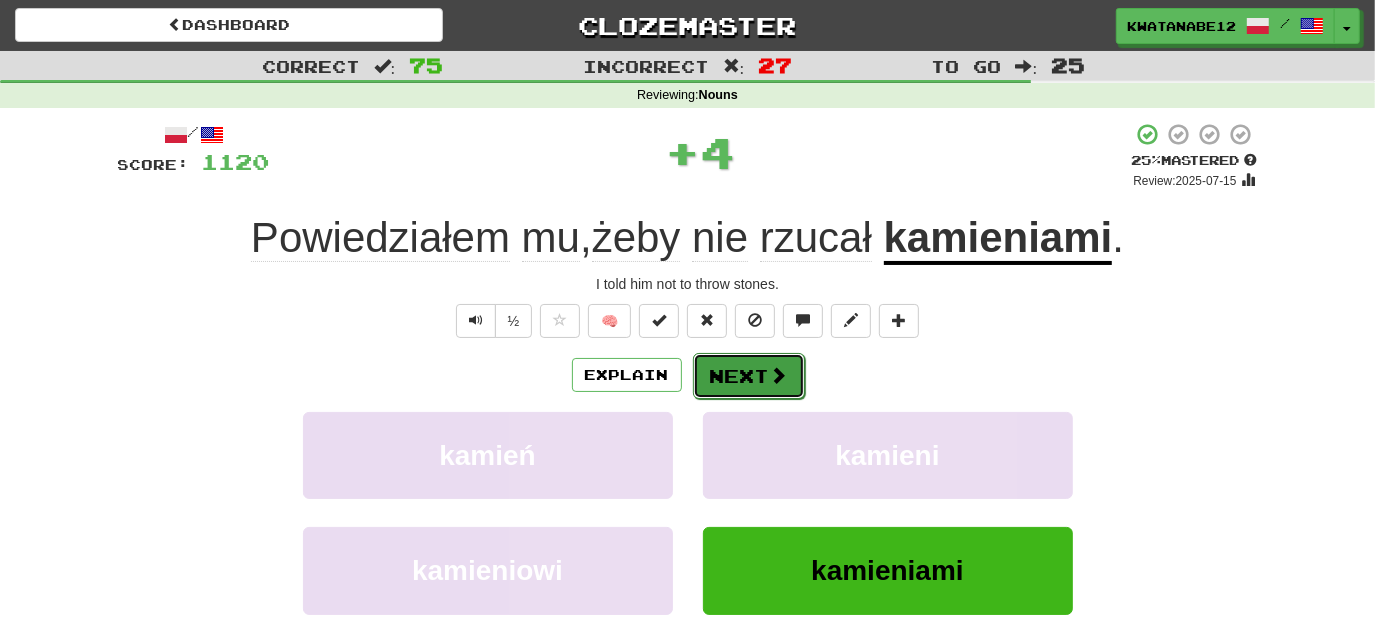 click on "Next" at bounding box center [749, 376] 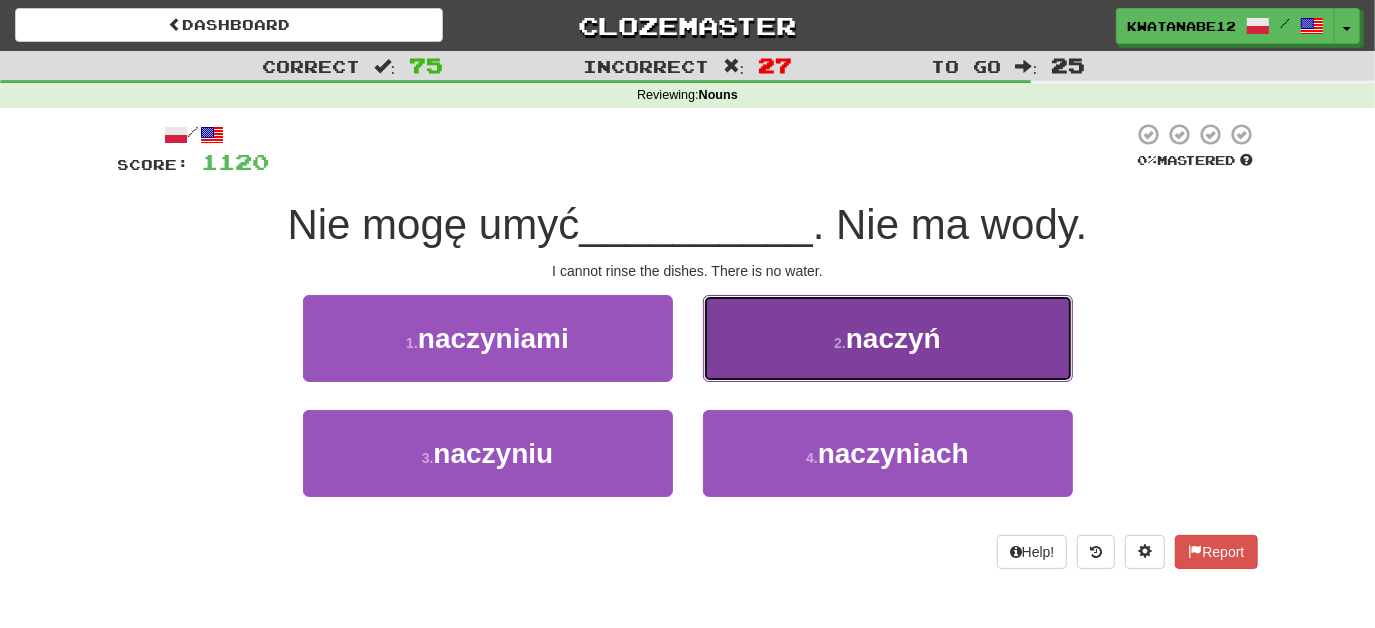 click on "2 .  naczyń" at bounding box center (888, 338) 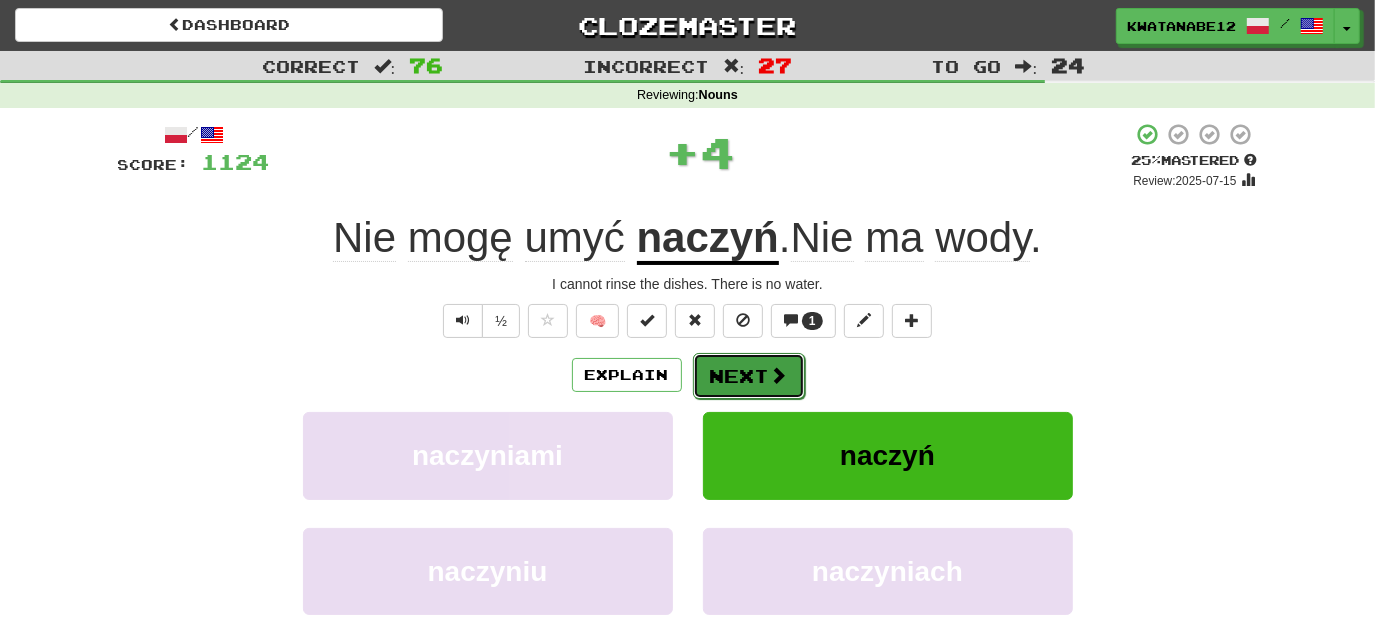 click on "Next" at bounding box center [749, 376] 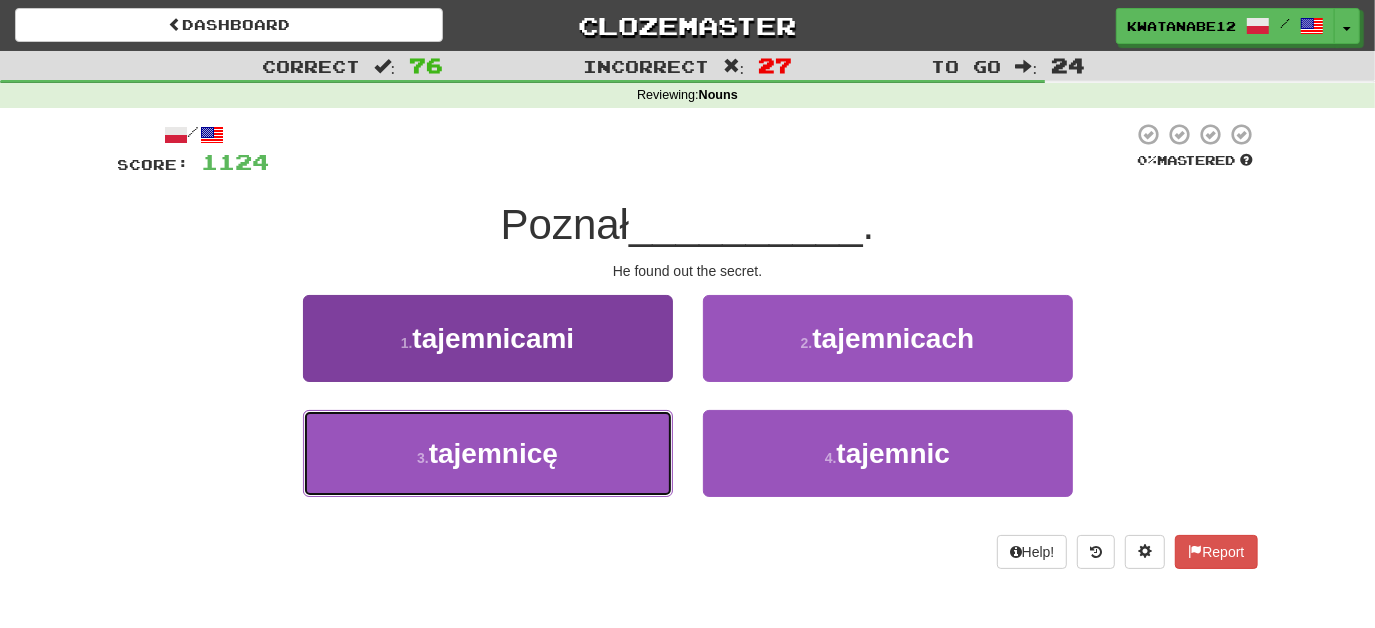 drag, startPoint x: 614, startPoint y: 430, endPoint x: 669, endPoint y: 432, distance: 55.03635 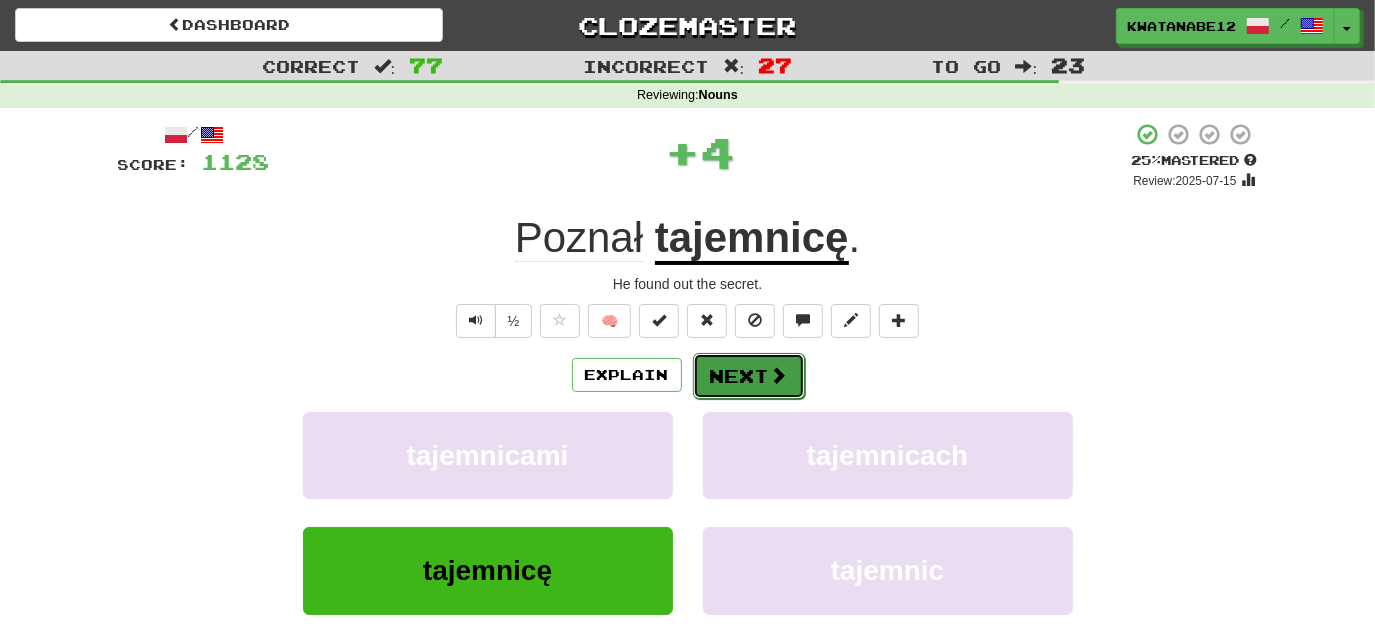 click on "Next" at bounding box center [749, 376] 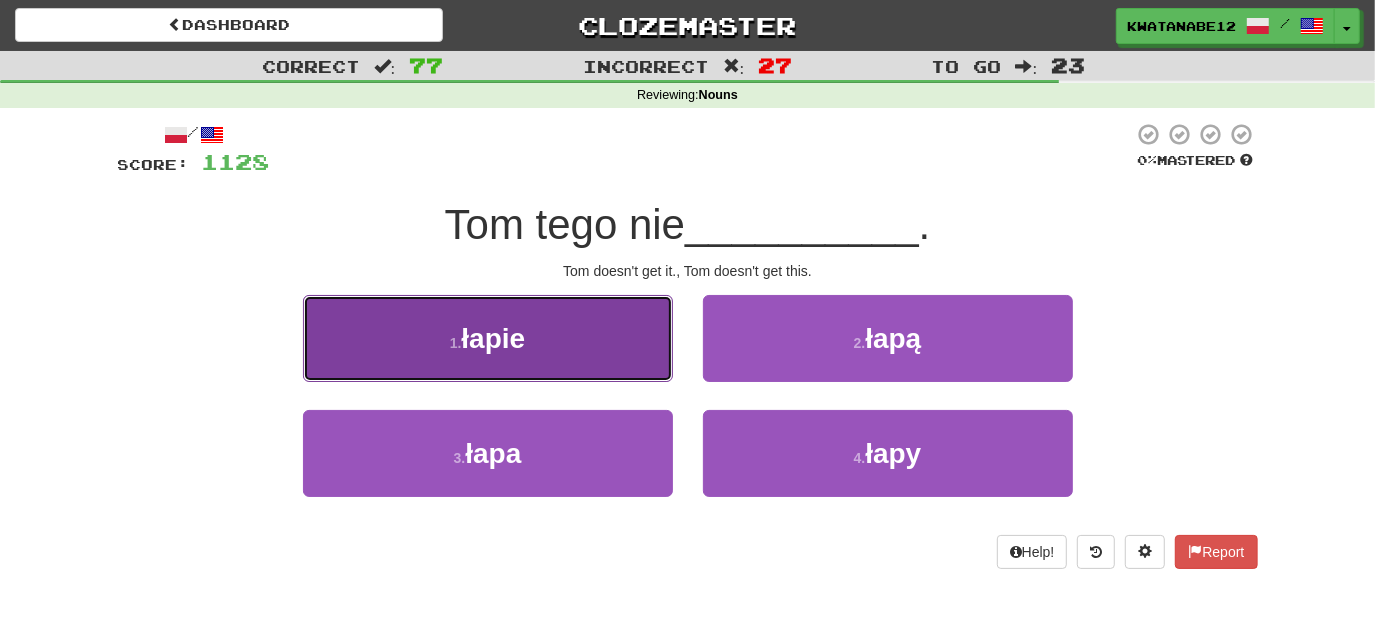 click on "1 .  łapie" at bounding box center [488, 338] 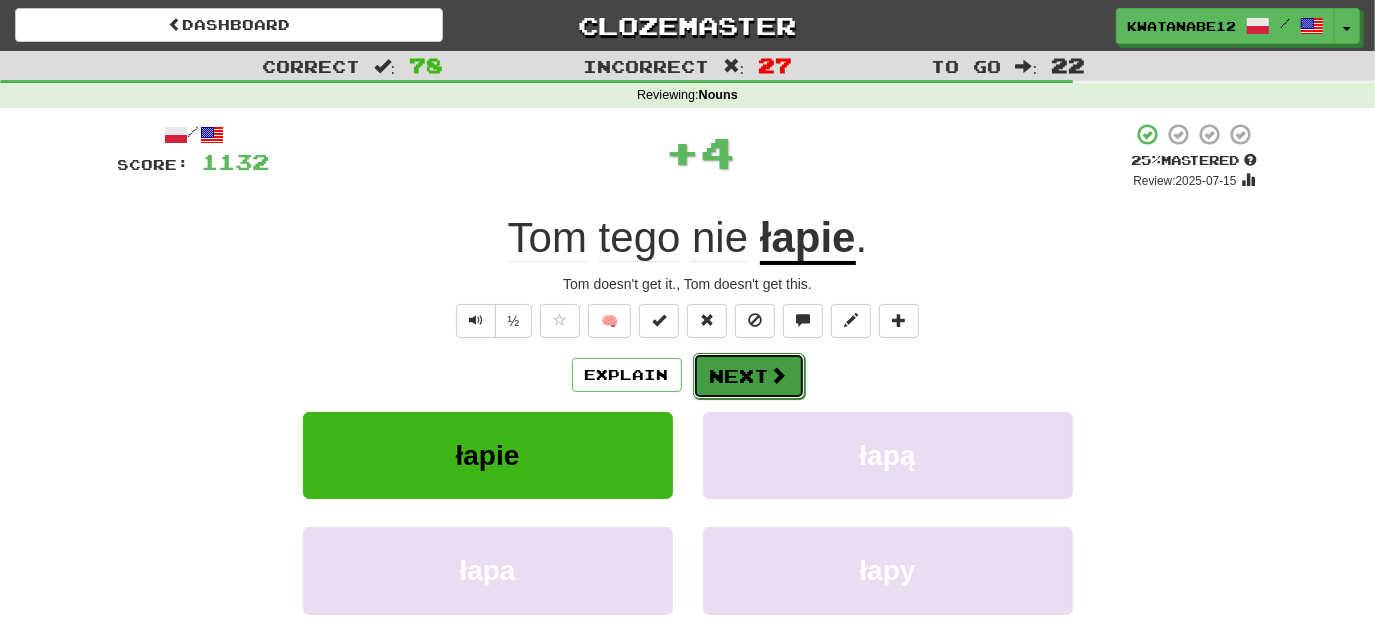 click on "Next" at bounding box center (749, 376) 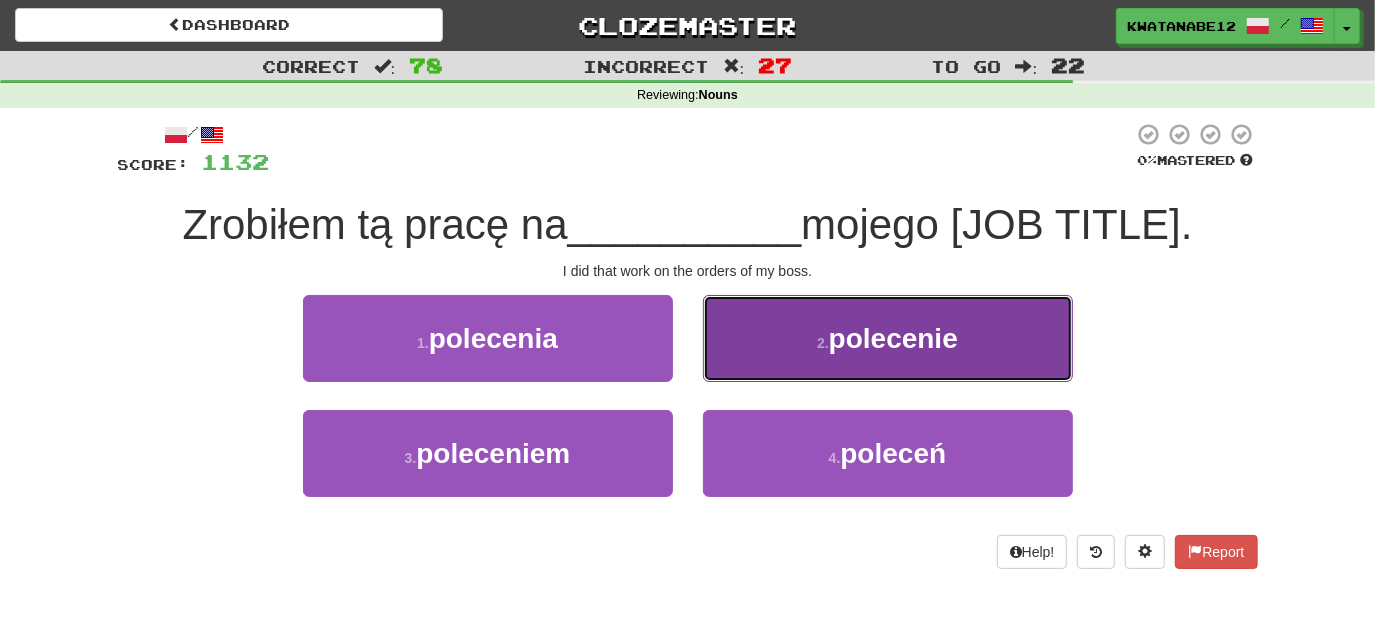 drag, startPoint x: 850, startPoint y: 342, endPoint x: 835, endPoint y: 366, distance: 28.301943 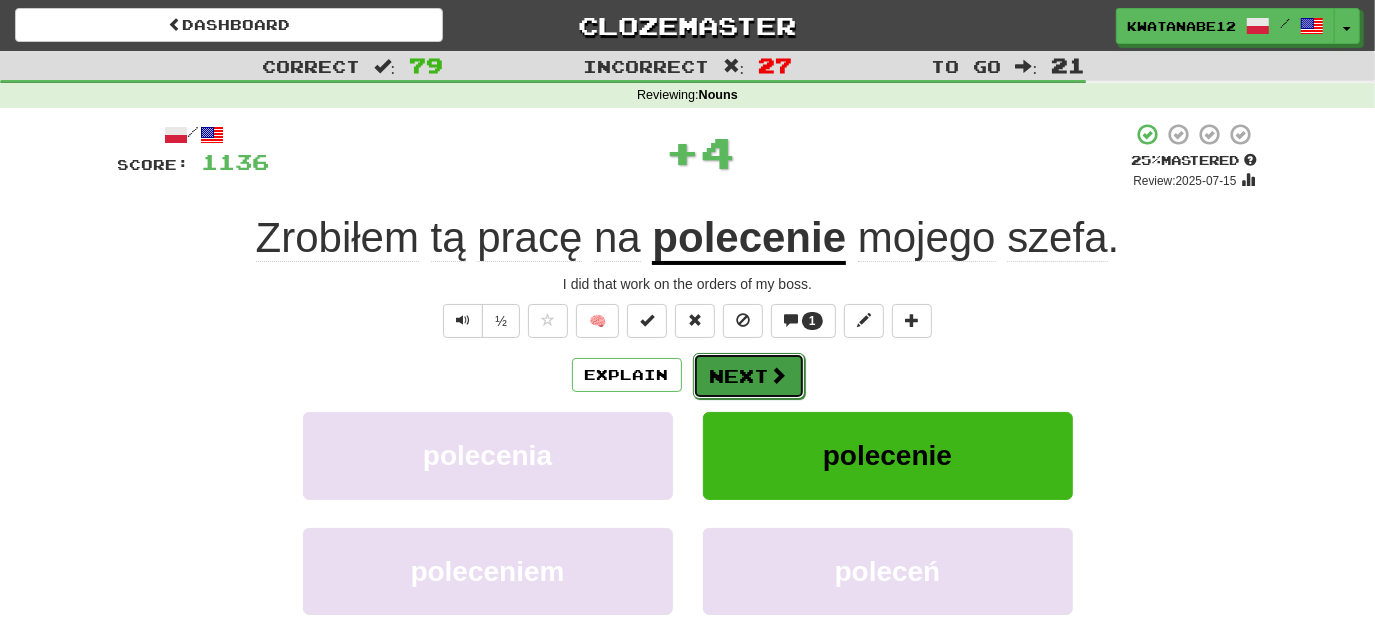 click on "Next" at bounding box center (749, 376) 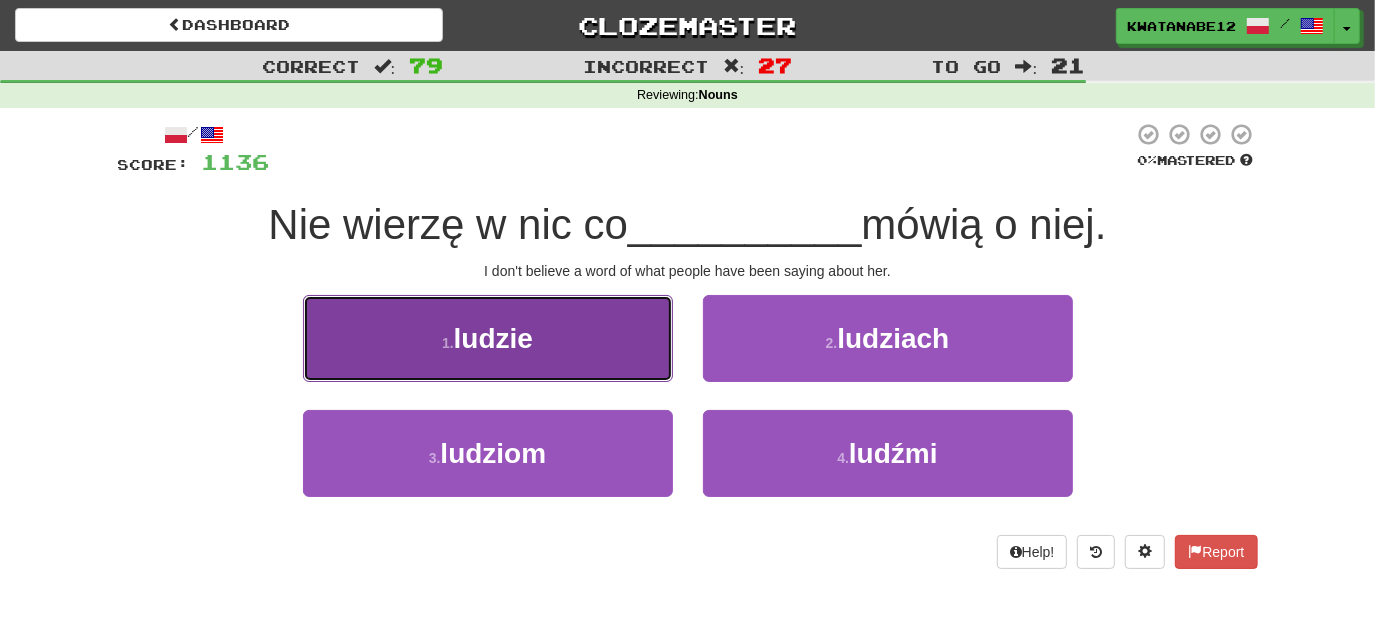 drag, startPoint x: 616, startPoint y: 353, endPoint x: 629, endPoint y: 354, distance: 13.038404 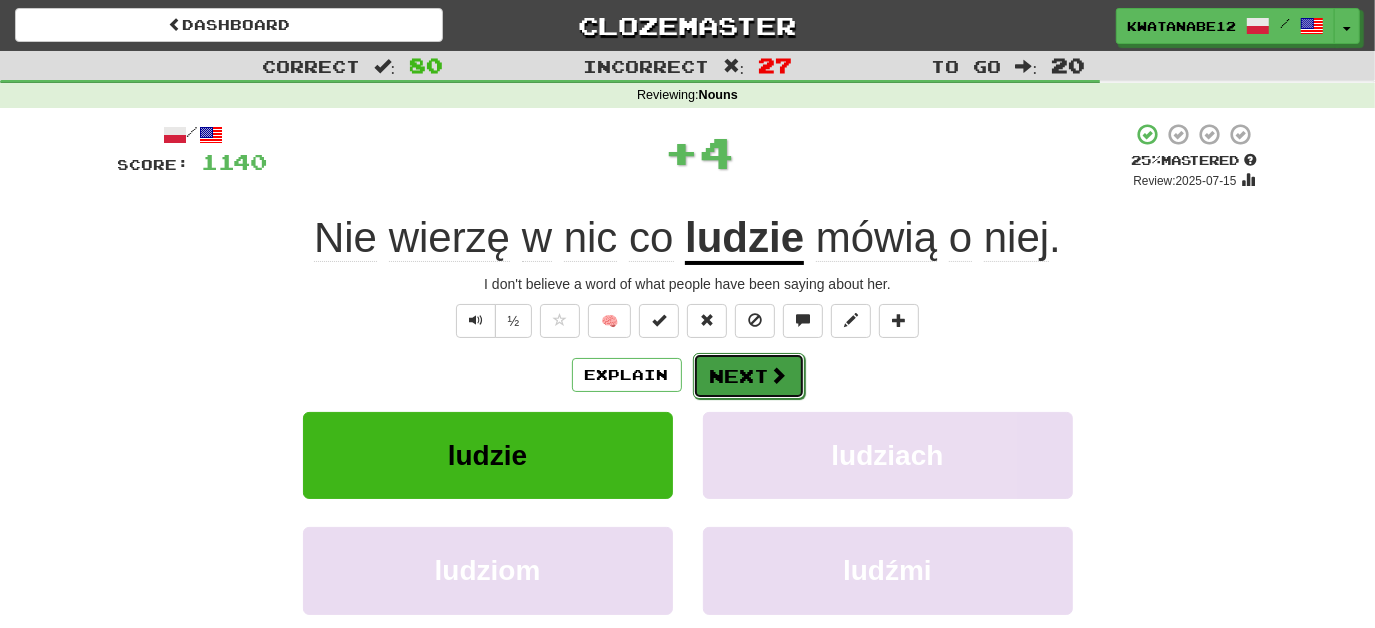 click at bounding box center [779, 375] 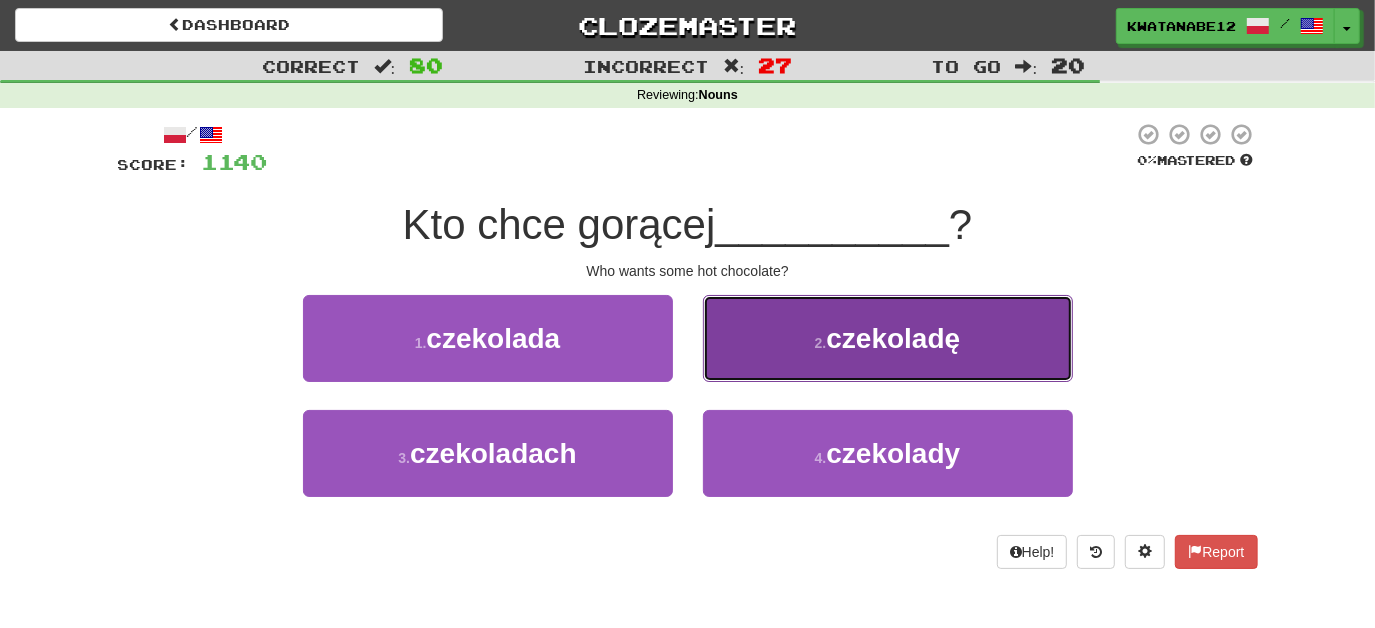 drag, startPoint x: 758, startPoint y: 365, endPoint x: 749, endPoint y: 359, distance: 10.816654 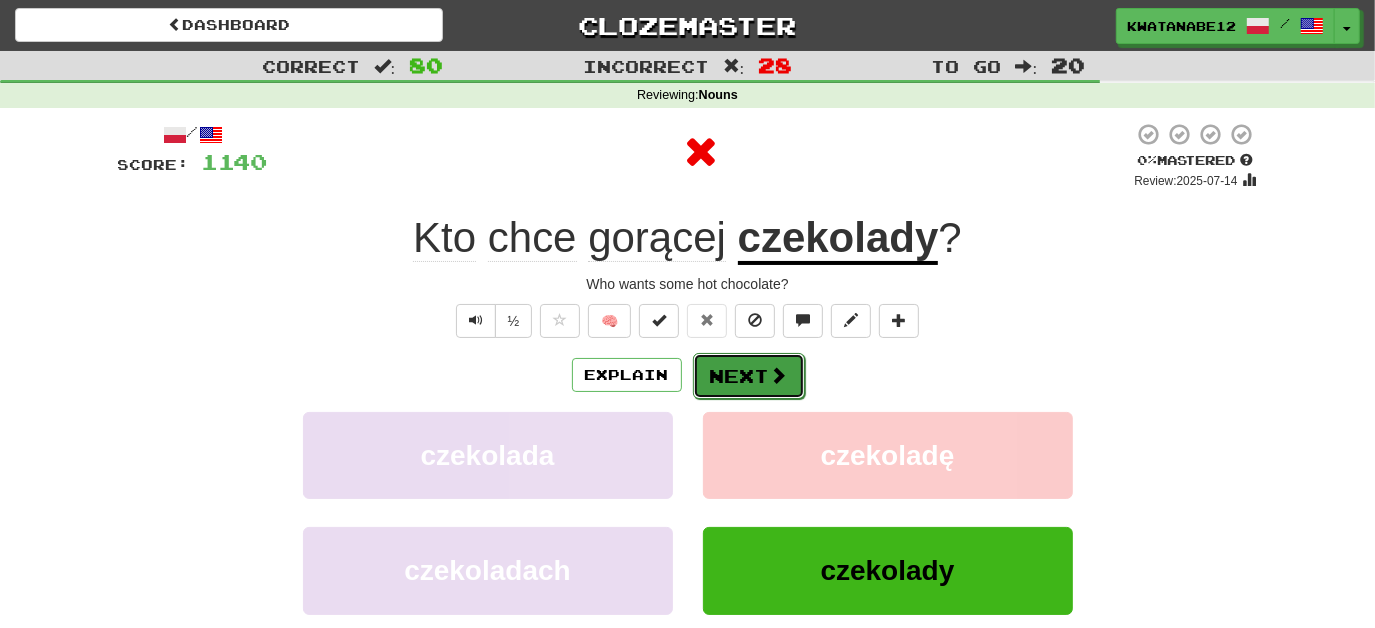 click on "Next" at bounding box center (749, 376) 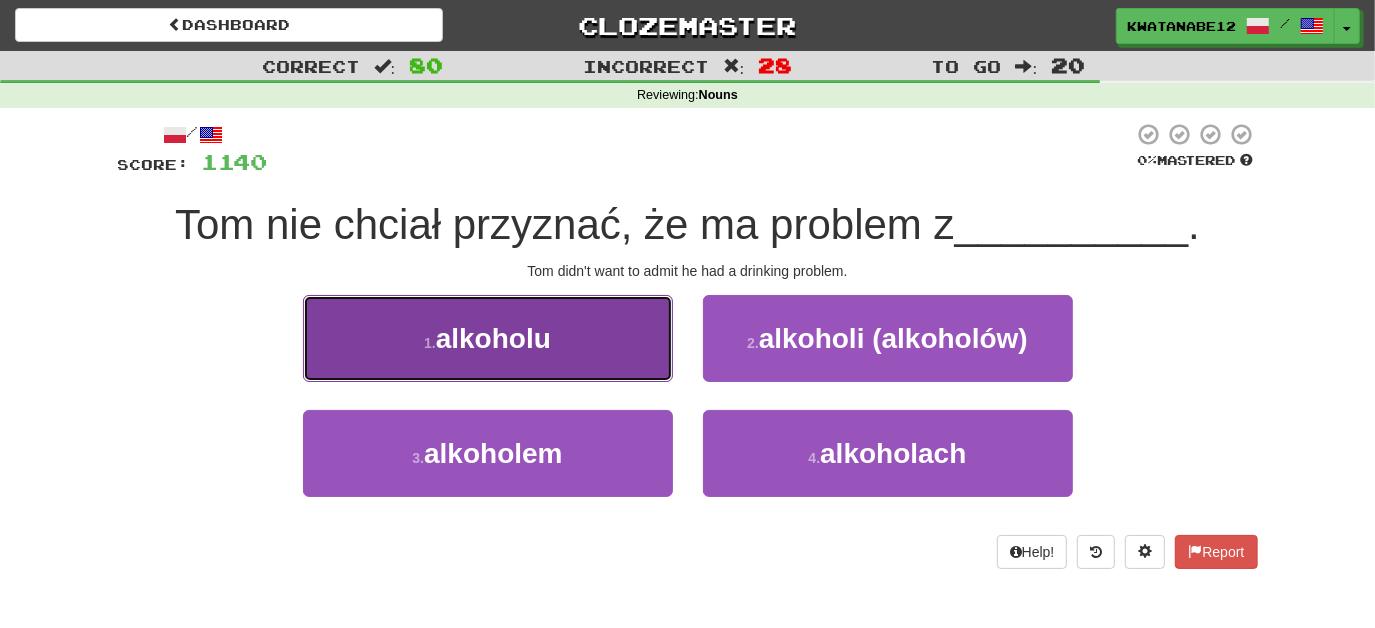 drag, startPoint x: 616, startPoint y: 338, endPoint x: 645, endPoint y: 354, distance: 33.12099 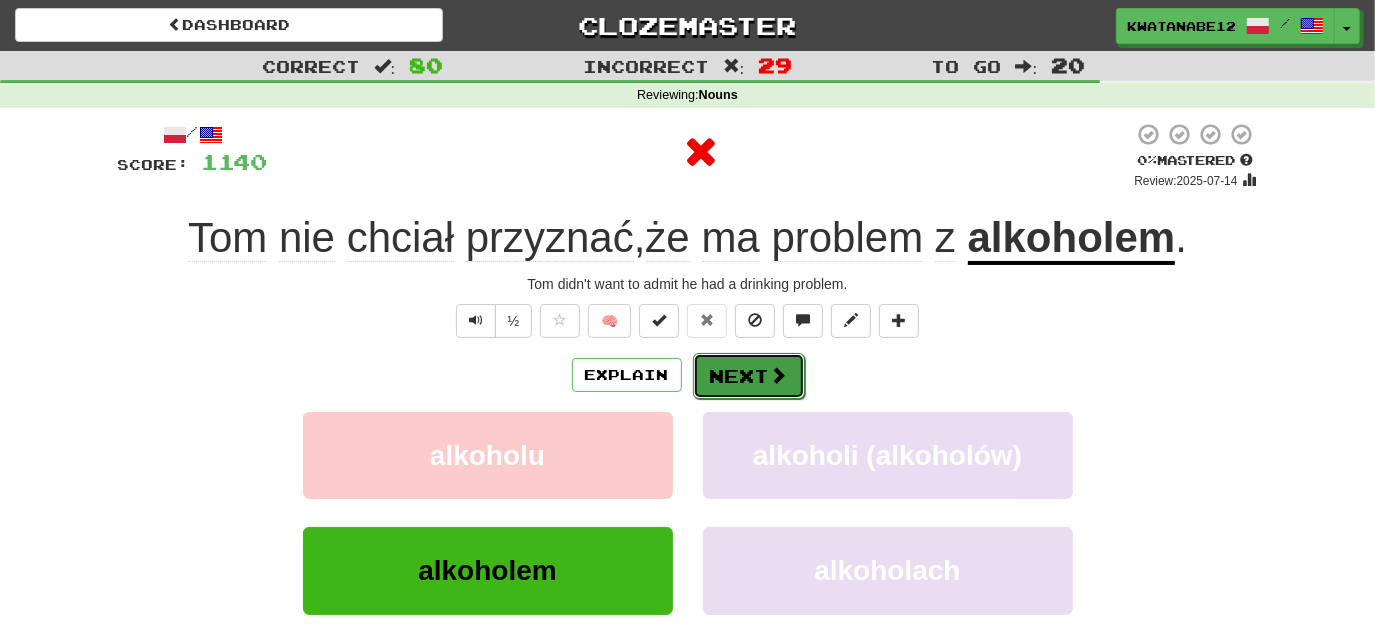 click on "Next" at bounding box center (749, 376) 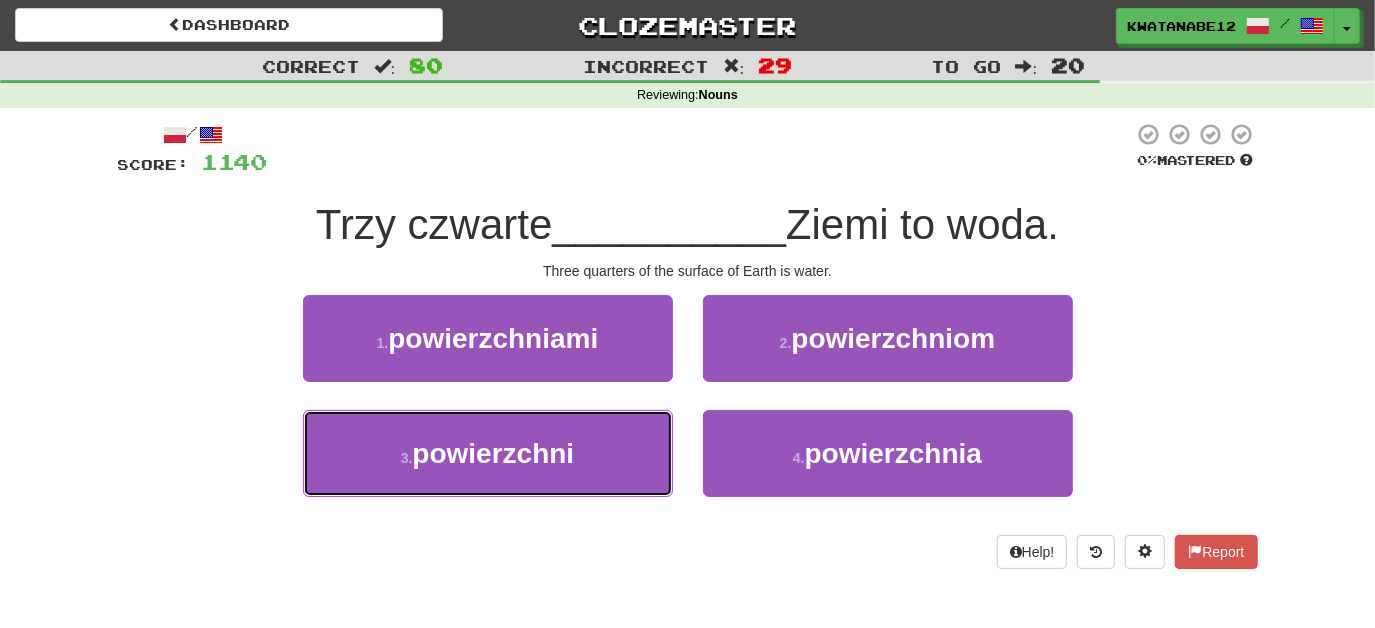 drag, startPoint x: 642, startPoint y: 458, endPoint x: 700, endPoint y: 431, distance: 63.97656 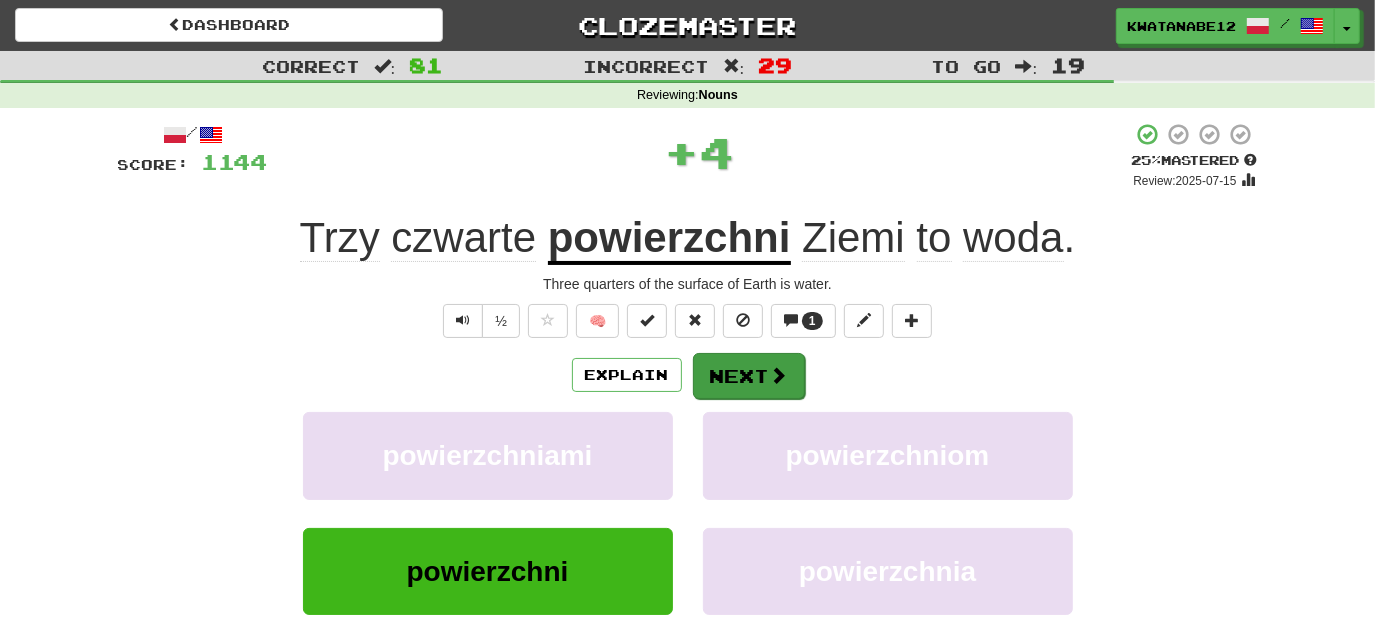click on "Explain Next powierzchniami powierzchniom powierzchni powierzchnia Learn more: powierzchniami powierzchniom powierzchni powierzchnia" at bounding box center (688, 512) 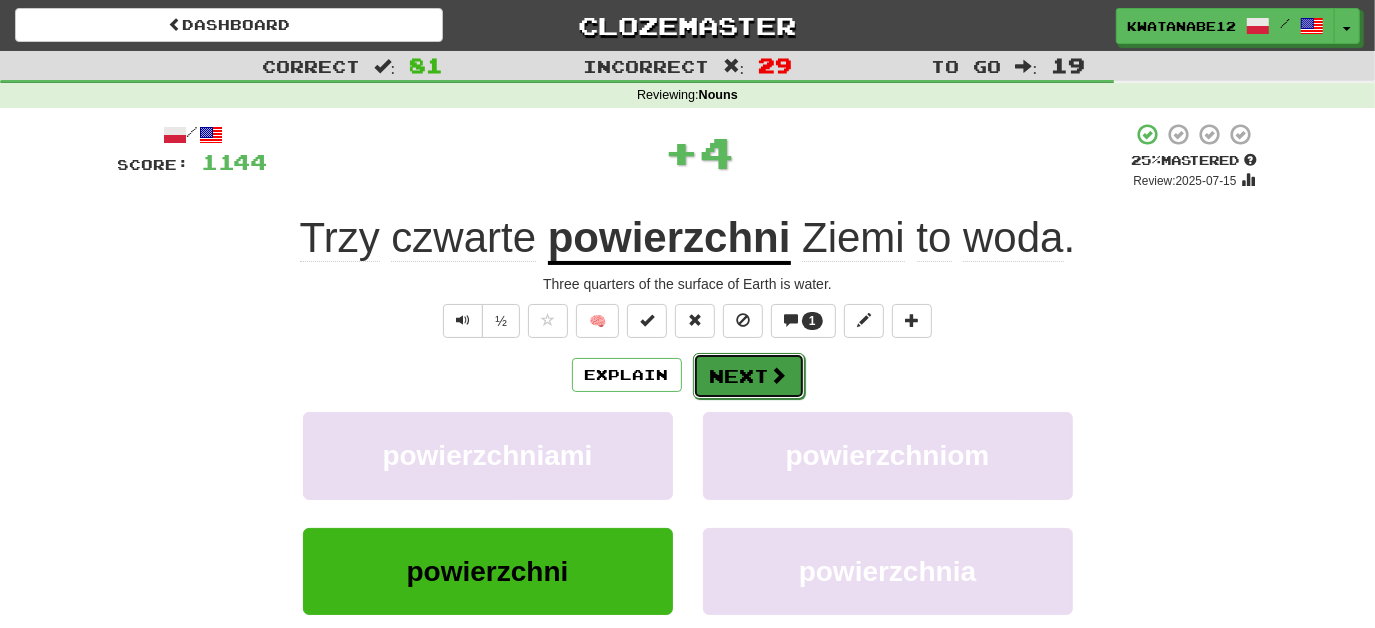drag, startPoint x: 725, startPoint y: 358, endPoint x: 731, endPoint y: 367, distance: 10.816654 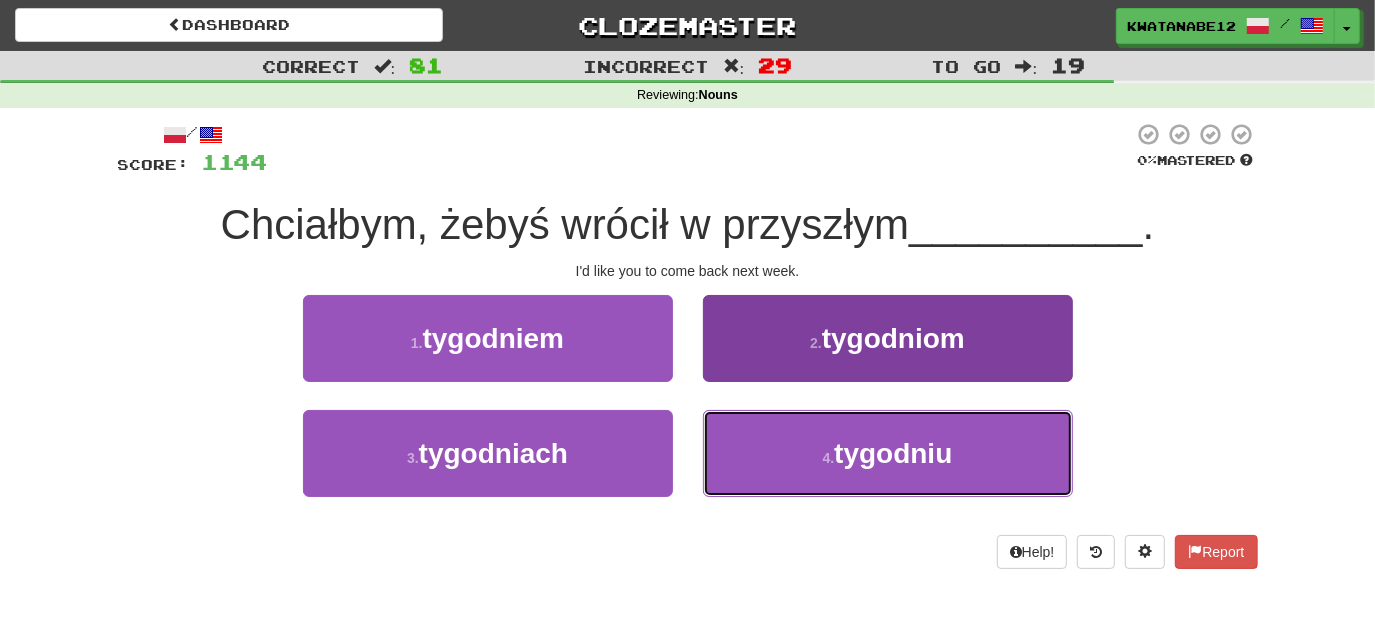 drag, startPoint x: 800, startPoint y: 478, endPoint x: 776, endPoint y: 446, distance: 40 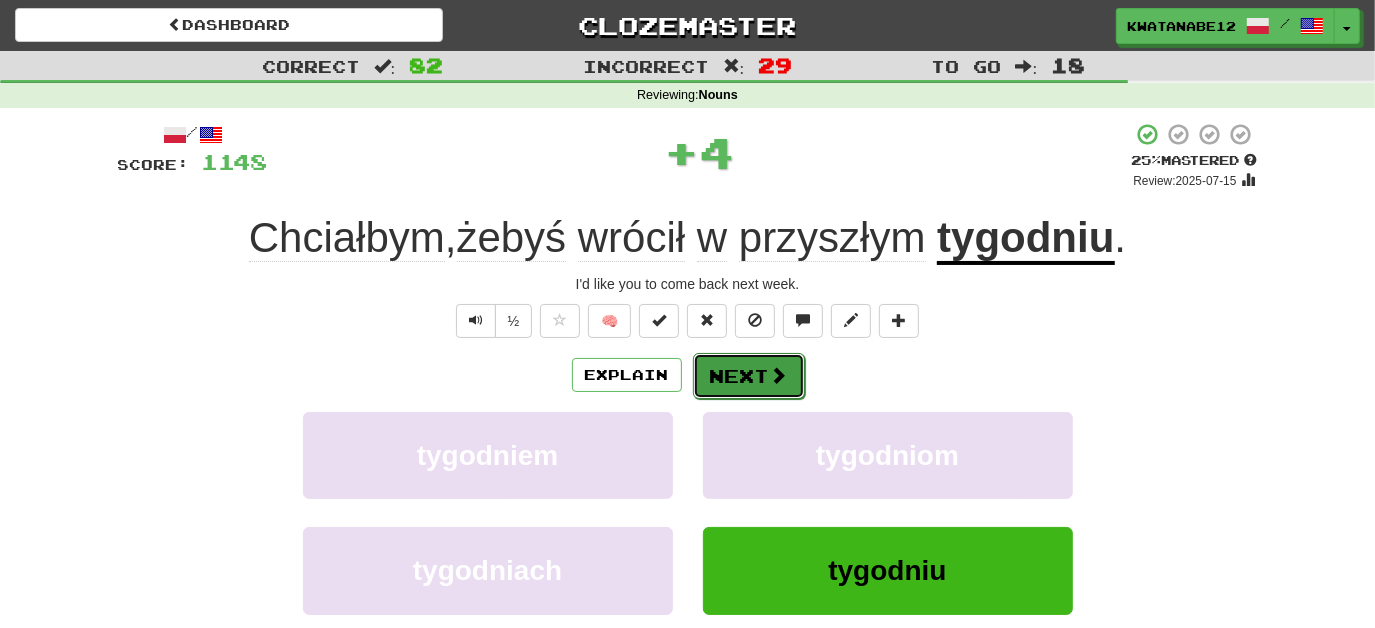 click on "Next" at bounding box center [749, 376] 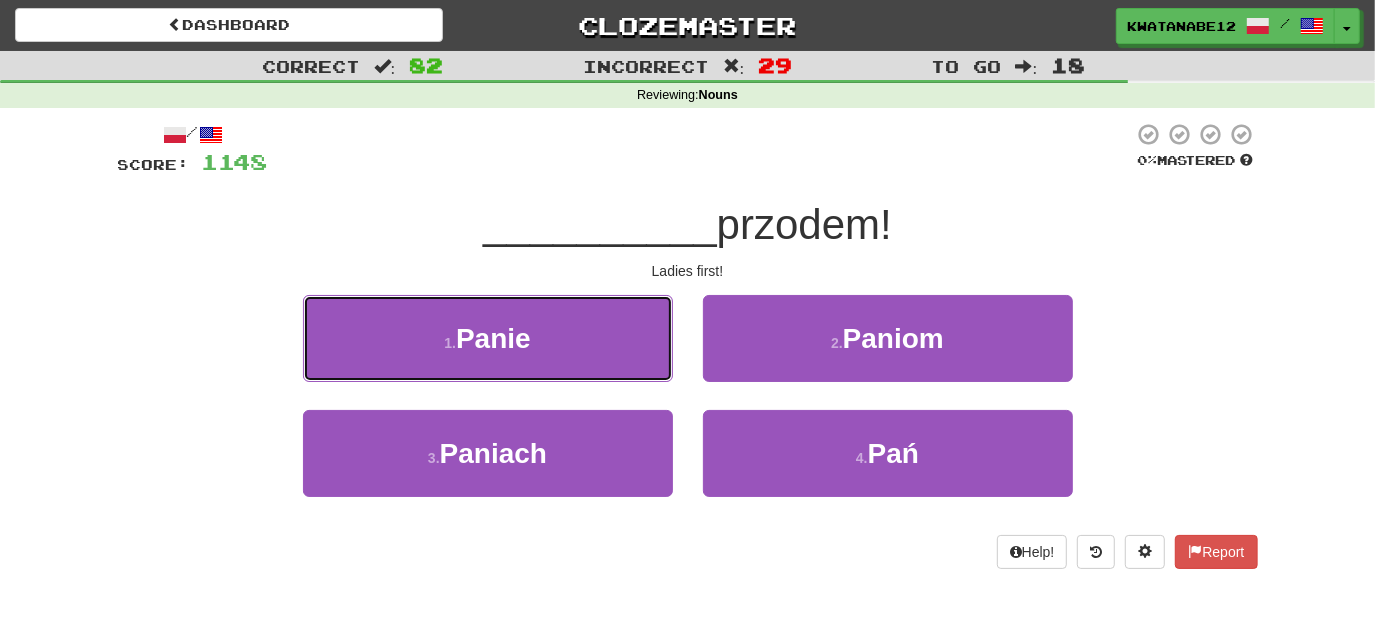drag, startPoint x: 629, startPoint y: 344, endPoint x: 648, endPoint y: 350, distance: 19.924858 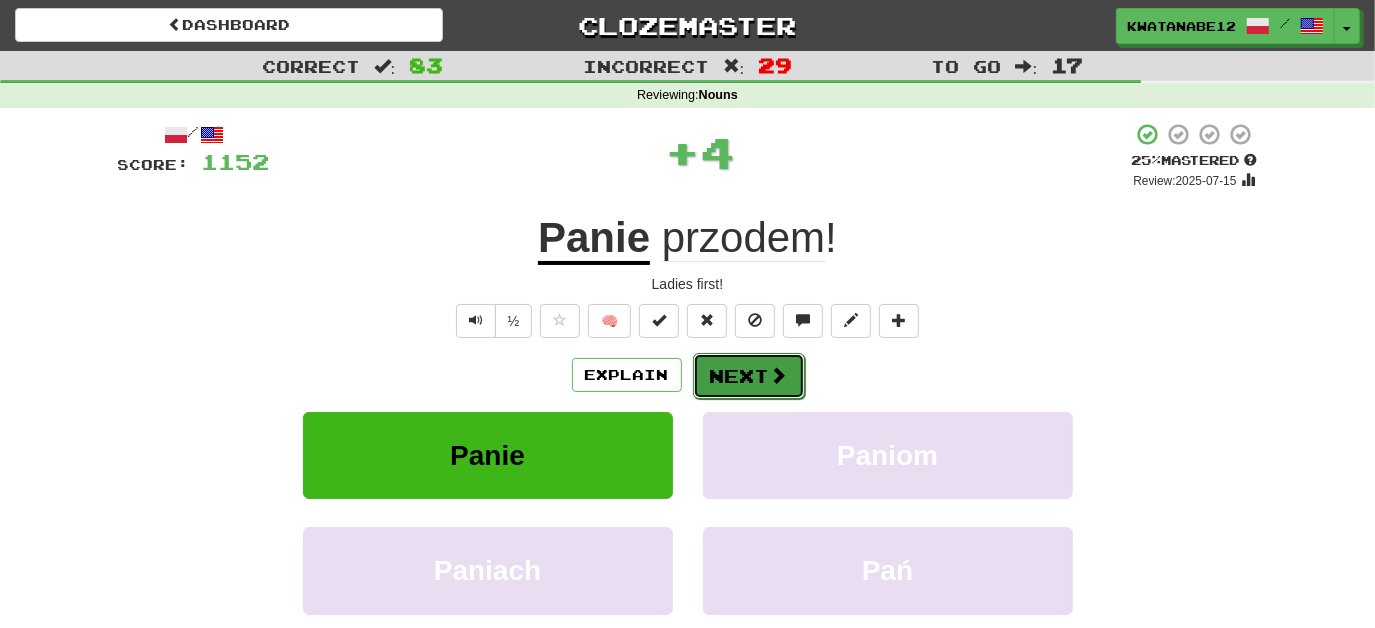 click on "Next" at bounding box center [749, 376] 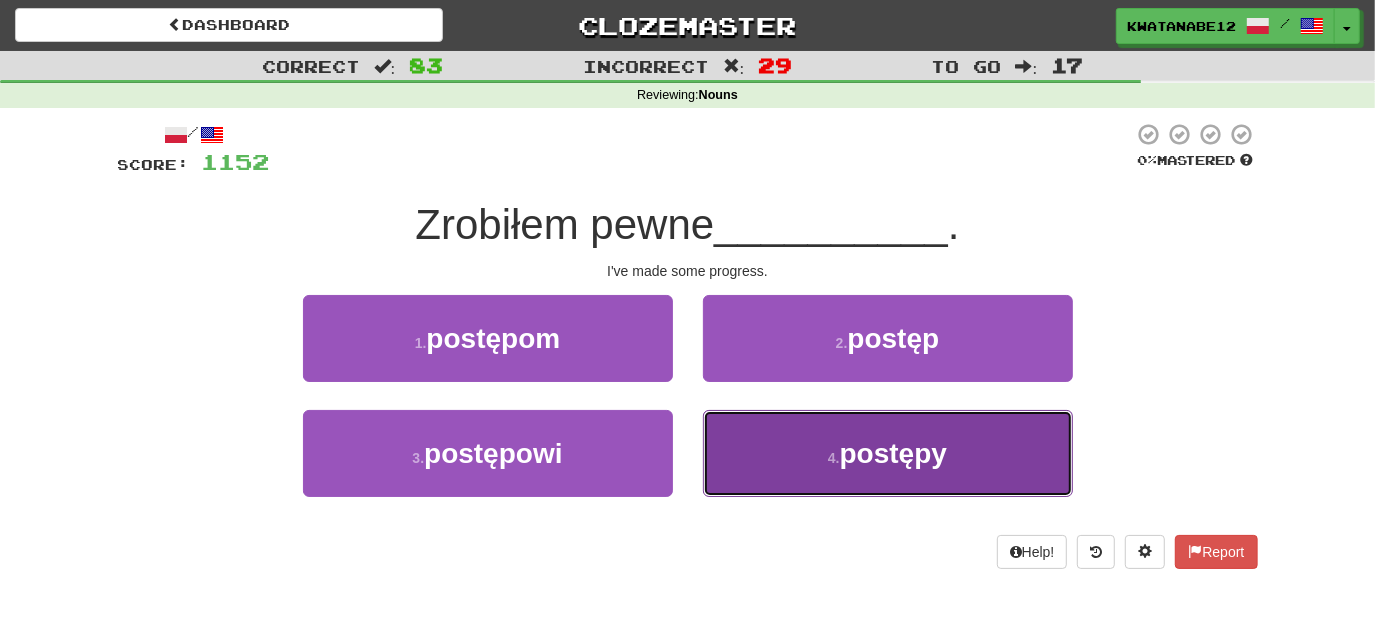 click on "4 .  postępy" at bounding box center [888, 453] 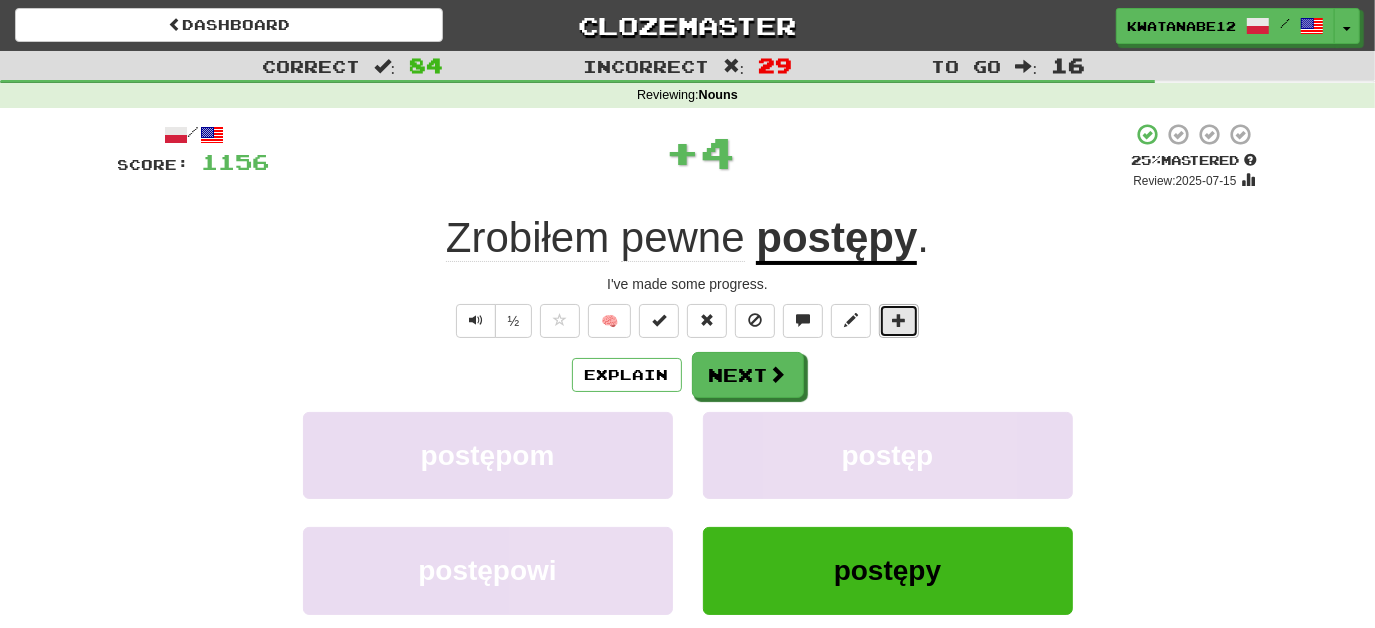 drag, startPoint x: 889, startPoint y: 332, endPoint x: 898, endPoint y: 322, distance: 13.453624 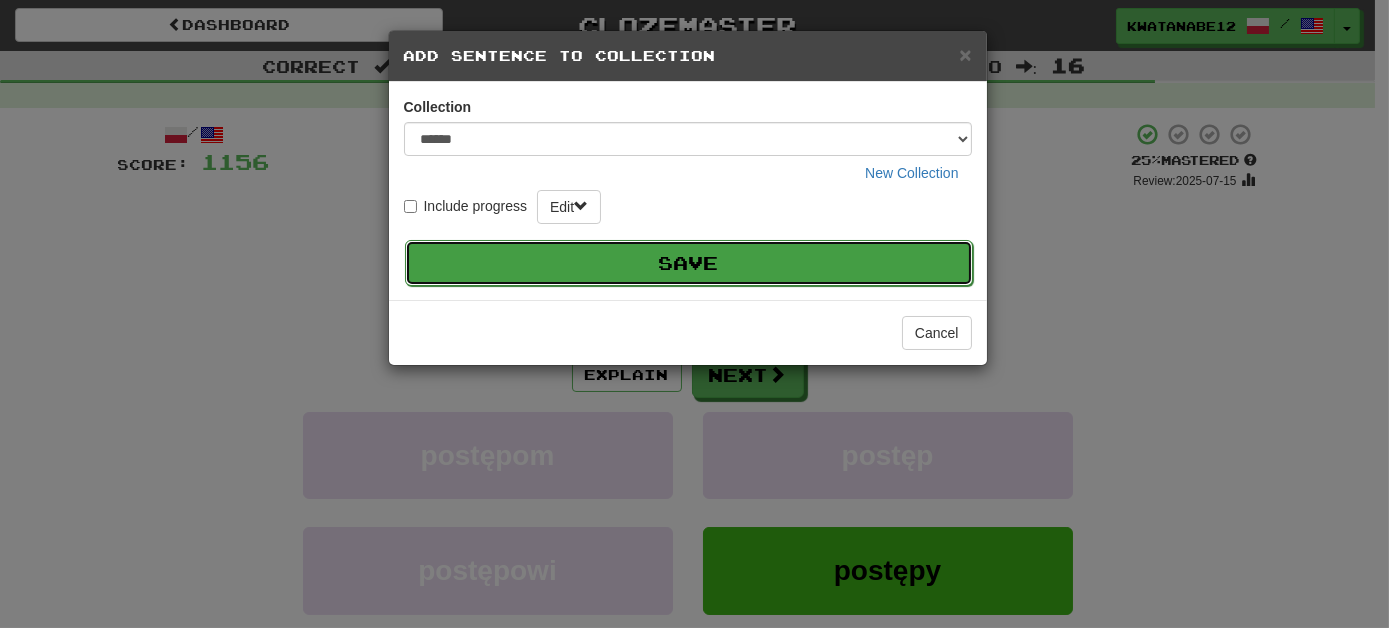 click on "Save" at bounding box center (689, 263) 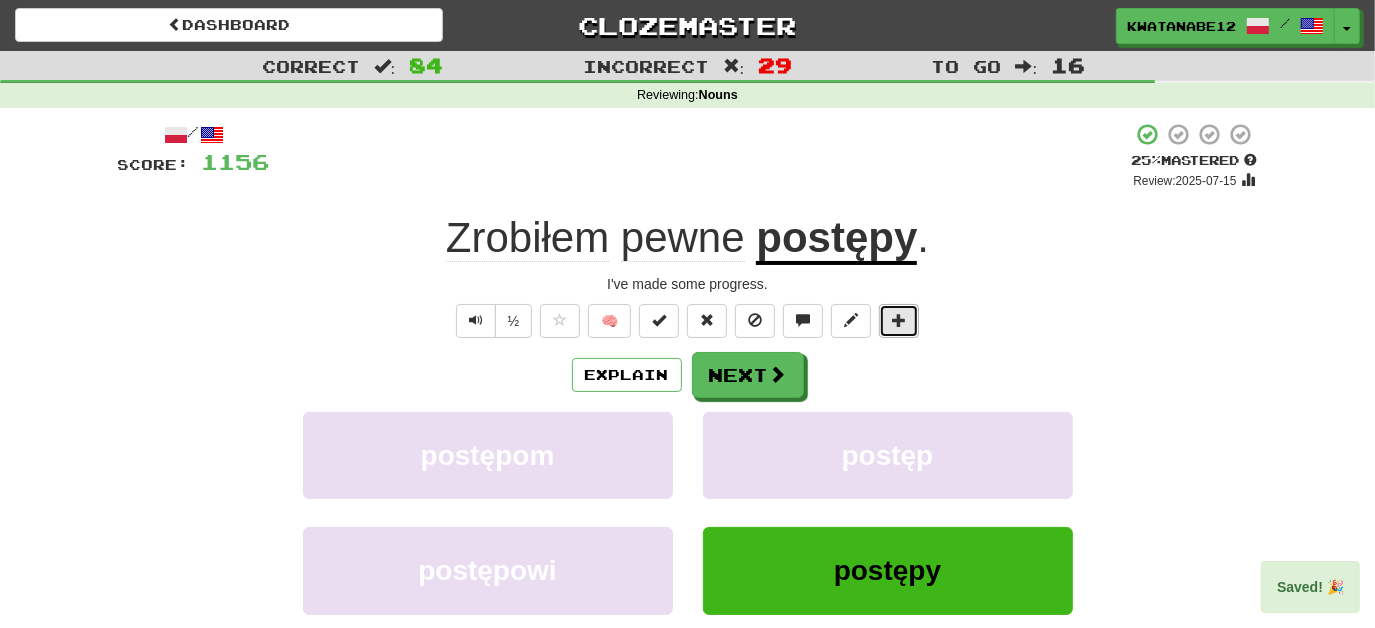 click at bounding box center [899, 321] 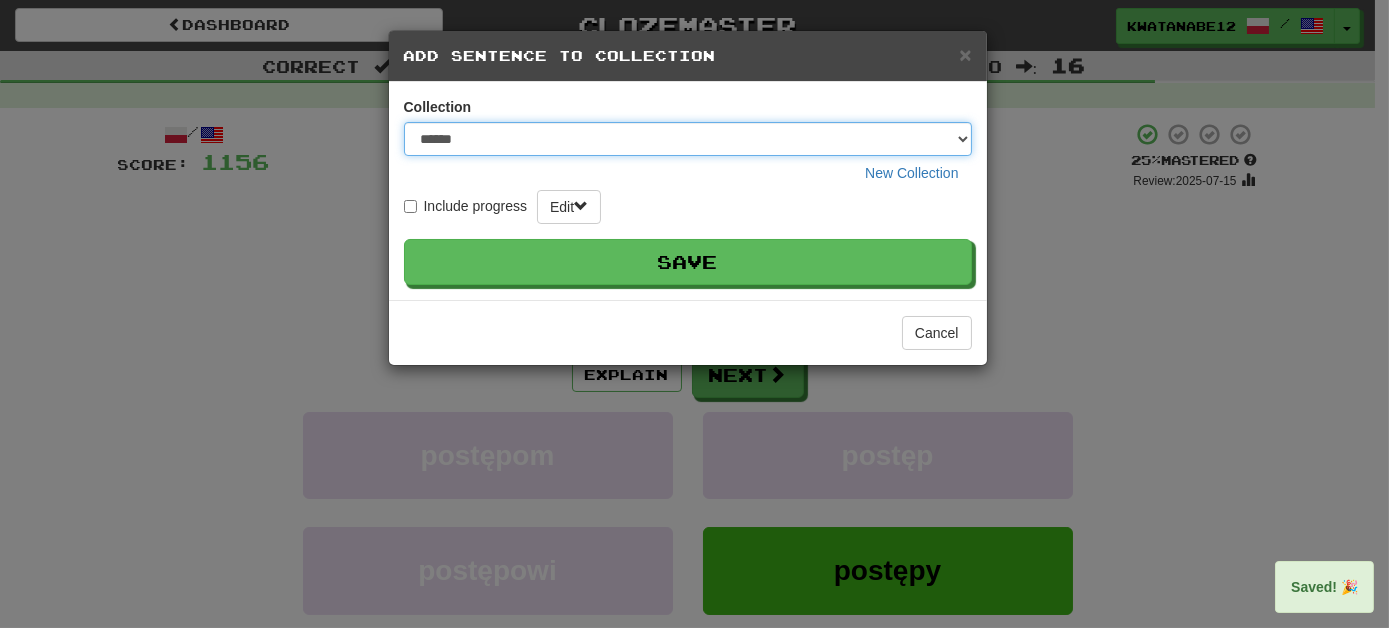 click on "****** **** ***** ********* ********" at bounding box center [688, 139] 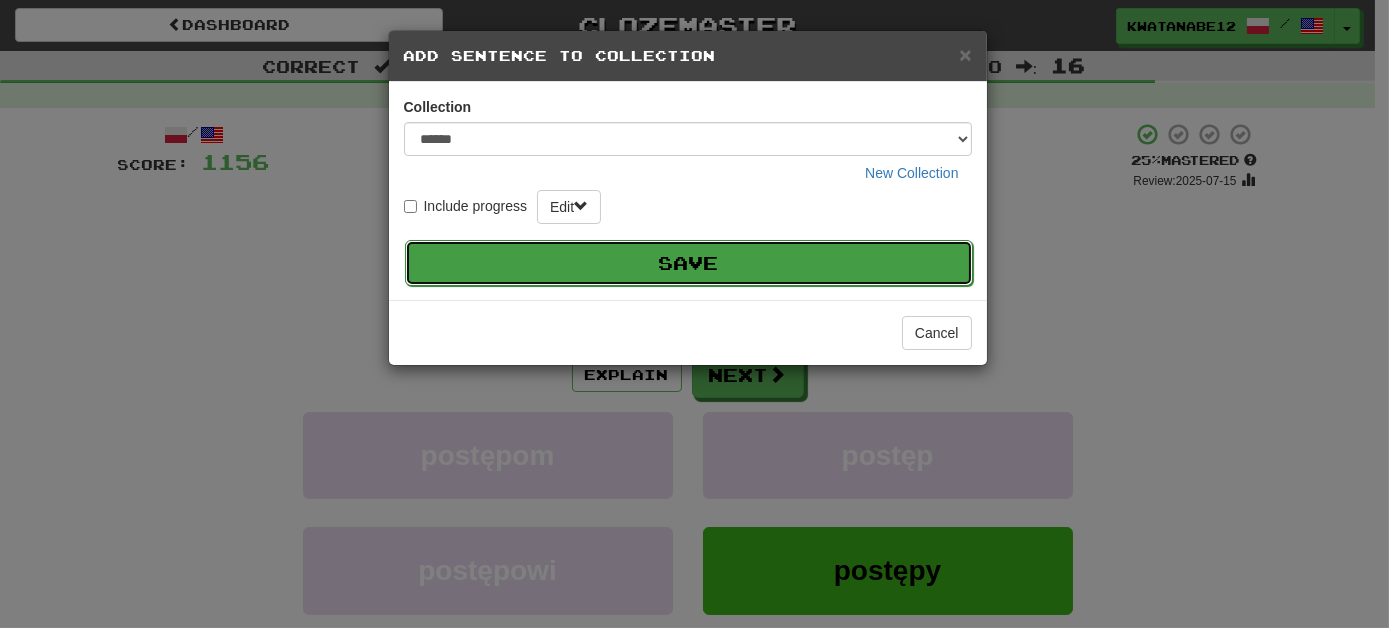 click on "Save" at bounding box center [689, 263] 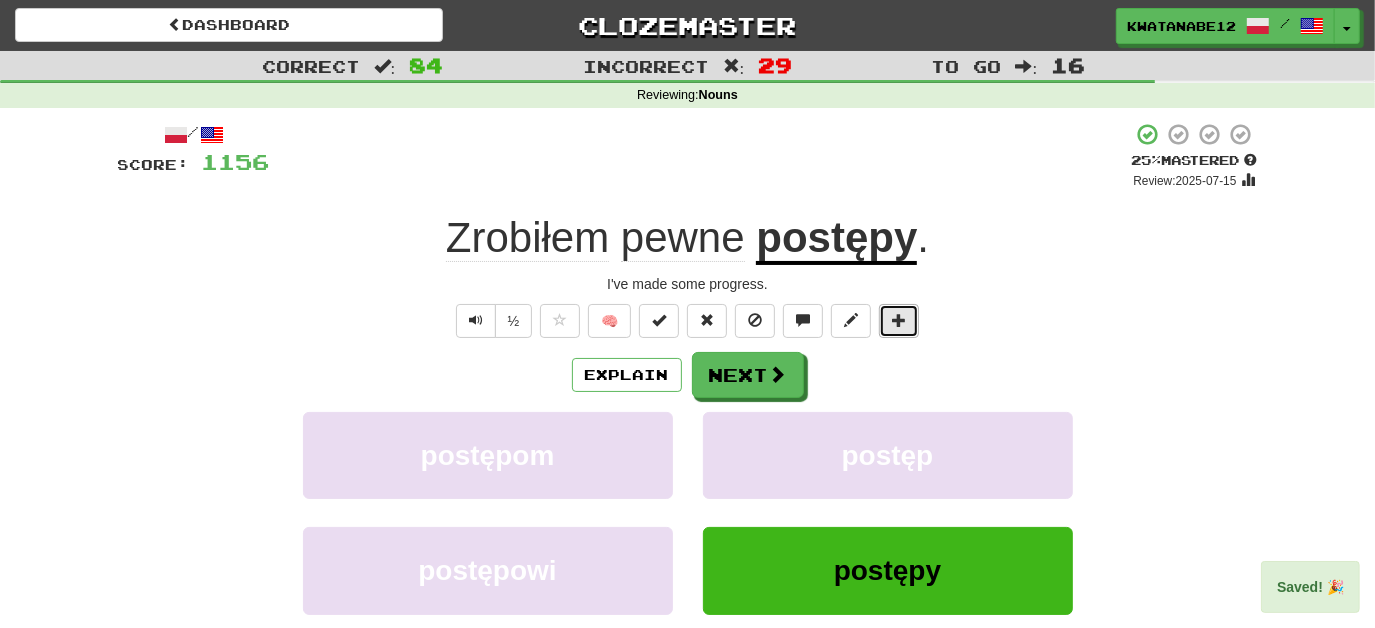 click at bounding box center (899, 321) 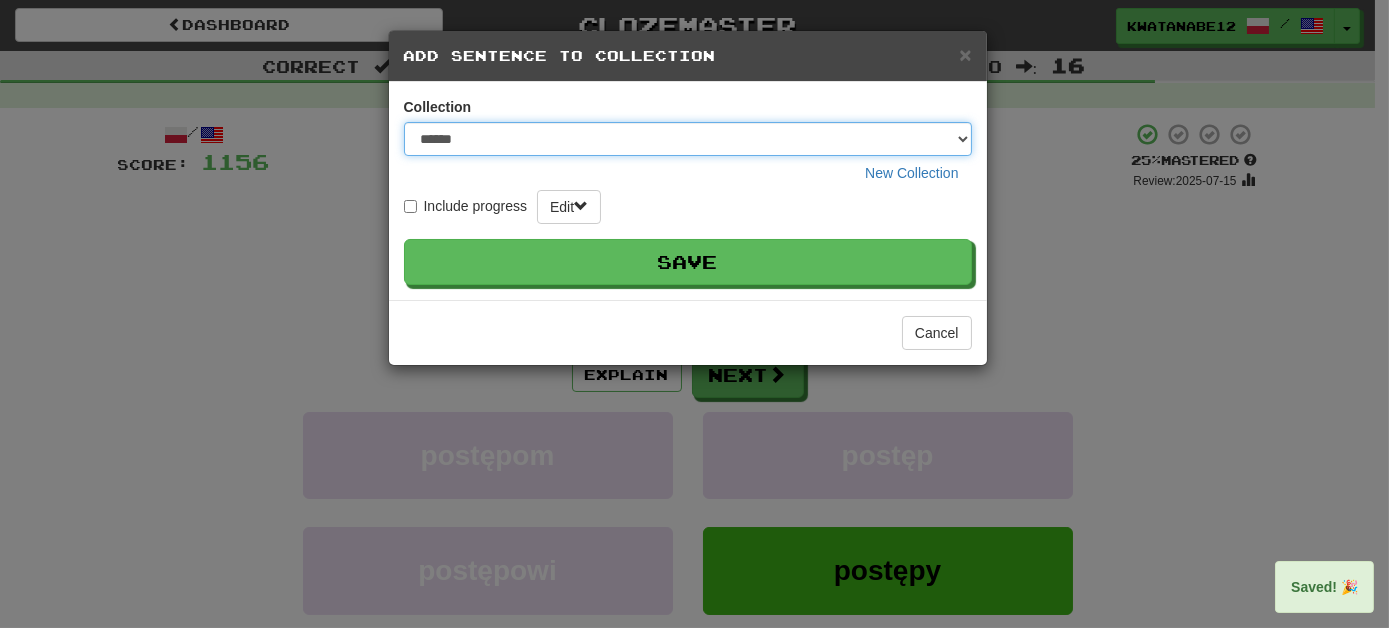 click on "****** **** ***** ********* ********" at bounding box center (688, 139) 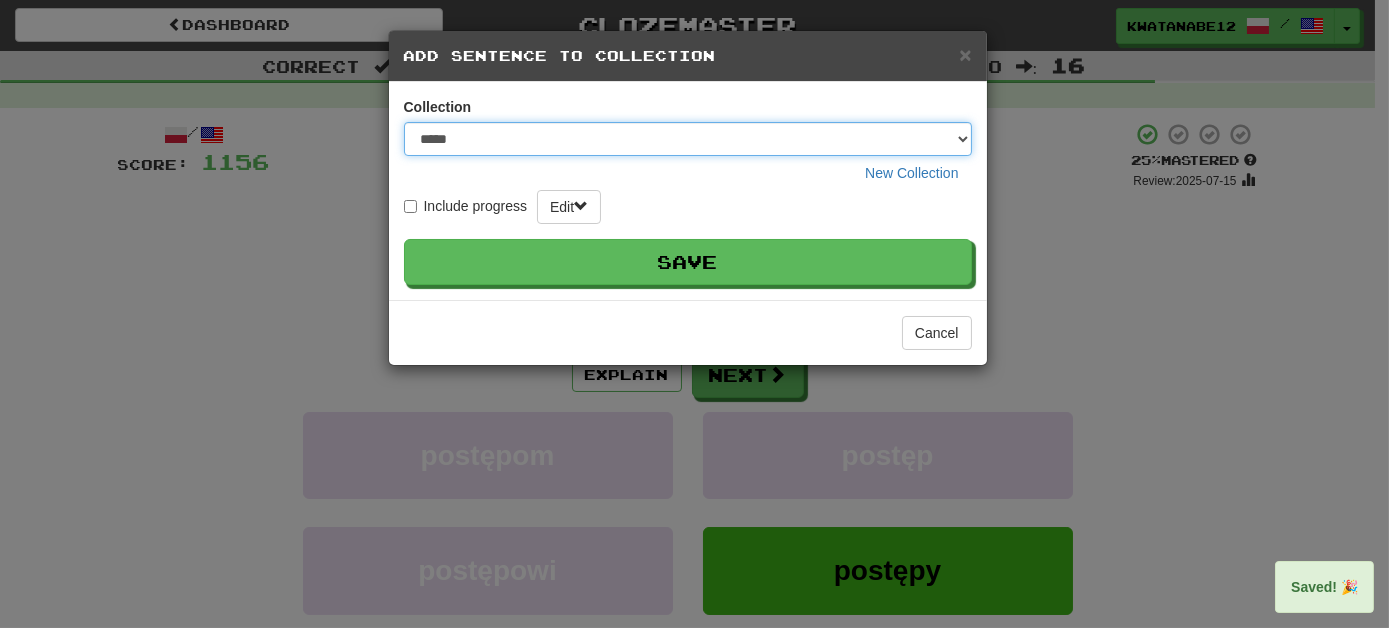 click on "****** **** ***** ********* ********" at bounding box center [688, 139] 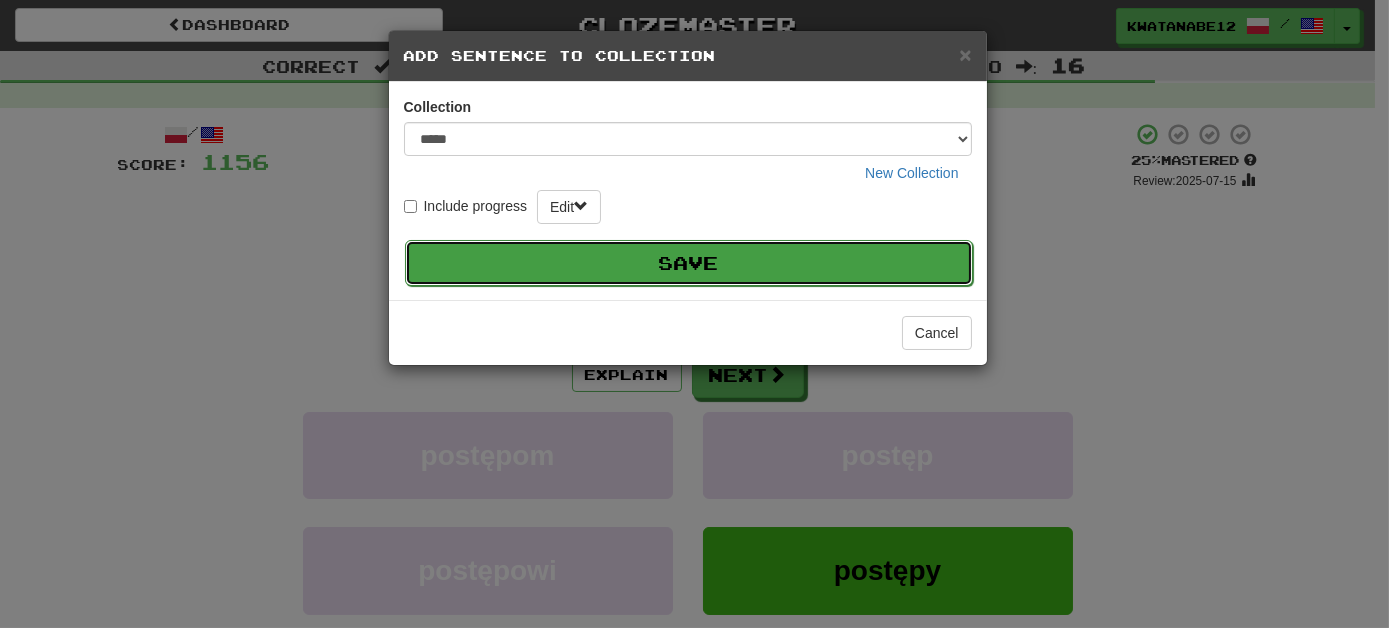 click on "Save" at bounding box center (689, 263) 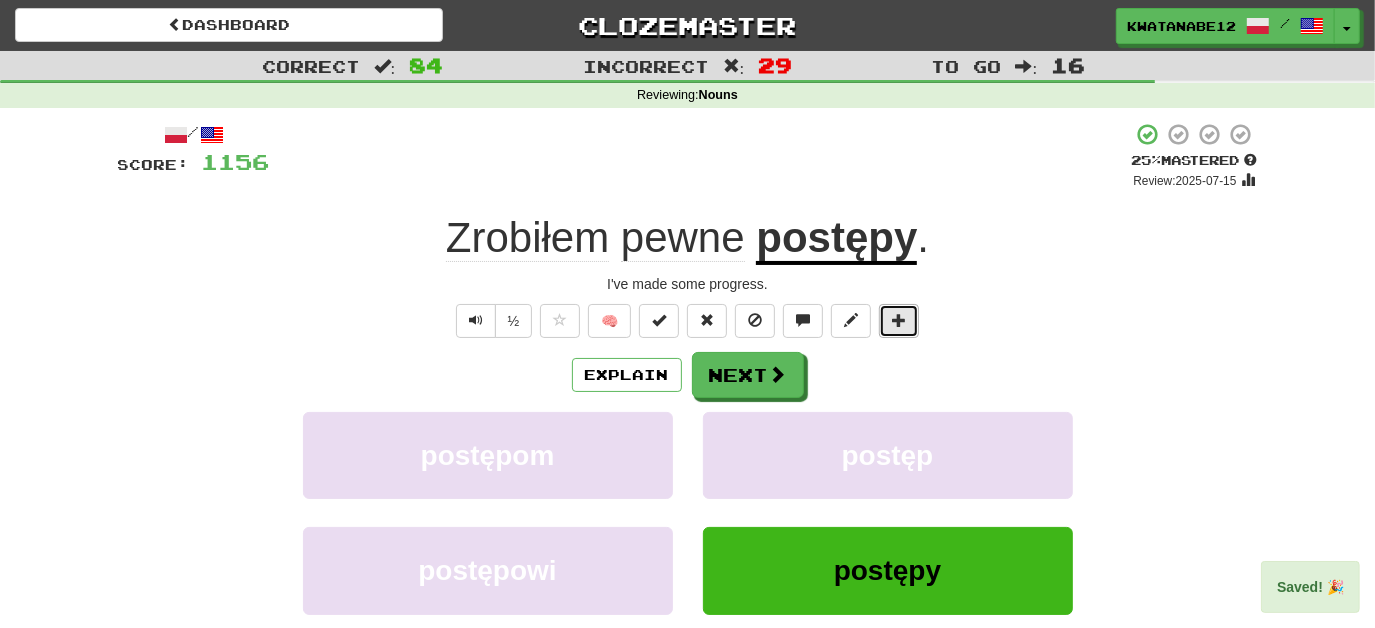 click at bounding box center (899, 321) 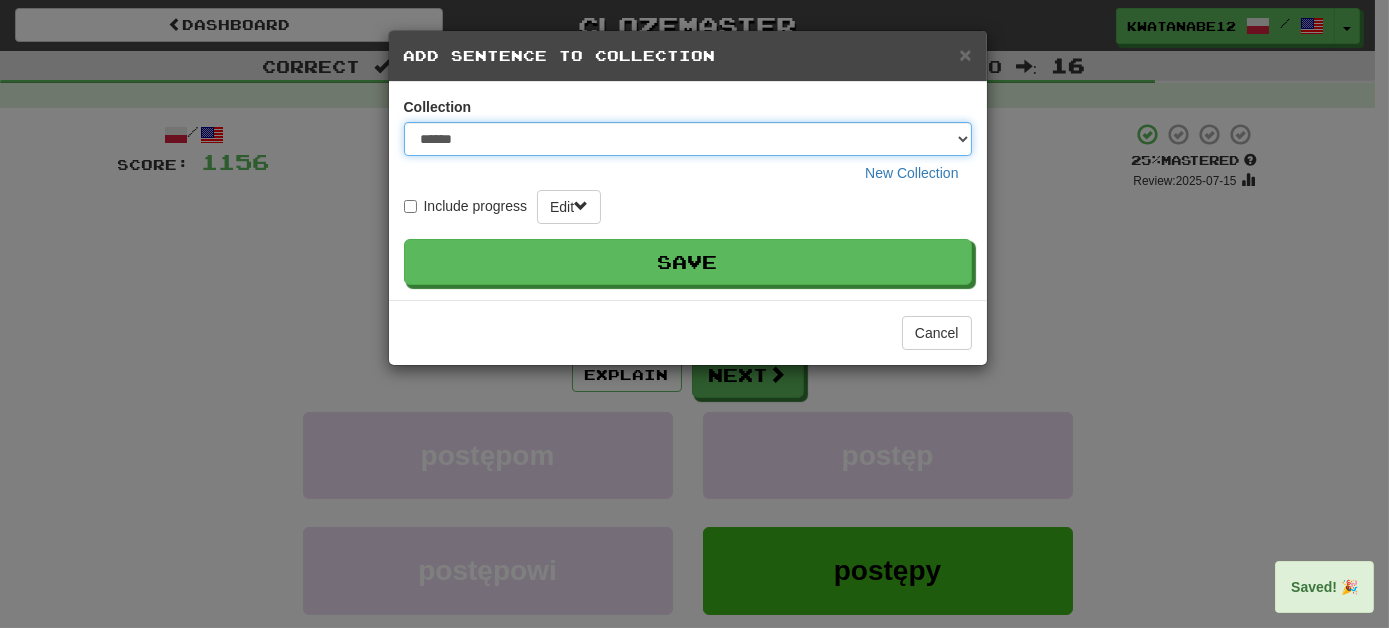 click on "****** **** ***** ********* ********" at bounding box center [688, 139] 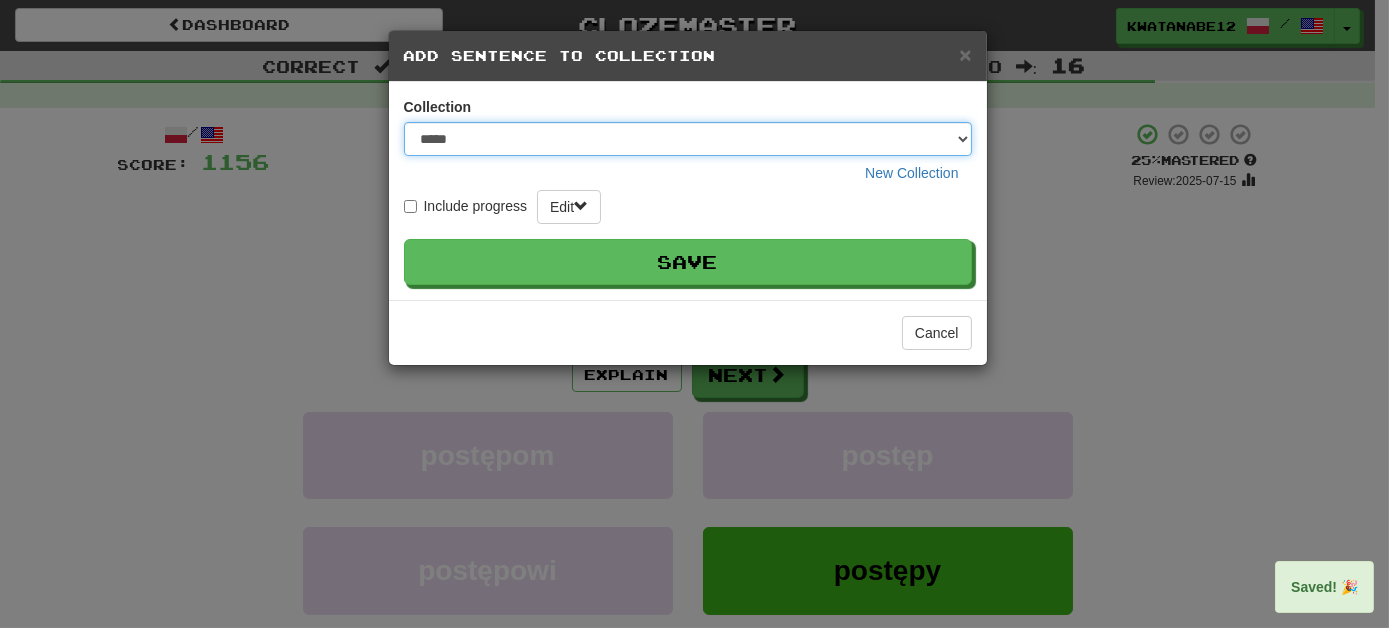 click on "****** **** ***** ********* ********" at bounding box center [688, 139] 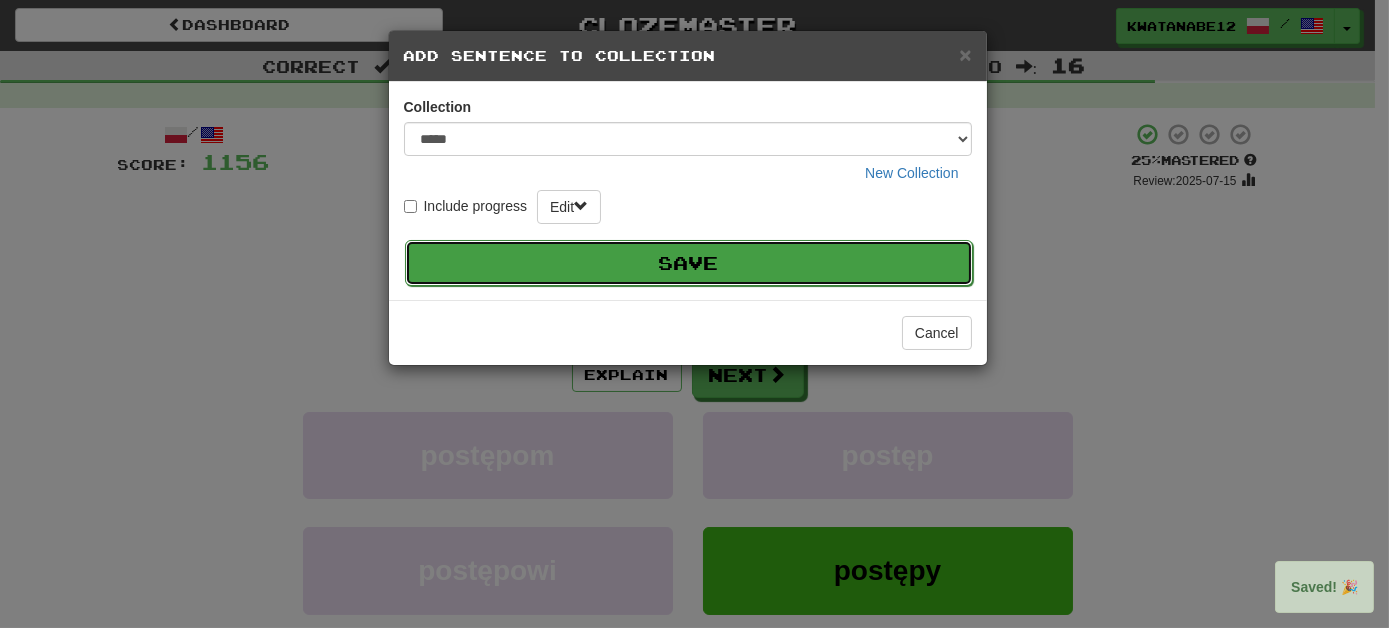 click on "Save" at bounding box center [689, 263] 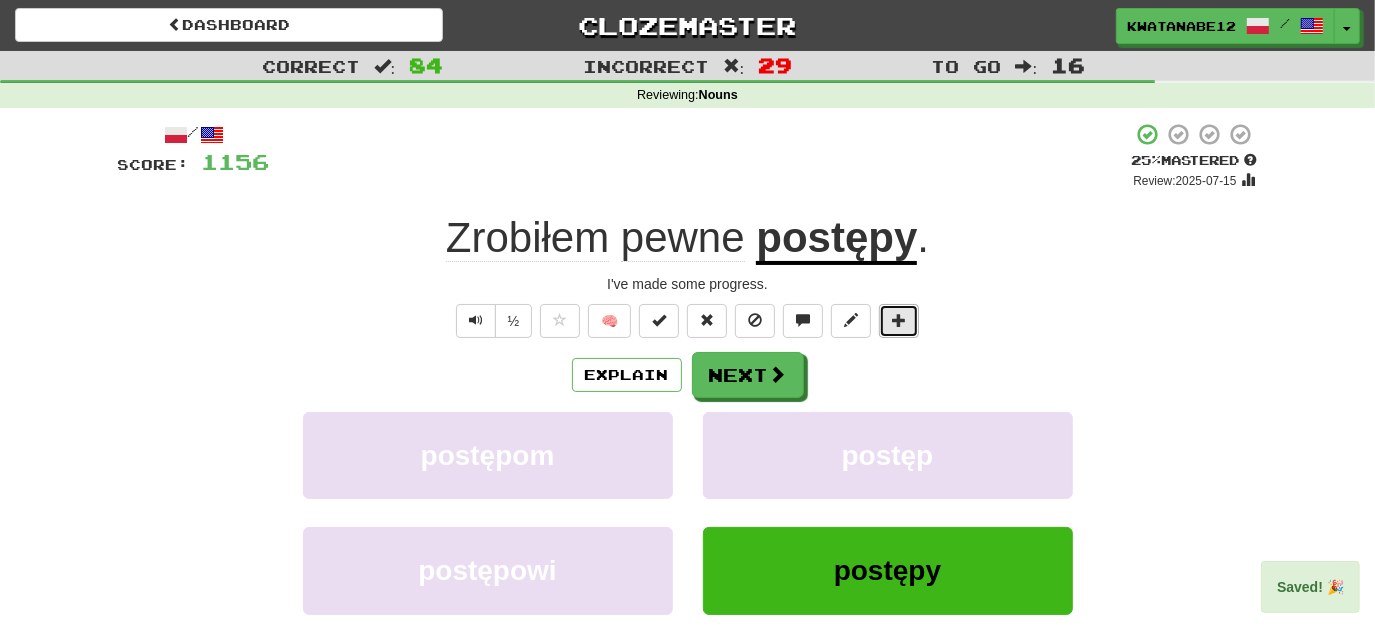 click at bounding box center (899, 320) 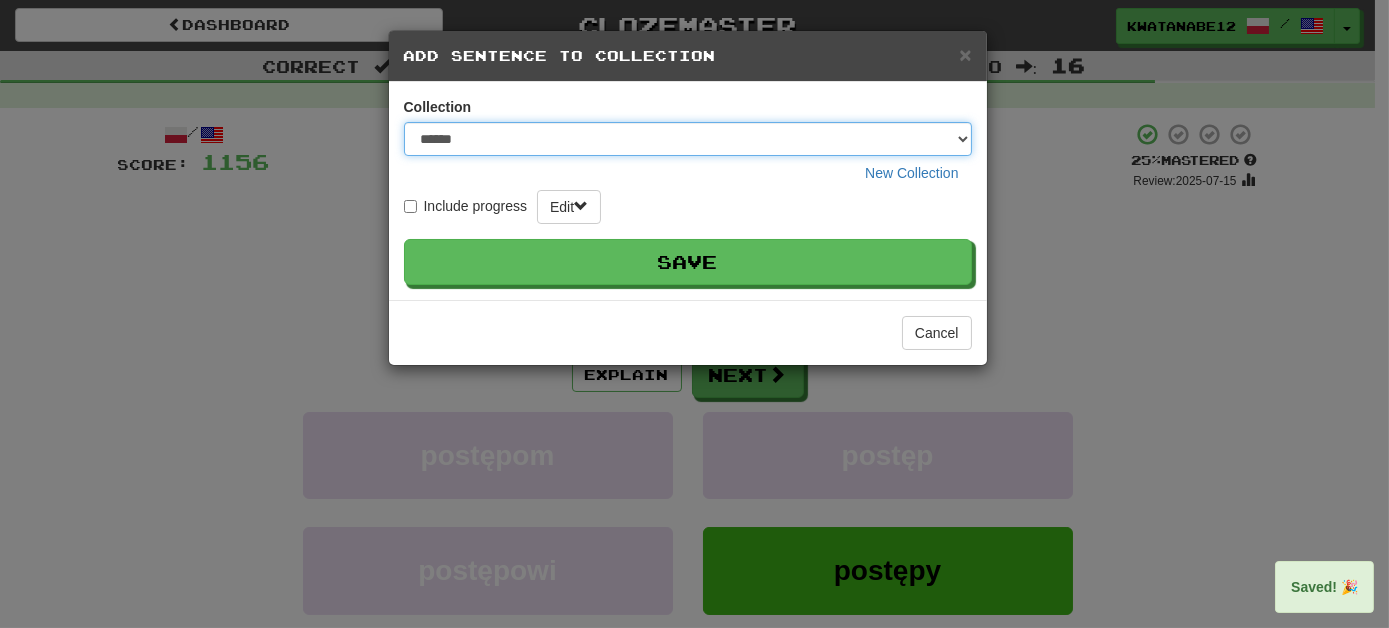click on "****** **** ***** ********* ********" at bounding box center (688, 139) 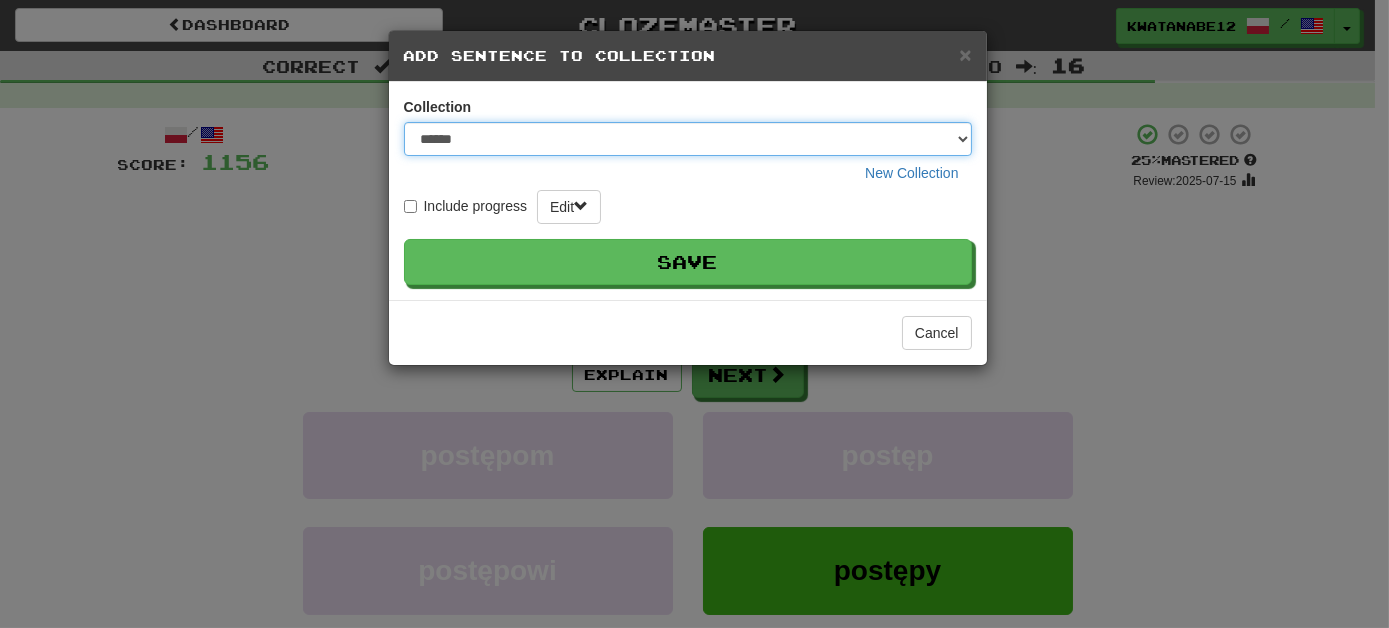 select on "****" 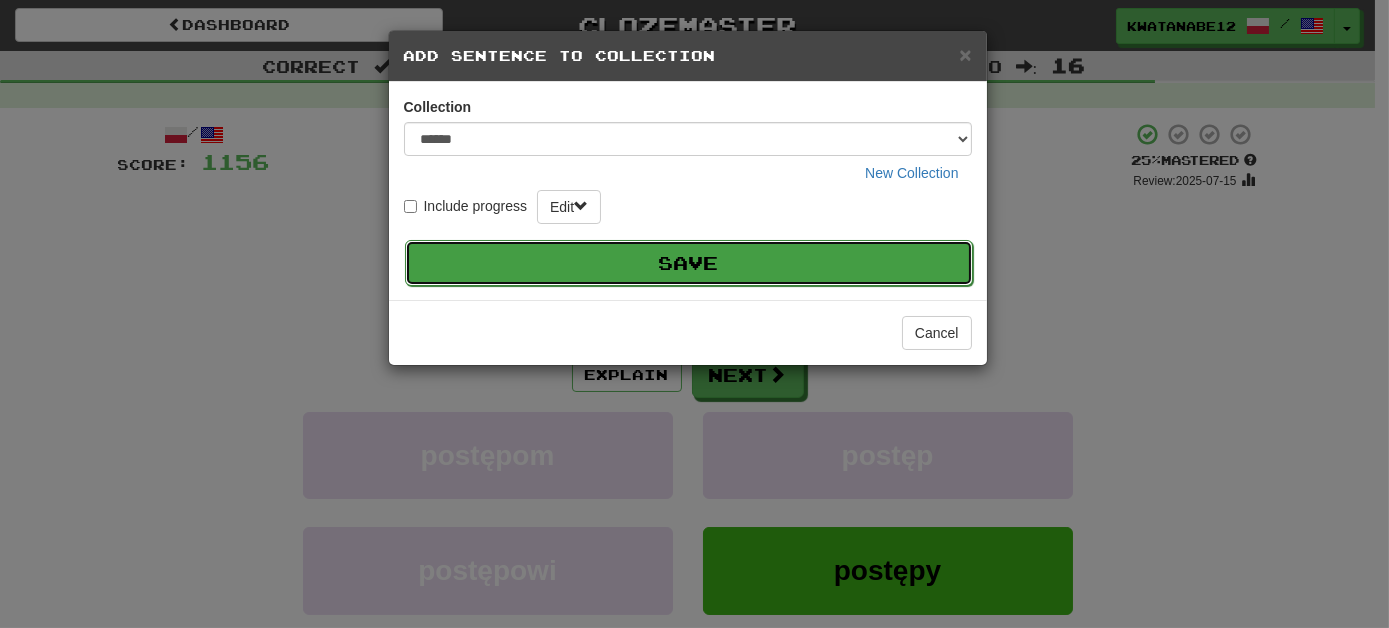click on "Save" at bounding box center (689, 263) 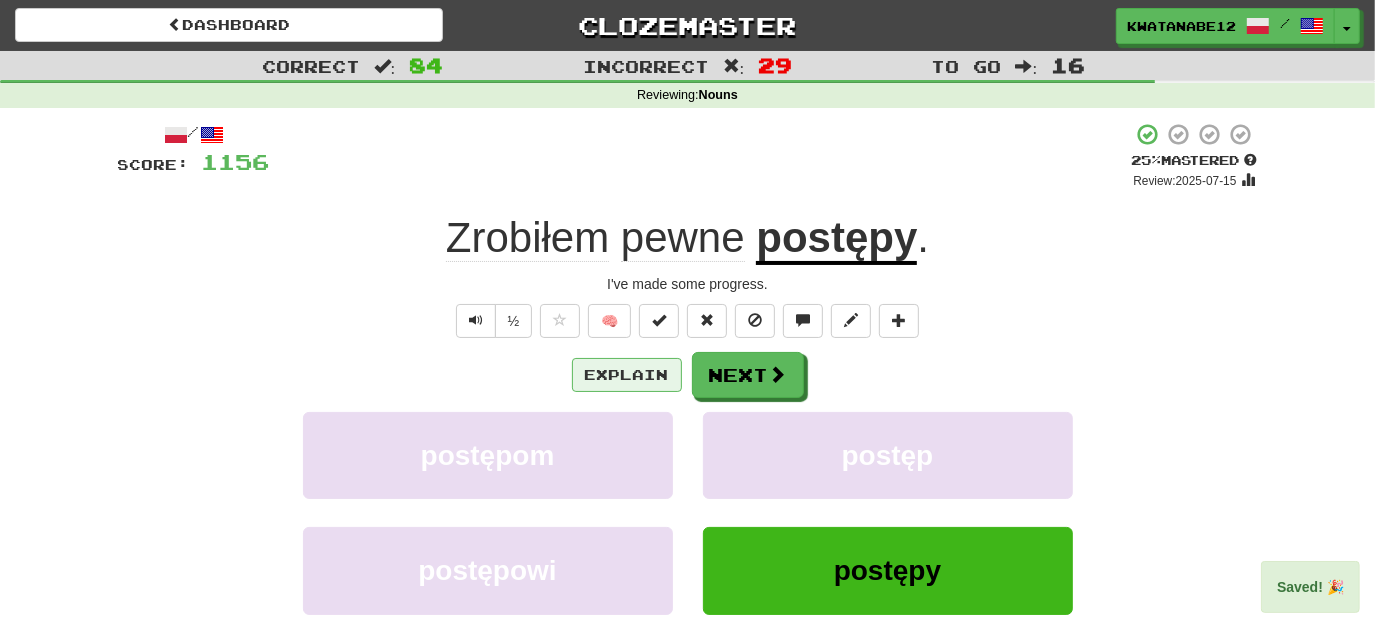 click on "Explain Next" at bounding box center [688, 375] 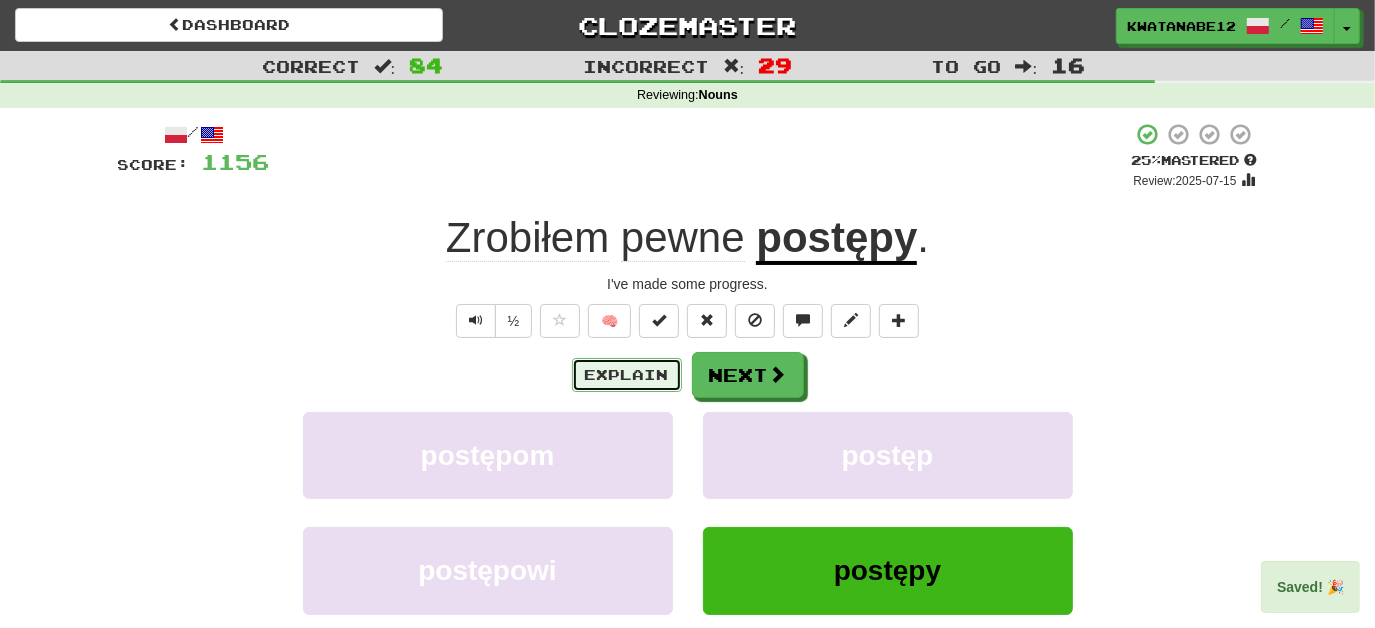 click on "Explain" at bounding box center (627, 375) 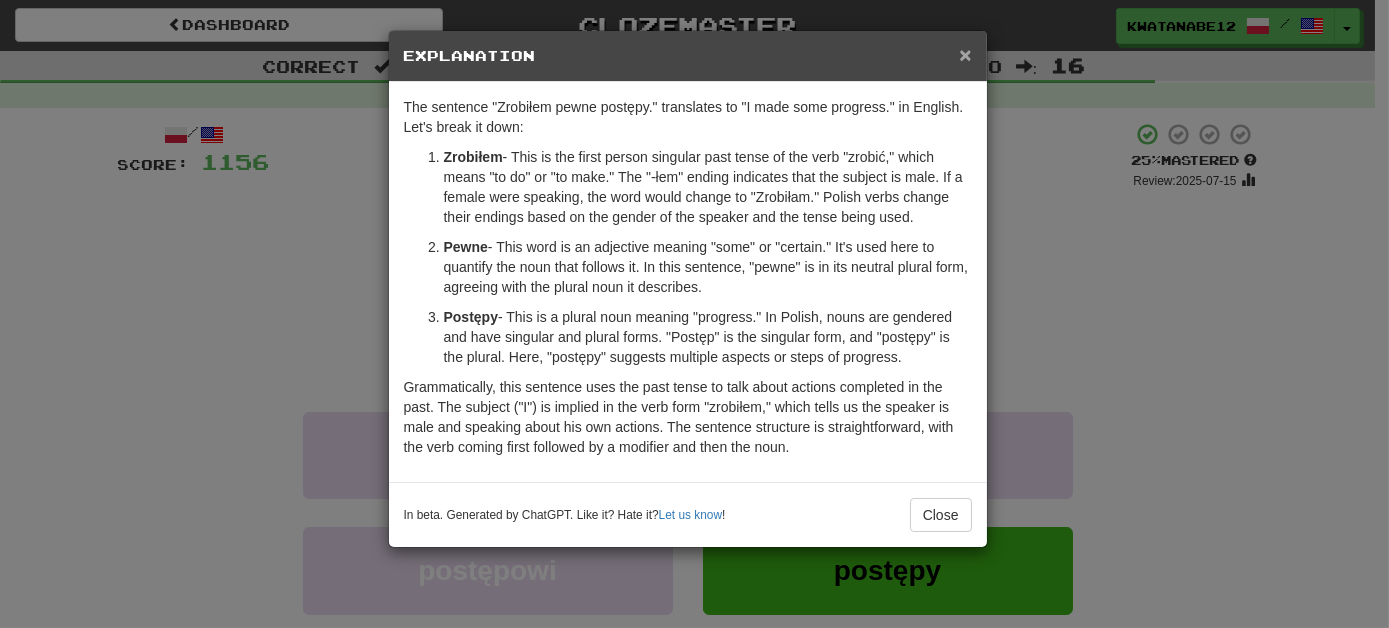 drag, startPoint x: 969, startPoint y: 52, endPoint x: 940, endPoint y: 58, distance: 29.614185 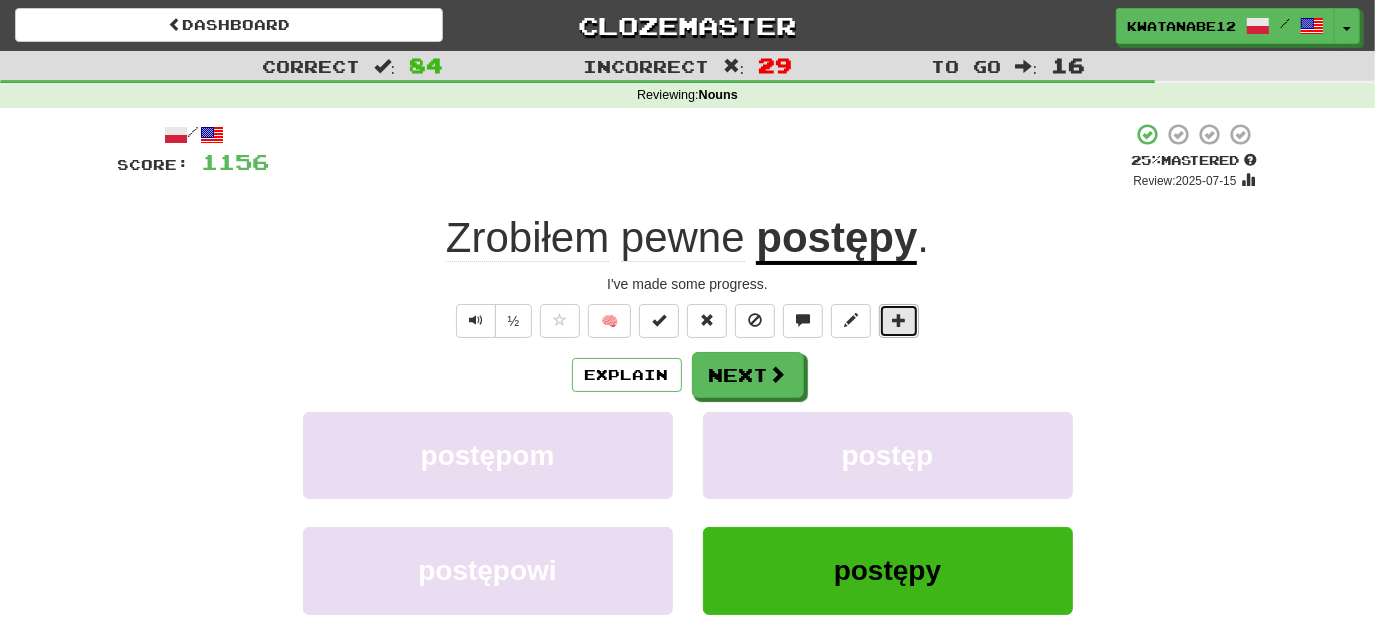 click at bounding box center (899, 320) 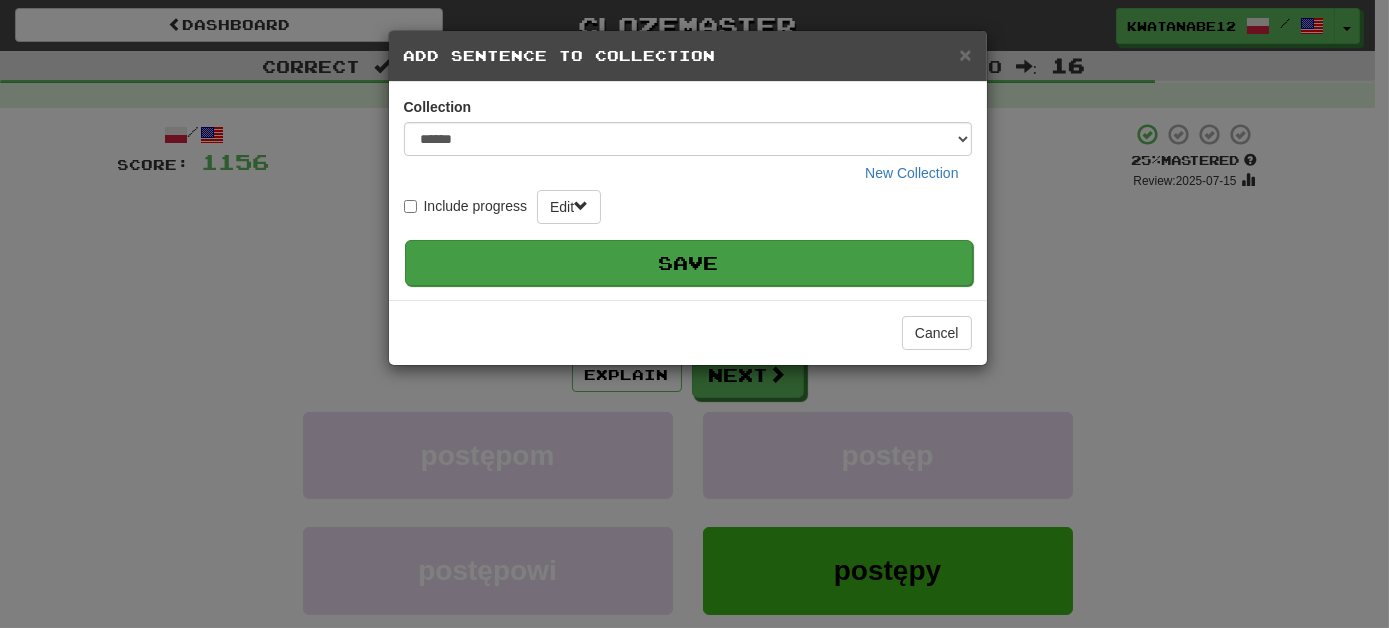 click on "Save" at bounding box center (689, 263) 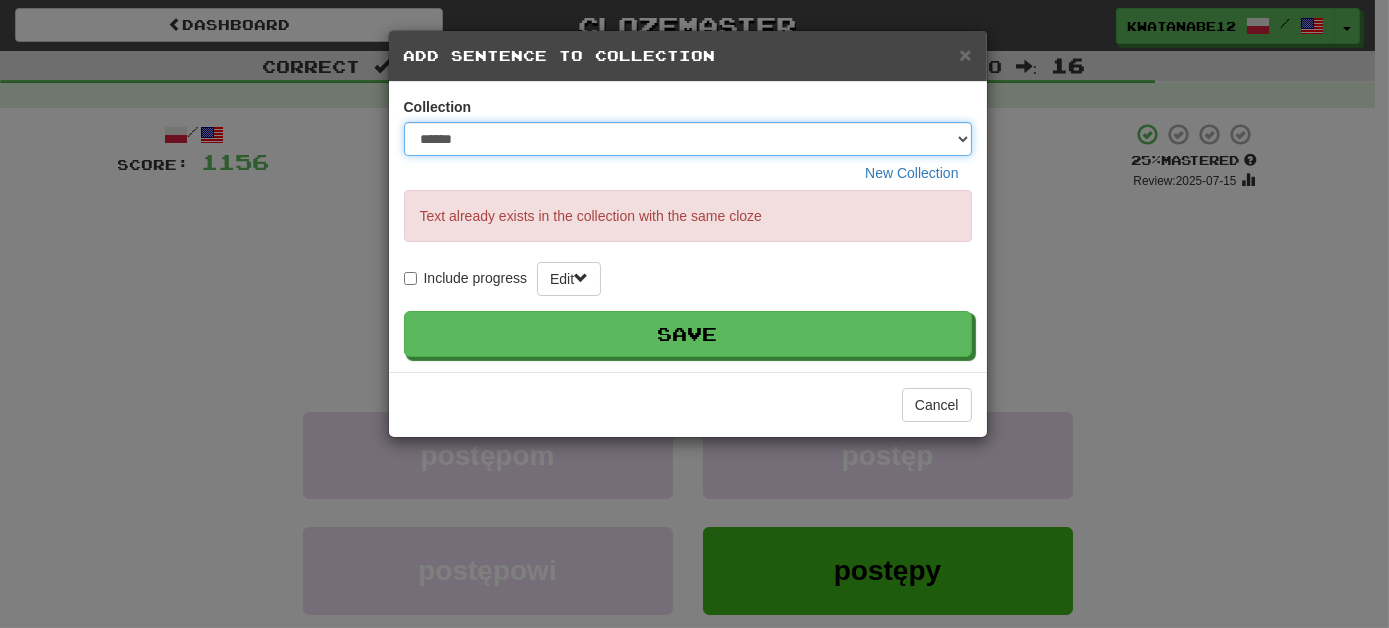 drag, startPoint x: 965, startPoint y: 134, endPoint x: 957, endPoint y: 141, distance: 10.630146 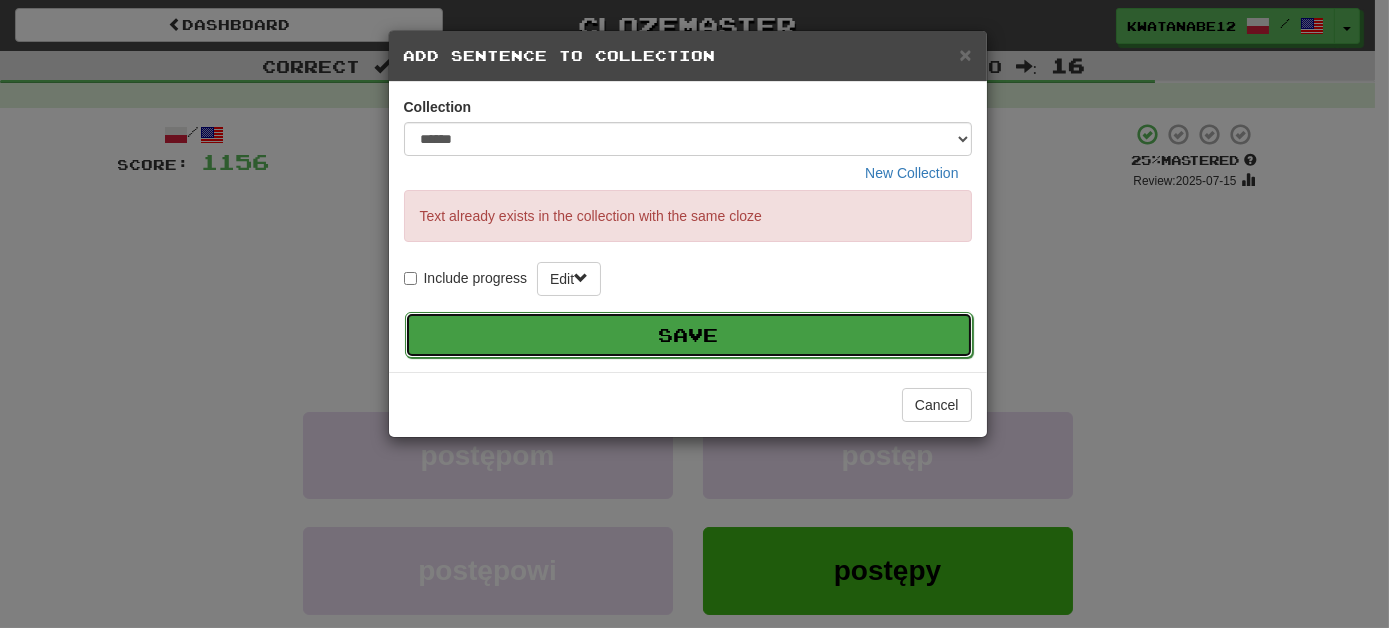 click on "Save" at bounding box center [689, 335] 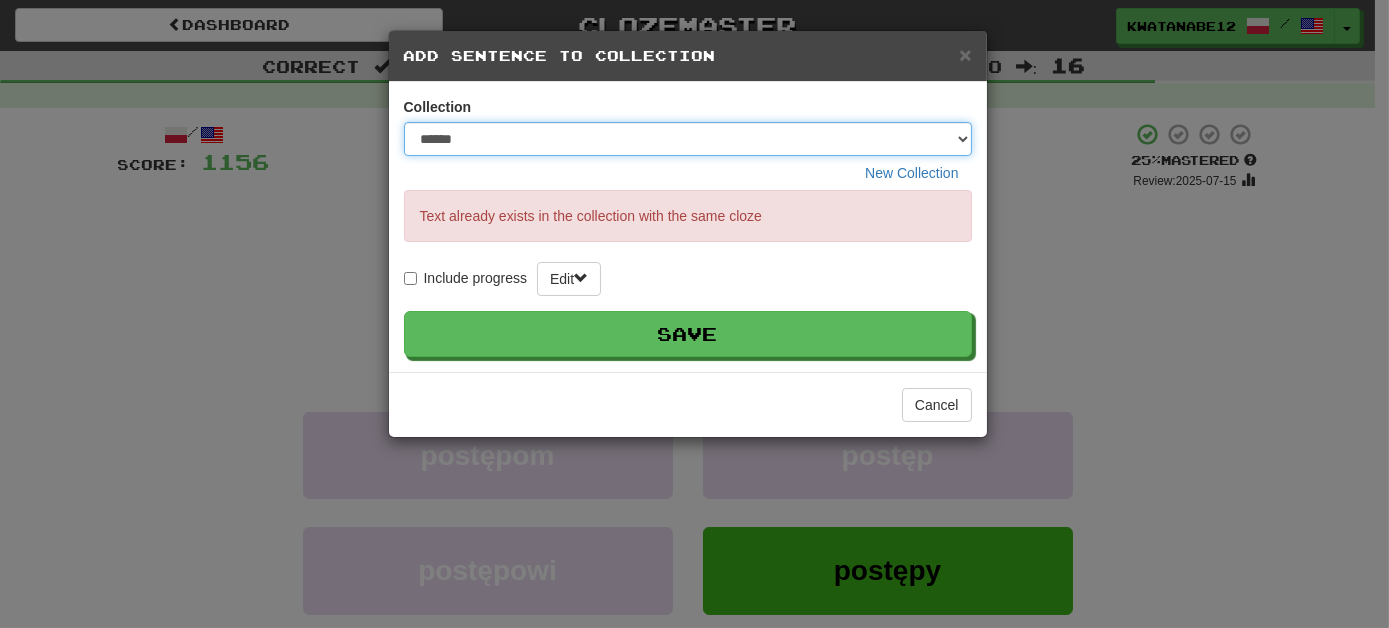 click on "****** **** ***** ********* ********" at bounding box center (688, 139) 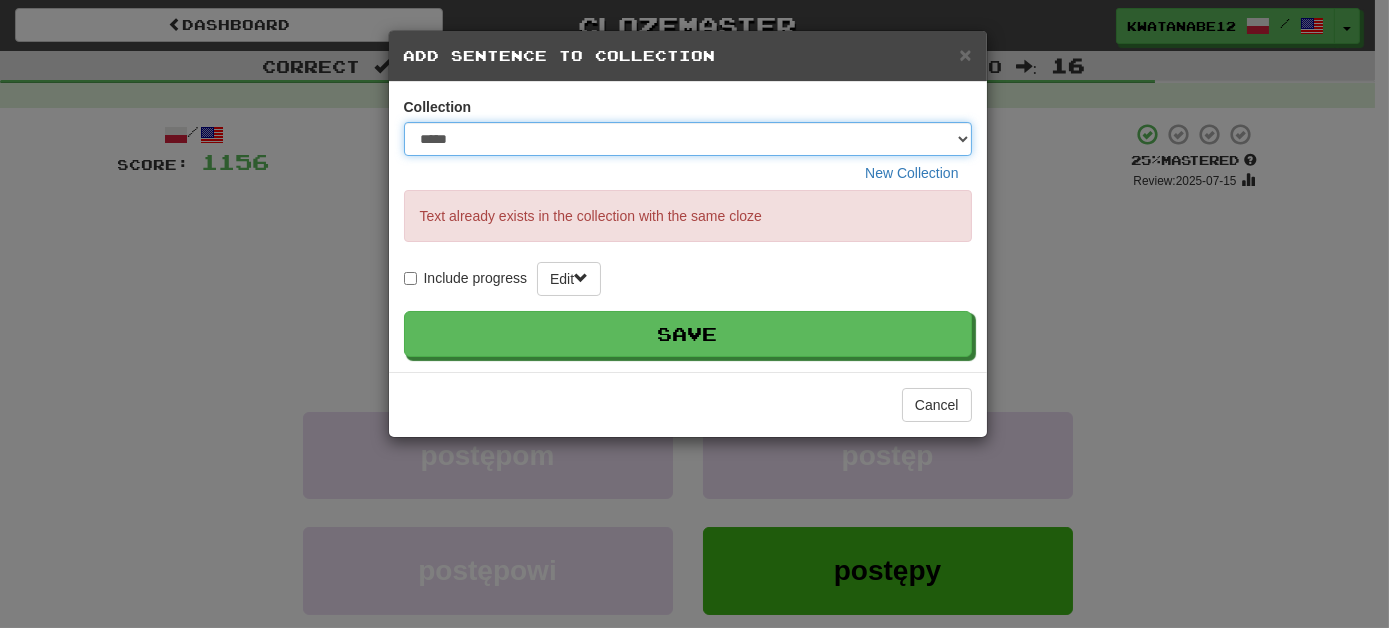 click on "****** **** ***** ********* ********" at bounding box center (688, 139) 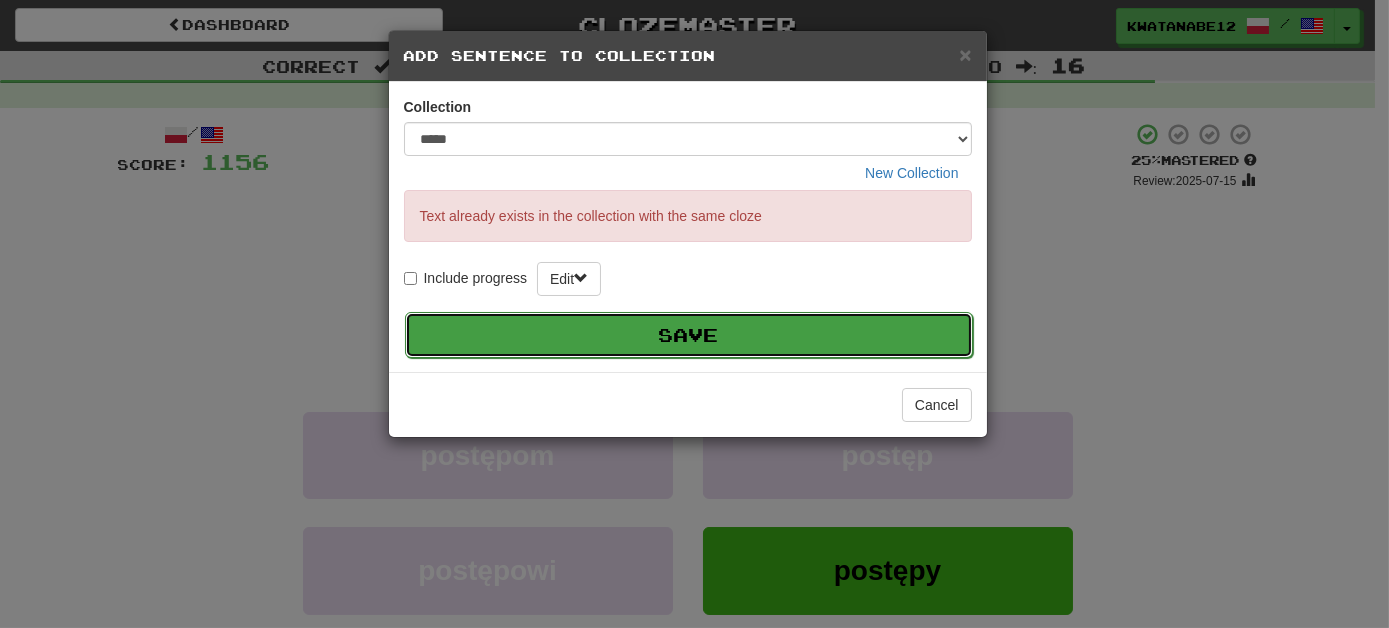 click on "Save" at bounding box center [689, 335] 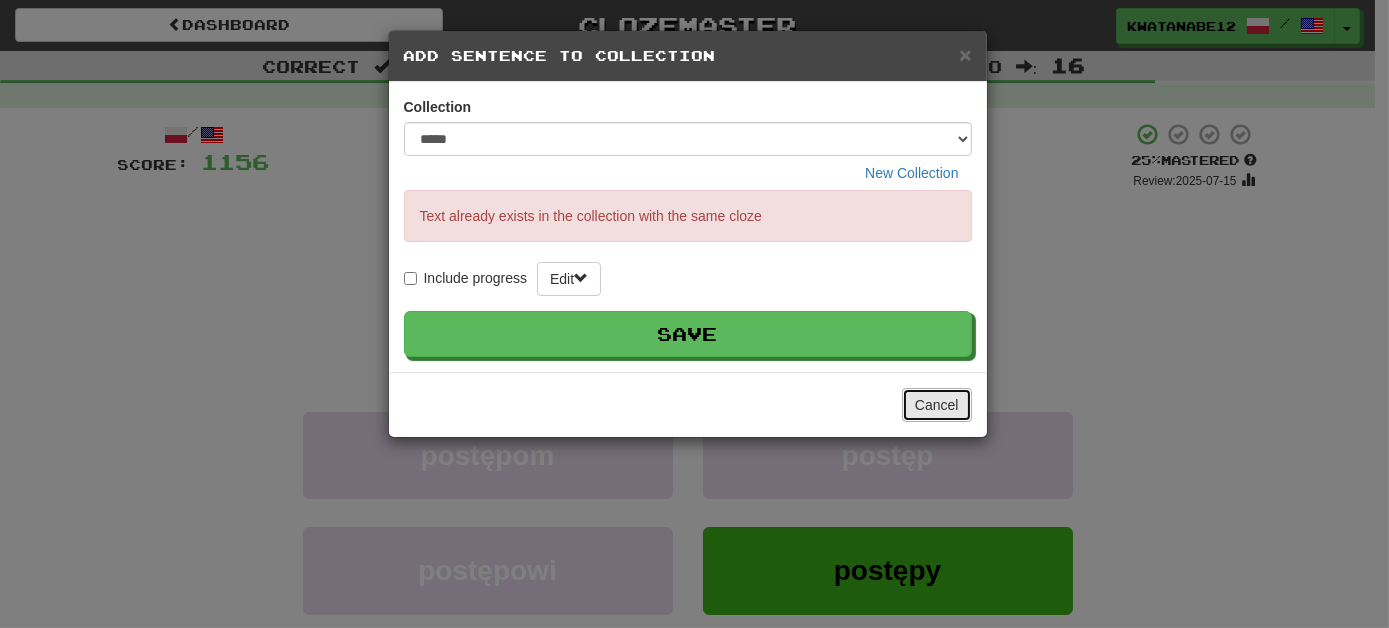 click on "Cancel" at bounding box center (937, 405) 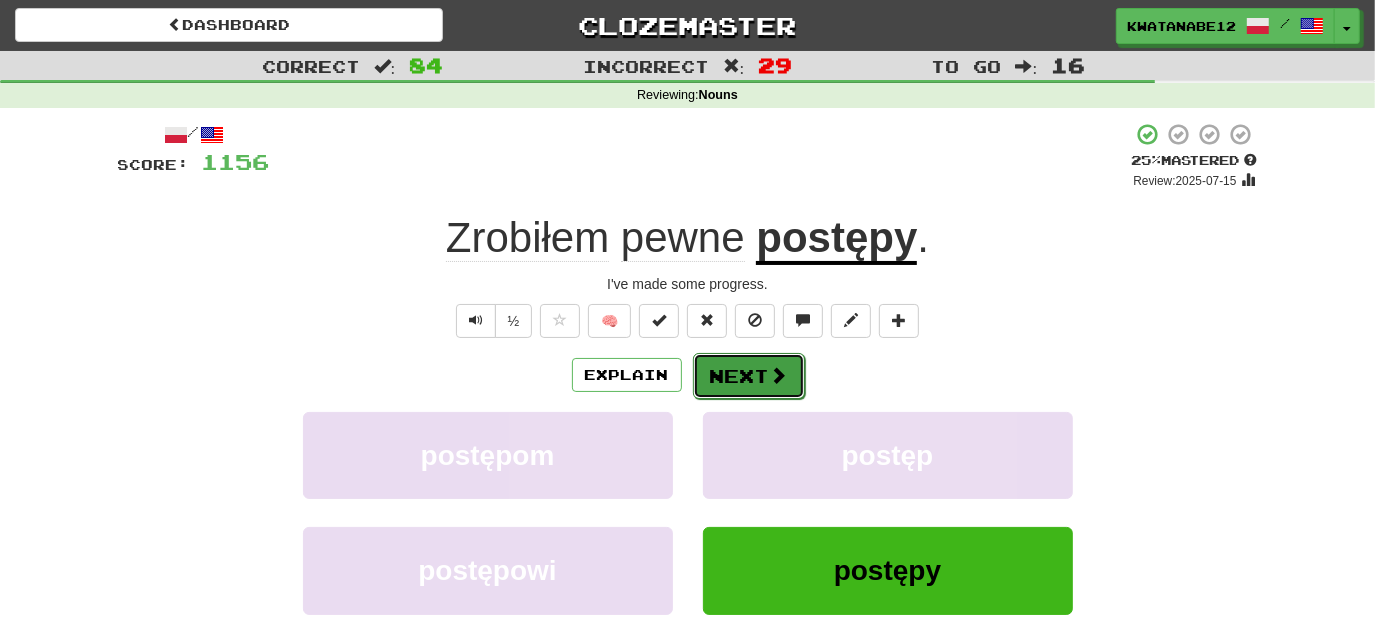 click on "Next" at bounding box center [749, 376] 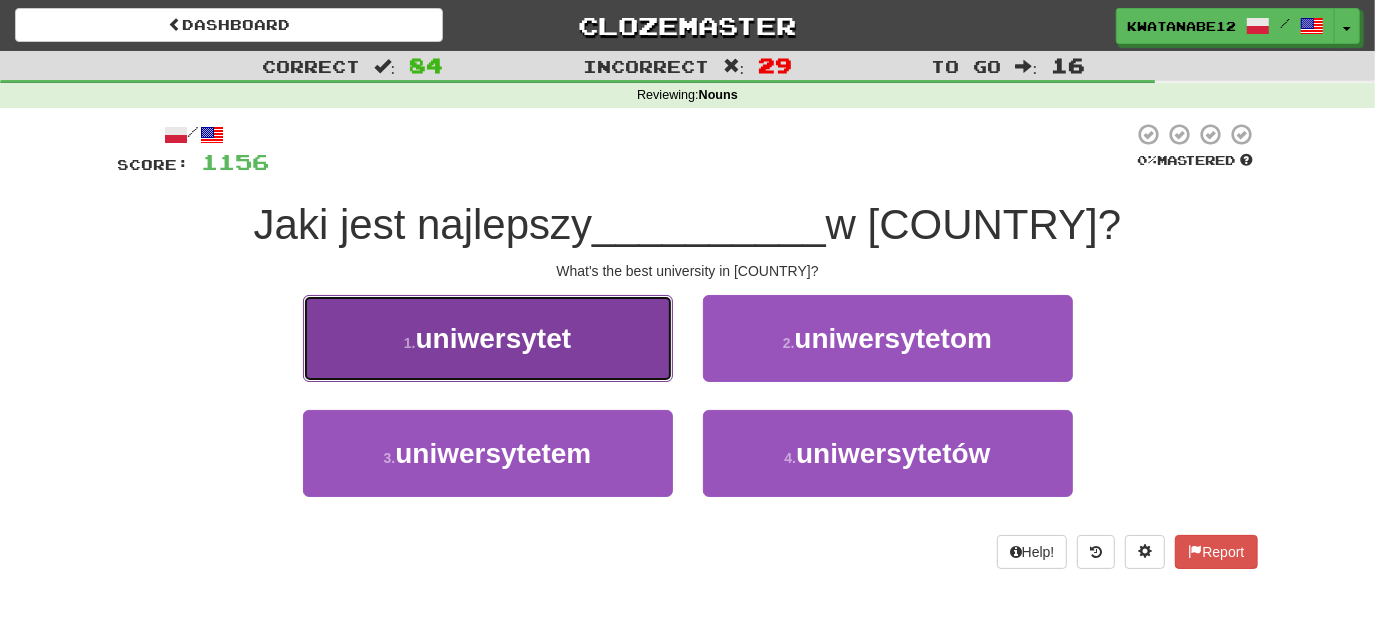 click on "1 .  uniwersytet" at bounding box center (488, 338) 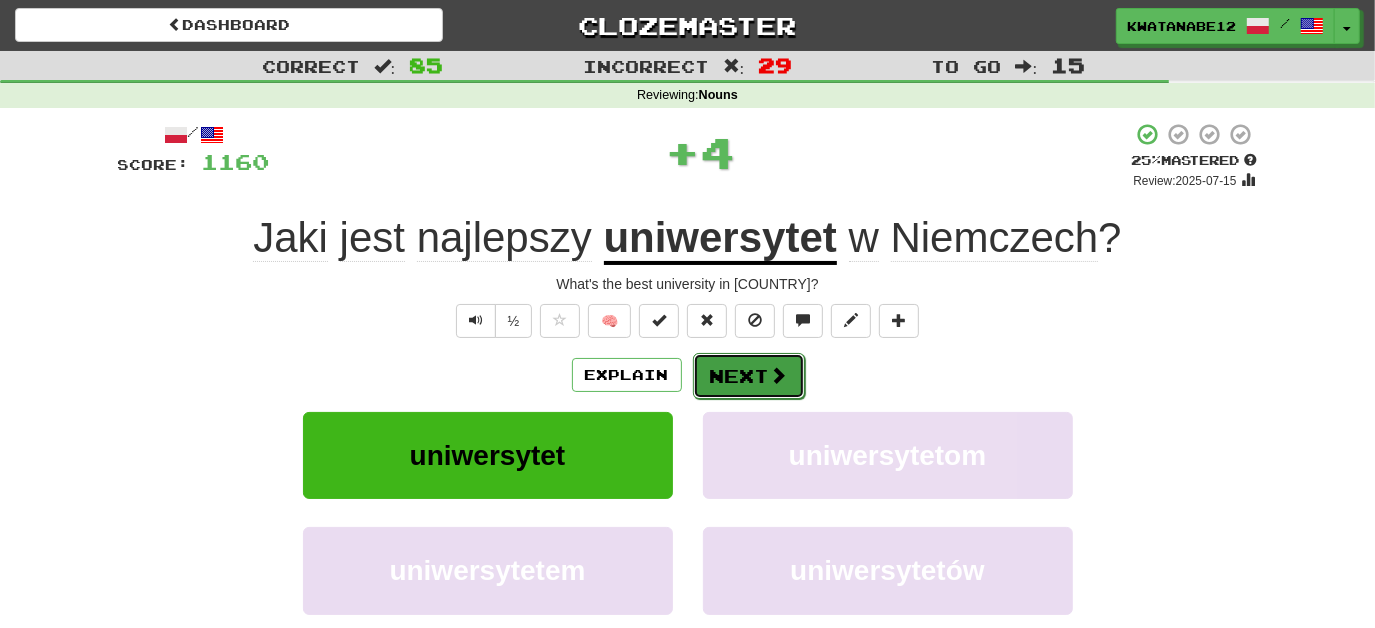 click on "Next" at bounding box center (749, 376) 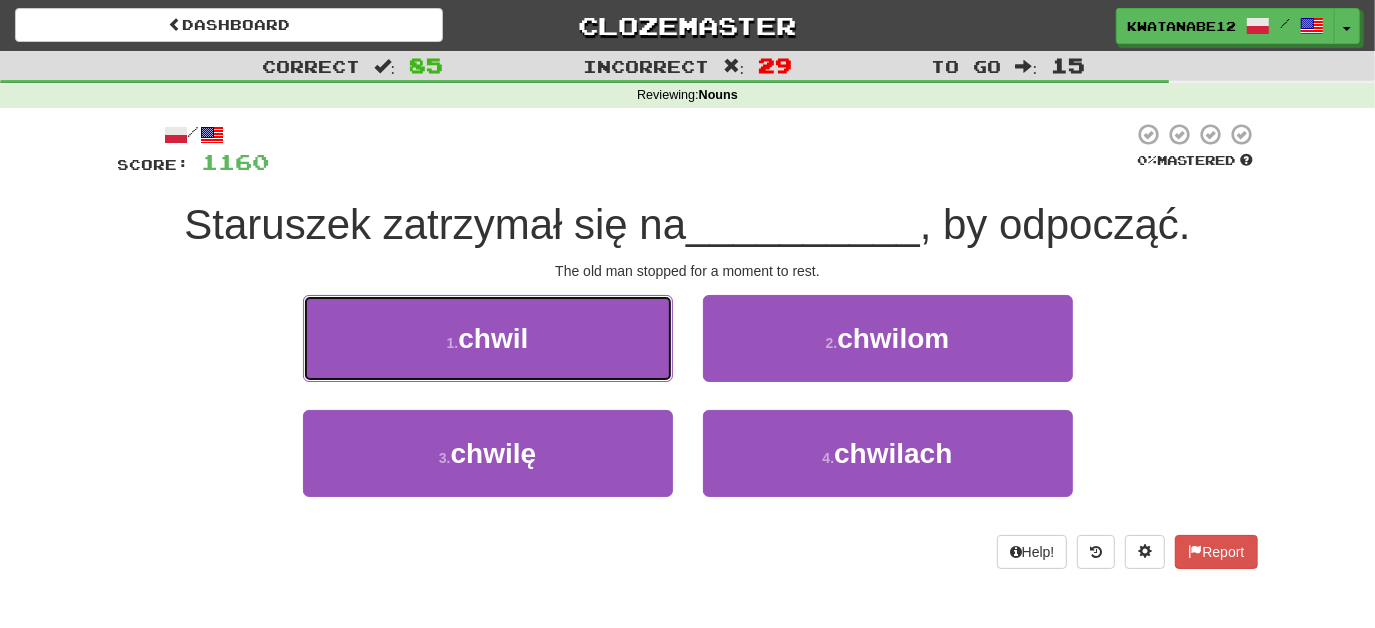 drag, startPoint x: 621, startPoint y: 341, endPoint x: 652, endPoint y: 349, distance: 32.01562 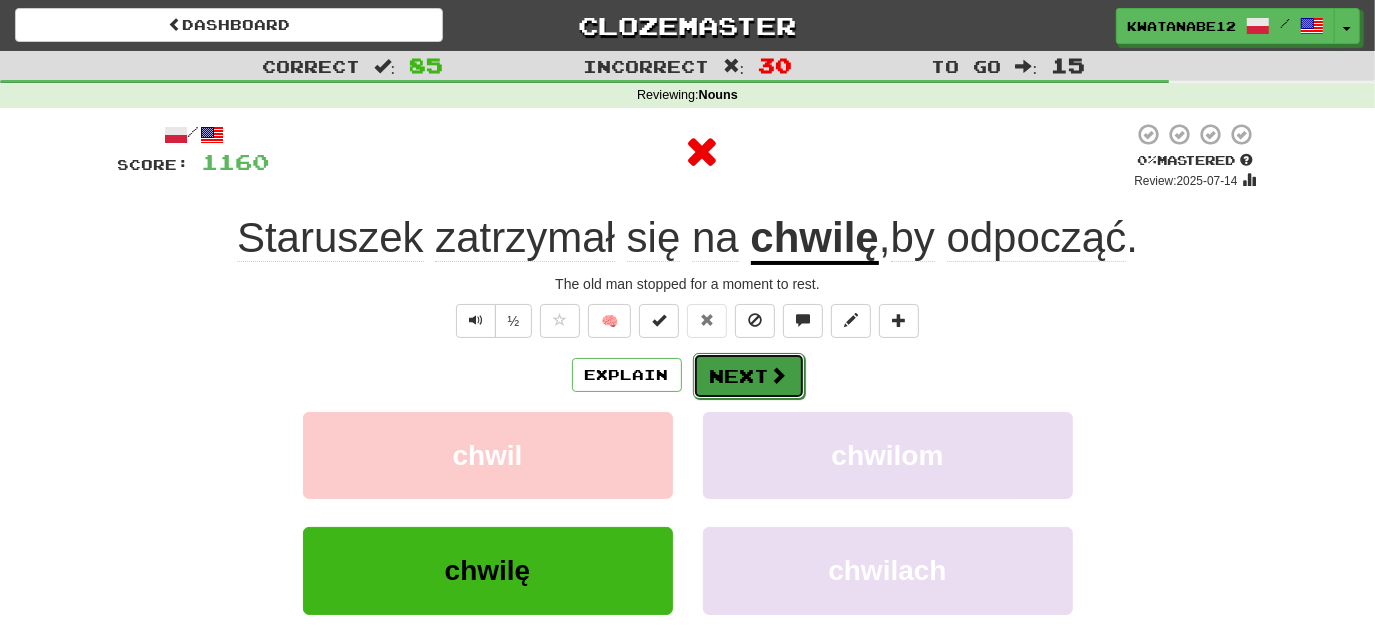 click on "Next" at bounding box center [749, 376] 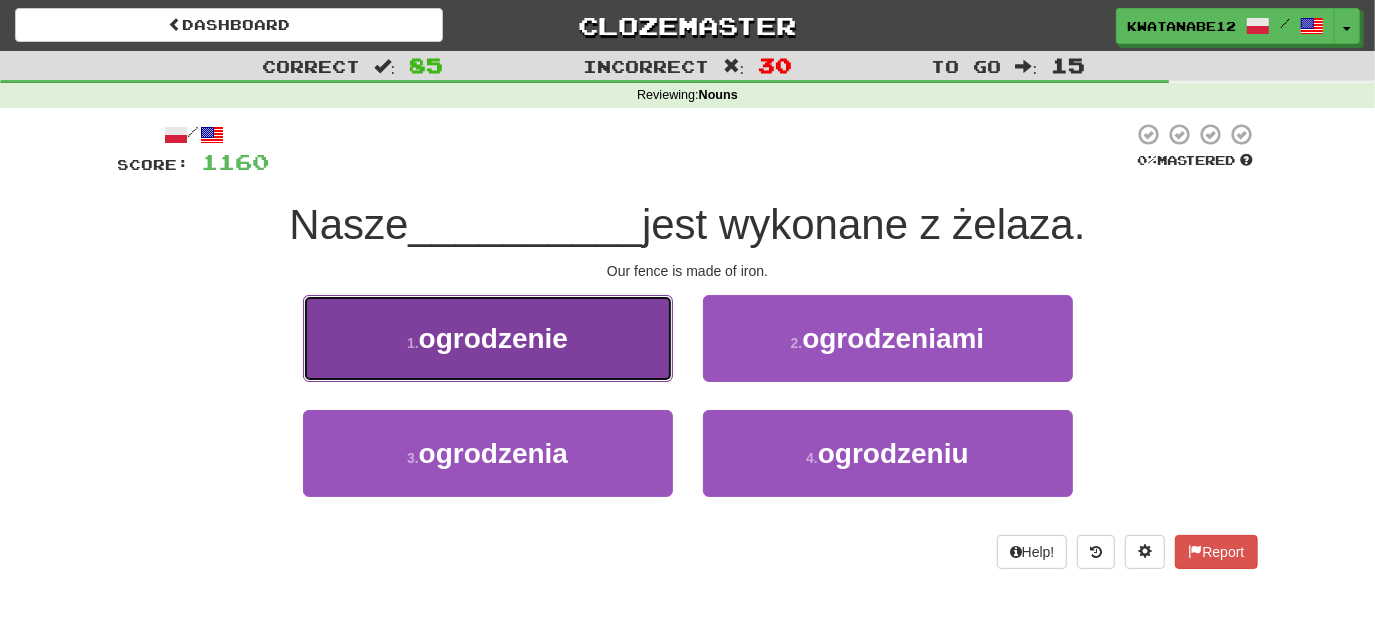 drag, startPoint x: 607, startPoint y: 332, endPoint x: 653, endPoint y: 352, distance: 50.159744 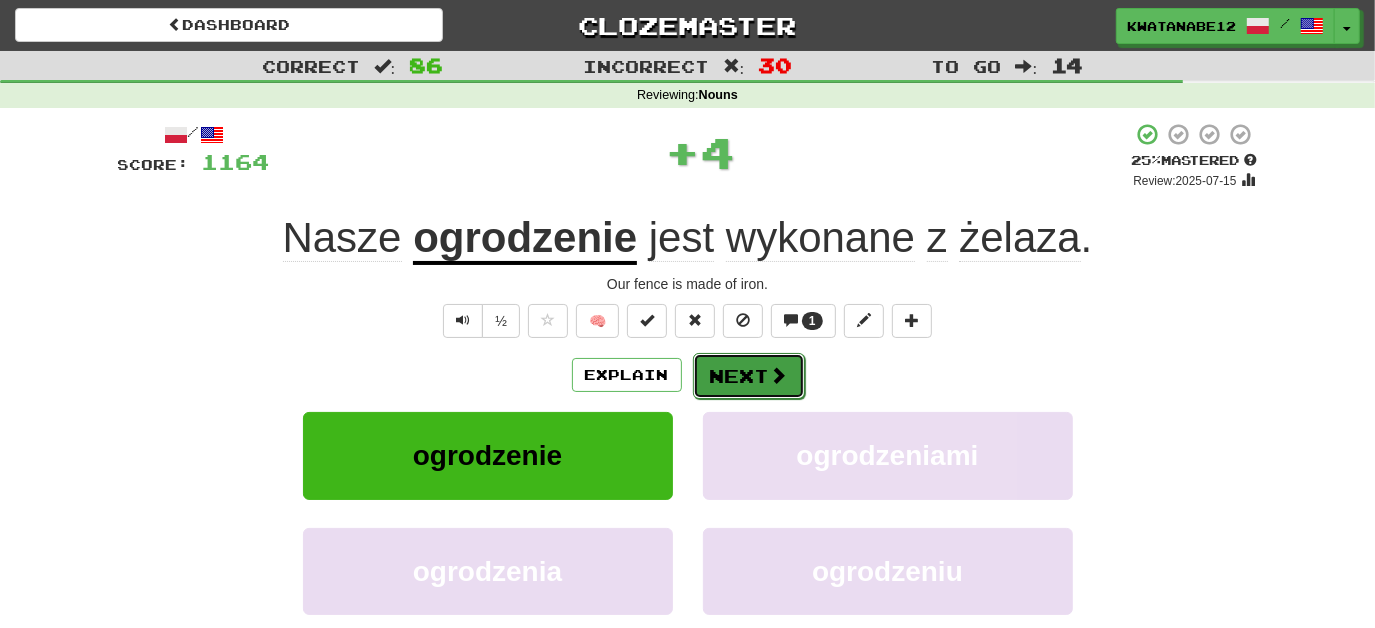 click on "Next" at bounding box center (749, 376) 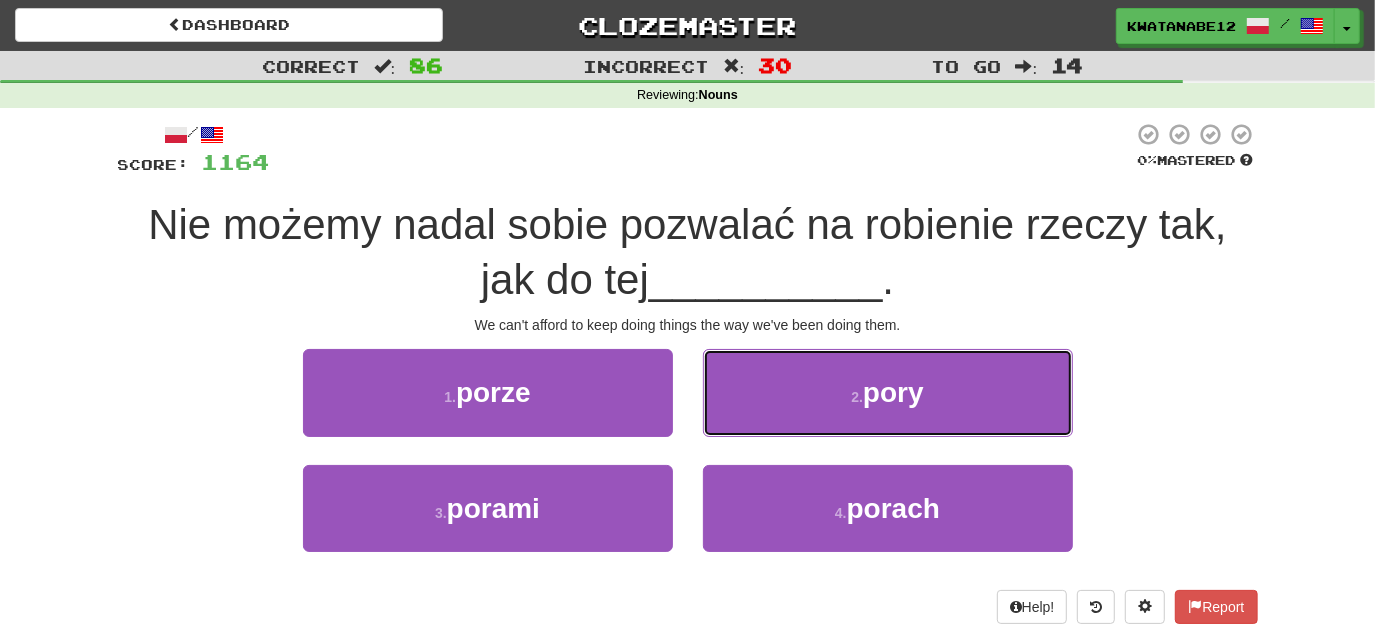 click on "2 .  pory" at bounding box center (888, 392) 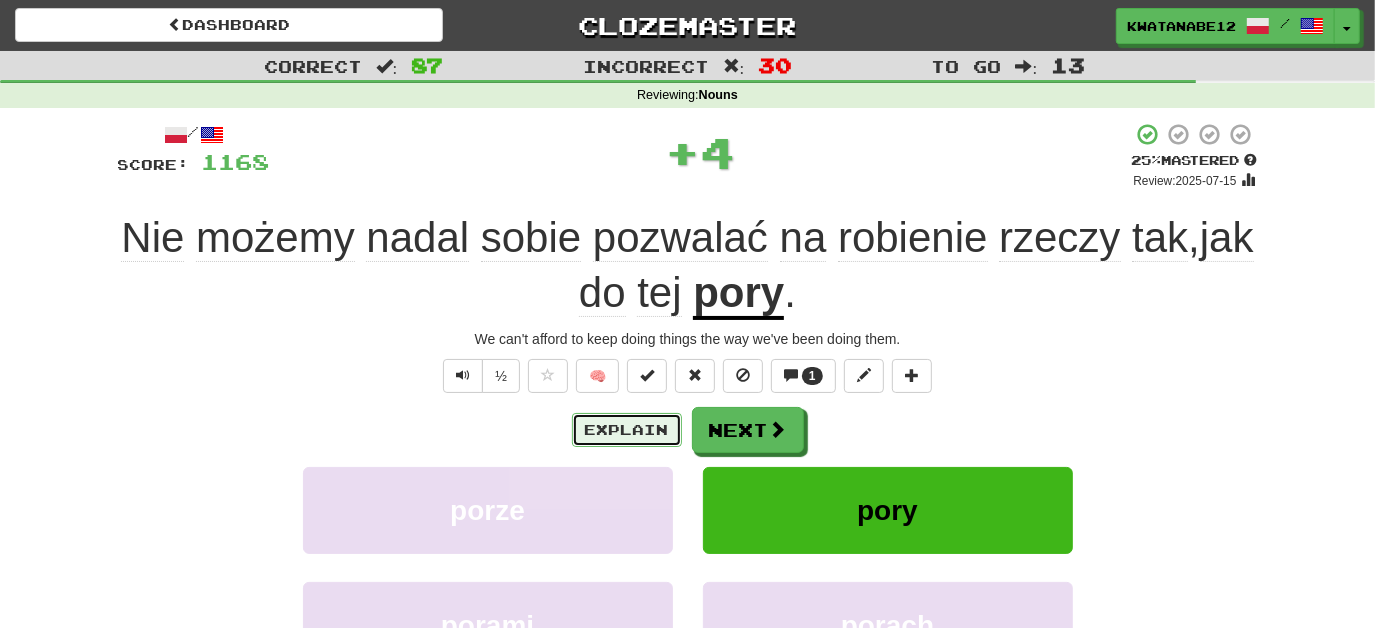 click on "Explain" at bounding box center (627, 430) 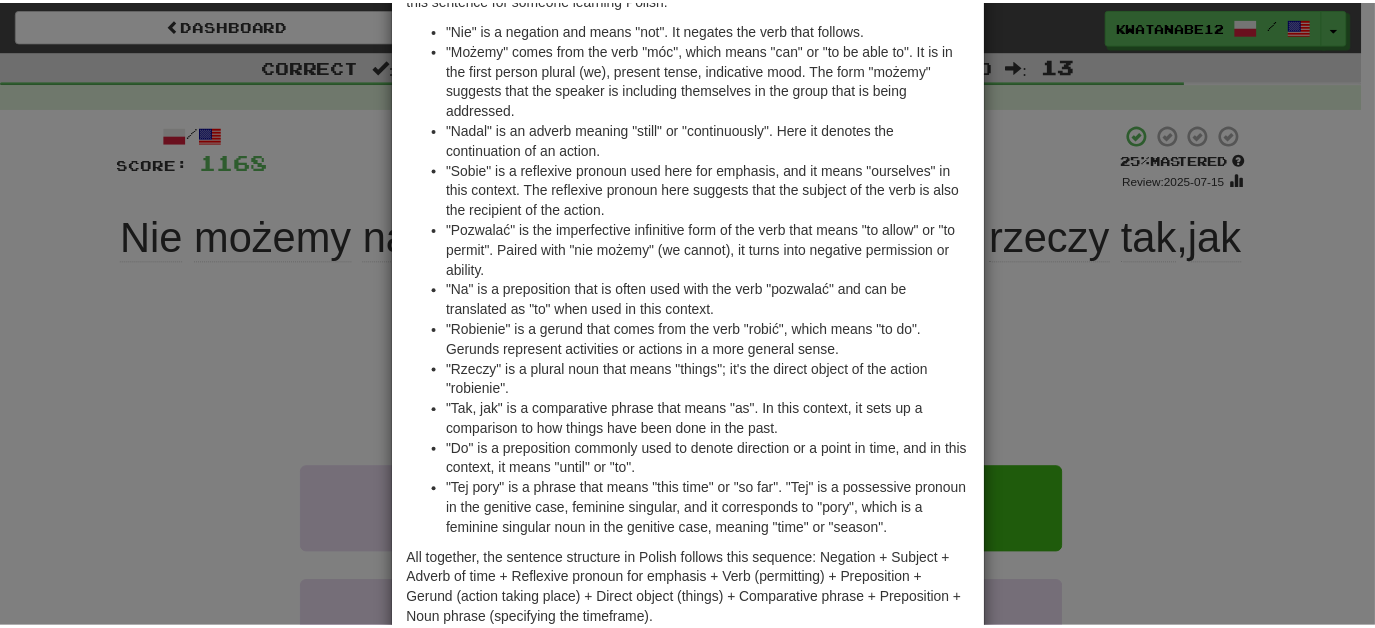 scroll, scrollTop: 0, scrollLeft: 0, axis: both 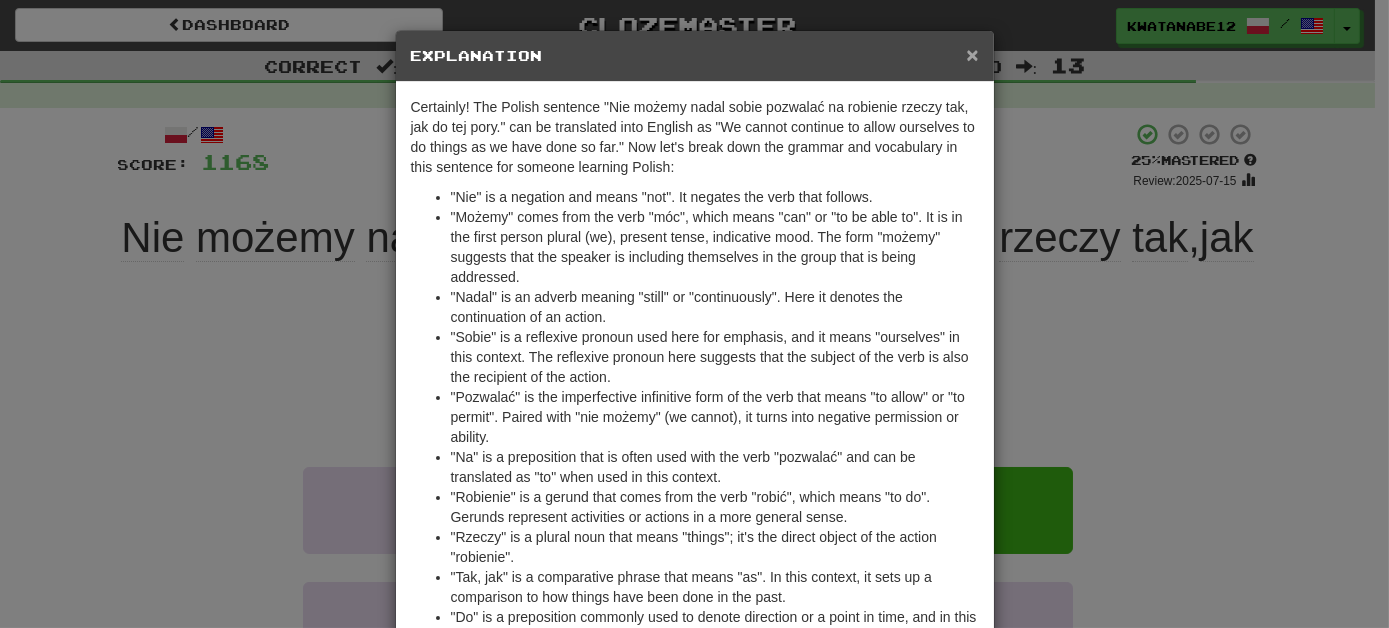 click on "×" at bounding box center (972, 54) 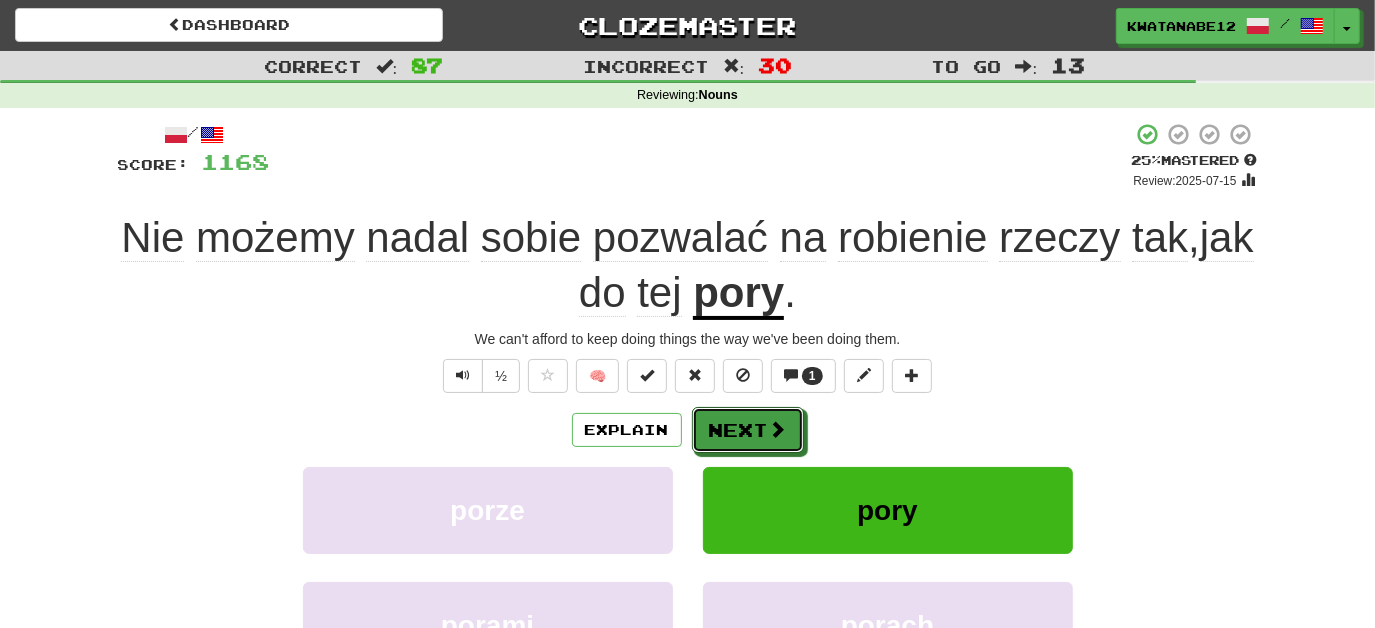 drag, startPoint x: 747, startPoint y: 421, endPoint x: 645, endPoint y: 247, distance: 201.69284 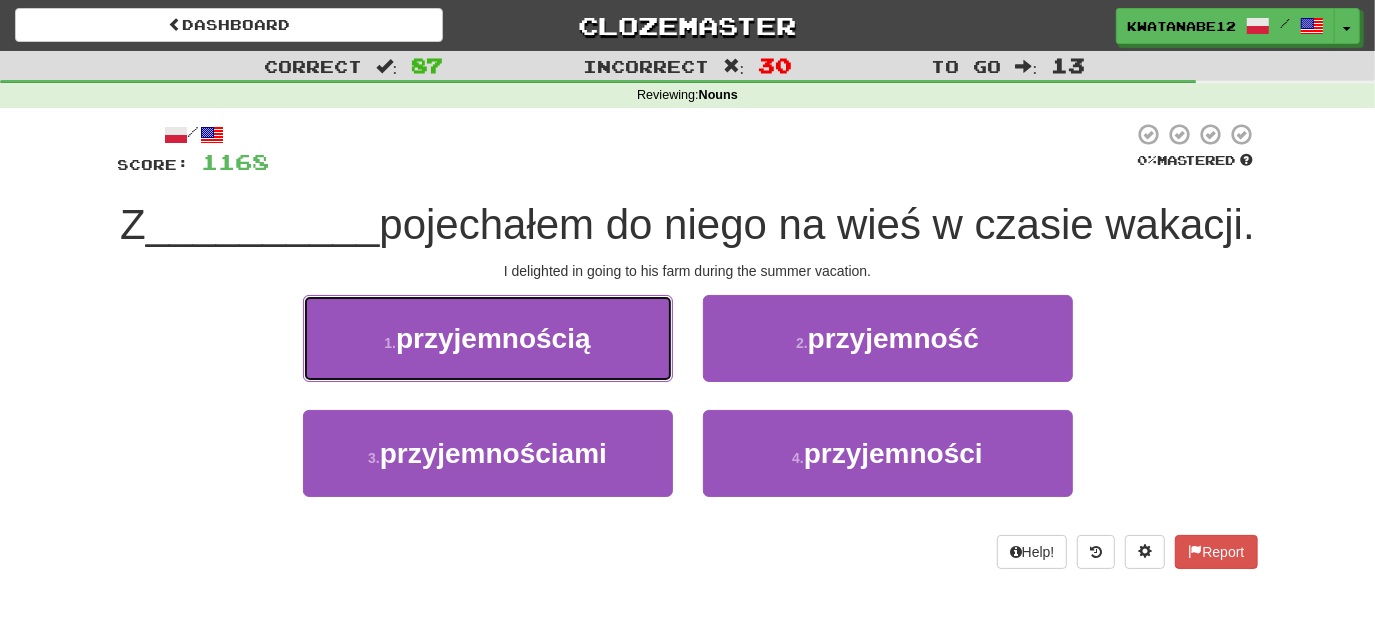 drag, startPoint x: 581, startPoint y: 404, endPoint x: 618, endPoint y: 403, distance: 37.01351 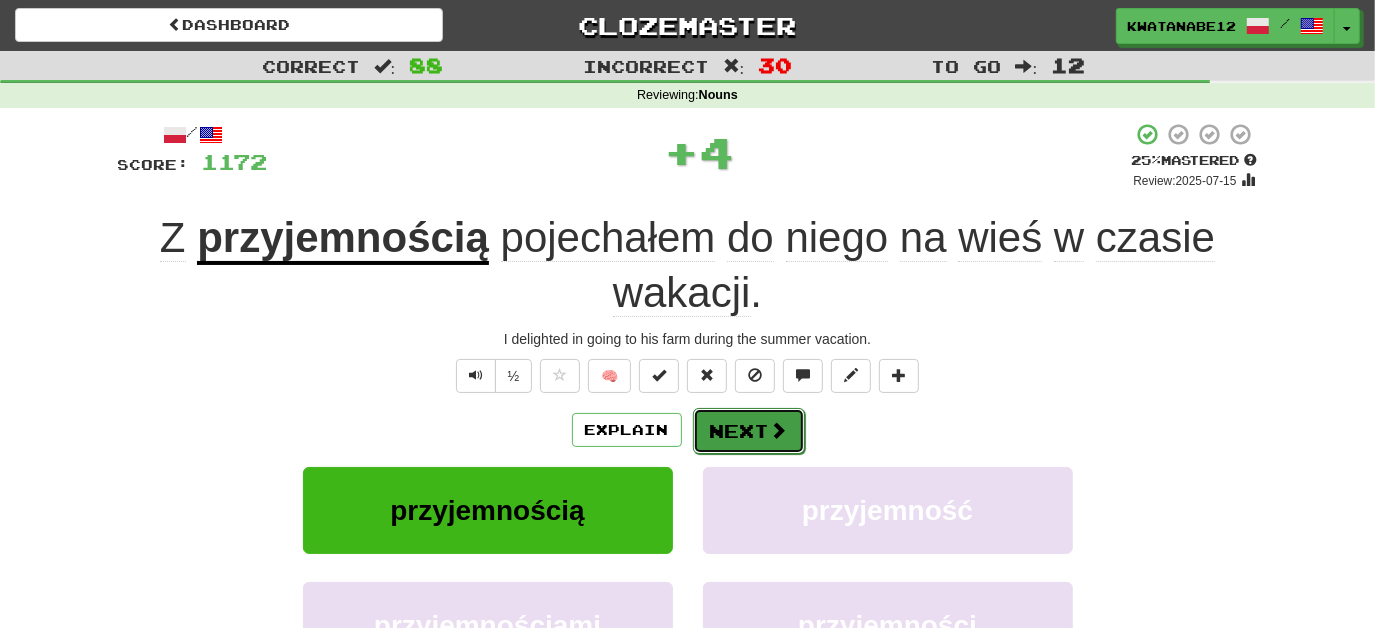 click on "Next" at bounding box center [749, 431] 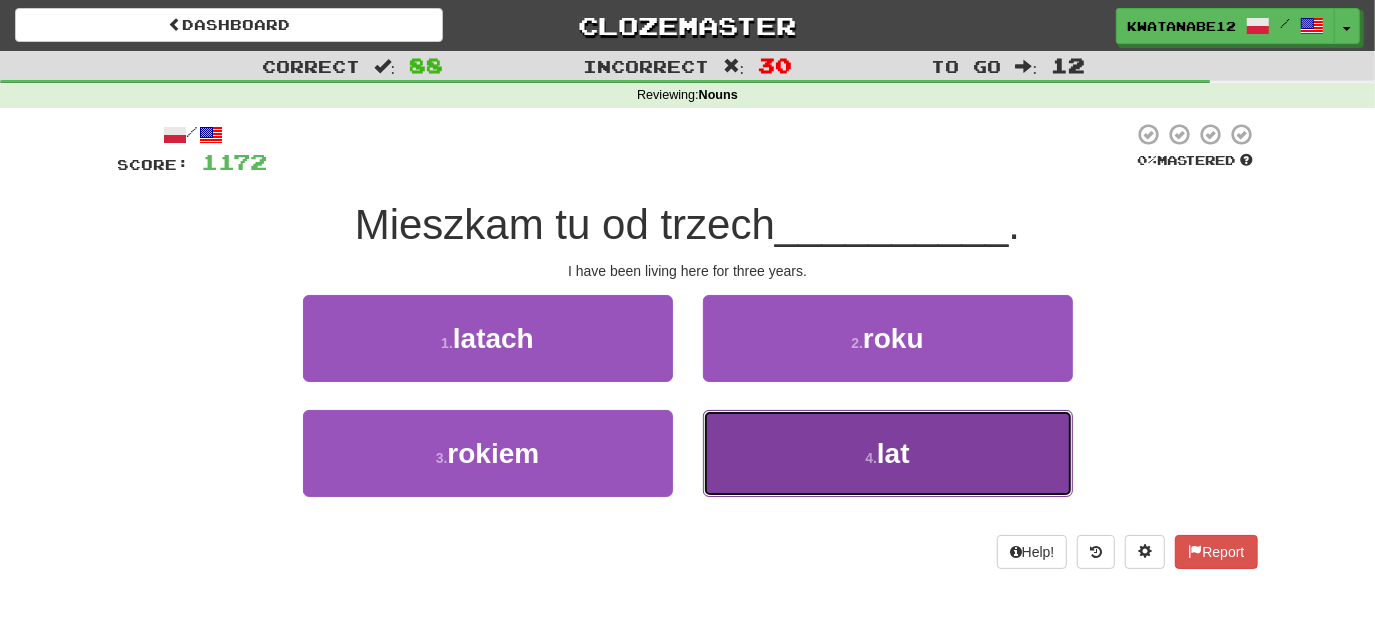 click on "4 .  lat" at bounding box center (888, 453) 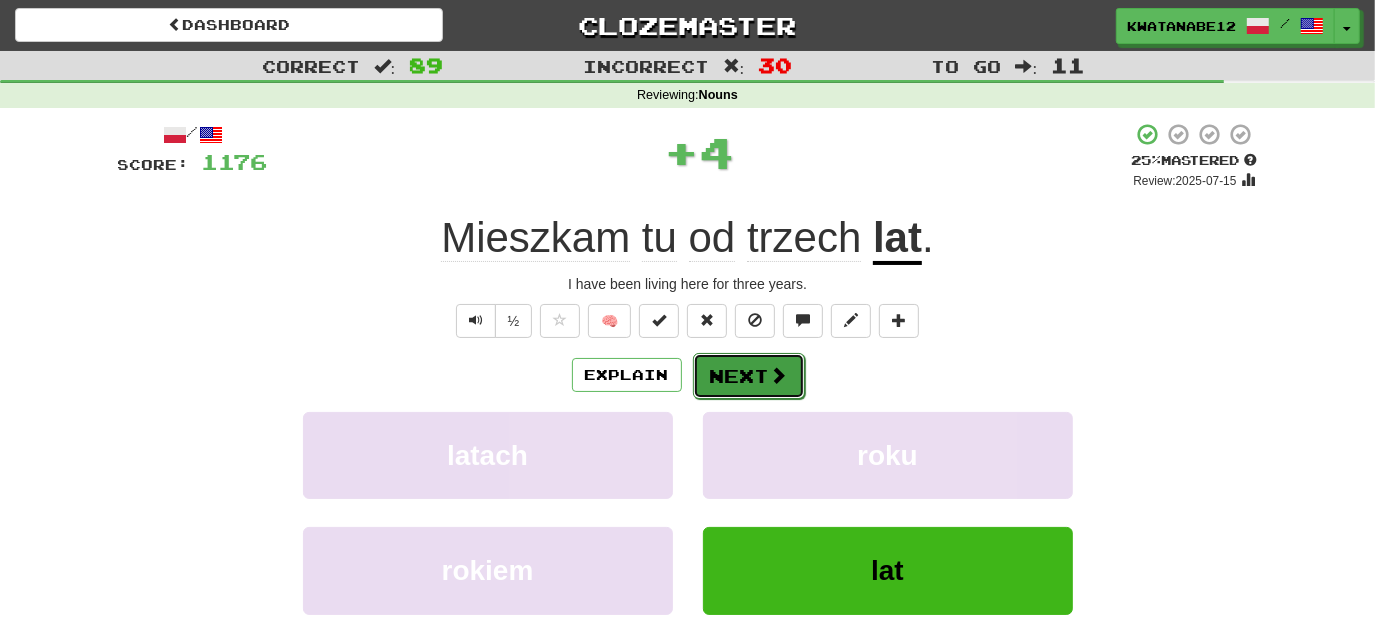 click on "Next" at bounding box center (749, 376) 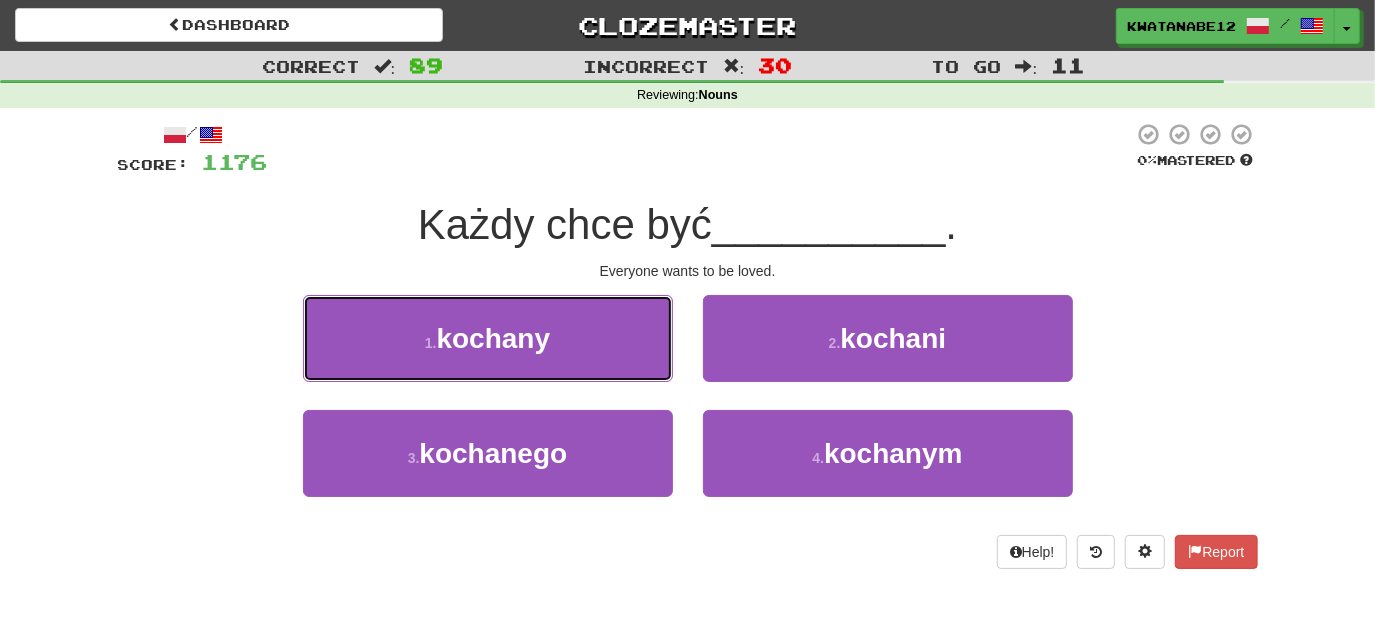 drag, startPoint x: 616, startPoint y: 346, endPoint x: 627, endPoint y: 348, distance: 11.18034 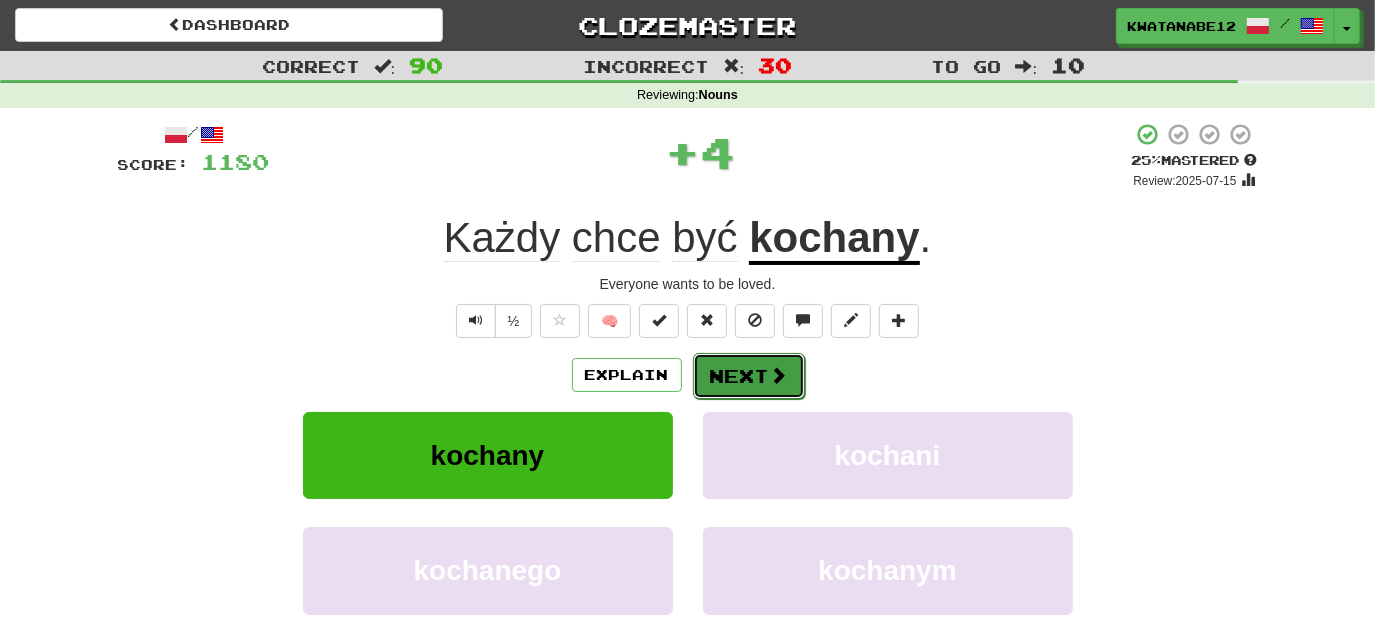 click on "Next" at bounding box center (749, 376) 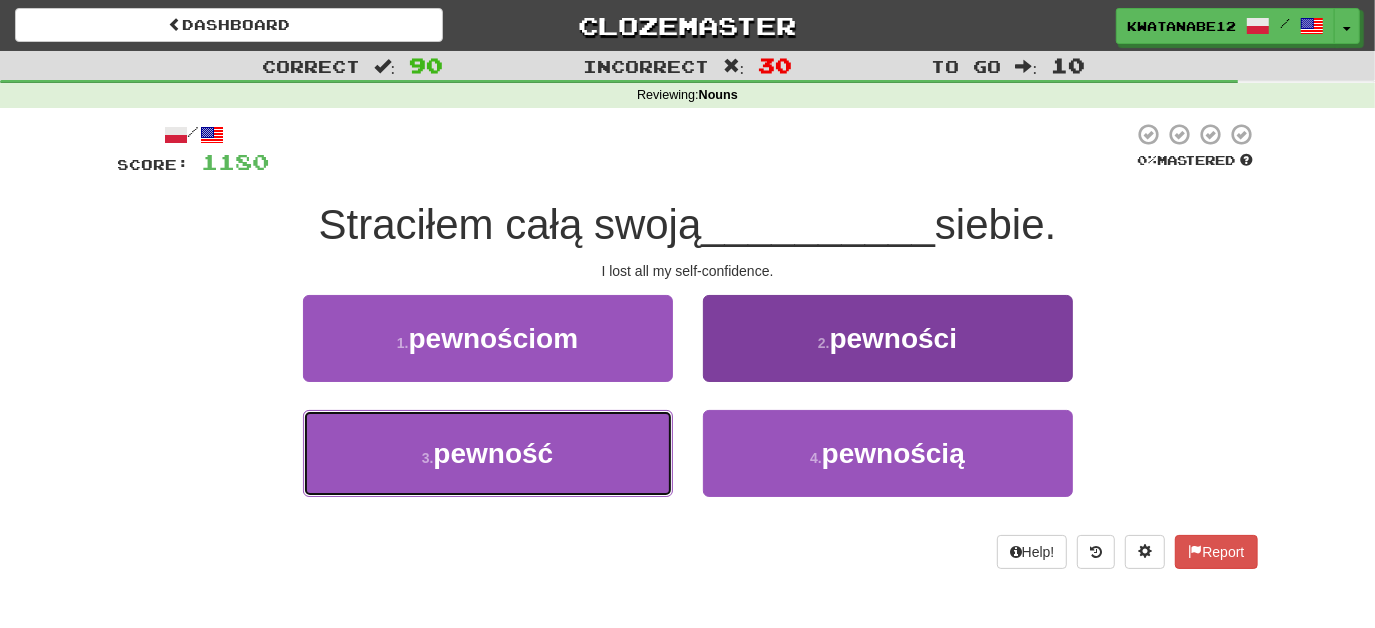 drag, startPoint x: 613, startPoint y: 439, endPoint x: 712, endPoint y: 412, distance: 102.61579 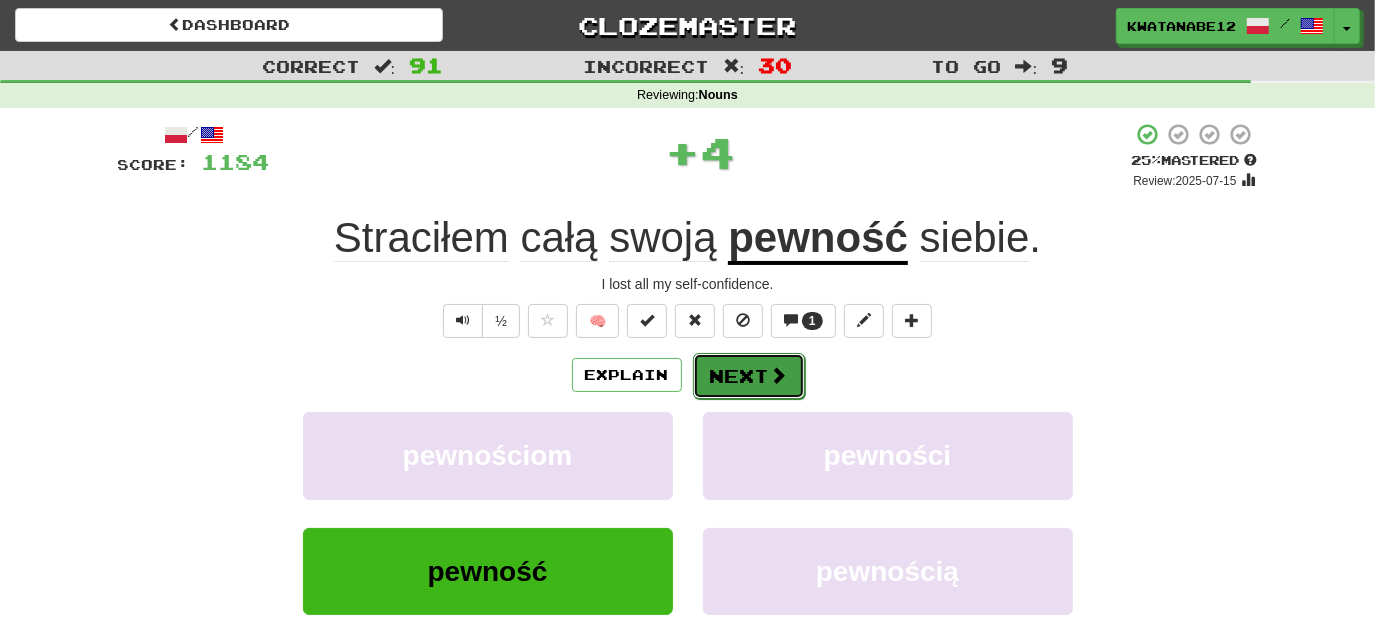 drag, startPoint x: 760, startPoint y: 378, endPoint x: 752, endPoint y: 365, distance: 15.264338 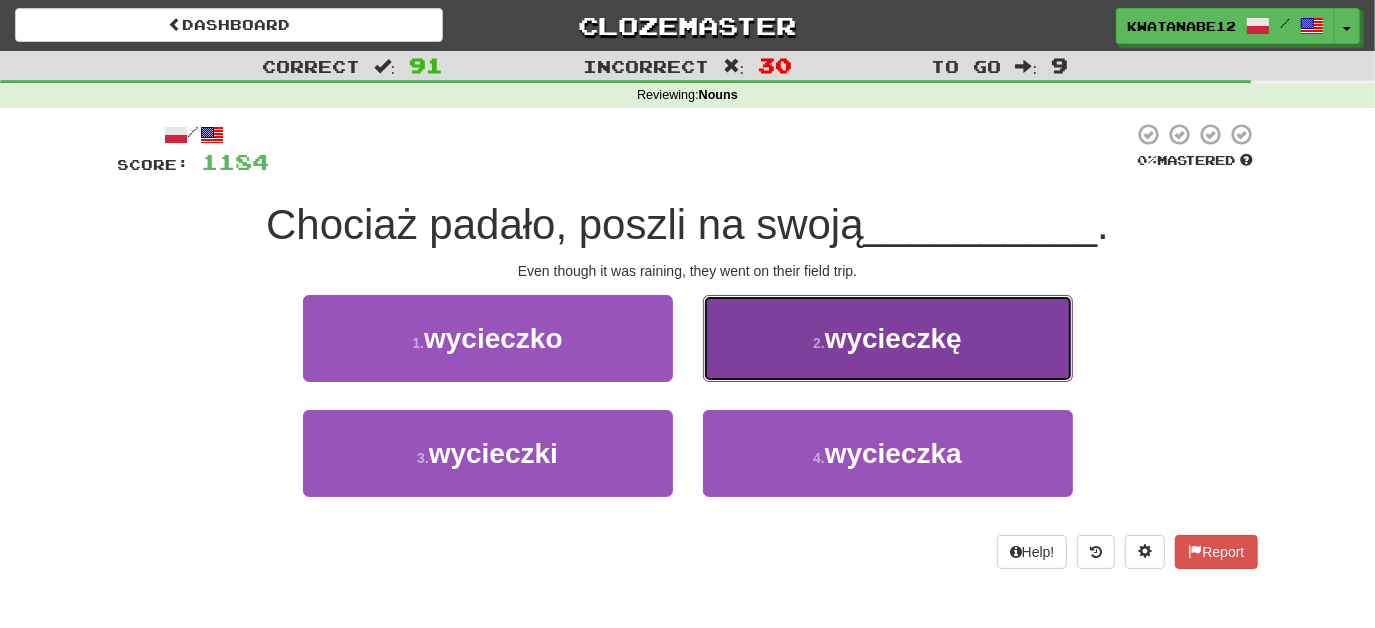 click on "2 .  wycieczkę" at bounding box center (888, 338) 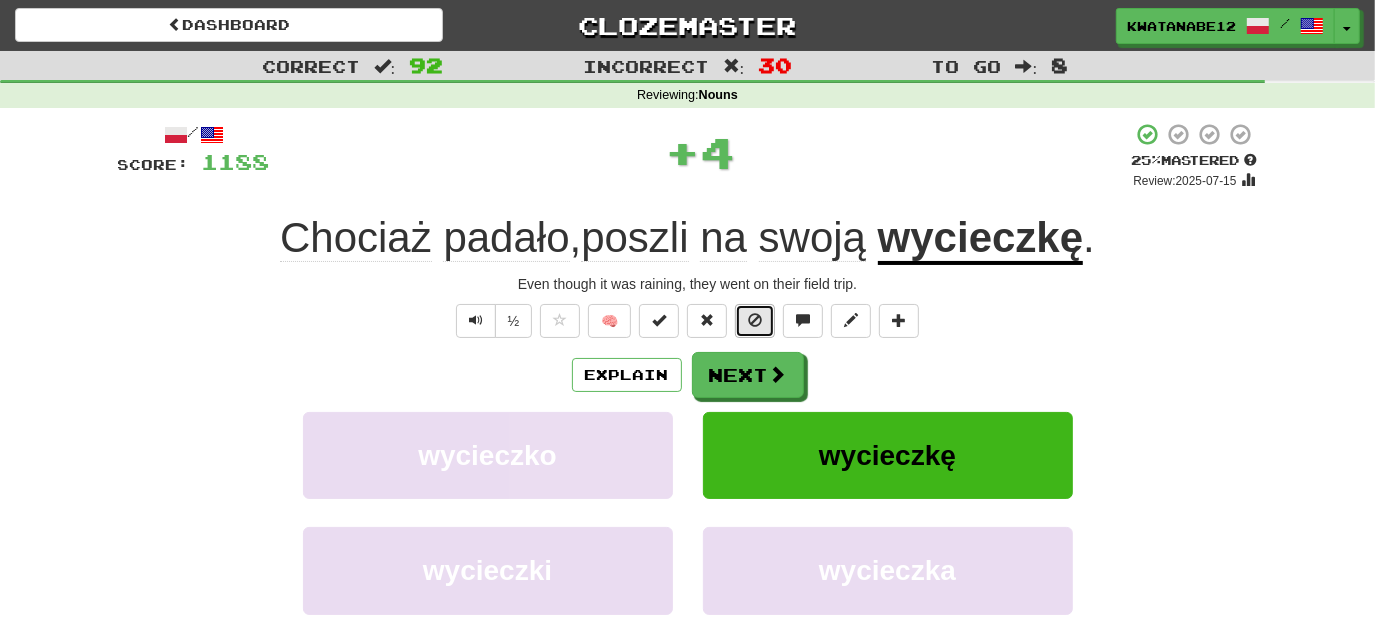 click at bounding box center [755, 321] 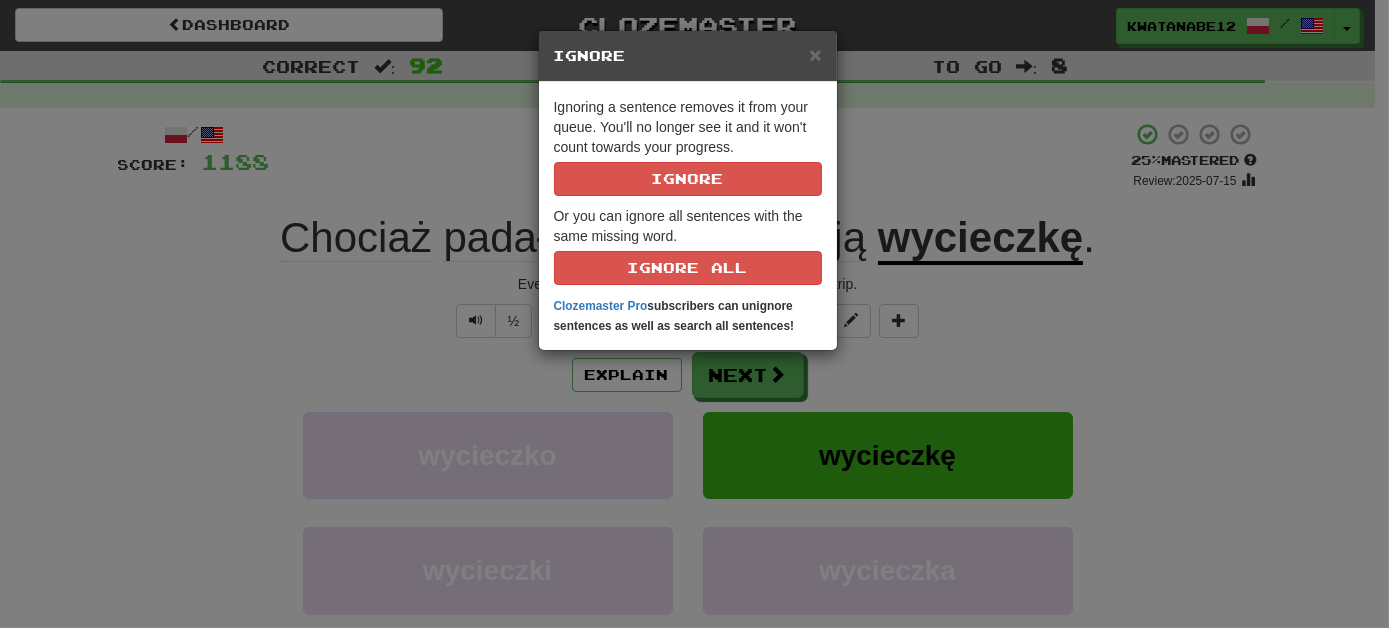 click on "× Ignore Ignoring a sentence removes it from your queue. You'll no longer see it and it won't count towards your progress. Ignore Or you can ignore all sentences with the same missing word. Ignore All Clozemaster Pro  subscribers can unignore sentences as well as search all sentences!" at bounding box center (694, 314) 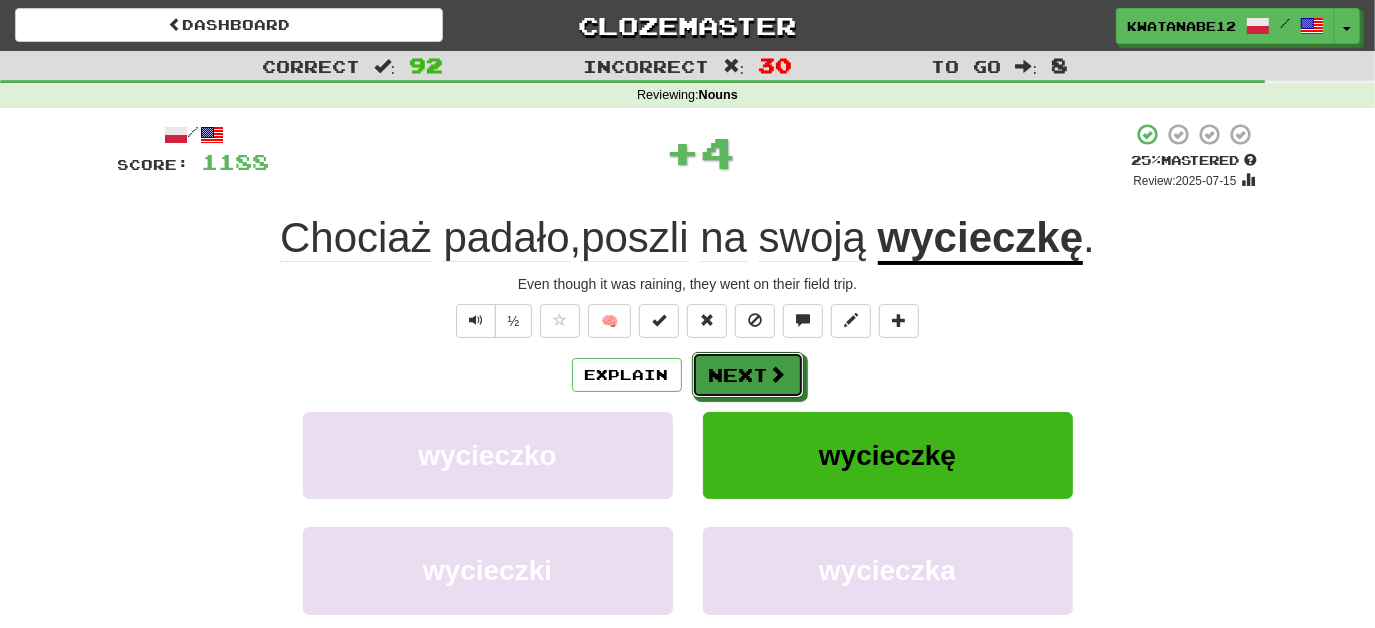 click on "Next" at bounding box center (748, 375) 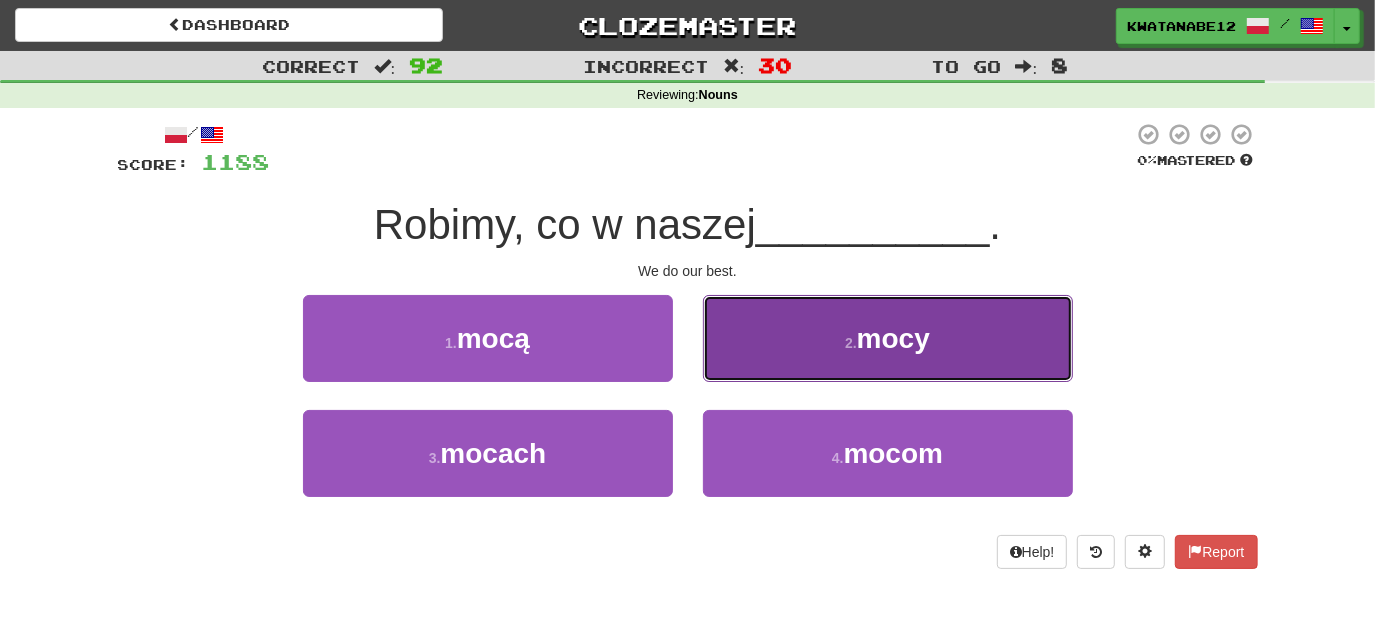 click on "2 .  mocy" at bounding box center (888, 338) 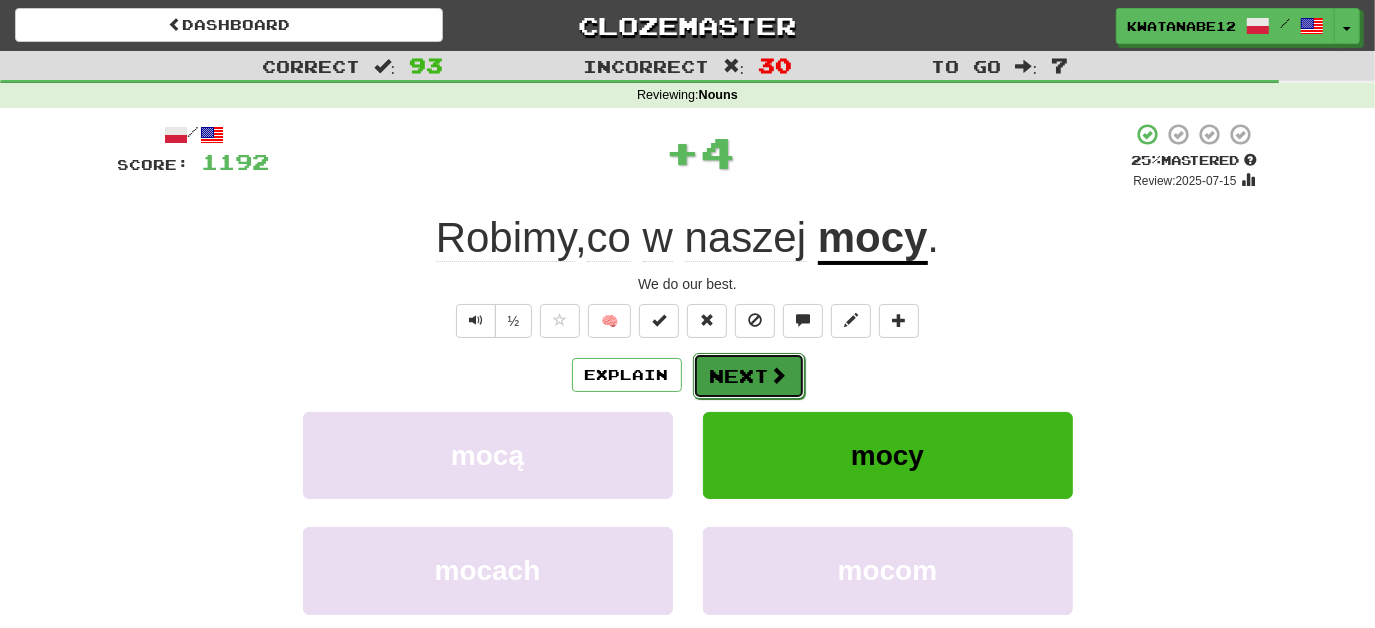click on "Next" at bounding box center [749, 376] 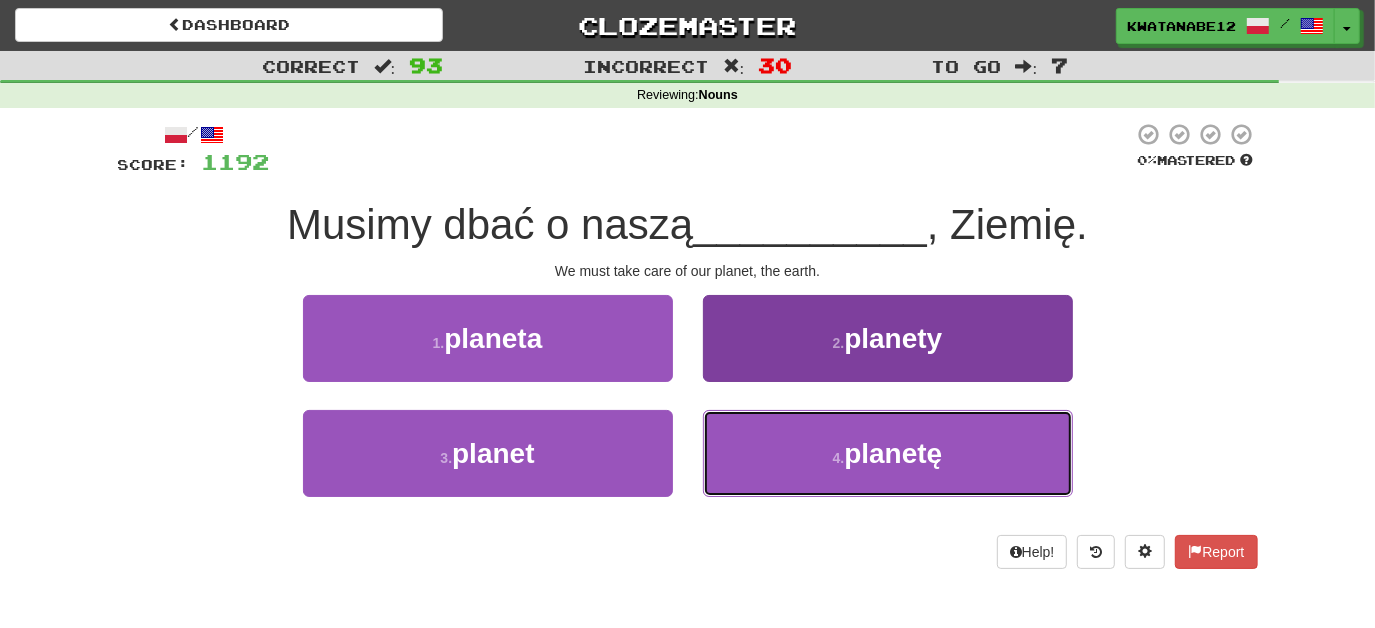 click on "4 .  planetę" at bounding box center (888, 453) 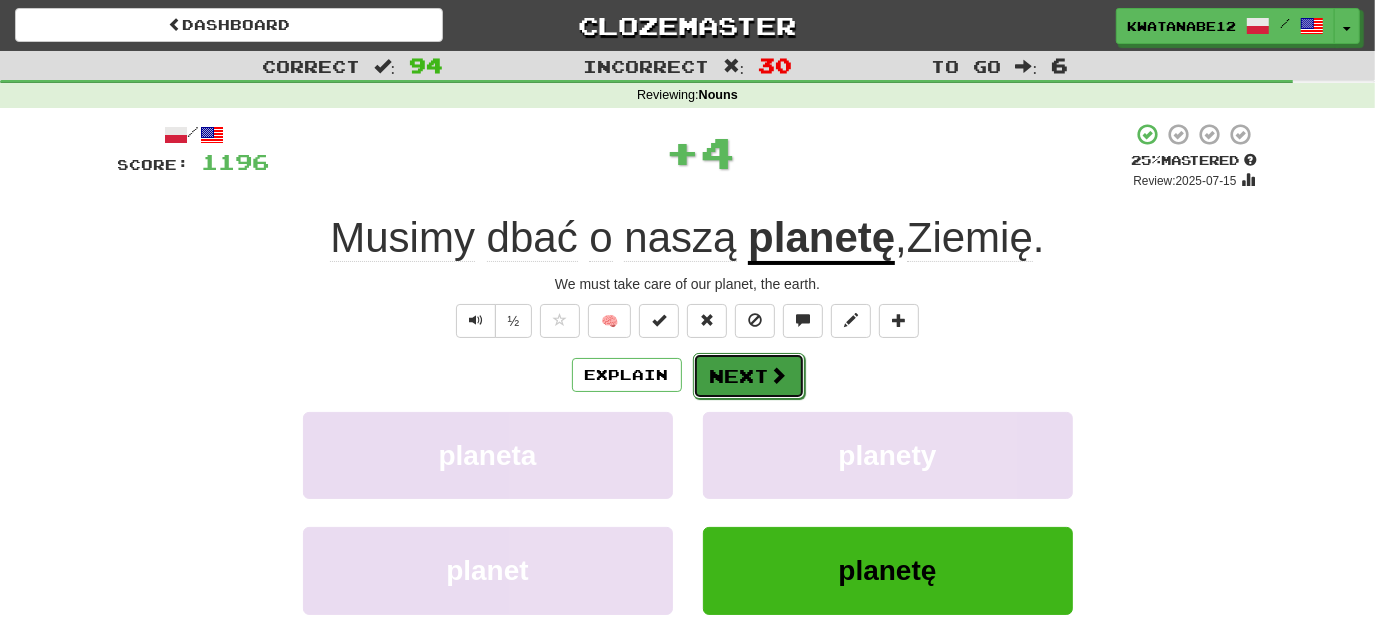 click on "Next" at bounding box center (749, 376) 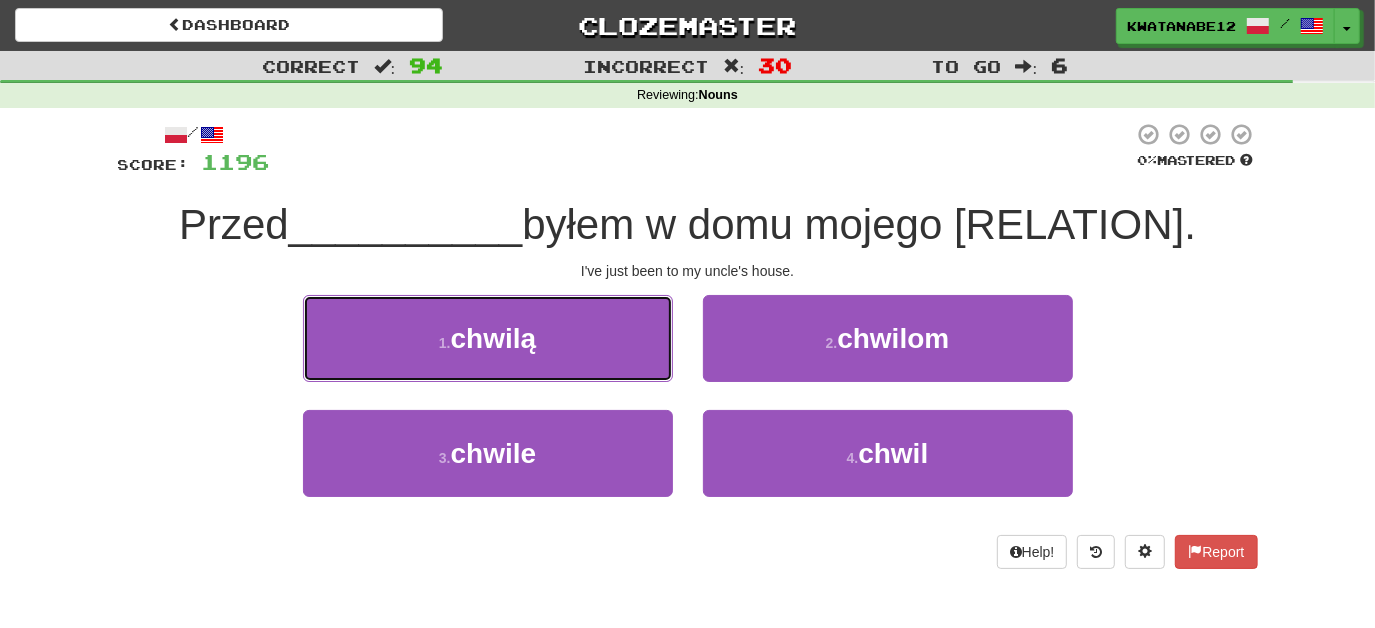 drag, startPoint x: 618, startPoint y: 338, endPoint x: 653, endPoint y: 349, distance: 36.687874 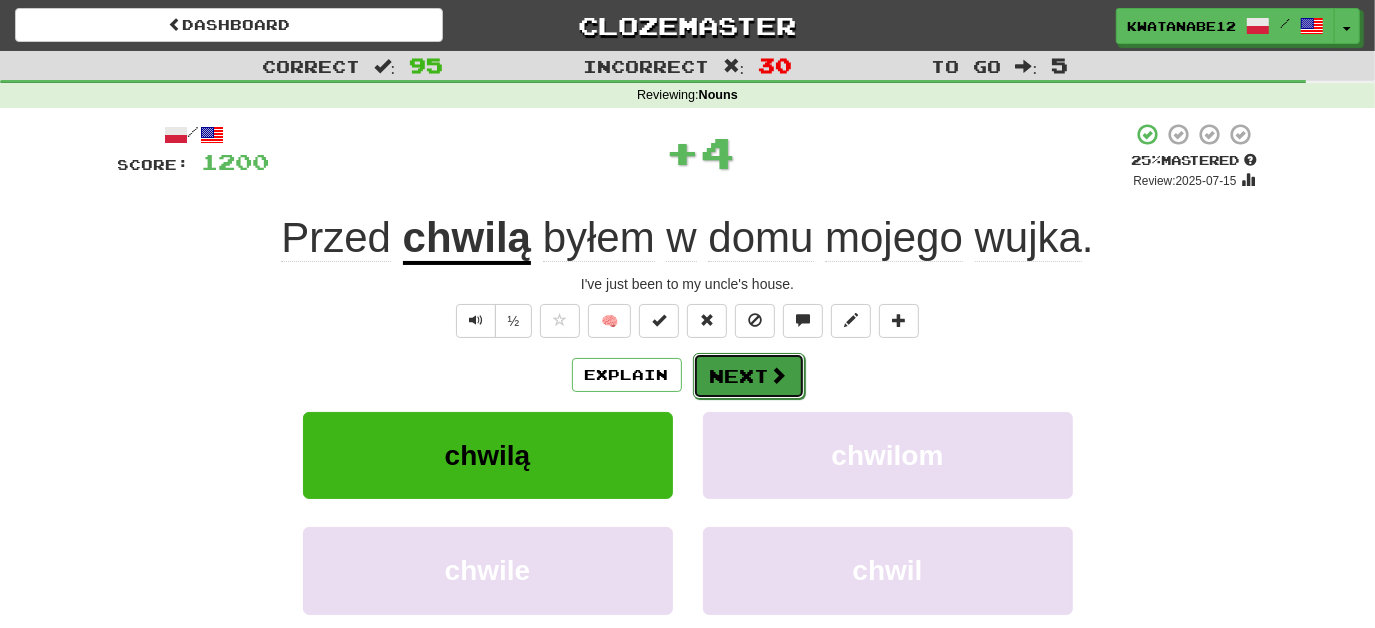 click on "Next" at bounding box center [749, 376] 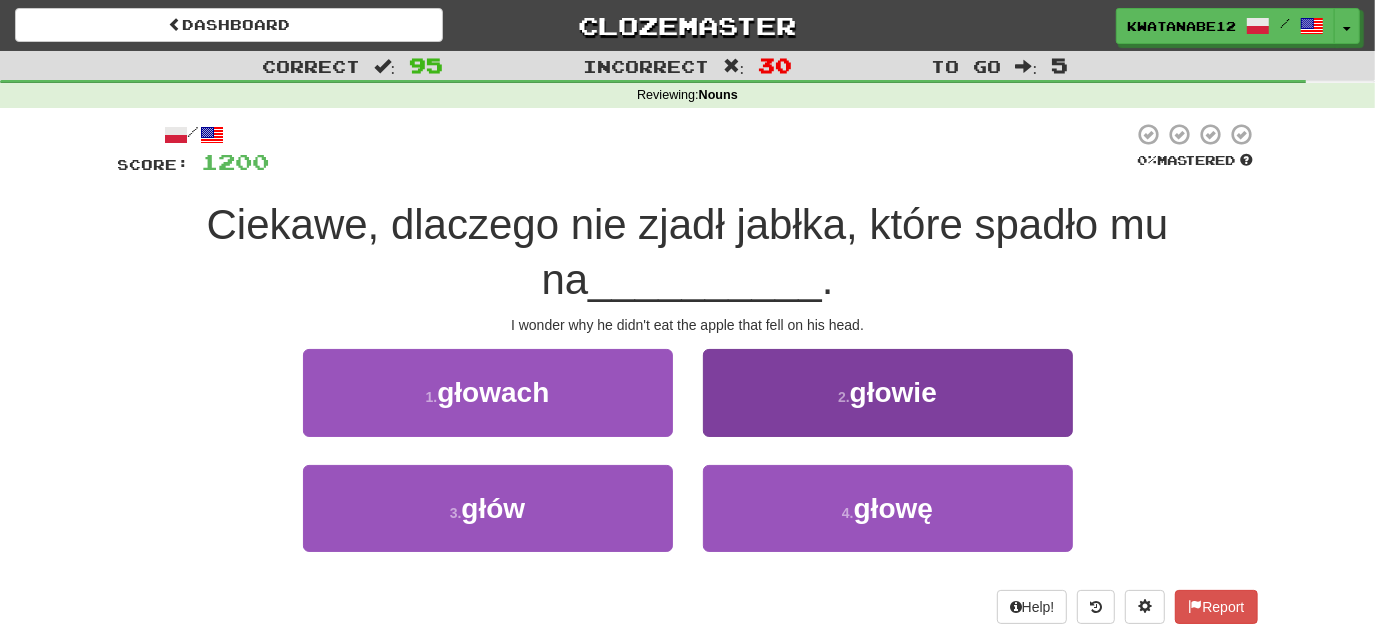drag, startPoint x: 762, startPoint y: 458, endPoint x: 756, endPoint y: 404, distance: 54.33231 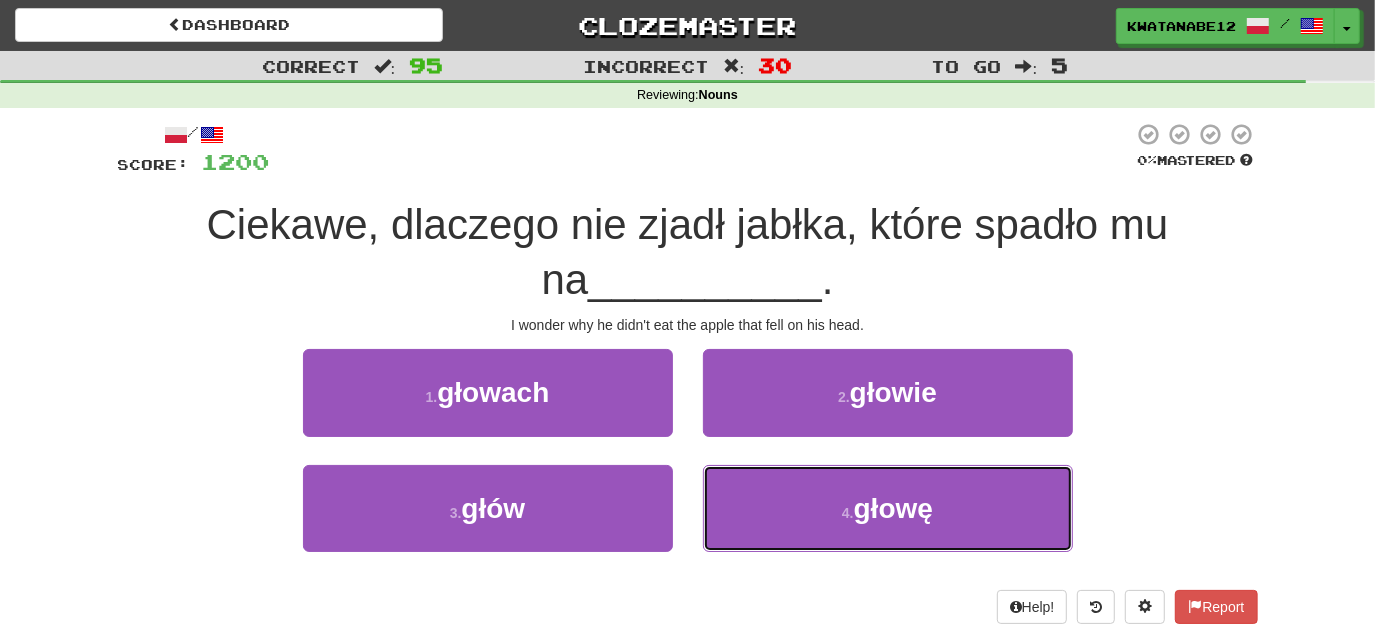 drag, startPoint x: 748, startPoint y: 478, endPoint x: 756, endPoint y: 458, distance: 21.540659 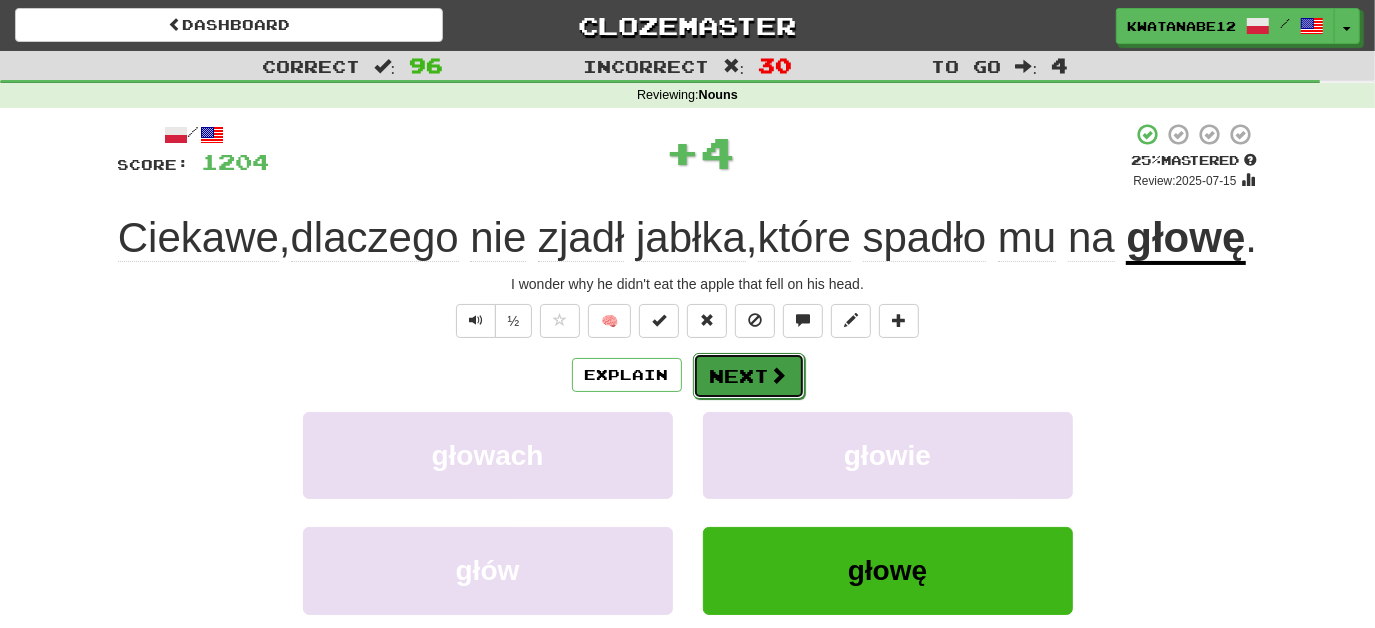 click on "Next" at bounding box center (749, 376) 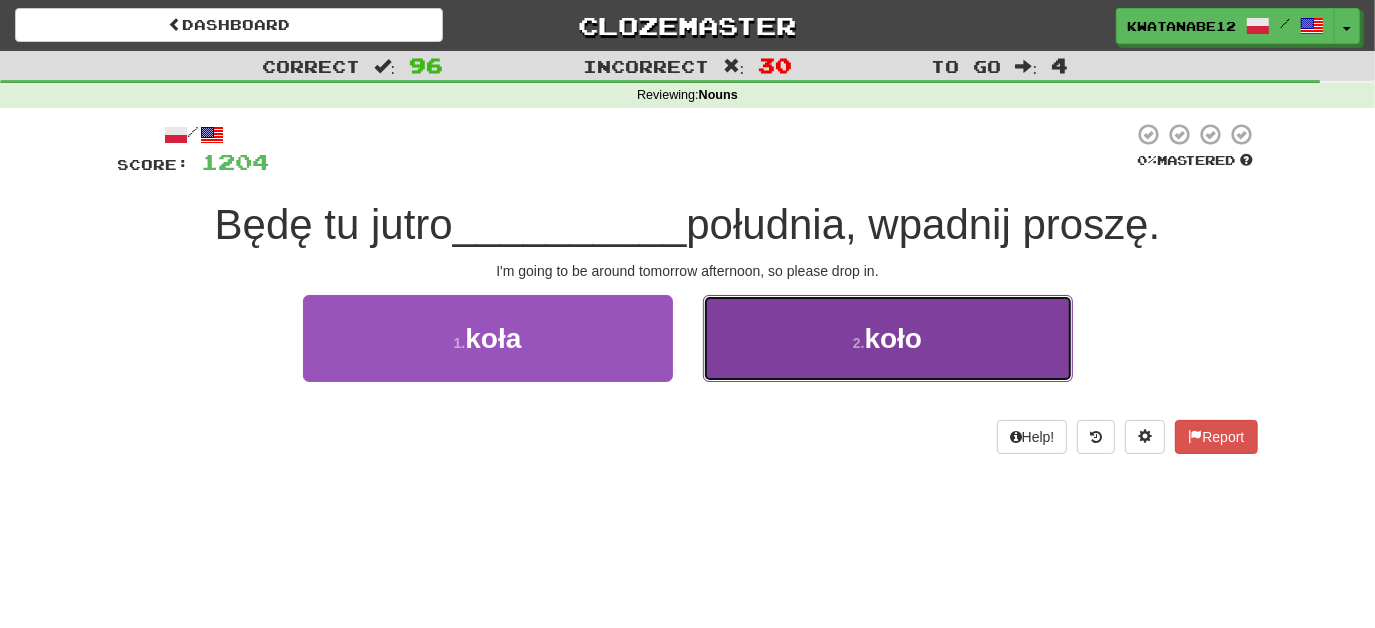 click on "2 .  koło" at bounding box center (888, 338) 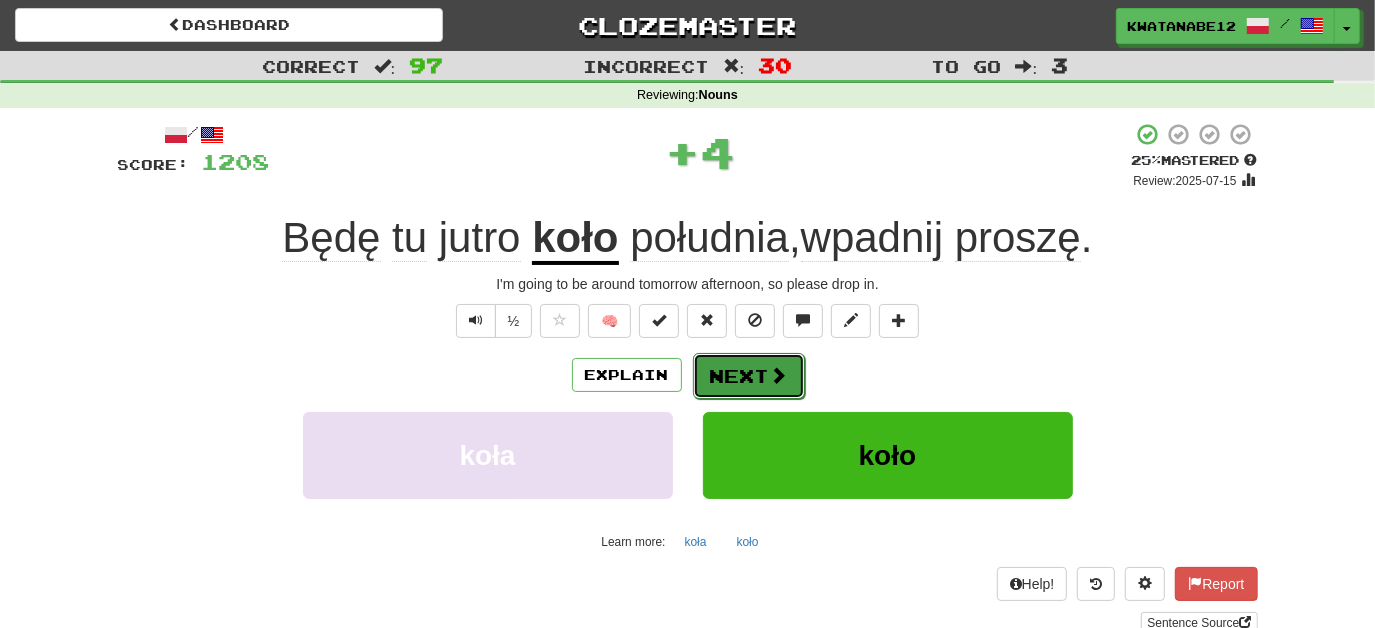 click on "Next" at bounding box center [749, 376] 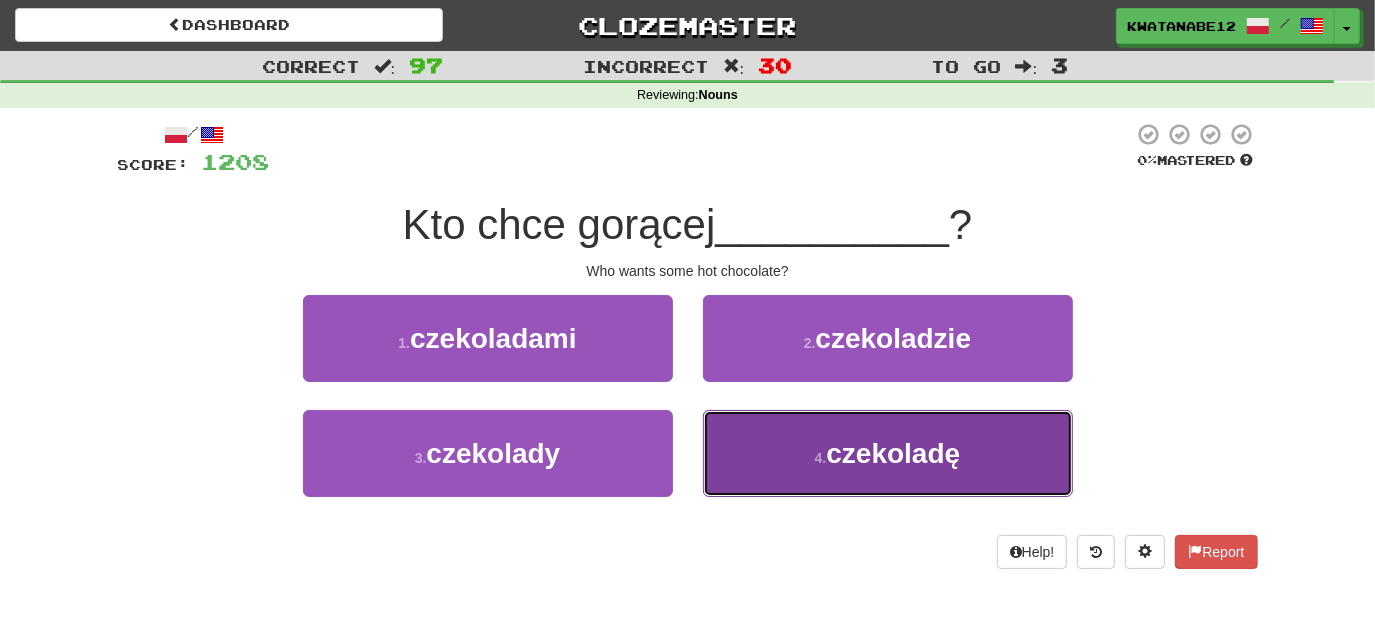 click on "4 .  czekoladę" at bounding box center [888, 453] 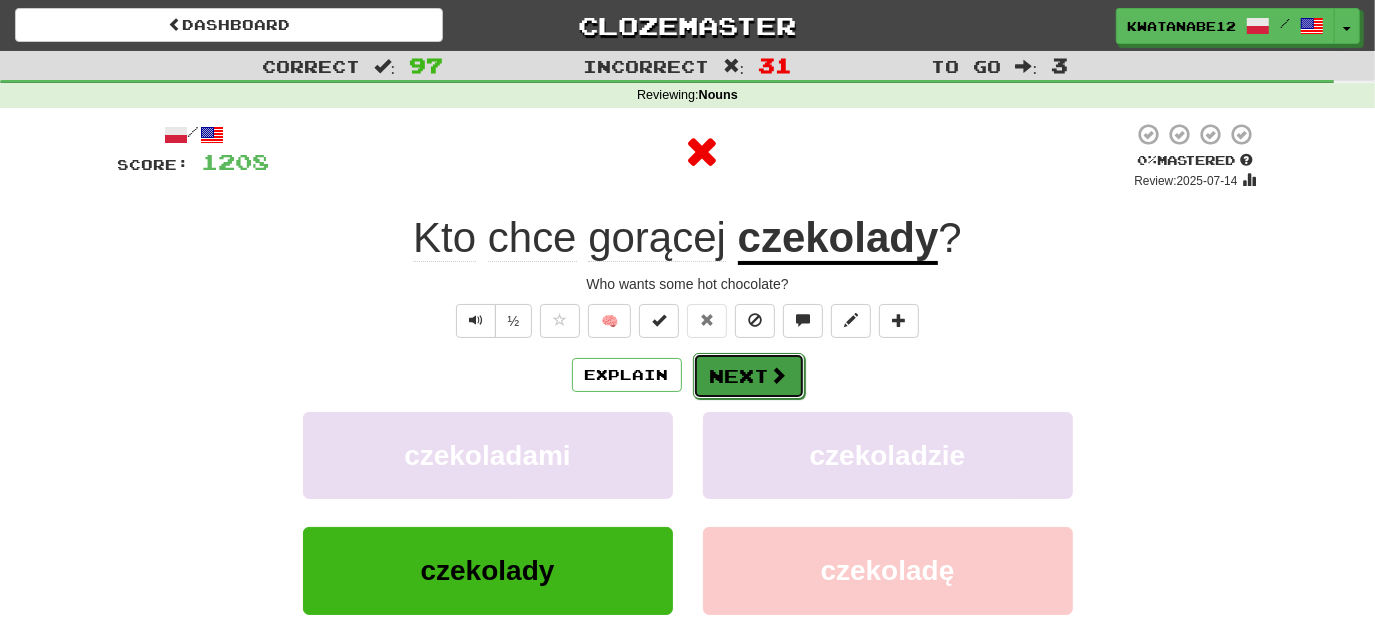 drag, startPoint x: 731, startPoint y: 358, endPoint x: 745, endPoint y: 372, distance: 19.79899 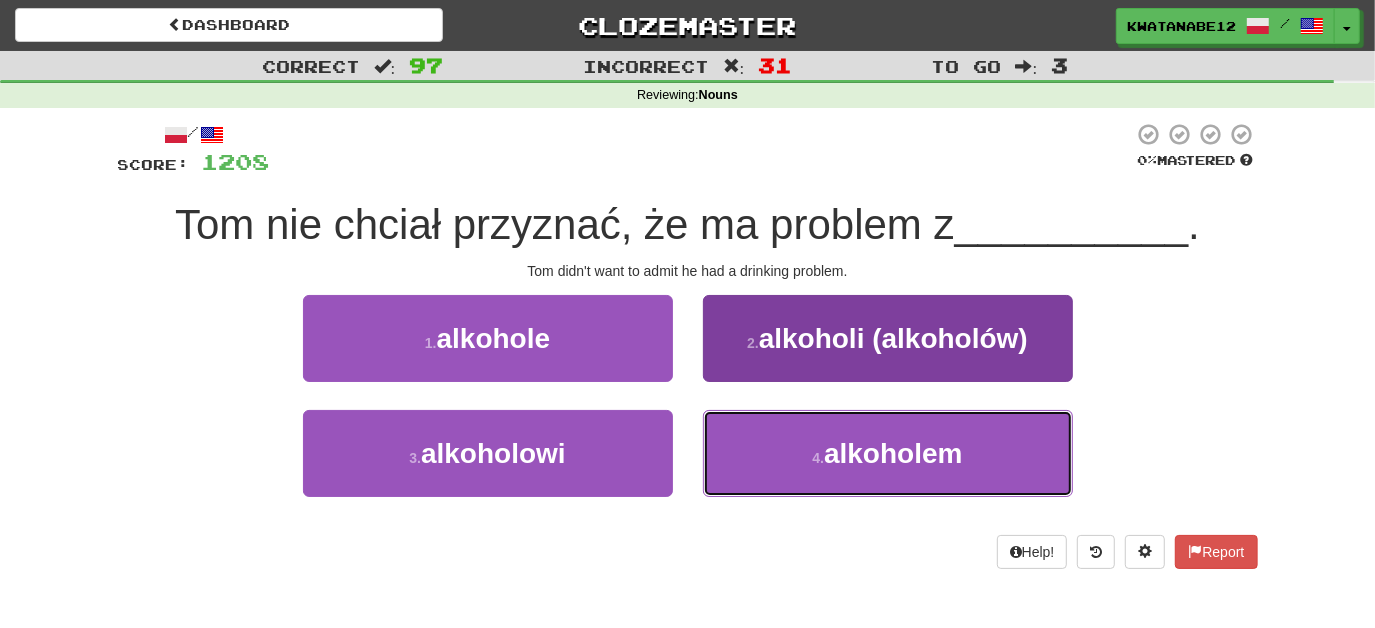 click on "4 .  alkoholem" at bounding box center [888, 453] 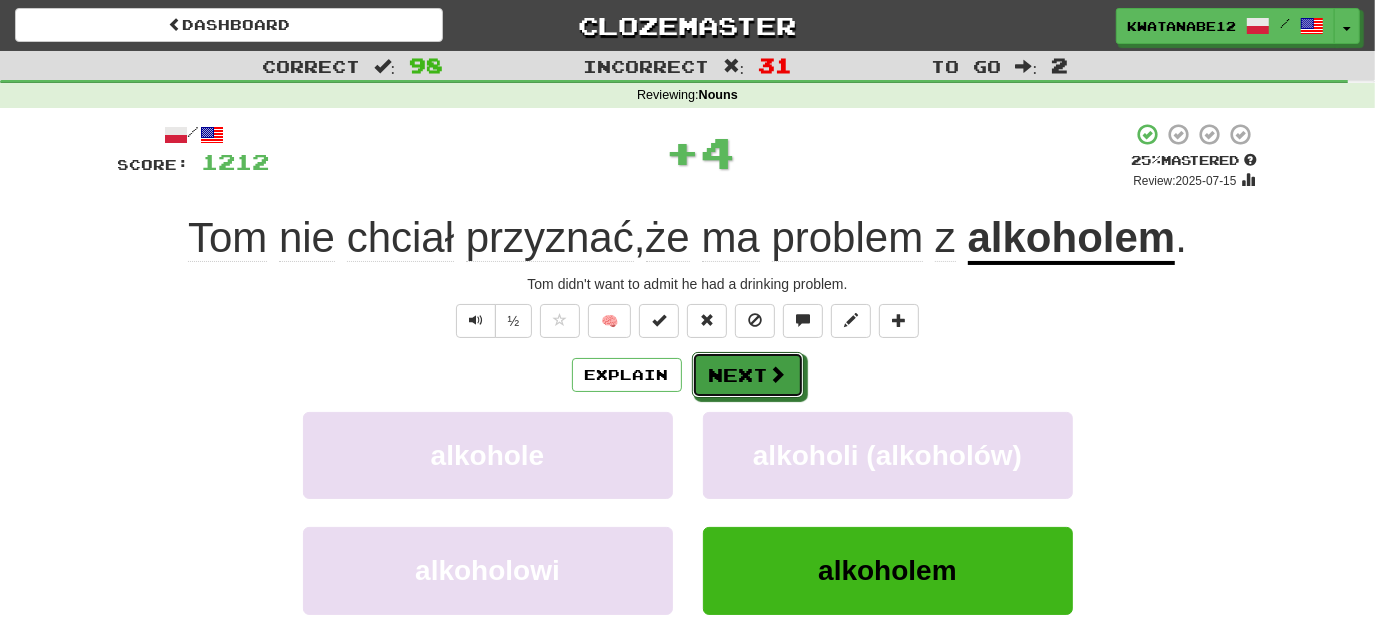 drag, startPoint x: 732, startPoint y: 367, endPoint x: 664, endPoint y: 271, distance: 117.64353 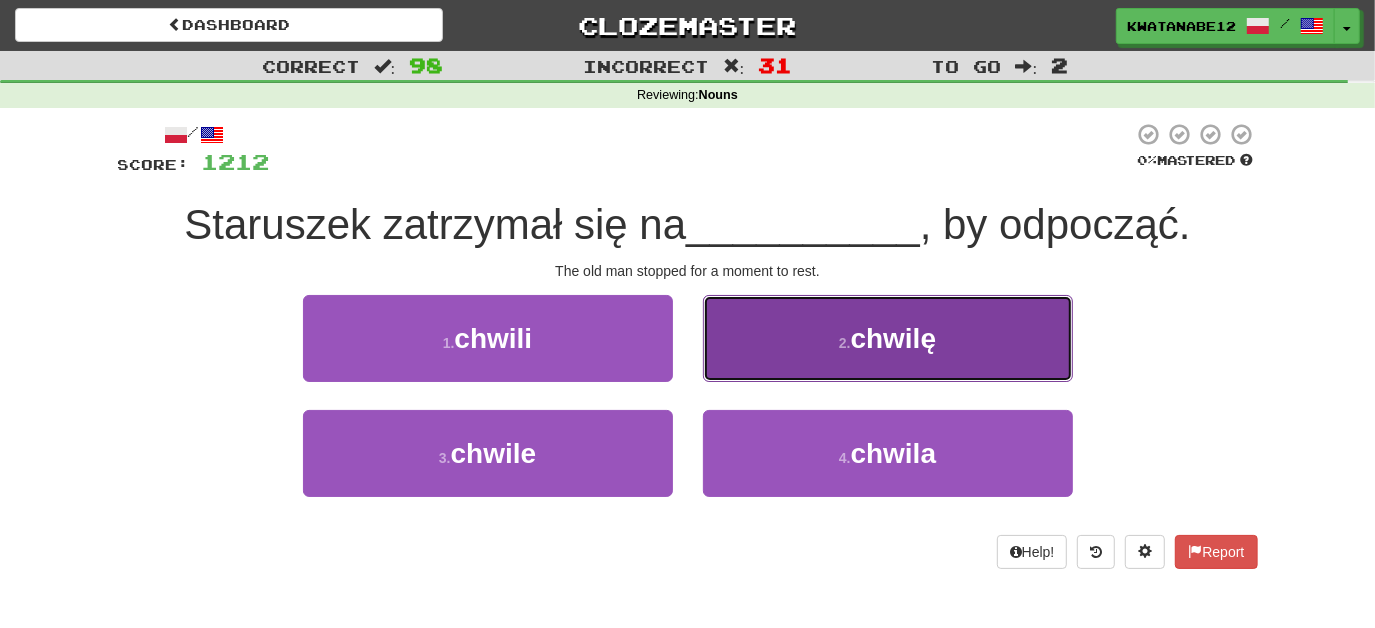 click on "2 .  chwilę" at bounding box center (888, 338) 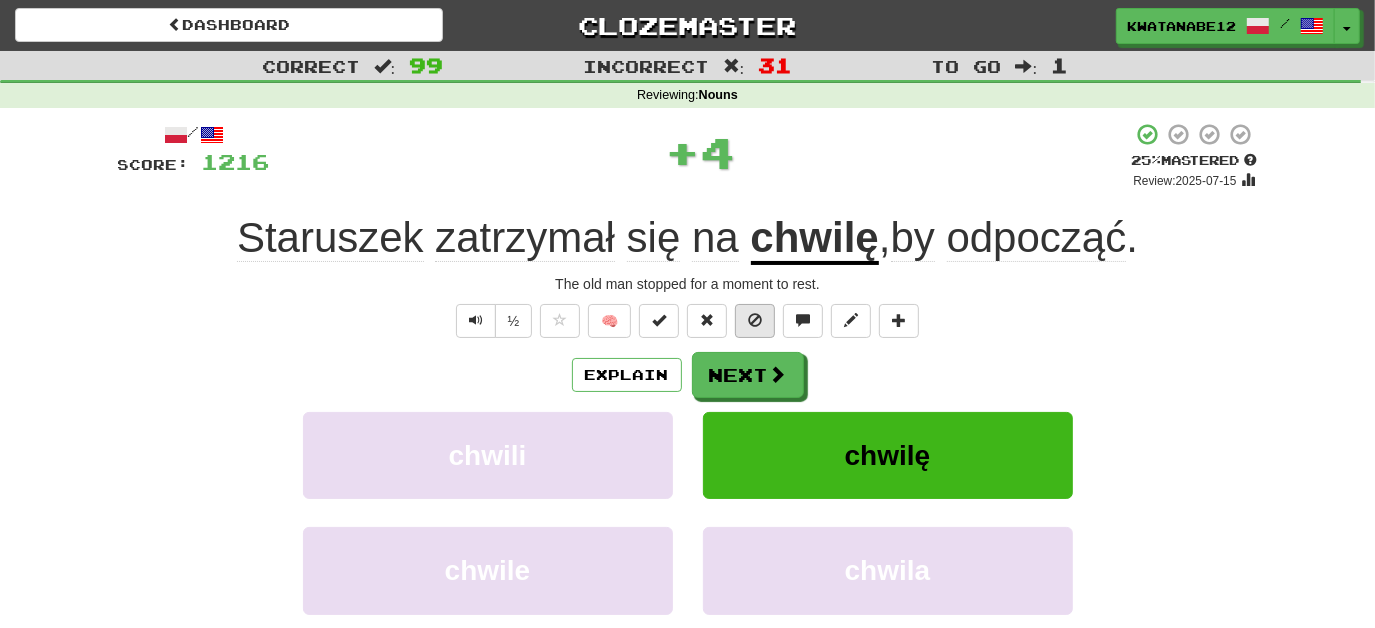 drag, startPoint x: 760, startPoint y: 348, endPoint x: 761, endPoint y: 320, distance: 28.01785 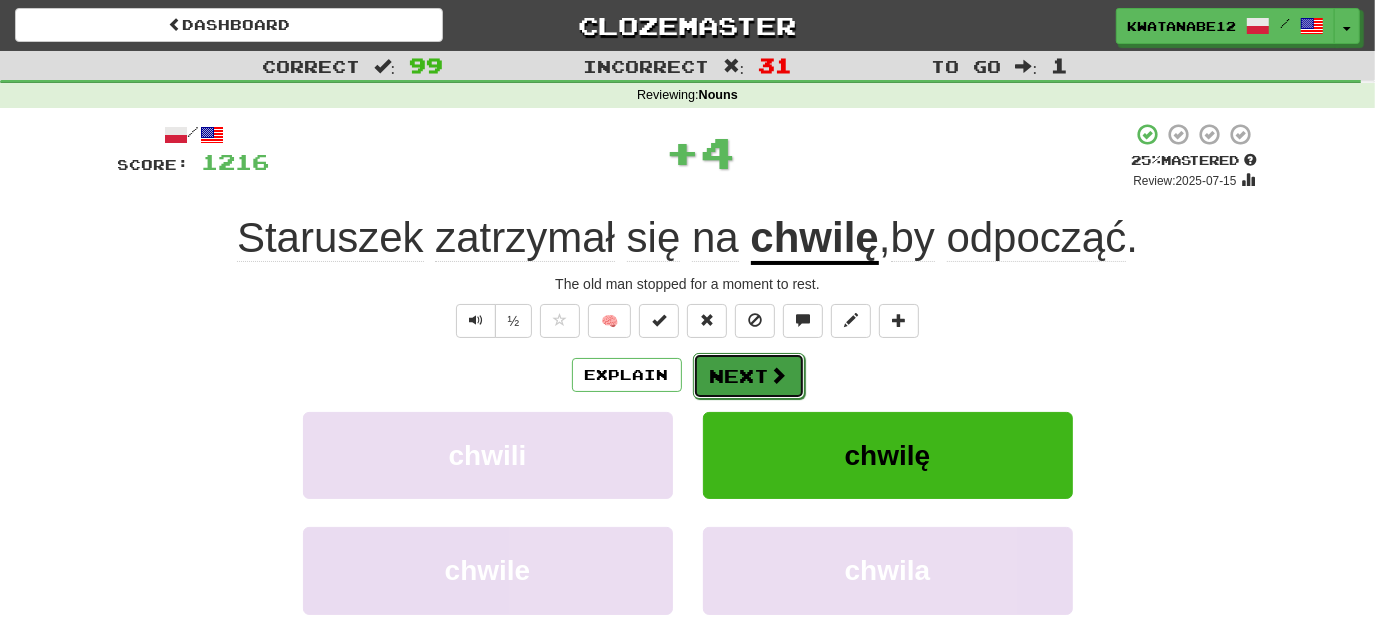 drag, startPoint x: 723, startPoint y: 372, endPoint x: 745, endPoint y: 376, distance: 22.36068 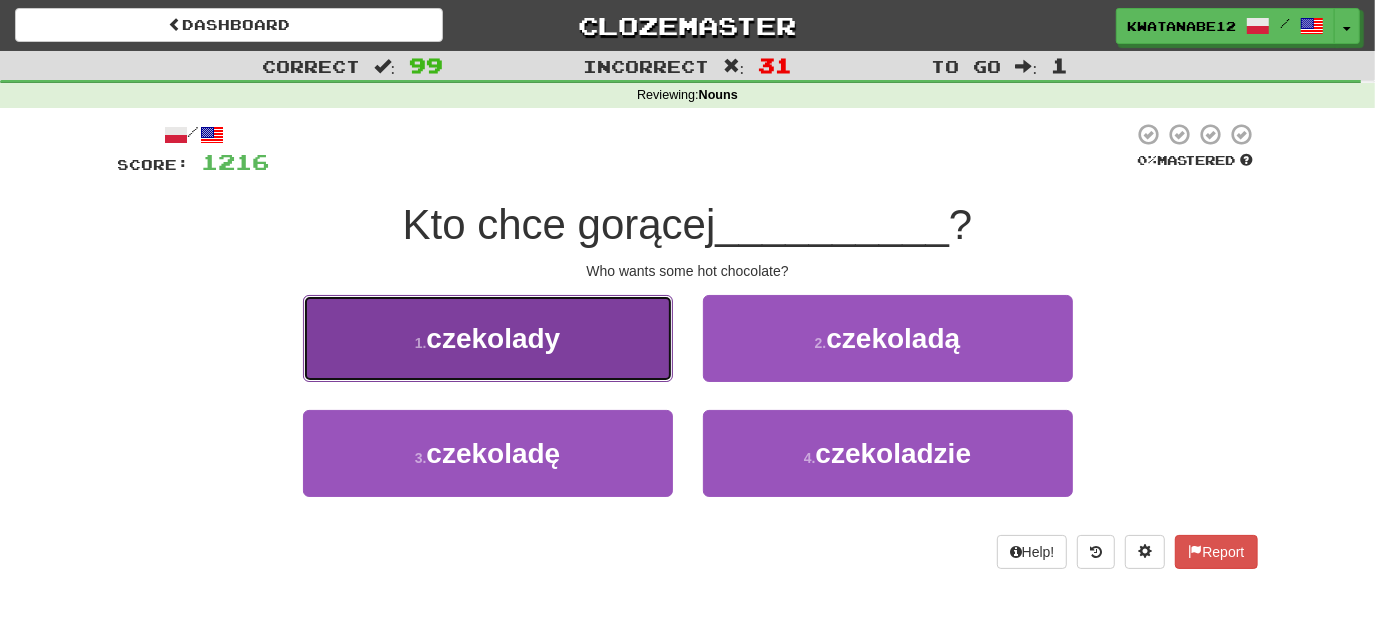 drag, startPoint x: 615, startPoint y: 338, endPoint x: 626, endPoint y: 337, distance: 11.045361 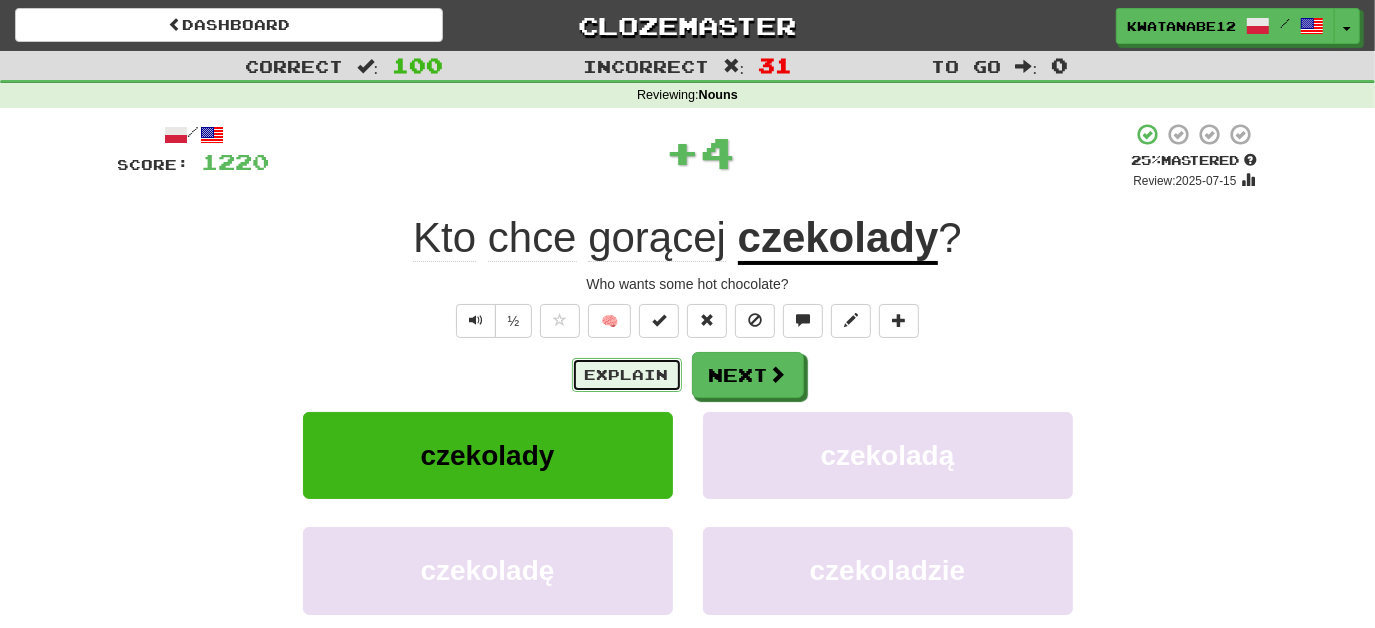 click on "Explain" at bounding box center (627, 375) 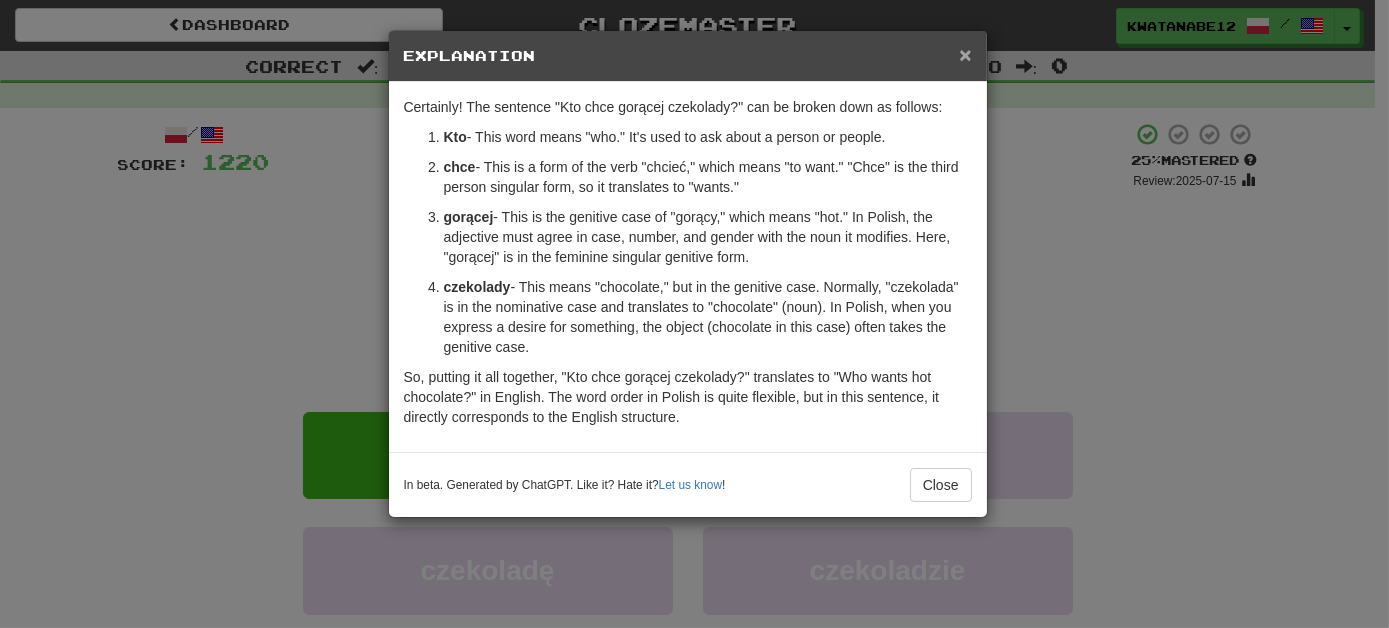 drag, startPoint x: 968, startPoint y: 50, endPoint x: 974, endPoint y: 69, distance: 19.924858 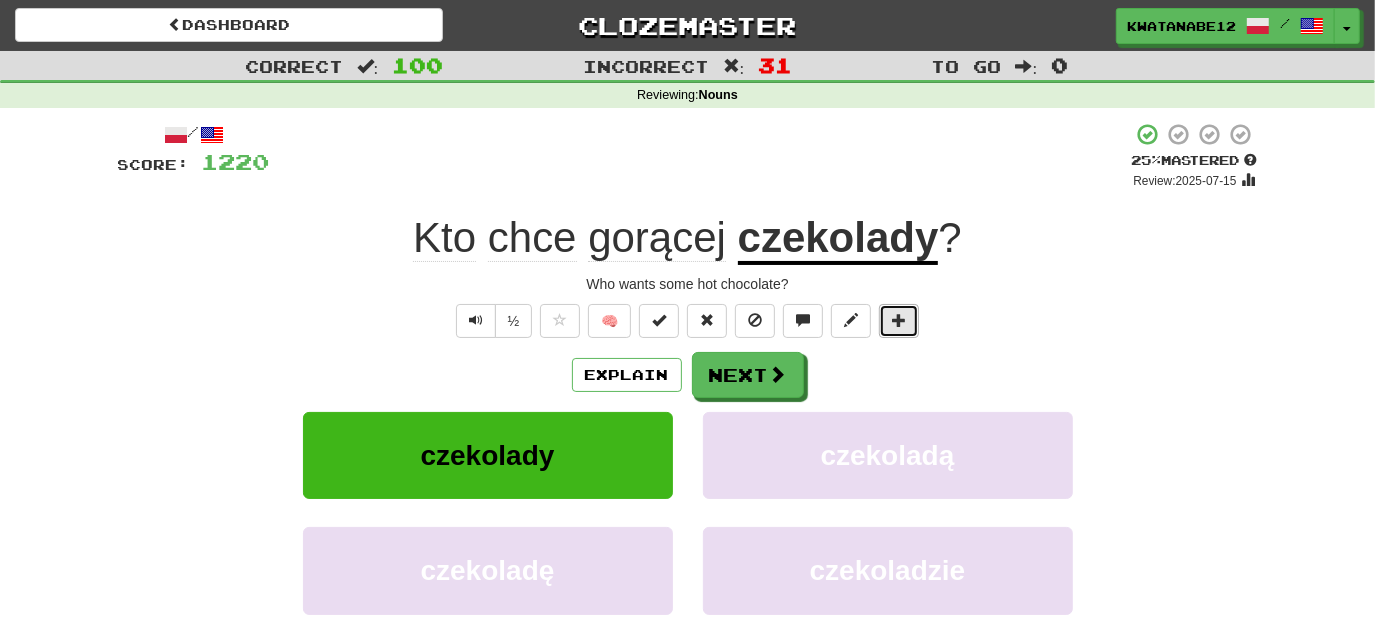 click at bounding box center [899, 321] 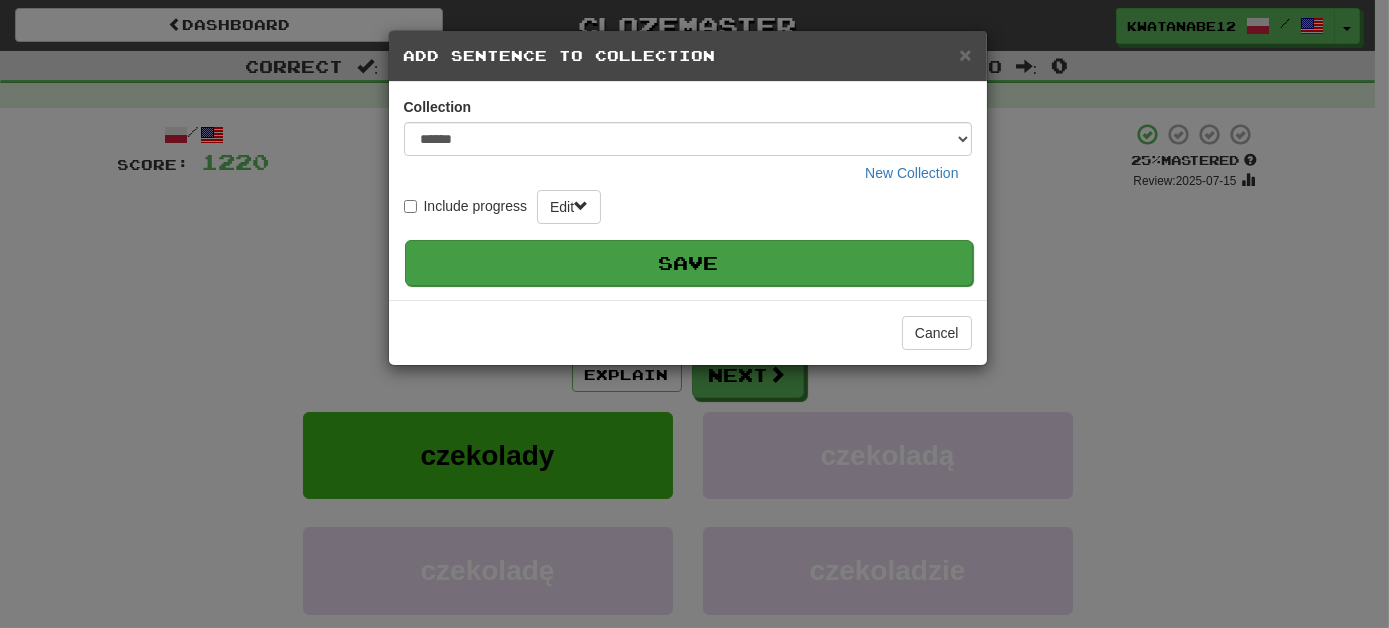 click on "Save" at bounding box center (689, 263) 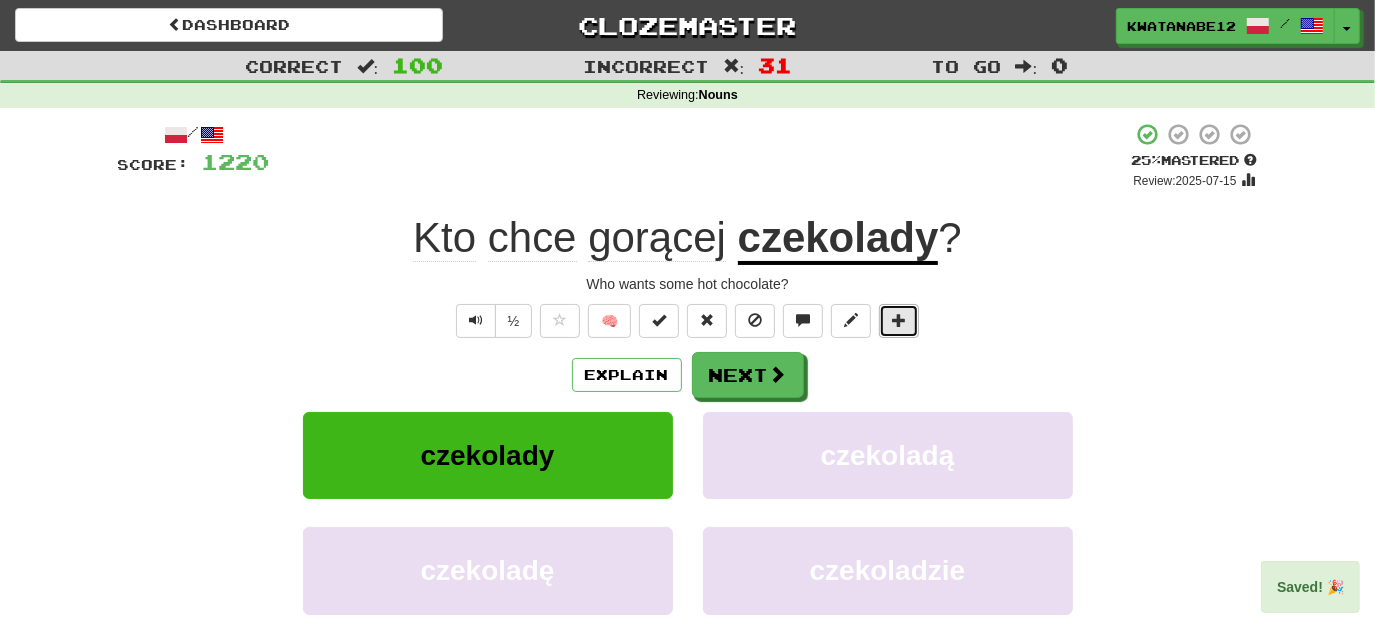 click at bounding box center [899, 320] 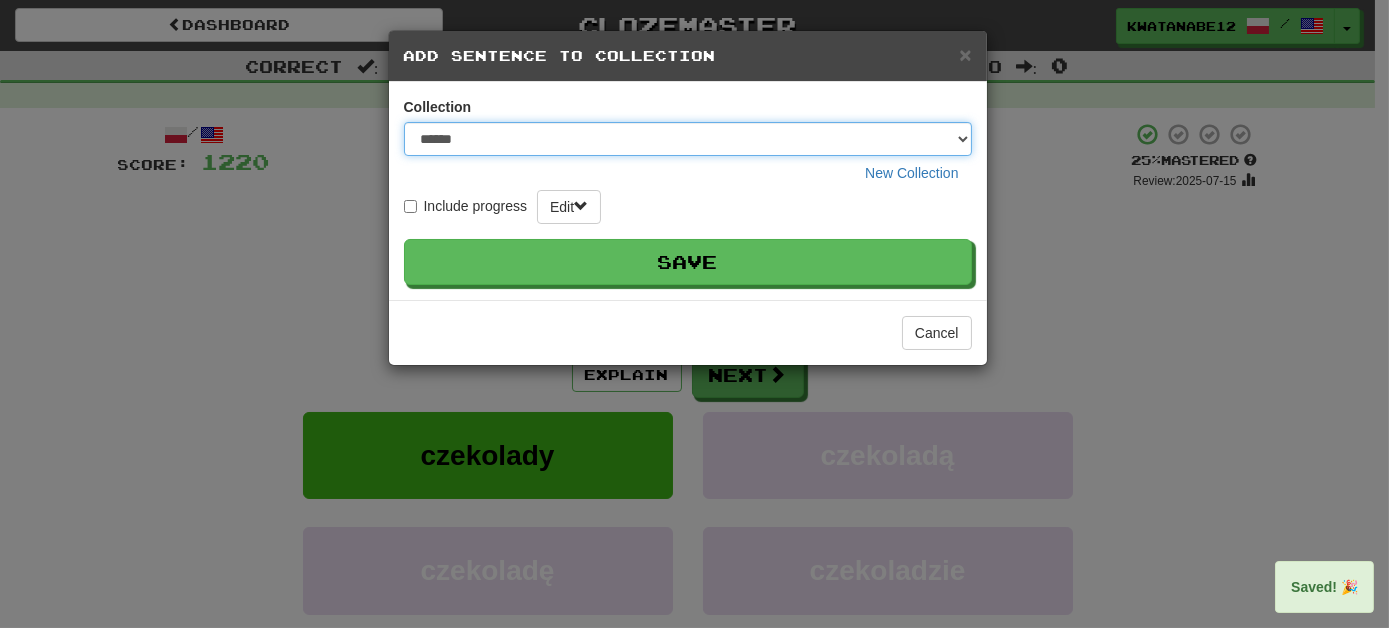 click on "****** **** ***** ********* ********" at bounding box center [688, 139] 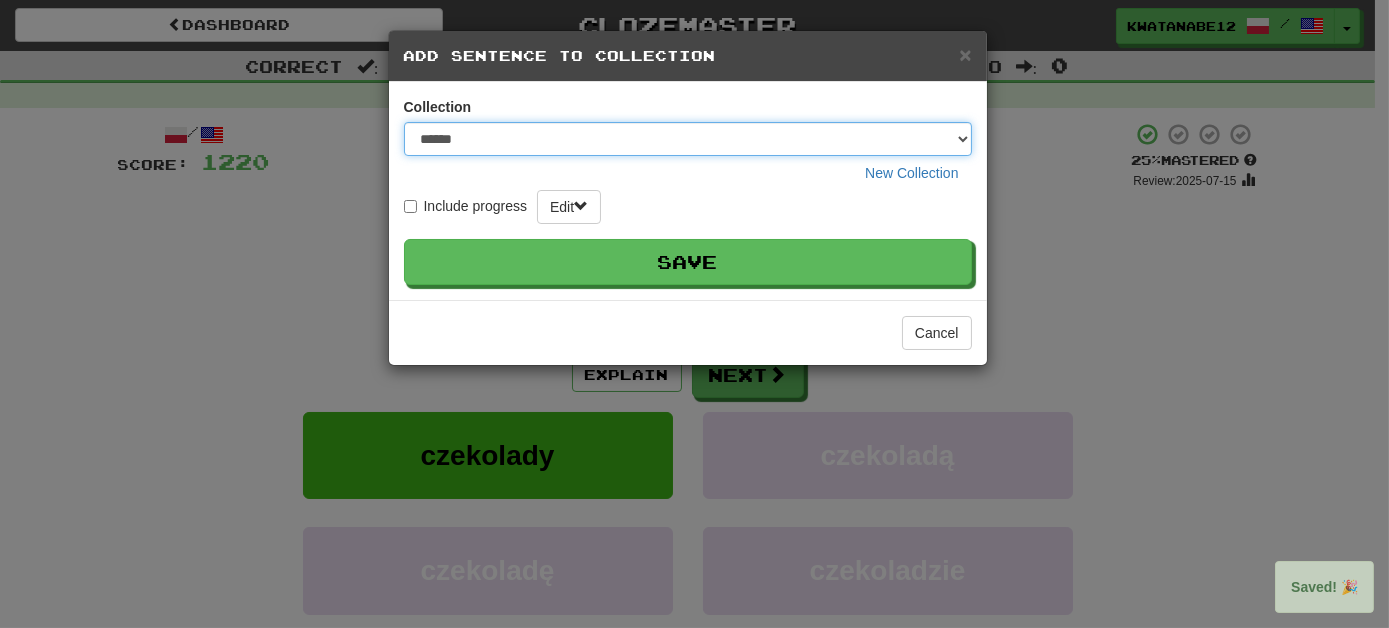 select on "****" 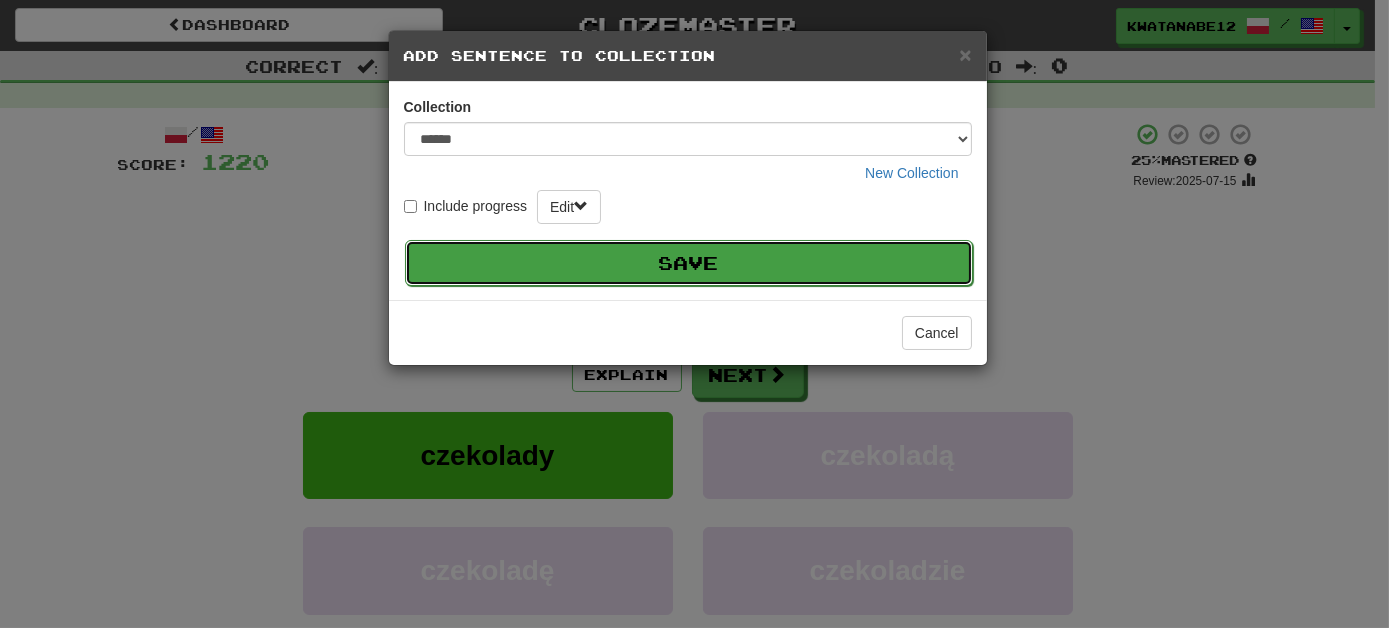 click on "Save" at bounding box center [689, 263] 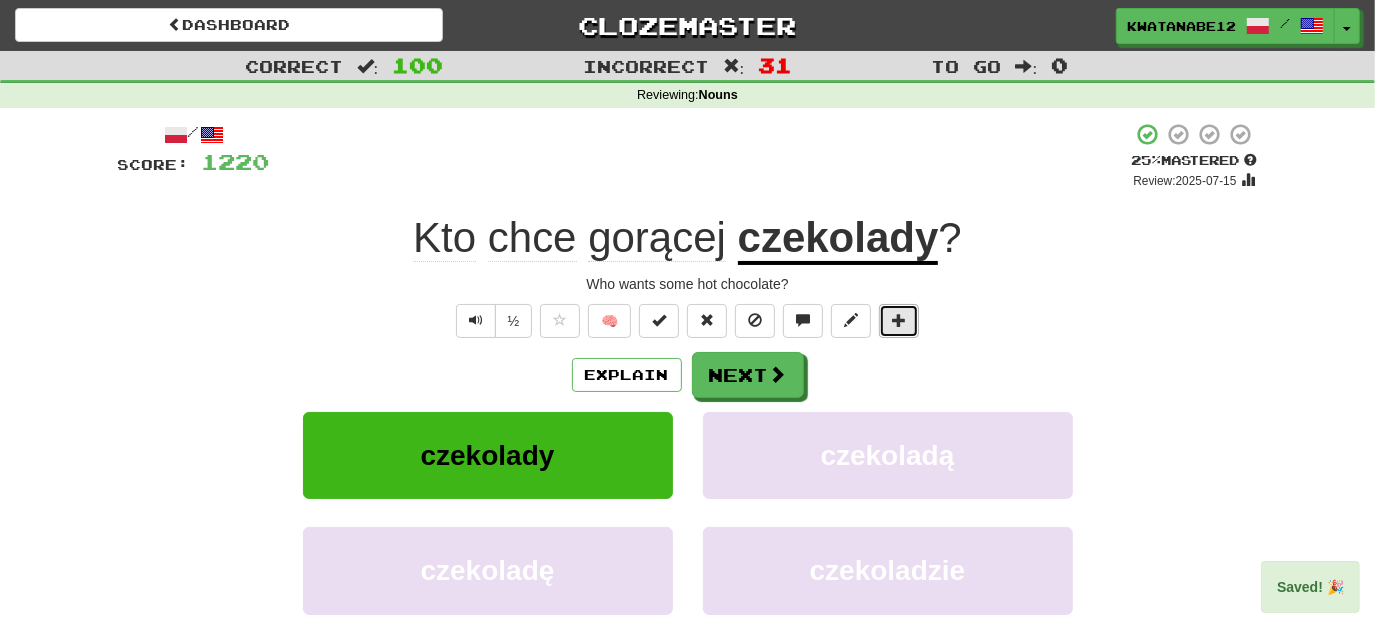 click at bounding box center (899, 320) 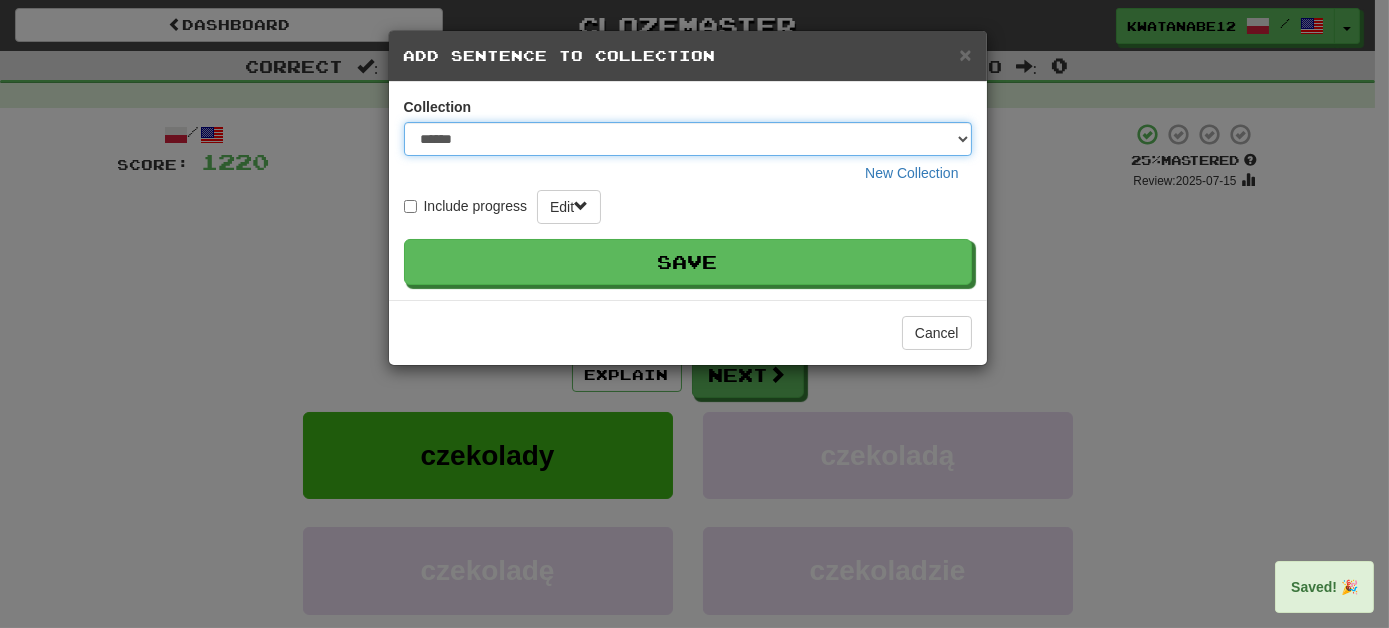 click on "****** **** ***** ********* ********" at bounding box center [688, 139] 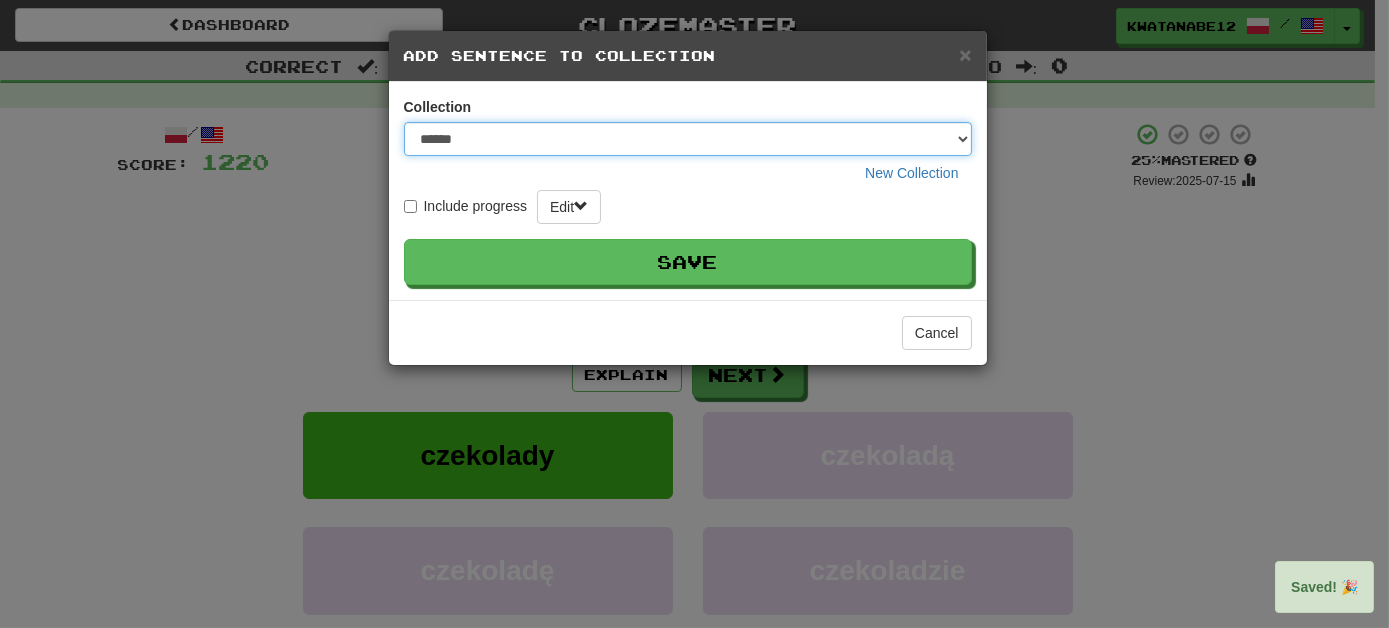 select on "*****" 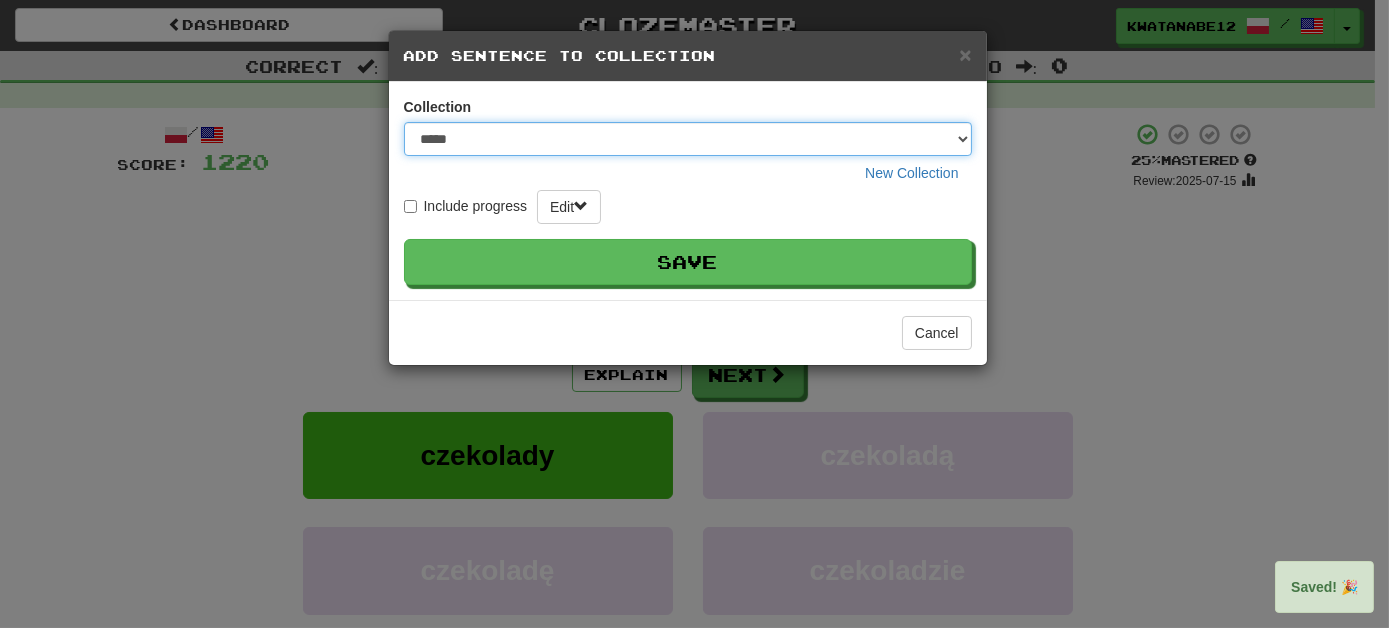 click on "****** **** ***** ********* ********" at bounding box center [688, 139] 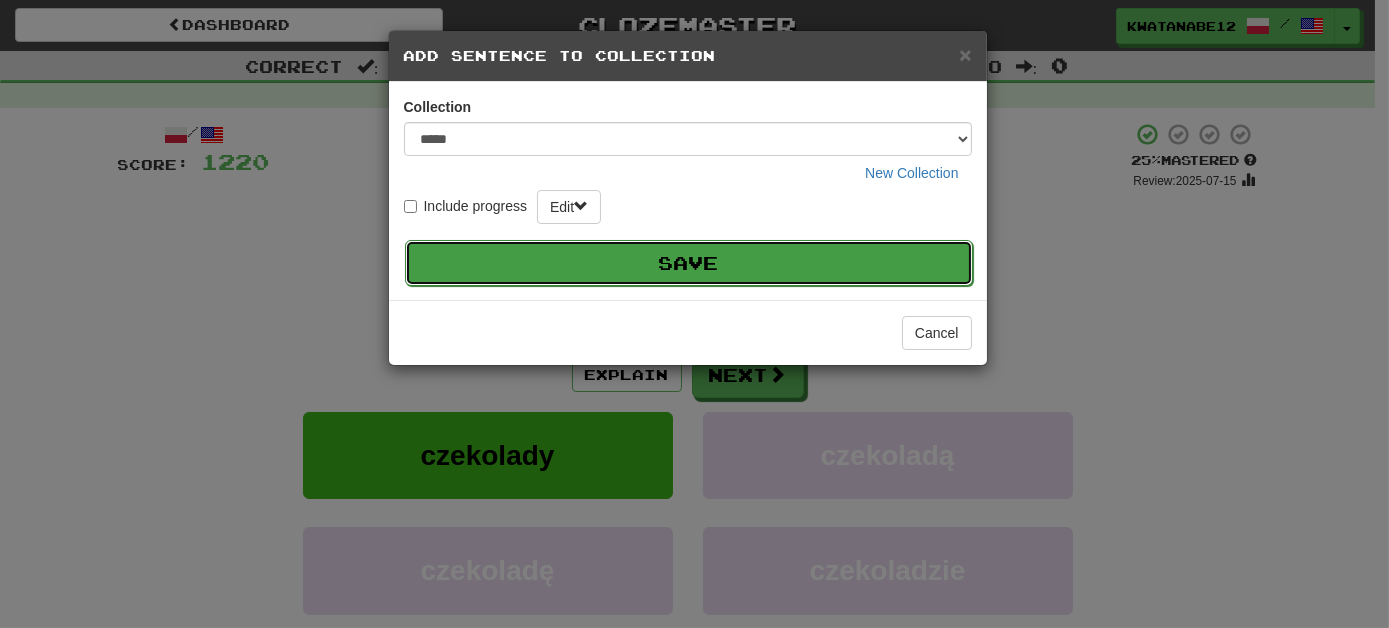 click on "Save" at bounding box center [689, 263] 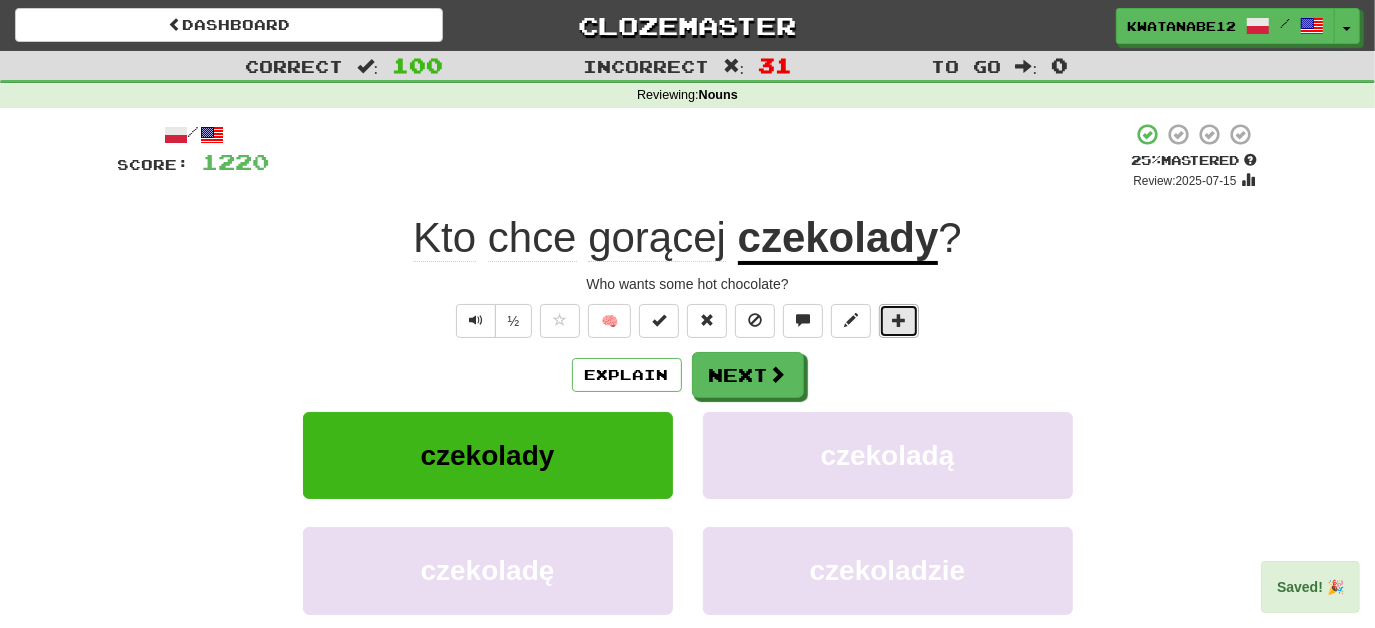 click at bounding box center (899, 321) 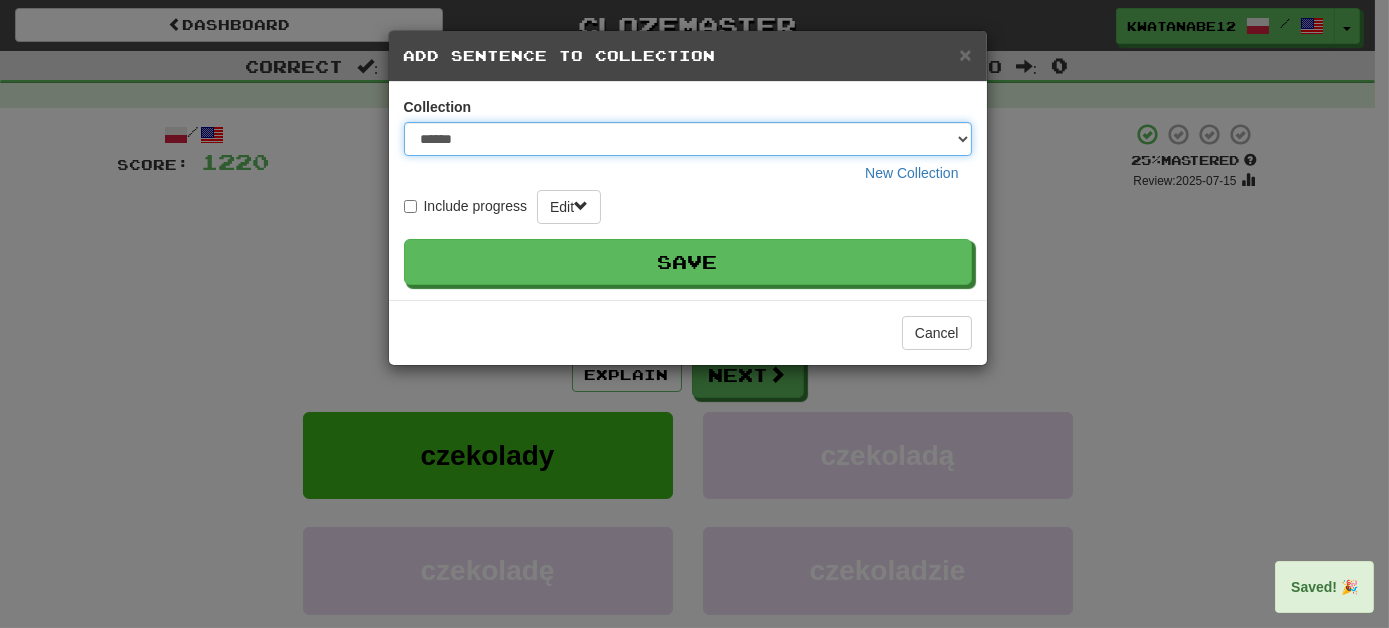 click on "****** **** ***** ********* ********" at bounding box center [688, 139] 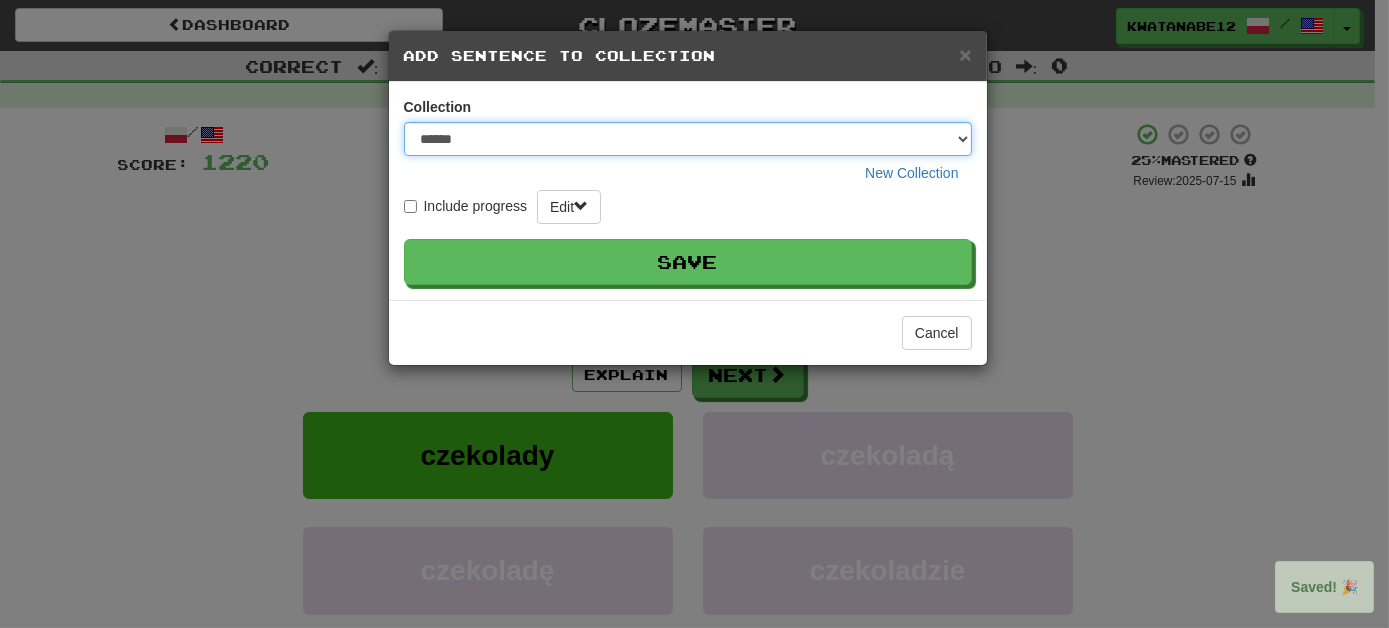 select on "*****" 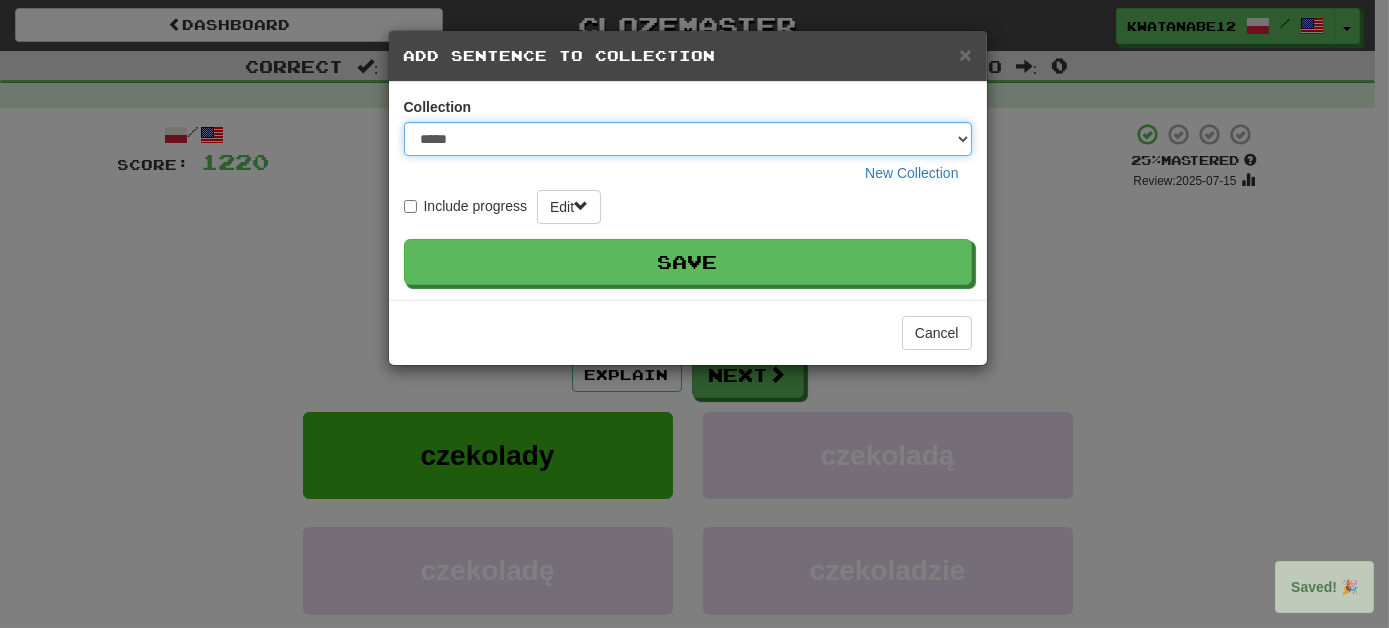 click on "****** **** ***** ********* ********" at bounding box center (688, 139) 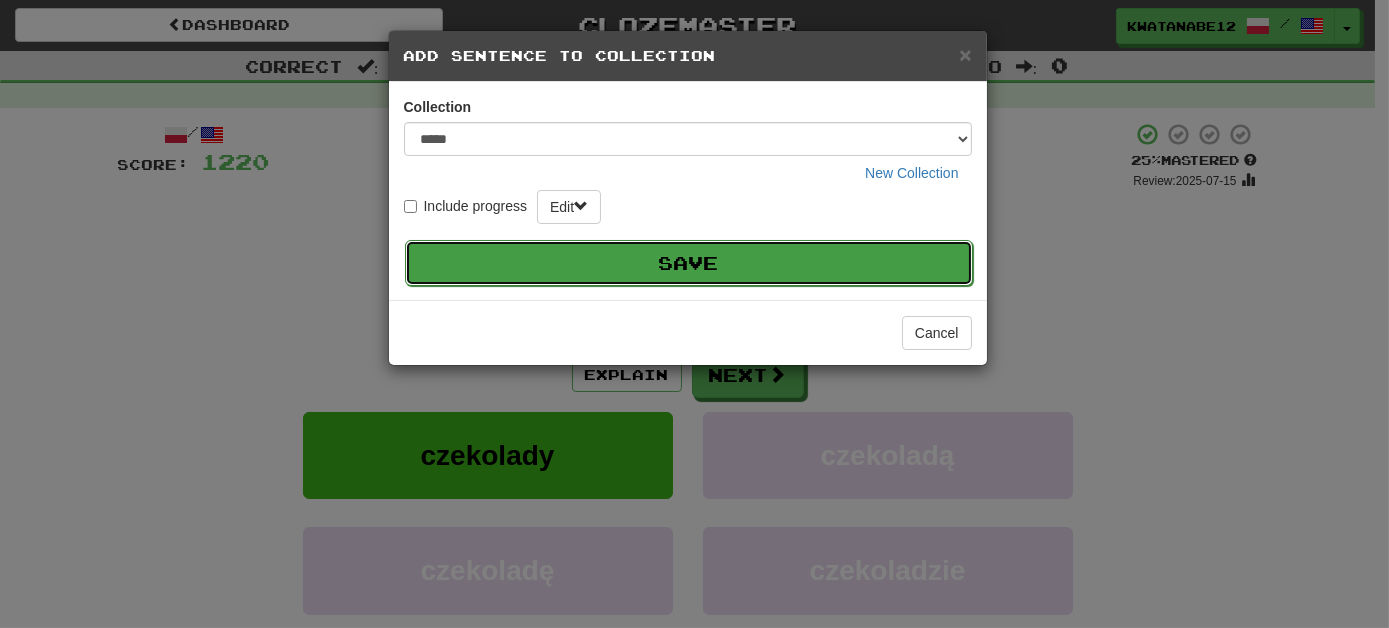 click on "Save" at bounding box center (689, 263) 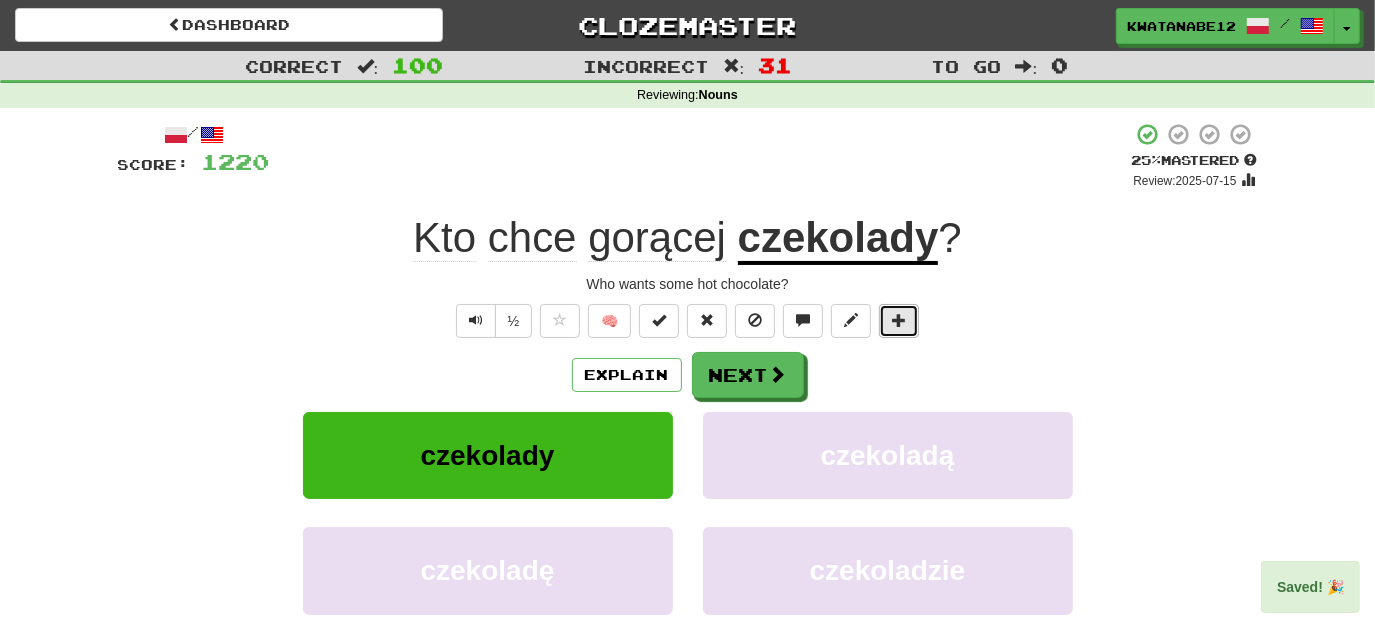 click at bounding box center [899, 321] 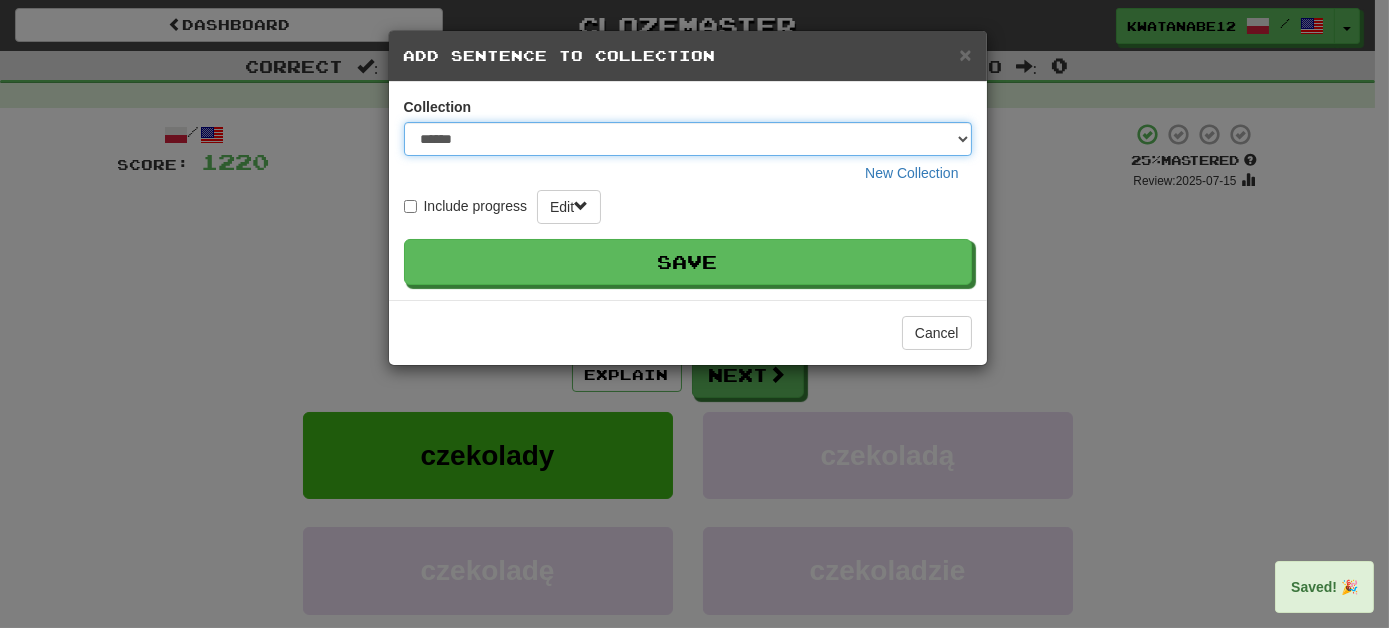 drag, startPoint x: 950, startPoint y: 165, endPoint x: 954, endPoint y: 132, distance: 33.24154 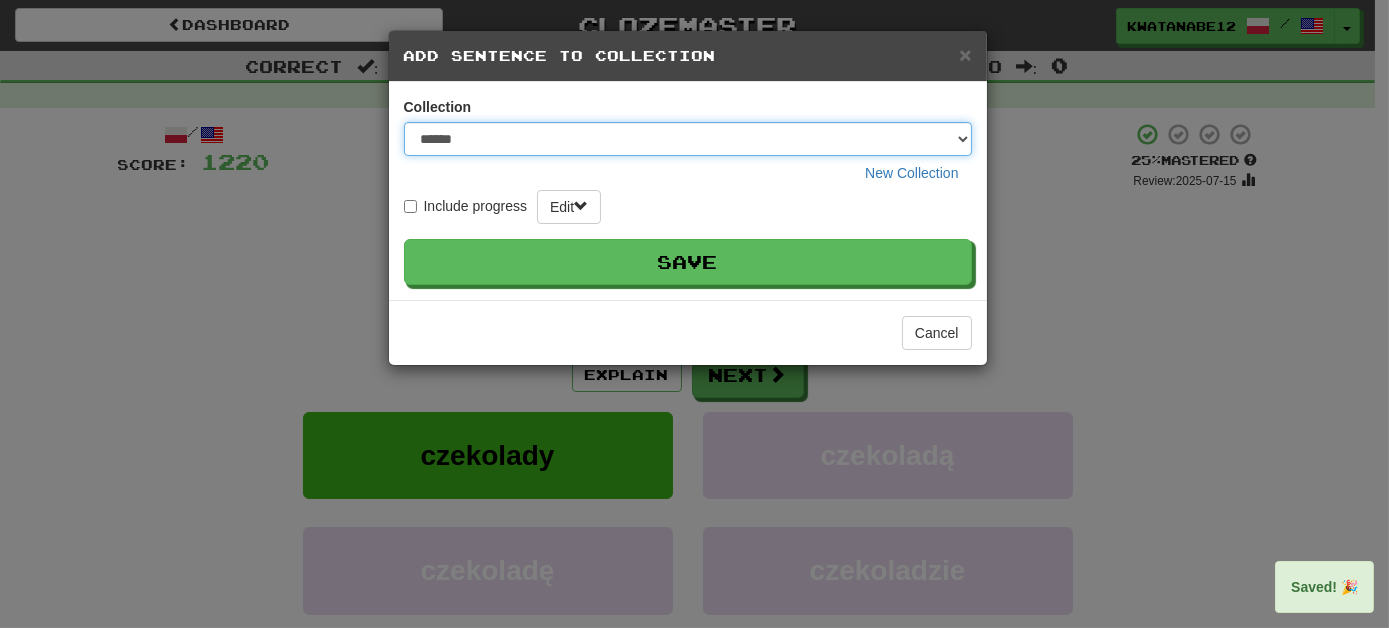 select on "****" 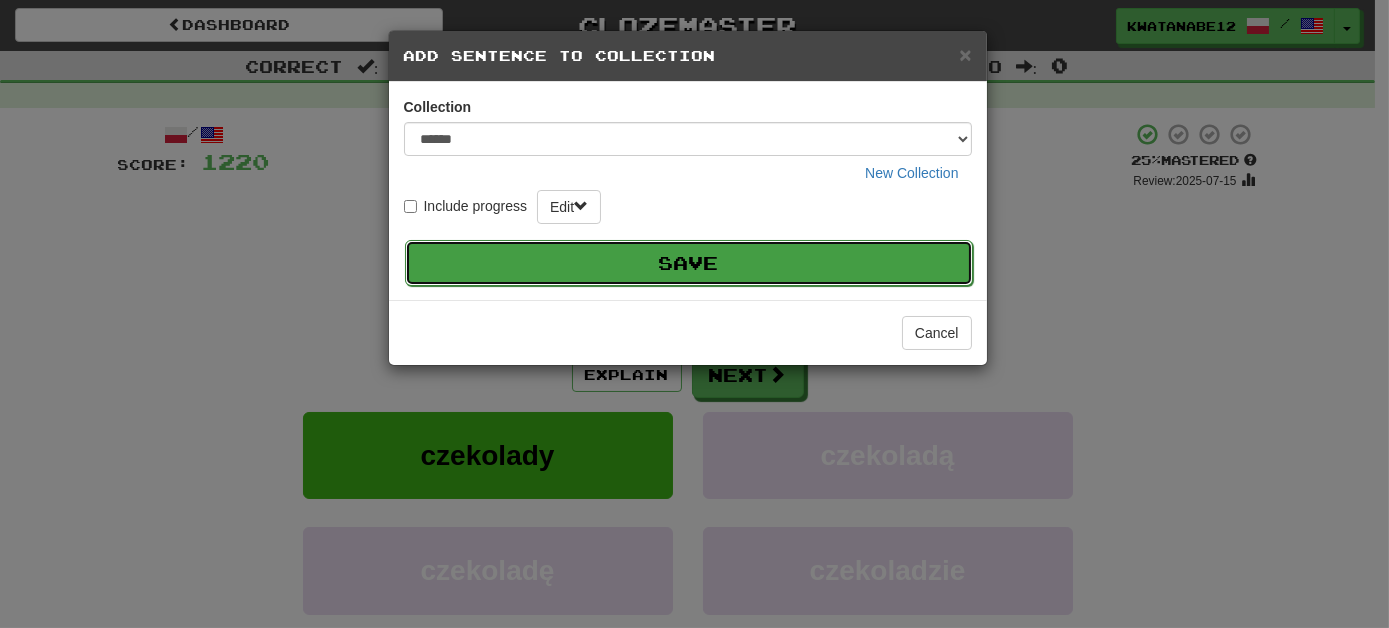 click on "Save" at bounding box center (689, 263) 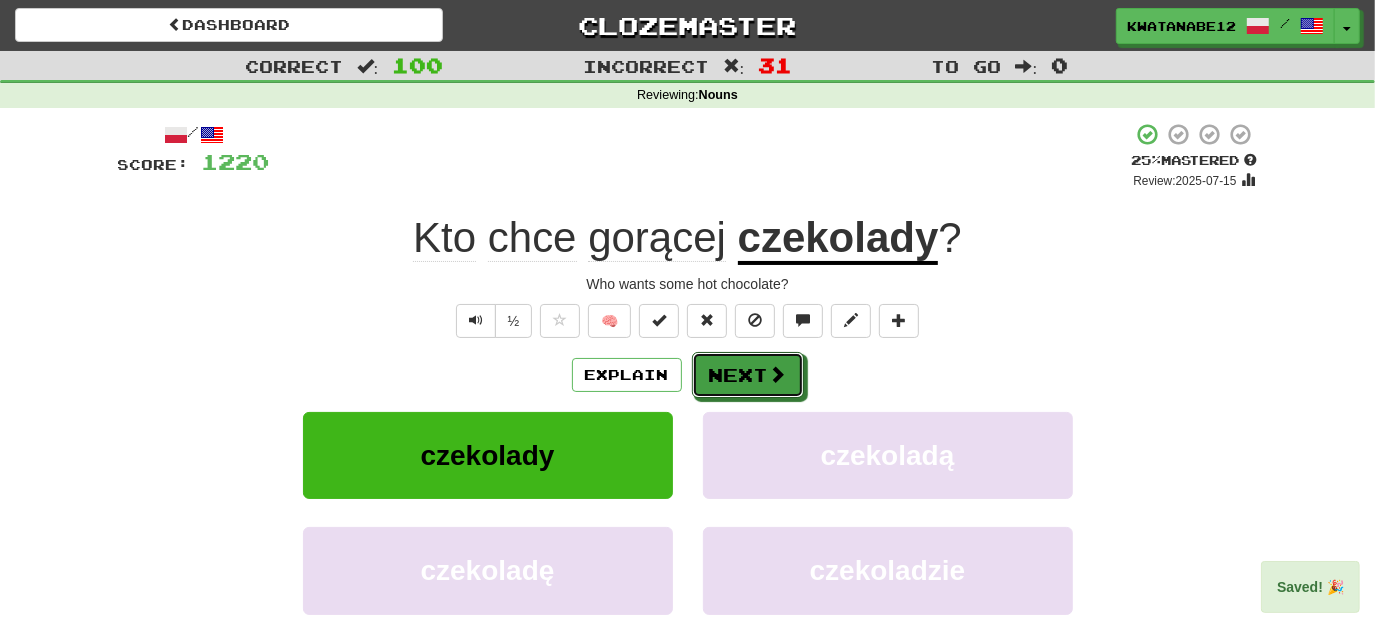 click on "Next" at bounding box center [748, 375] 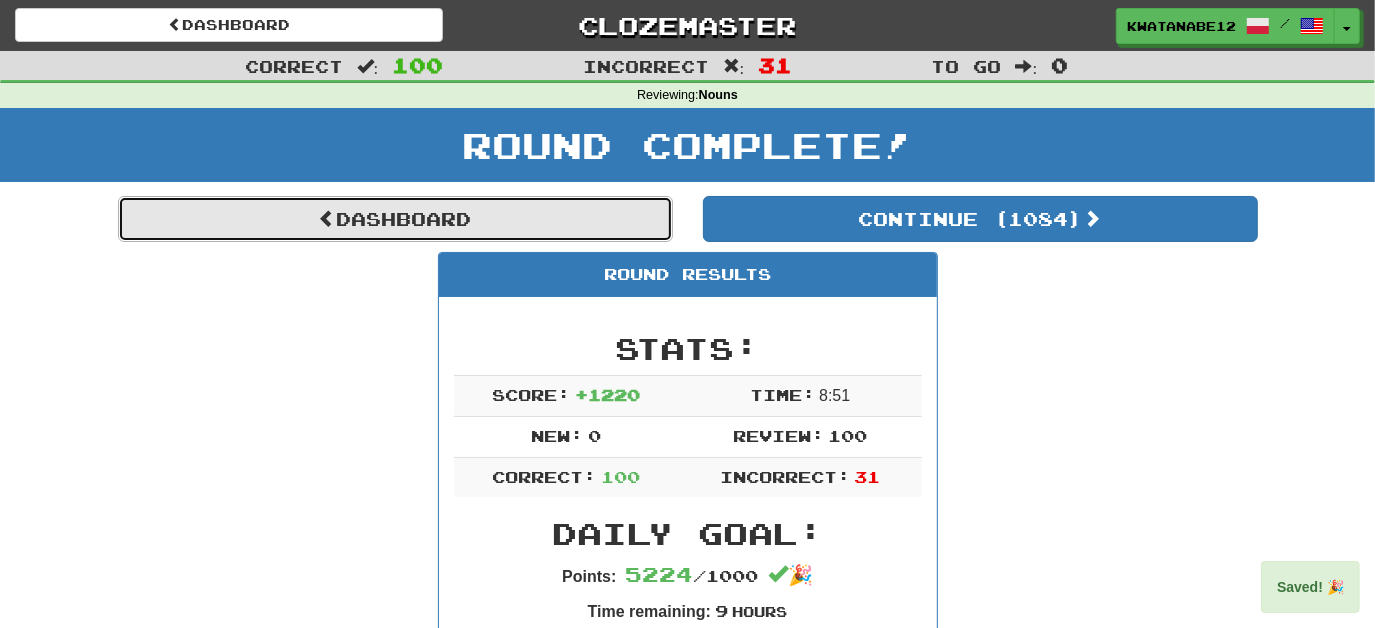click on "Dashboard" at bounding box center (395, 219) 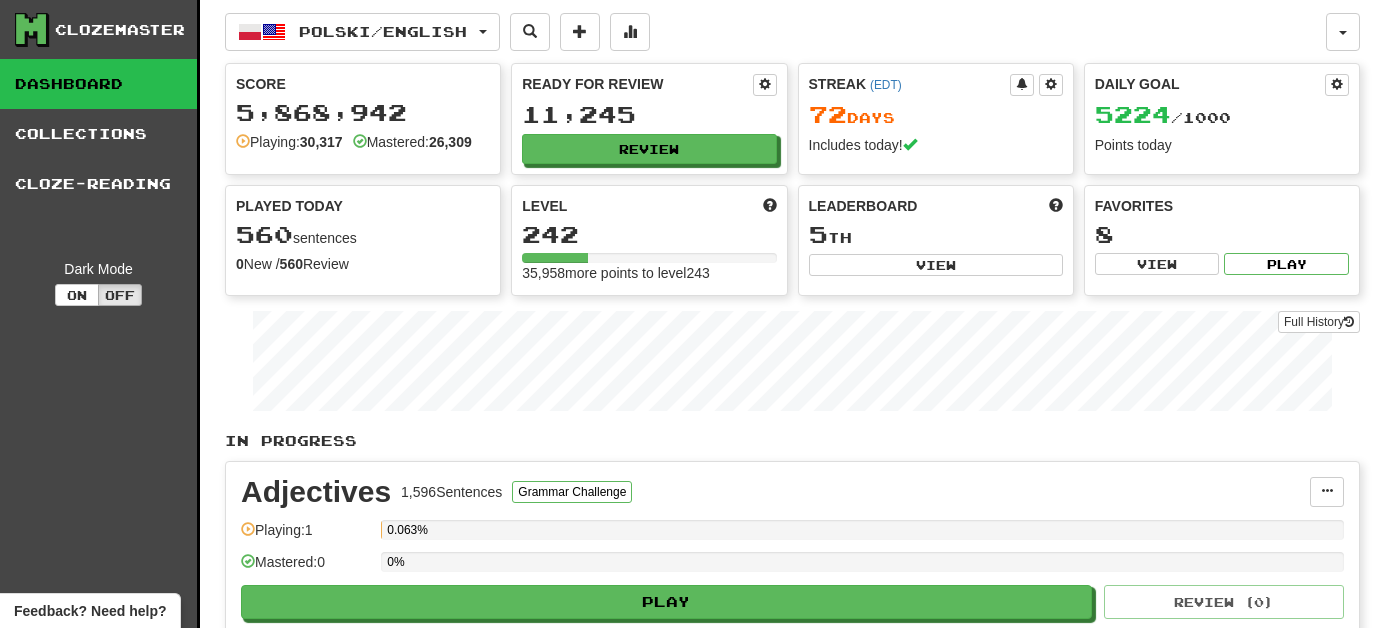 scroll, scrollTop: 0, scrollLeft: 0, axis: both 